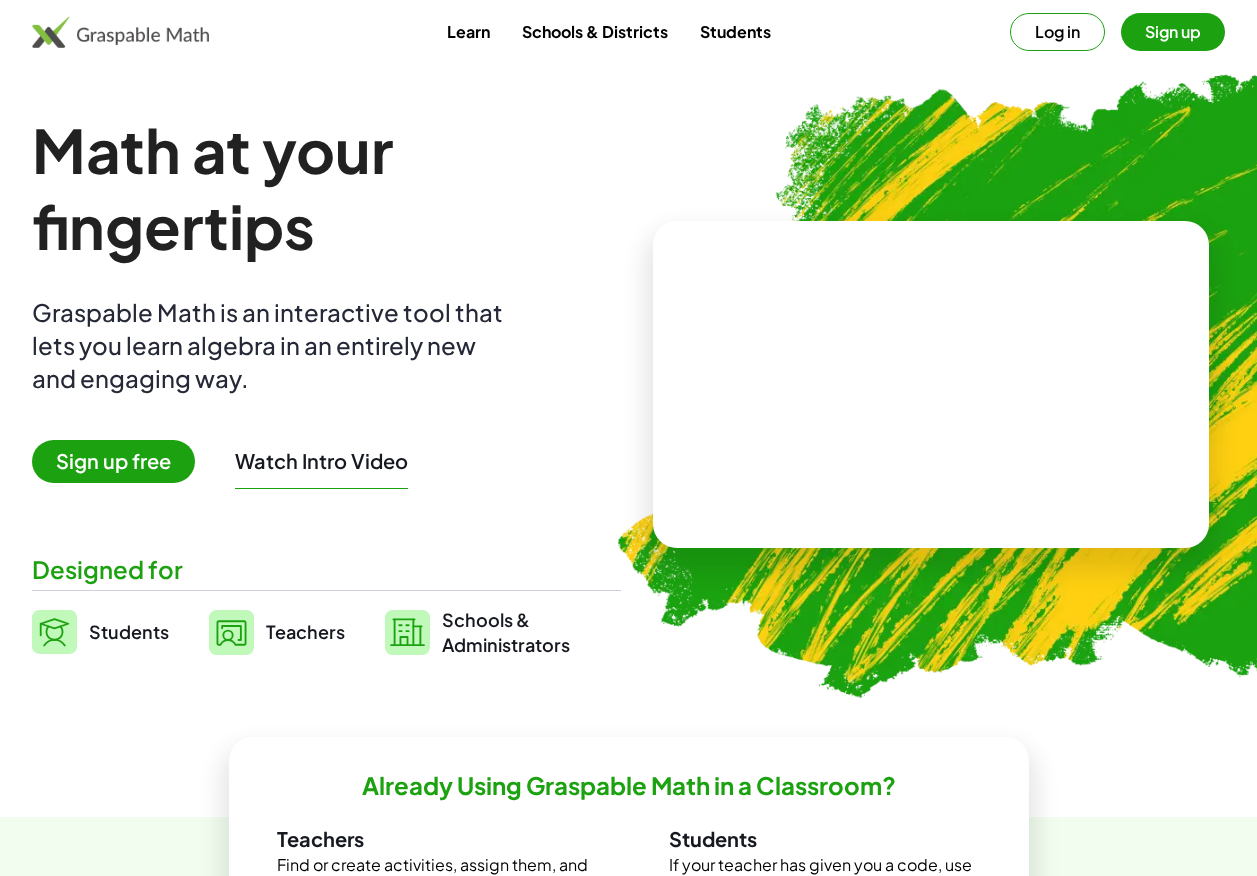 scroll, scrollTop: 0, scrollLeft: 0, axis: both 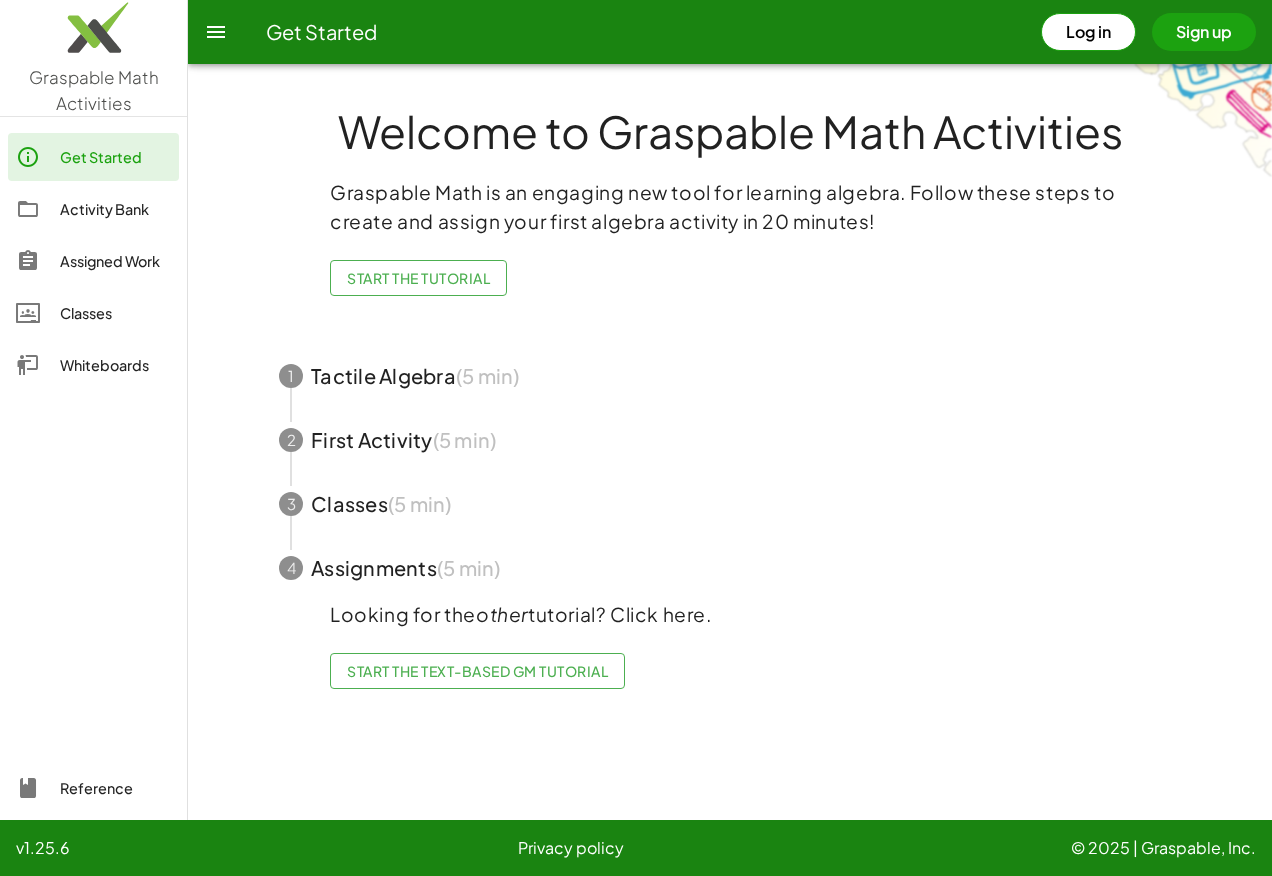 click on "Sign up" at bounding box center [1204, 32] 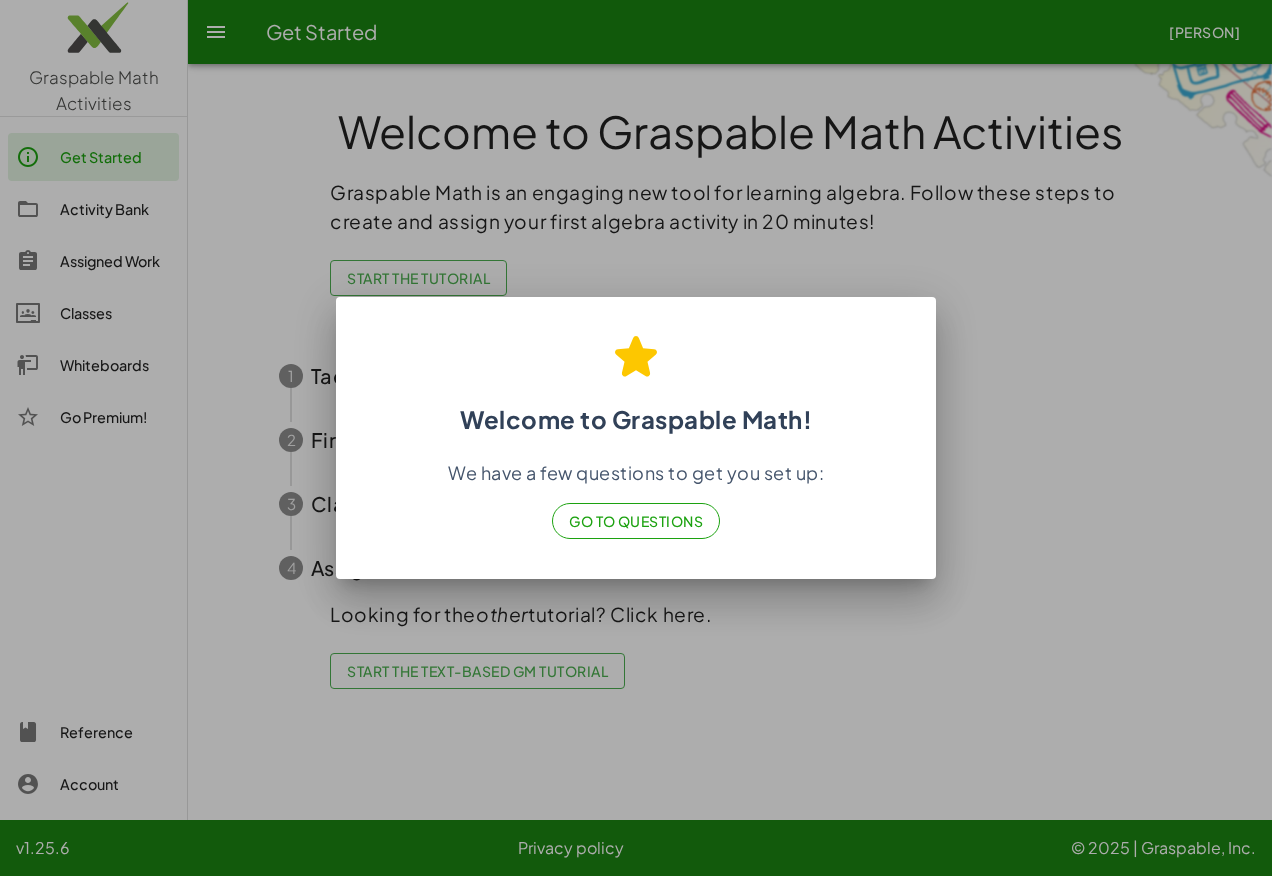 click on "Go to Questions" 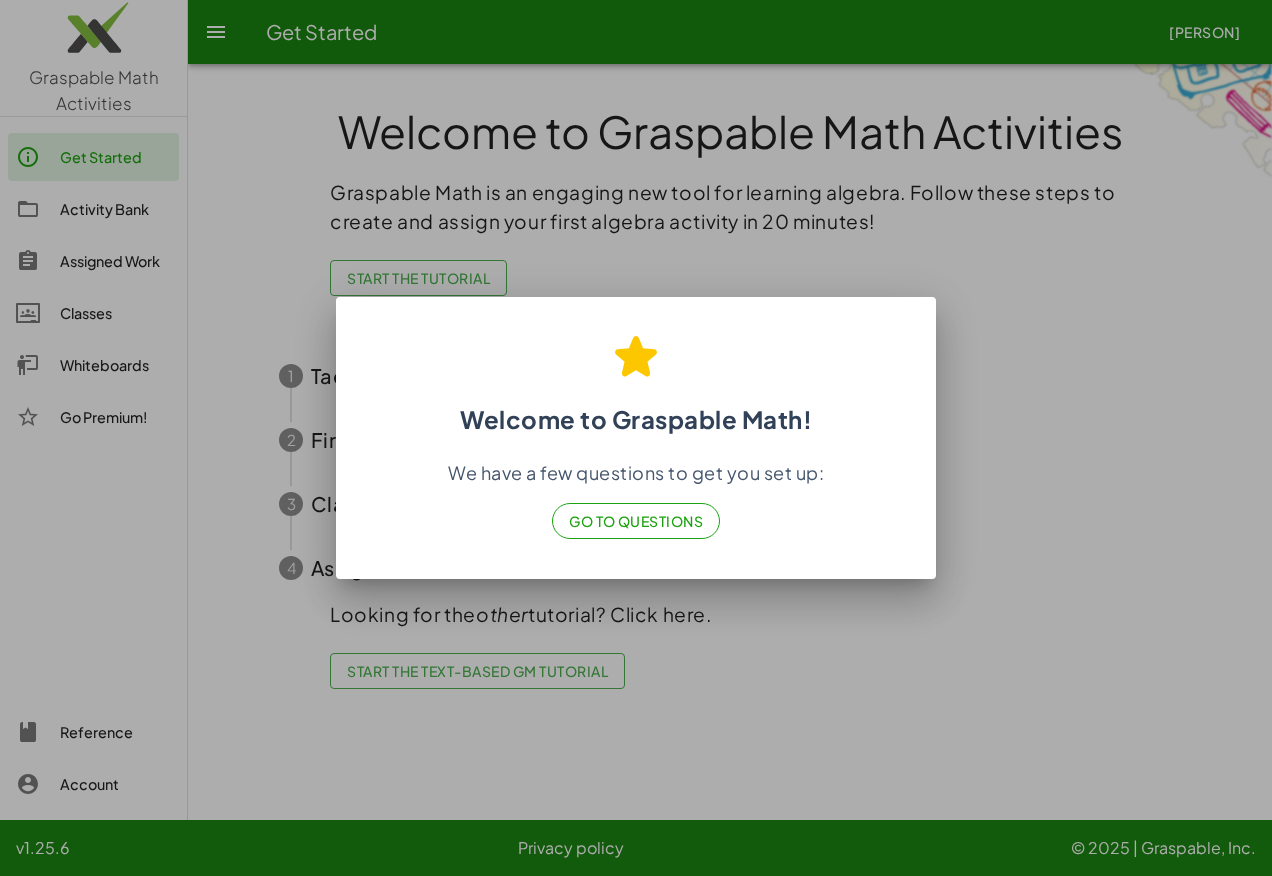 click at bounding box center [636, 438] 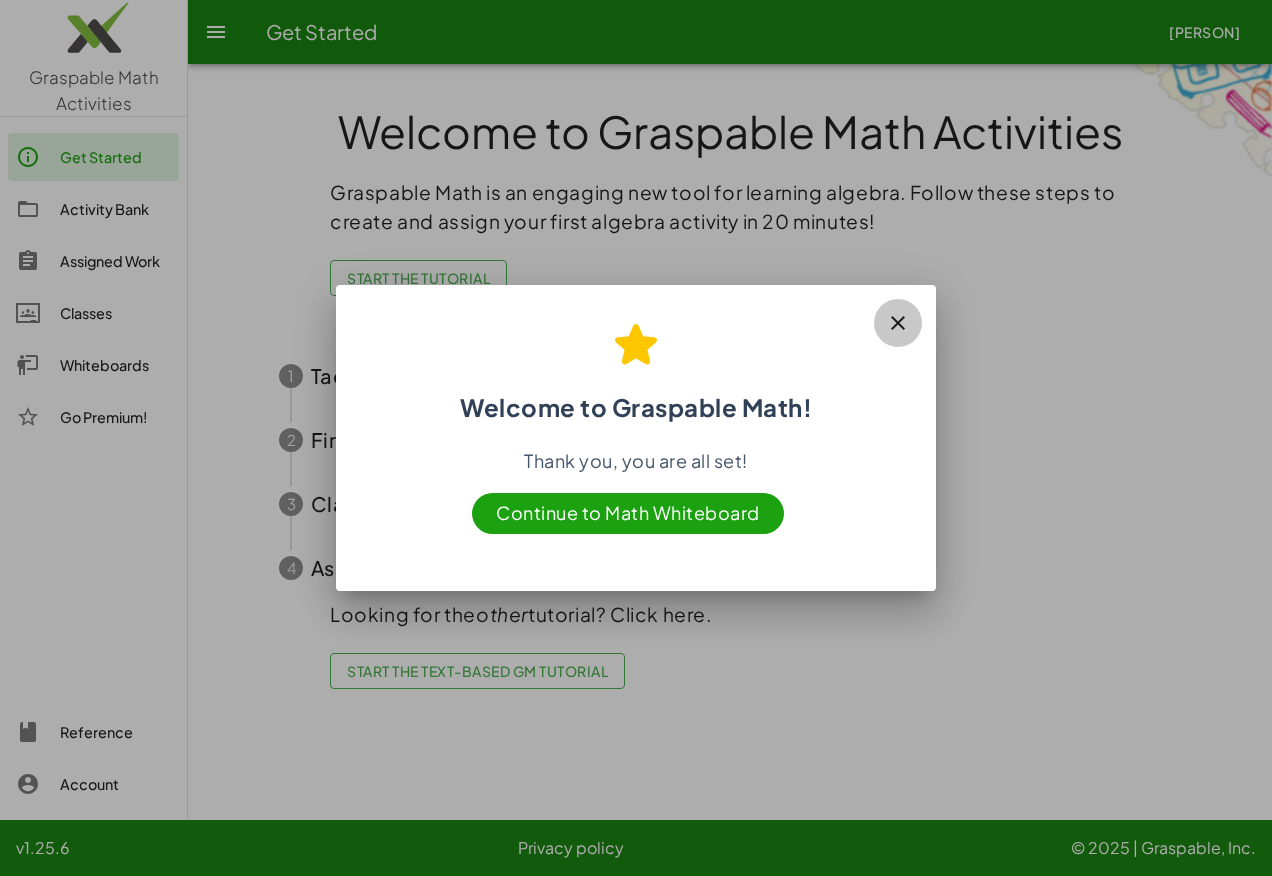 click 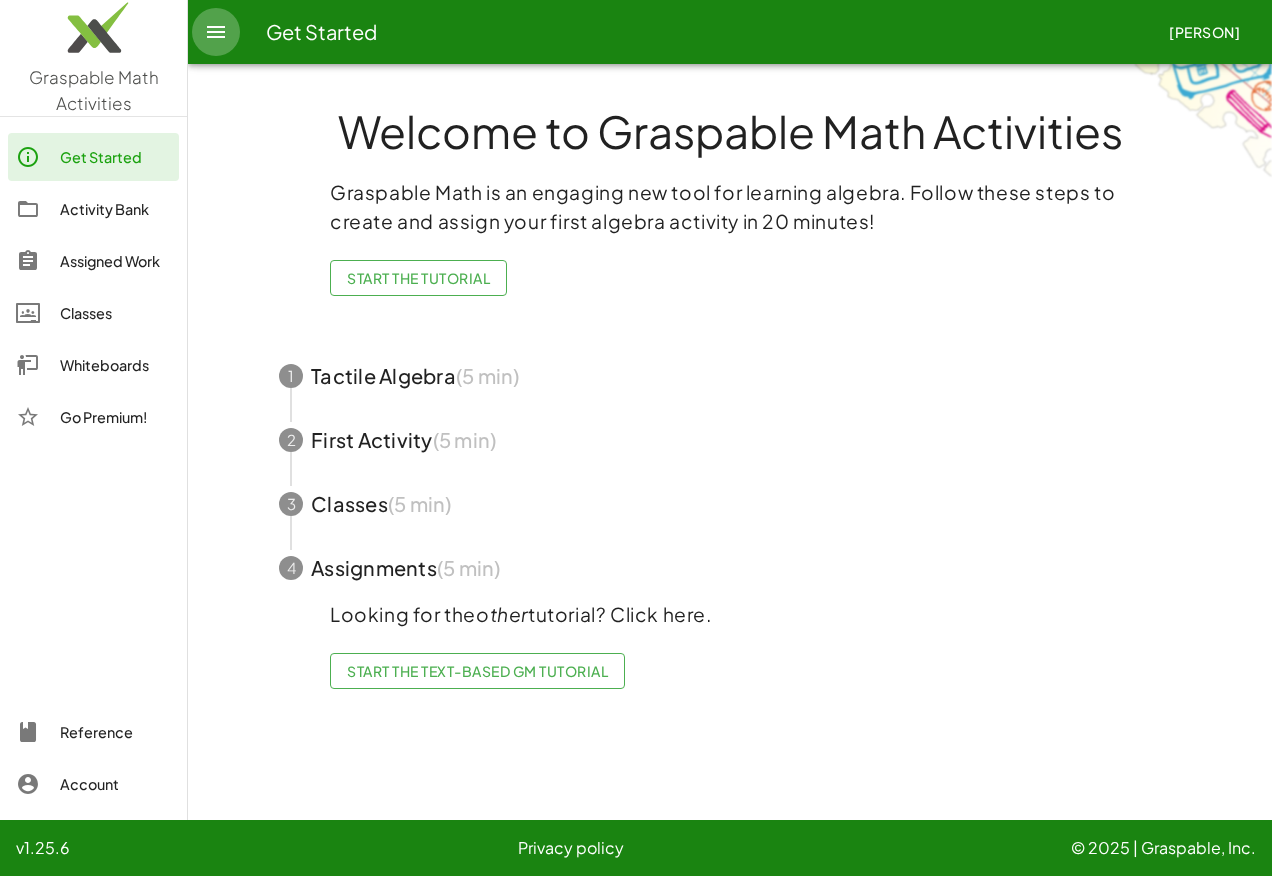 click at bounding box center (216, 32) 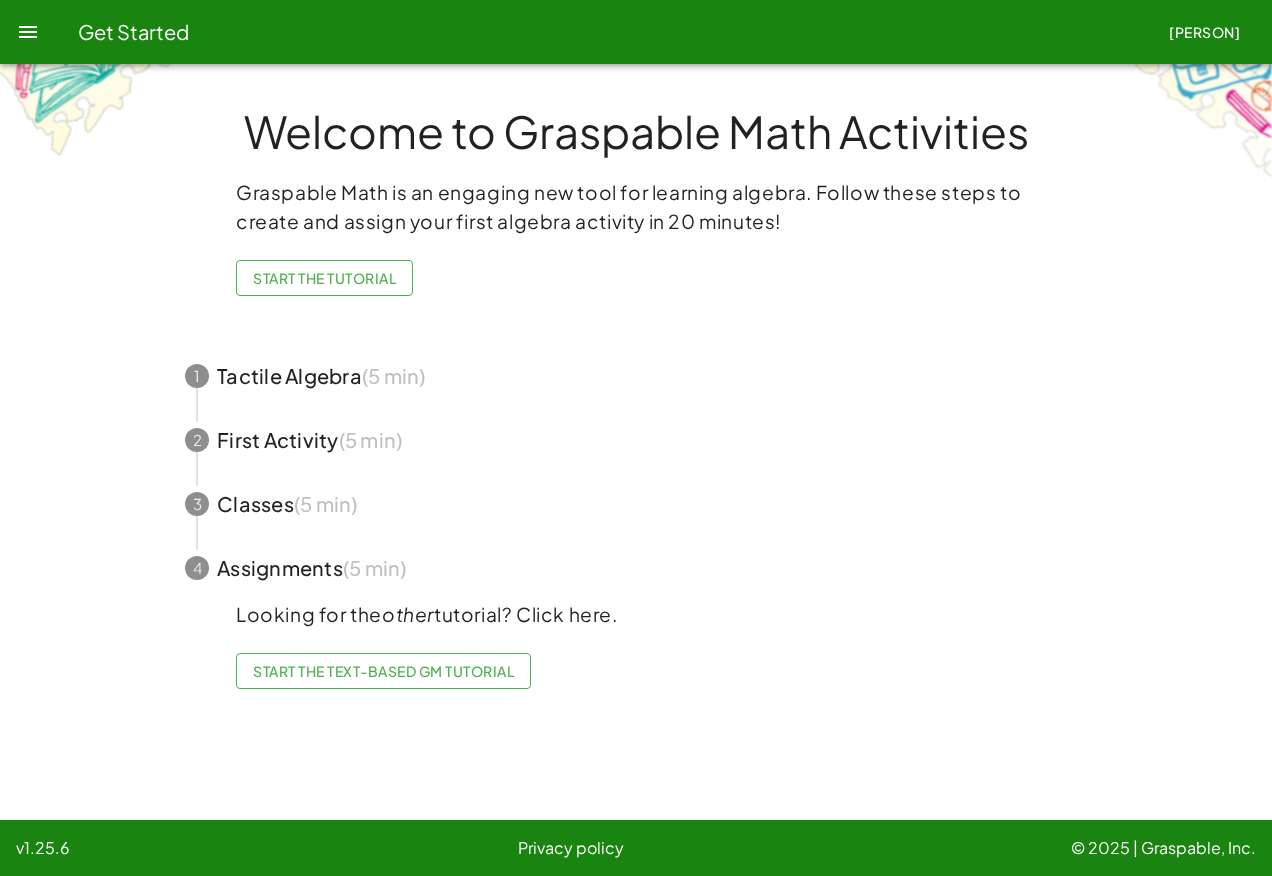 click on "Get Started" 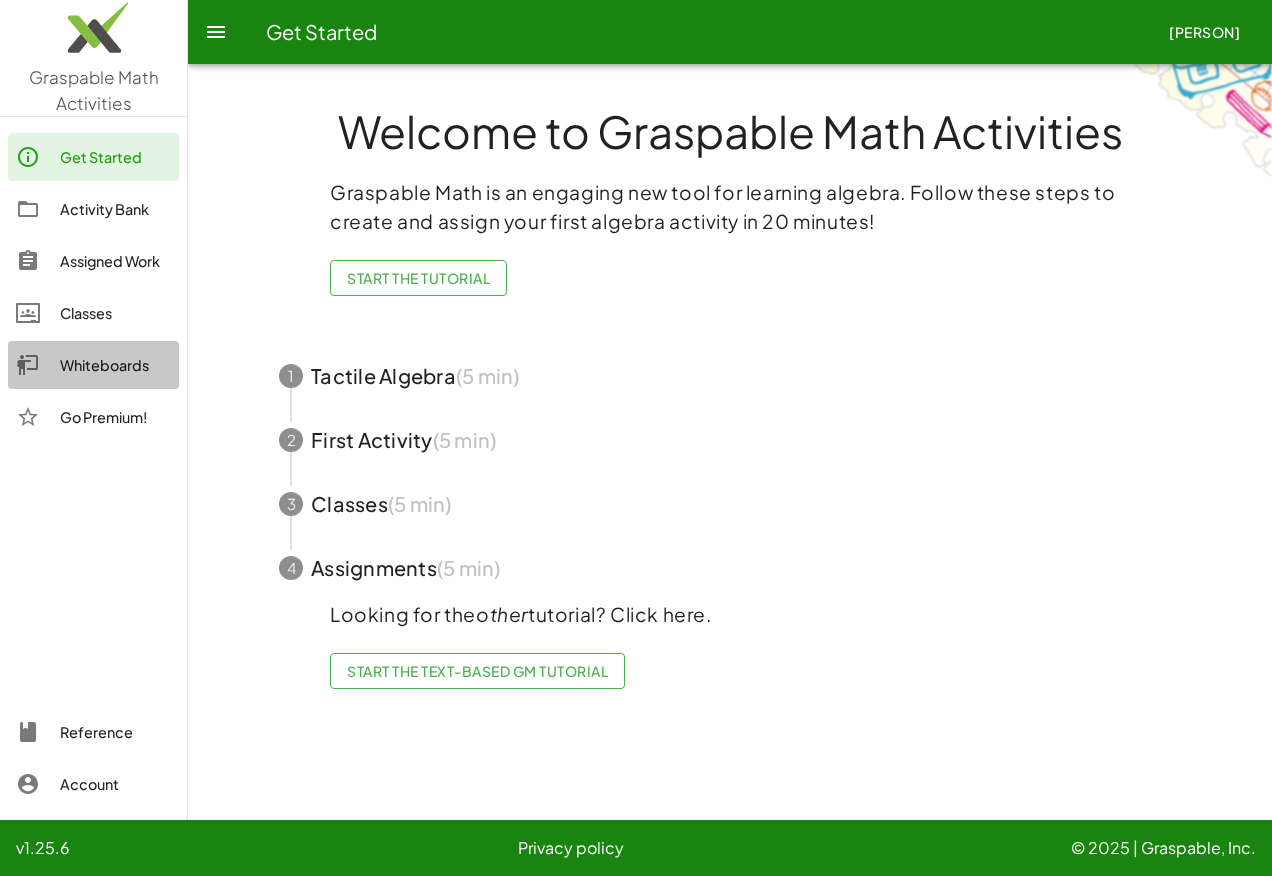 click on "Whiteboards" 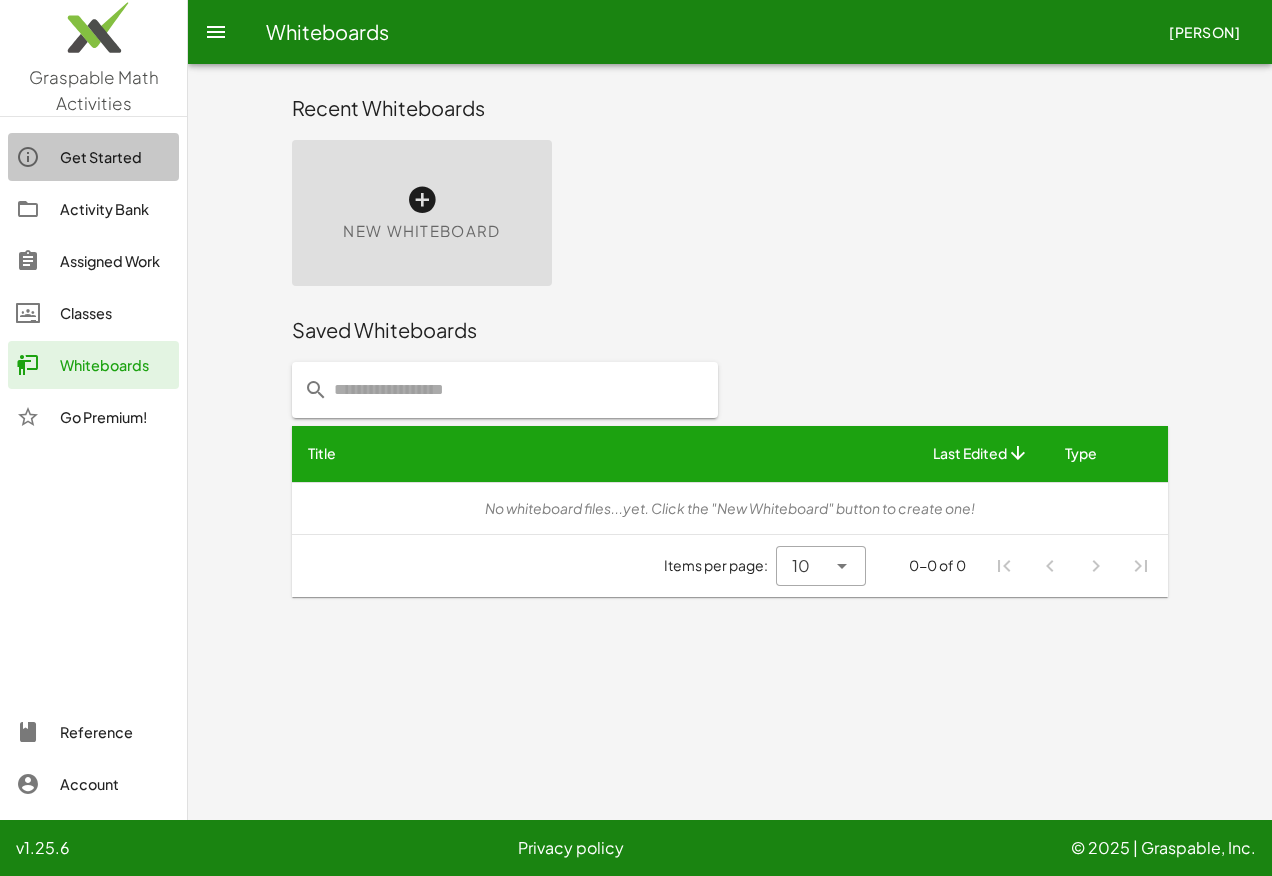 click on "Get Started" 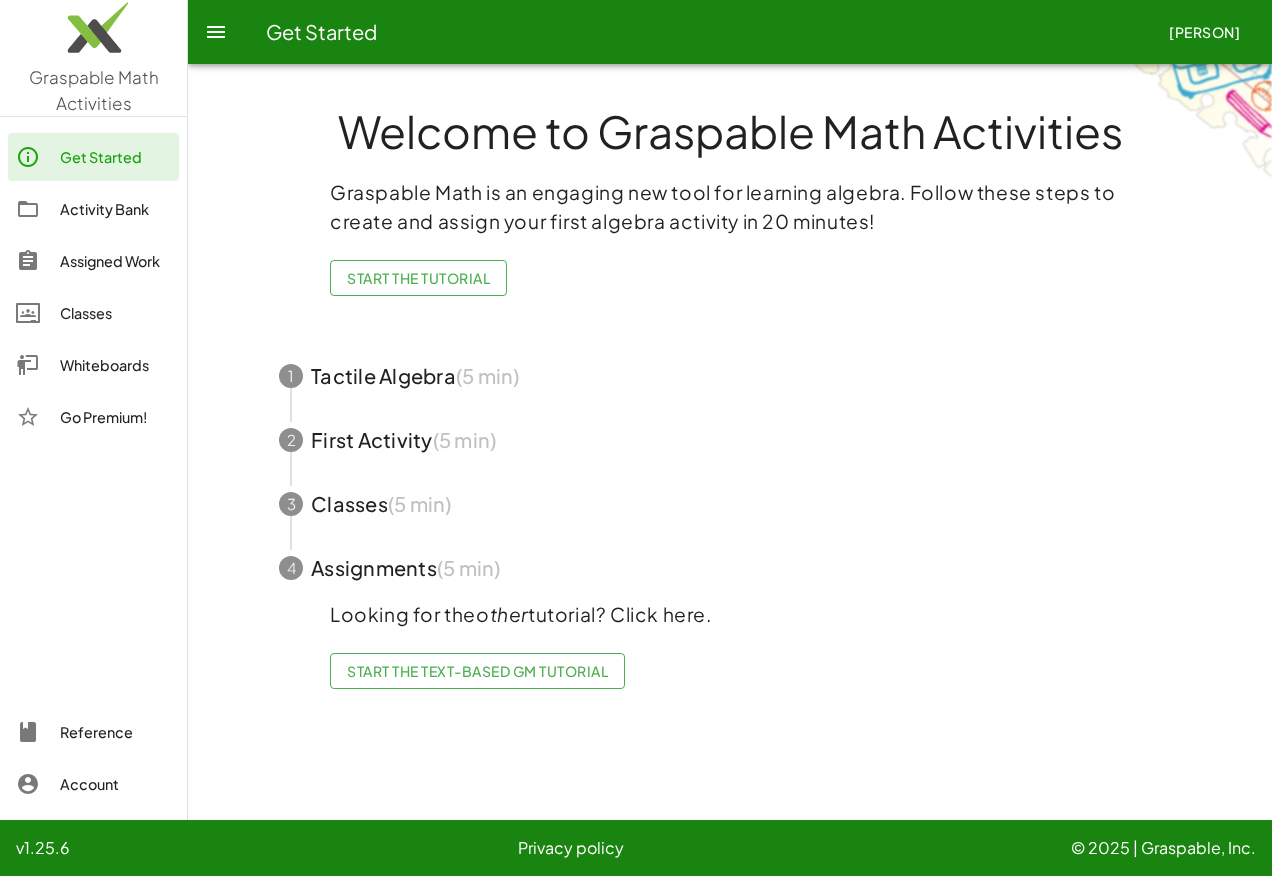 click at bounding box center [730, 504] 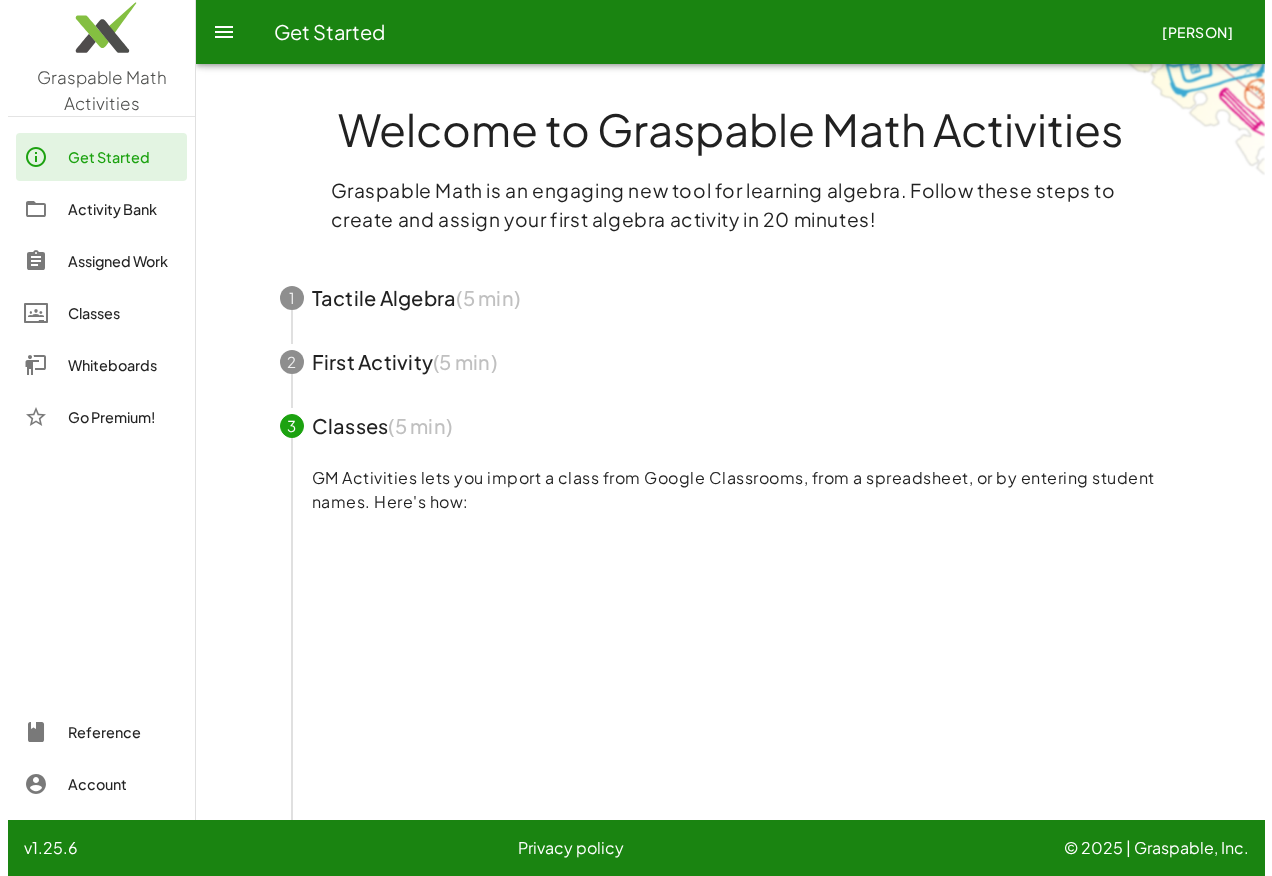scroll, scrollTop: 0, scrollLeft: 0, axis: both 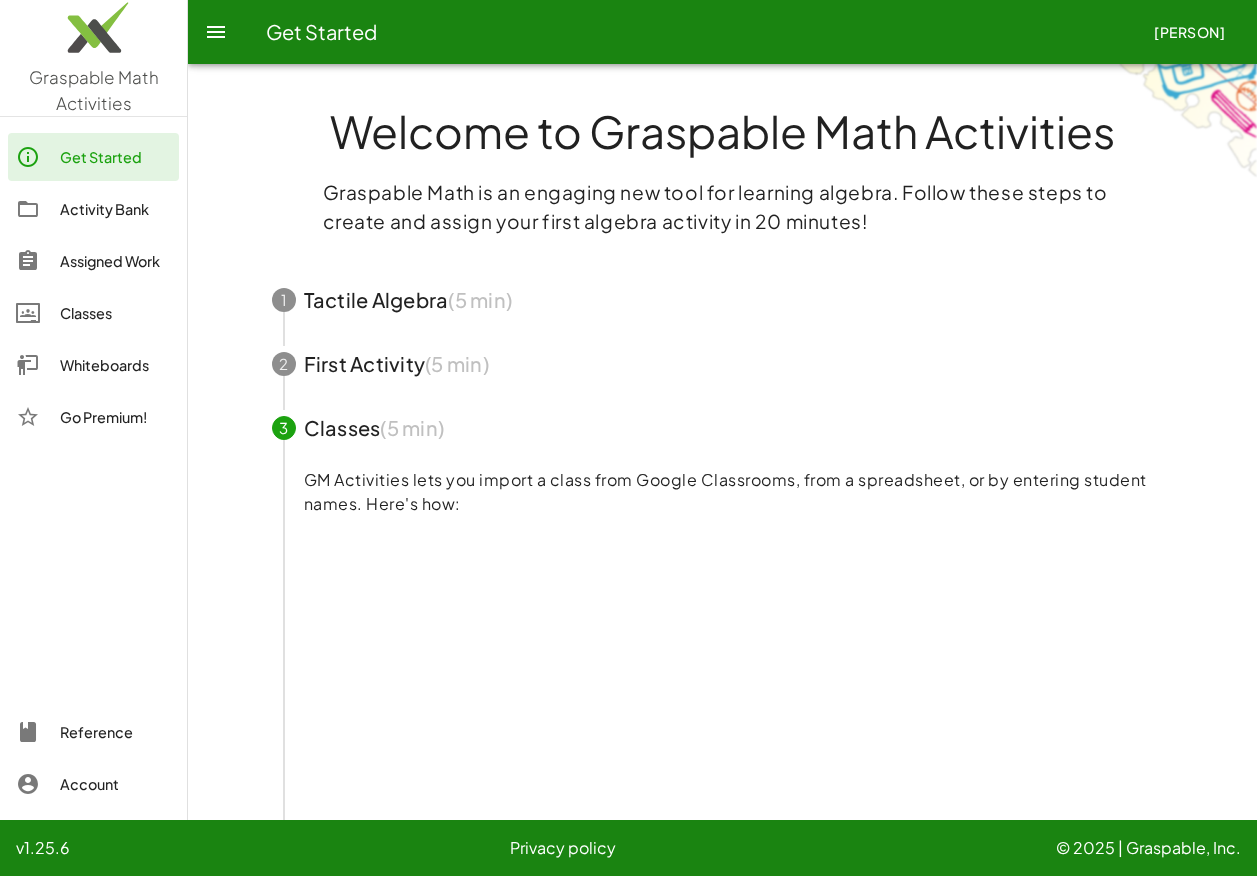 click on "Whiteboards" 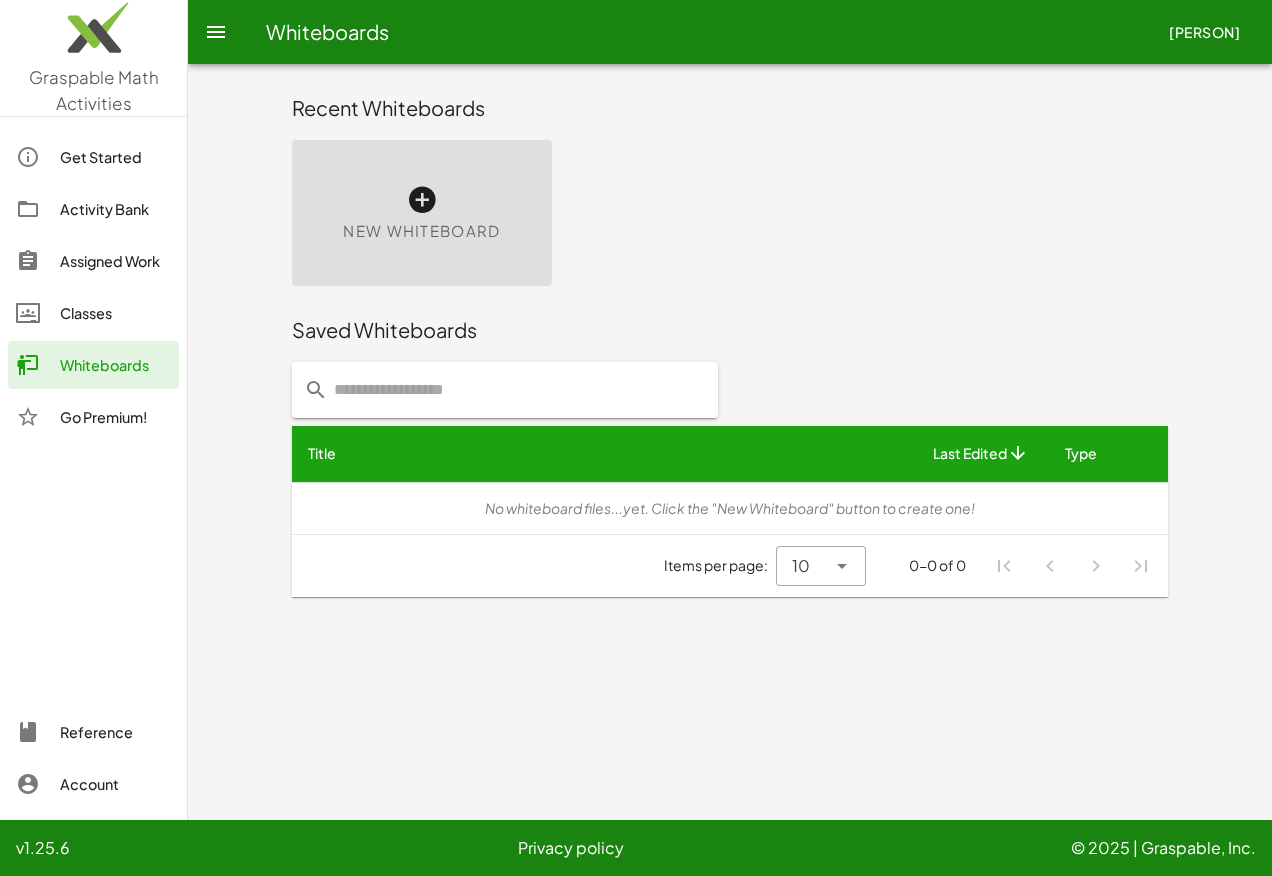 click 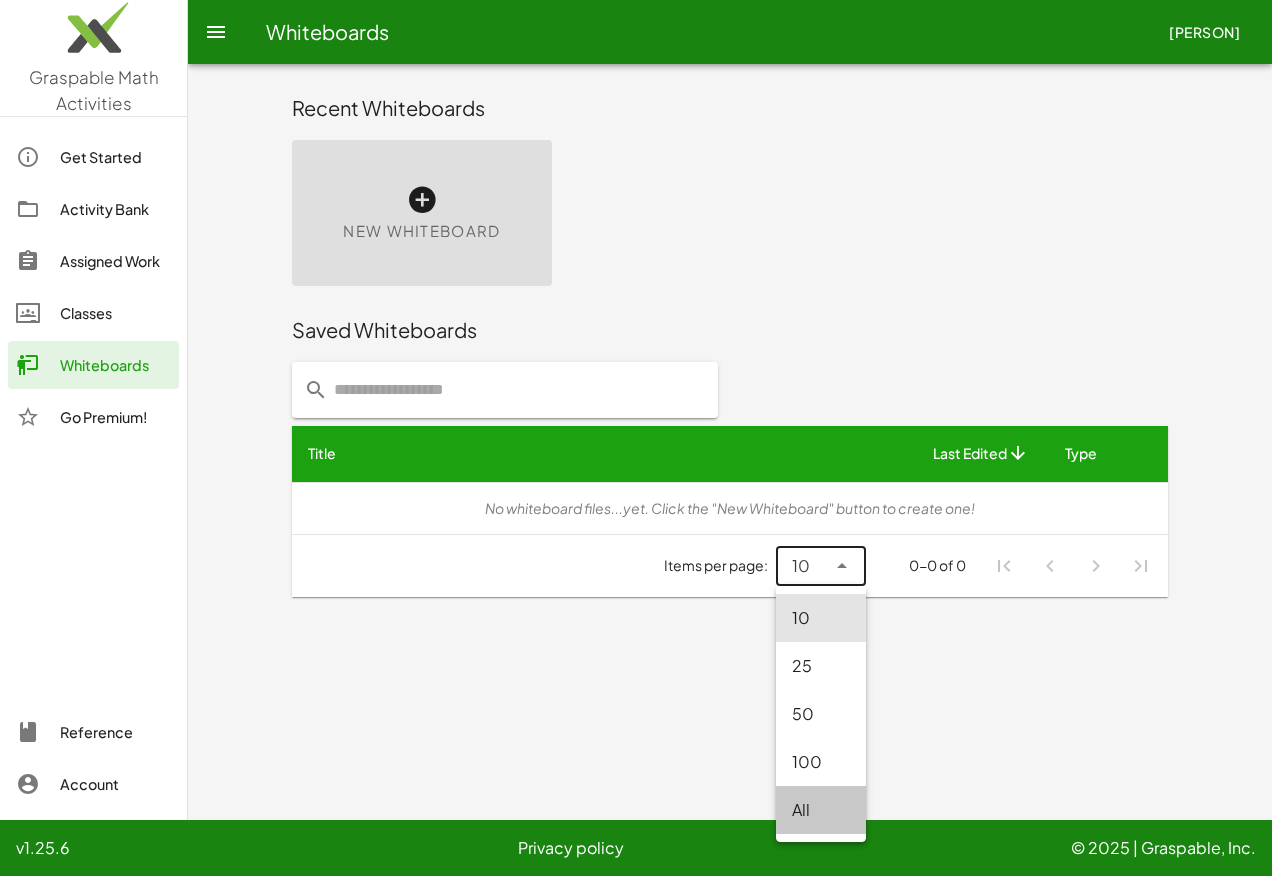 click on "All" at bounding box center [821, 810] 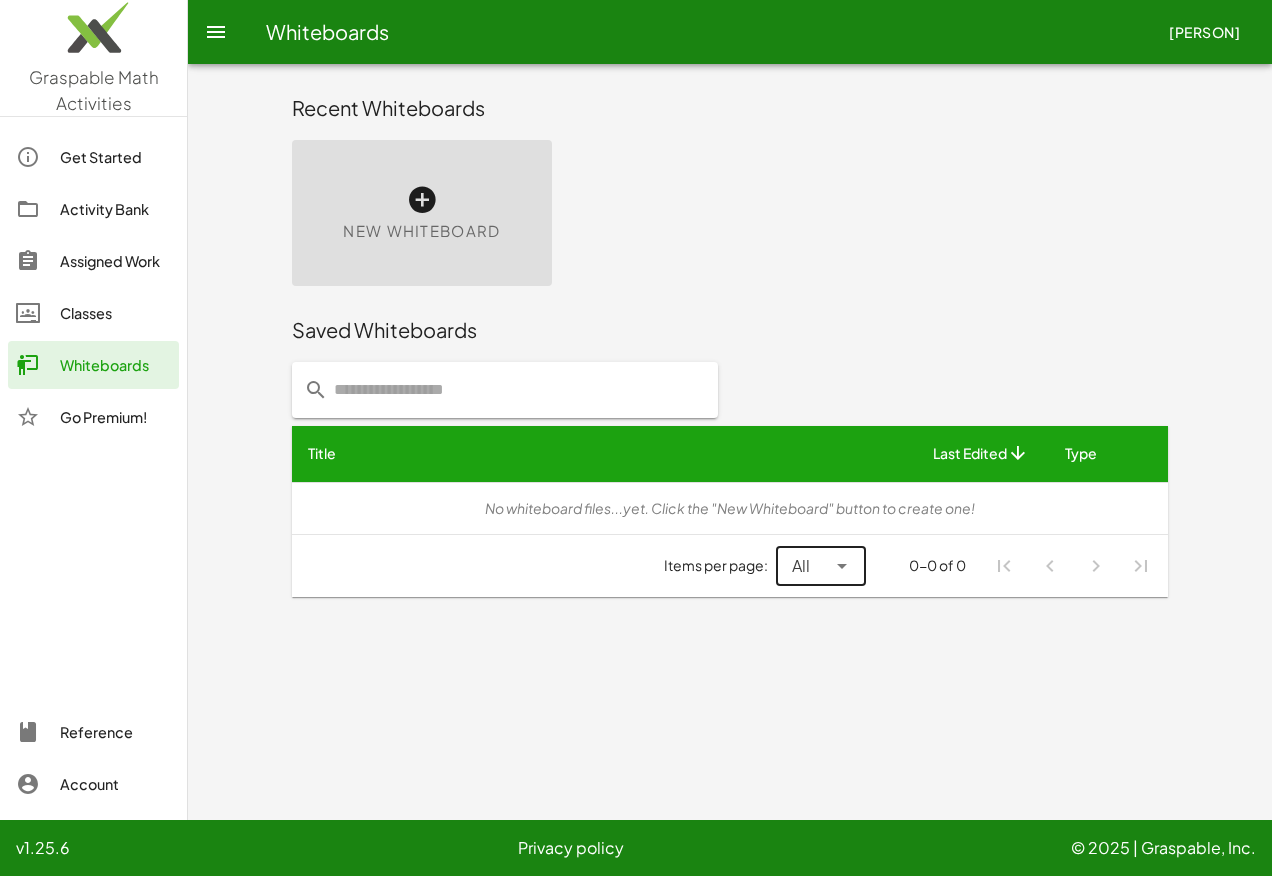 click on "0-0 of 0" at bounding box center [937, 565] 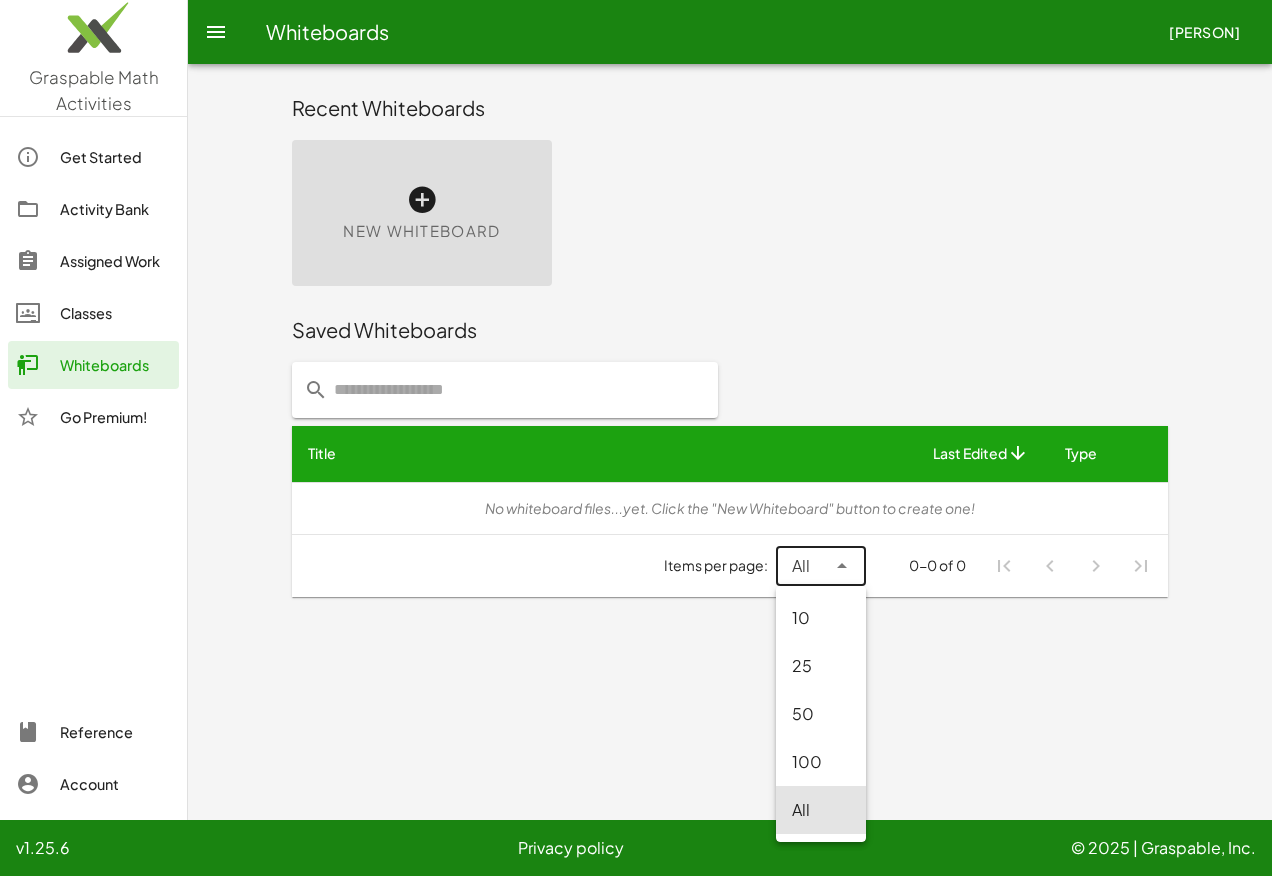 click 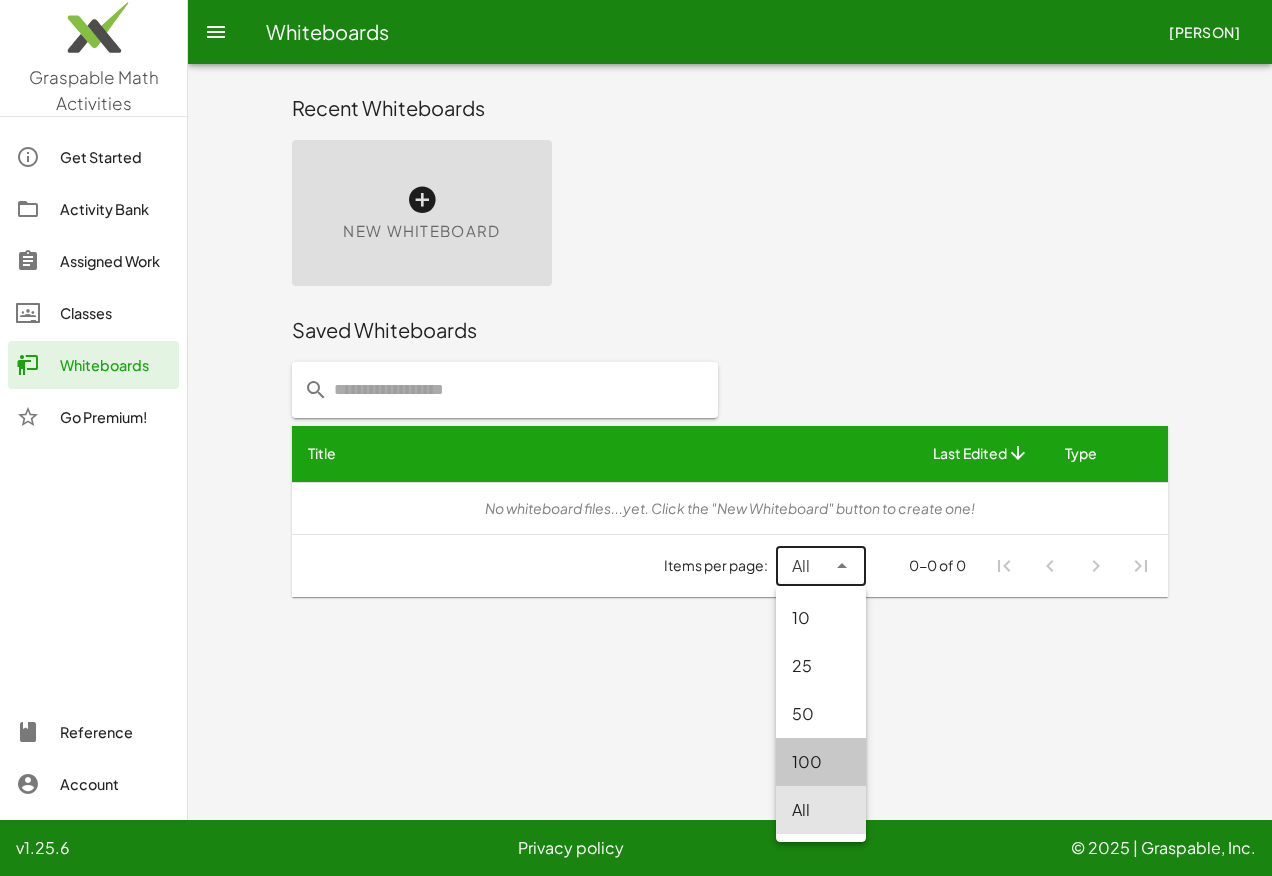 click on "100" at bounding box center (821, 762) 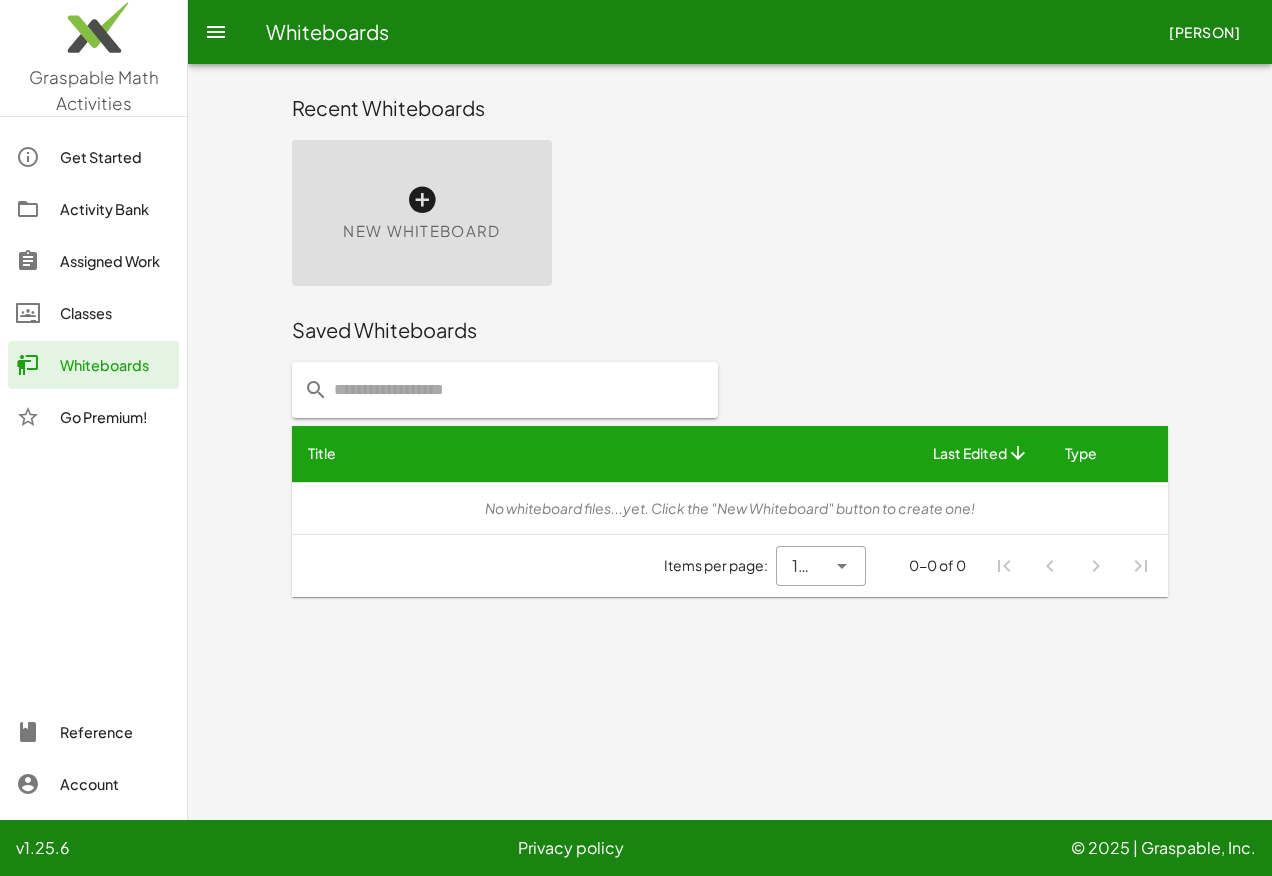 click 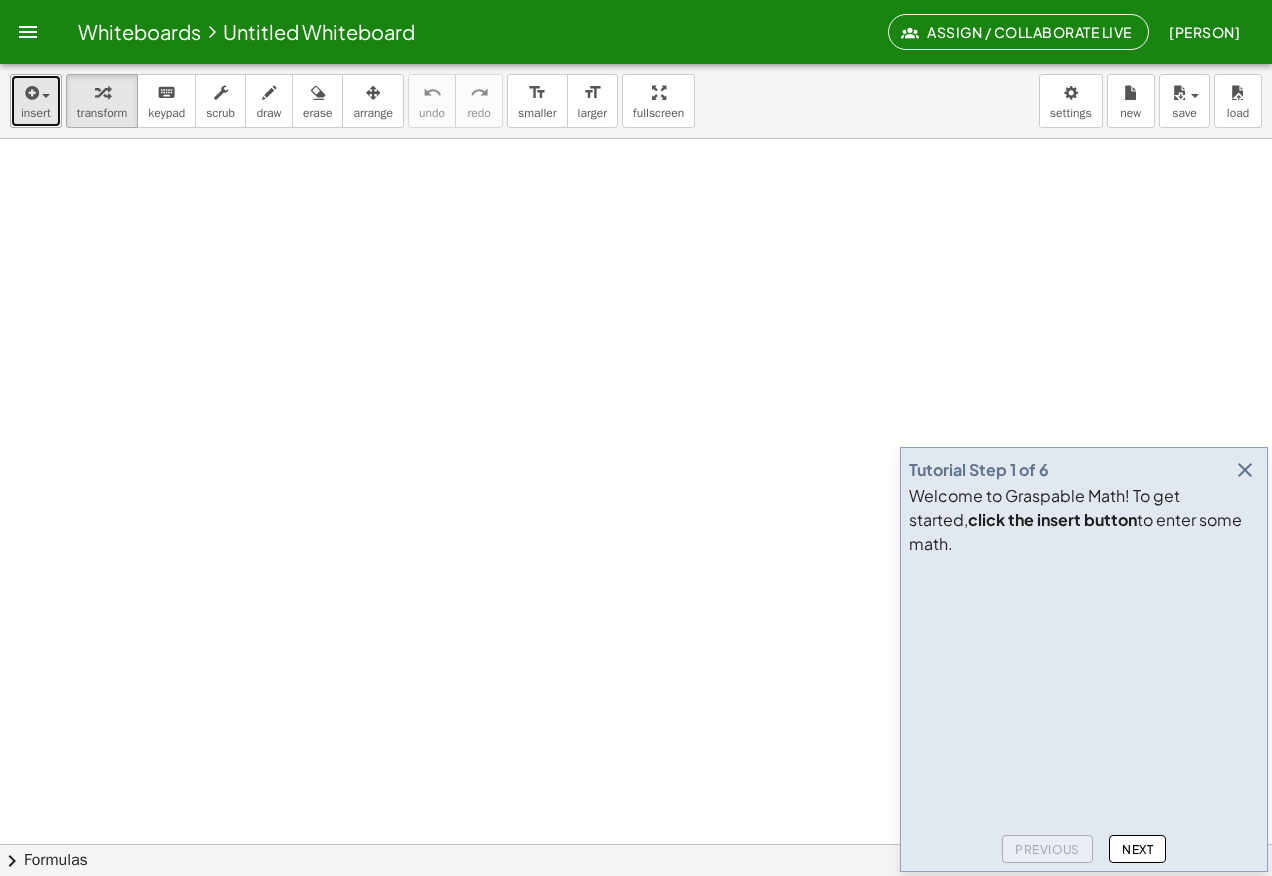click on "insert" at bounding box center [36, 113] 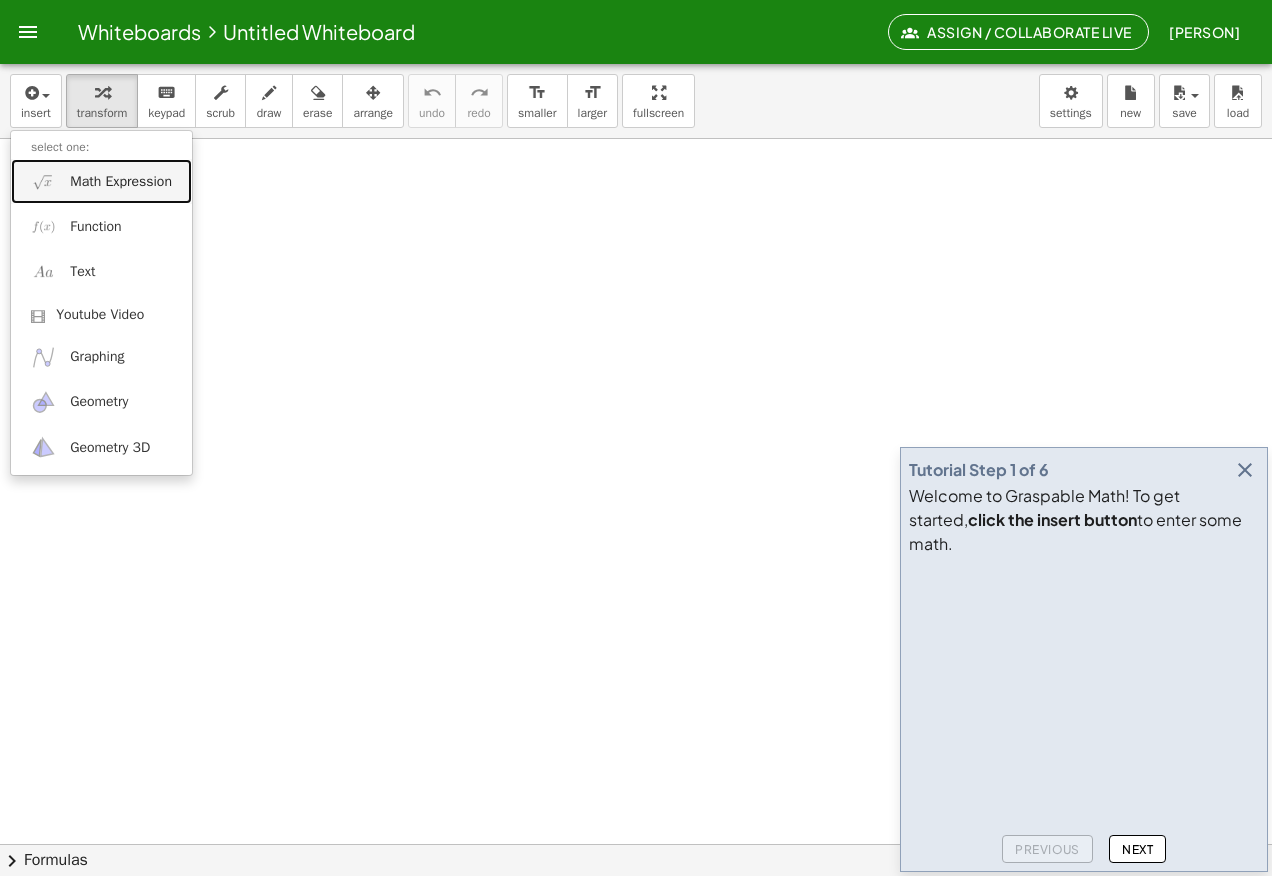 click on "Math Expression" at bounding box center [101, 181] 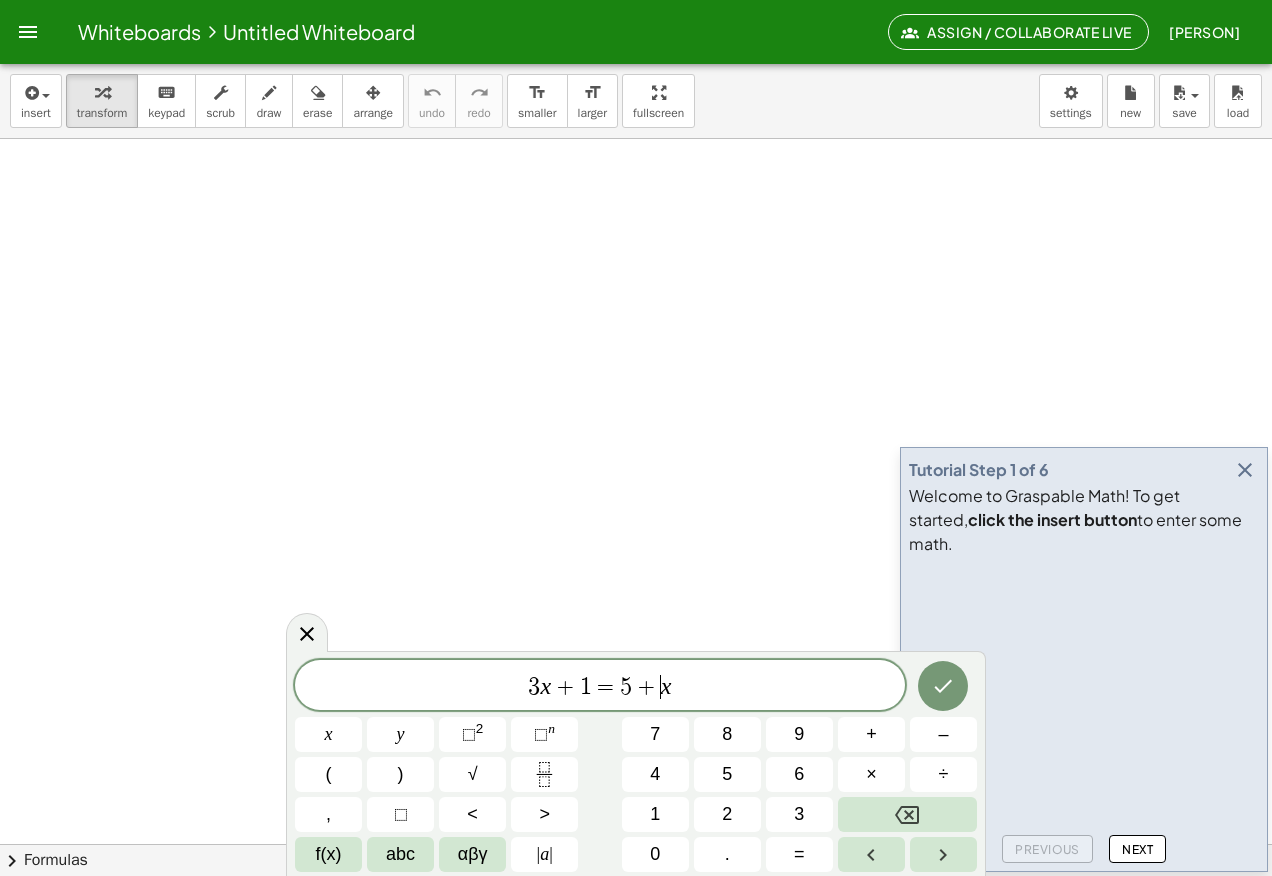 click on "3 x + 1 = 5 + ​ x" at bounding box center [600, 687] 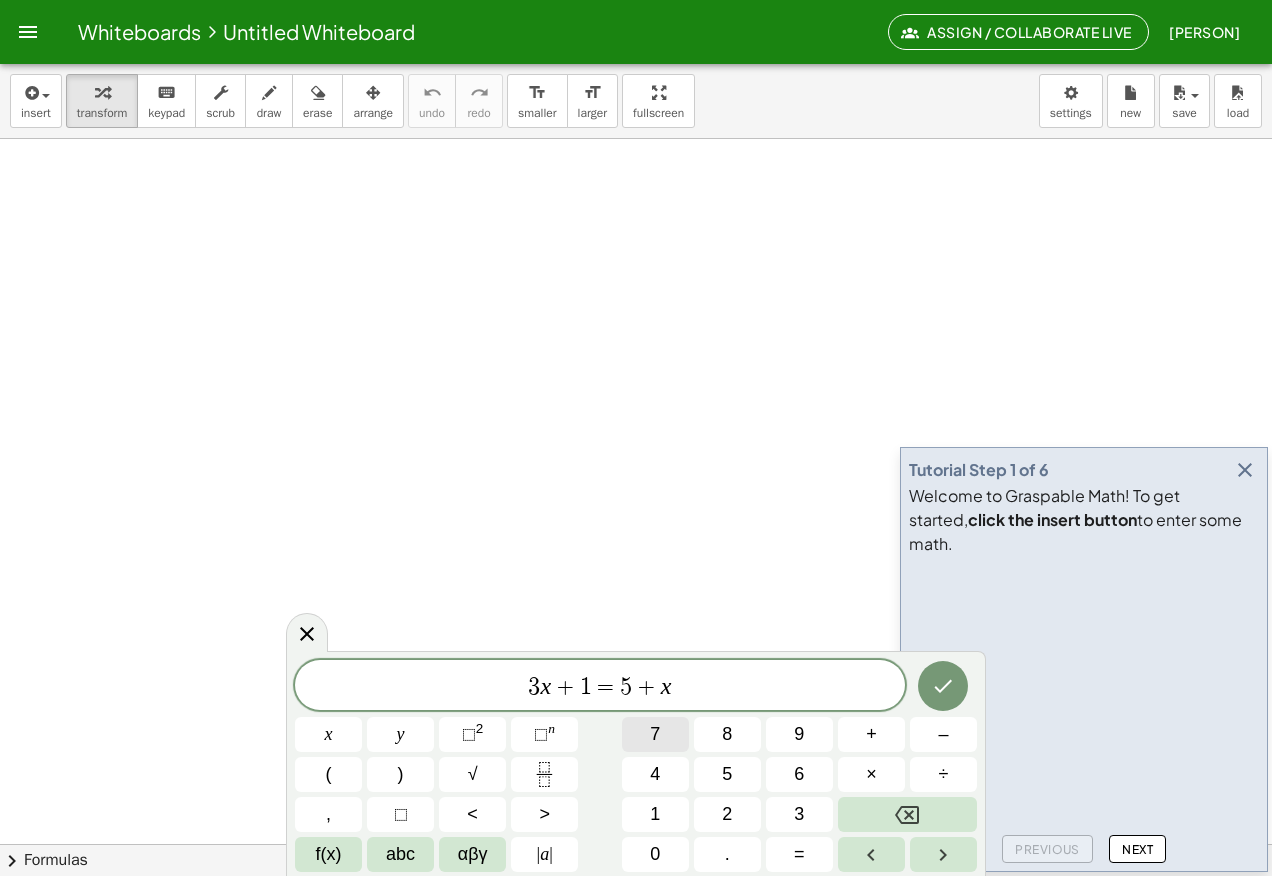 click on "7" at bounding box center (655, 734) 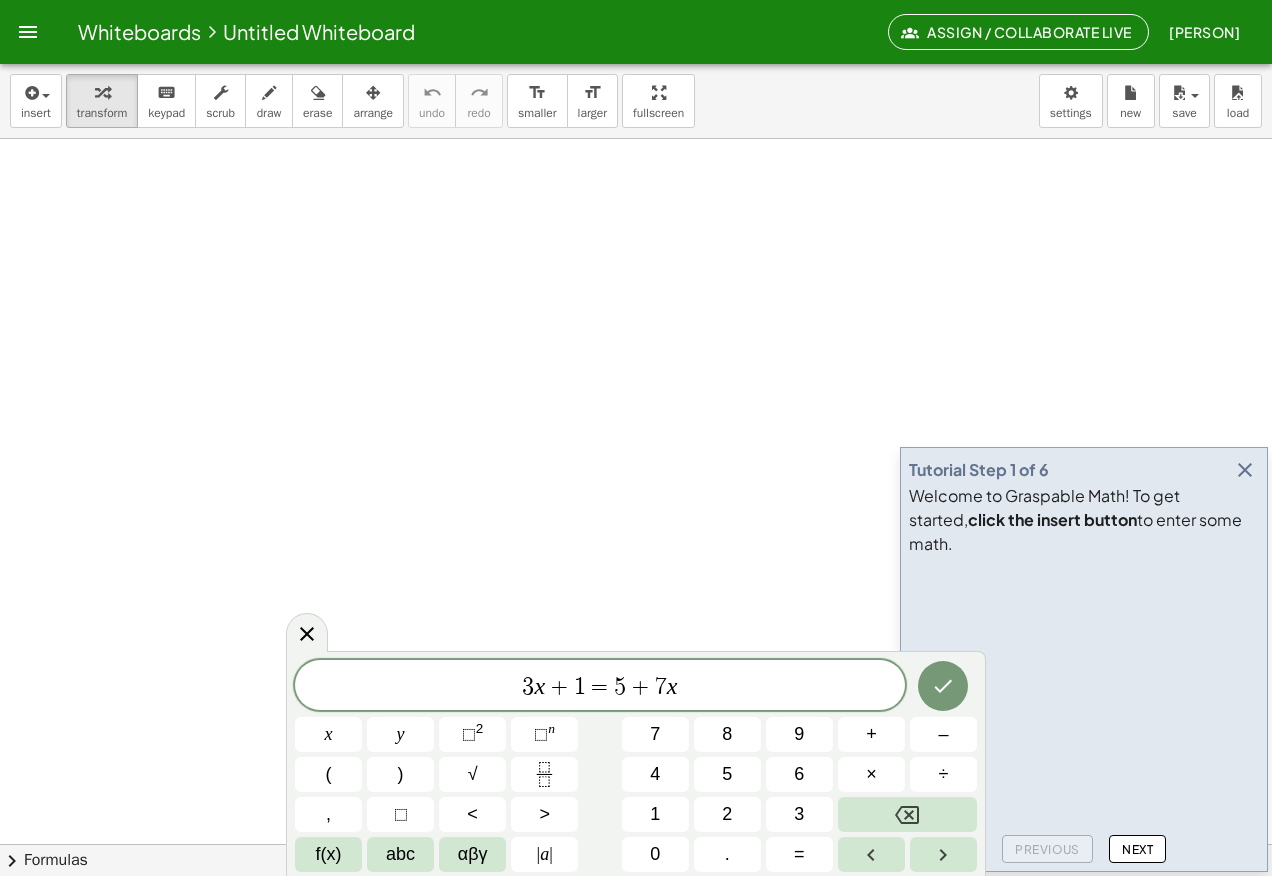 click on "3 x + 1 = 5 + 7 ​ x" at bounding box center [600, 687] 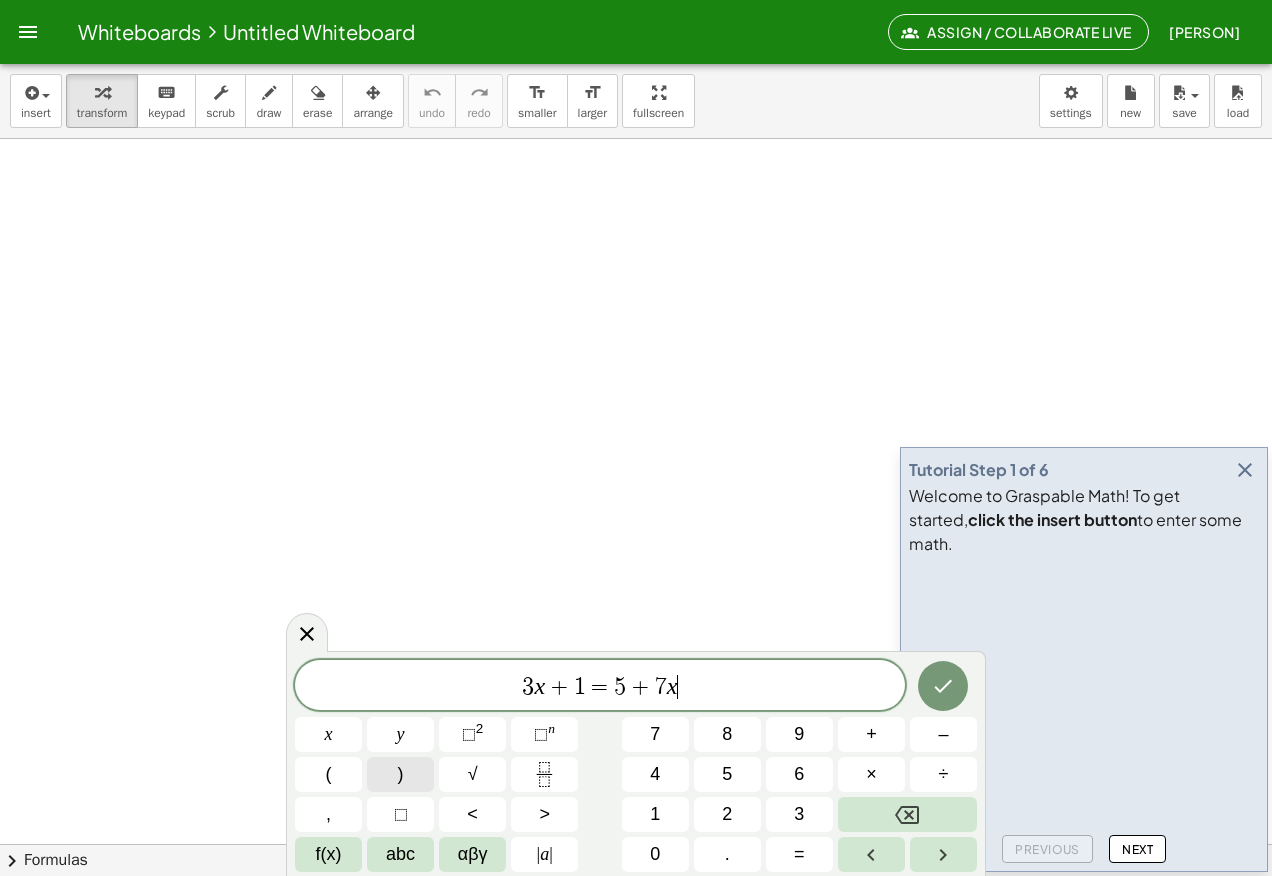 click on ")" at bounding box center (401, 774) 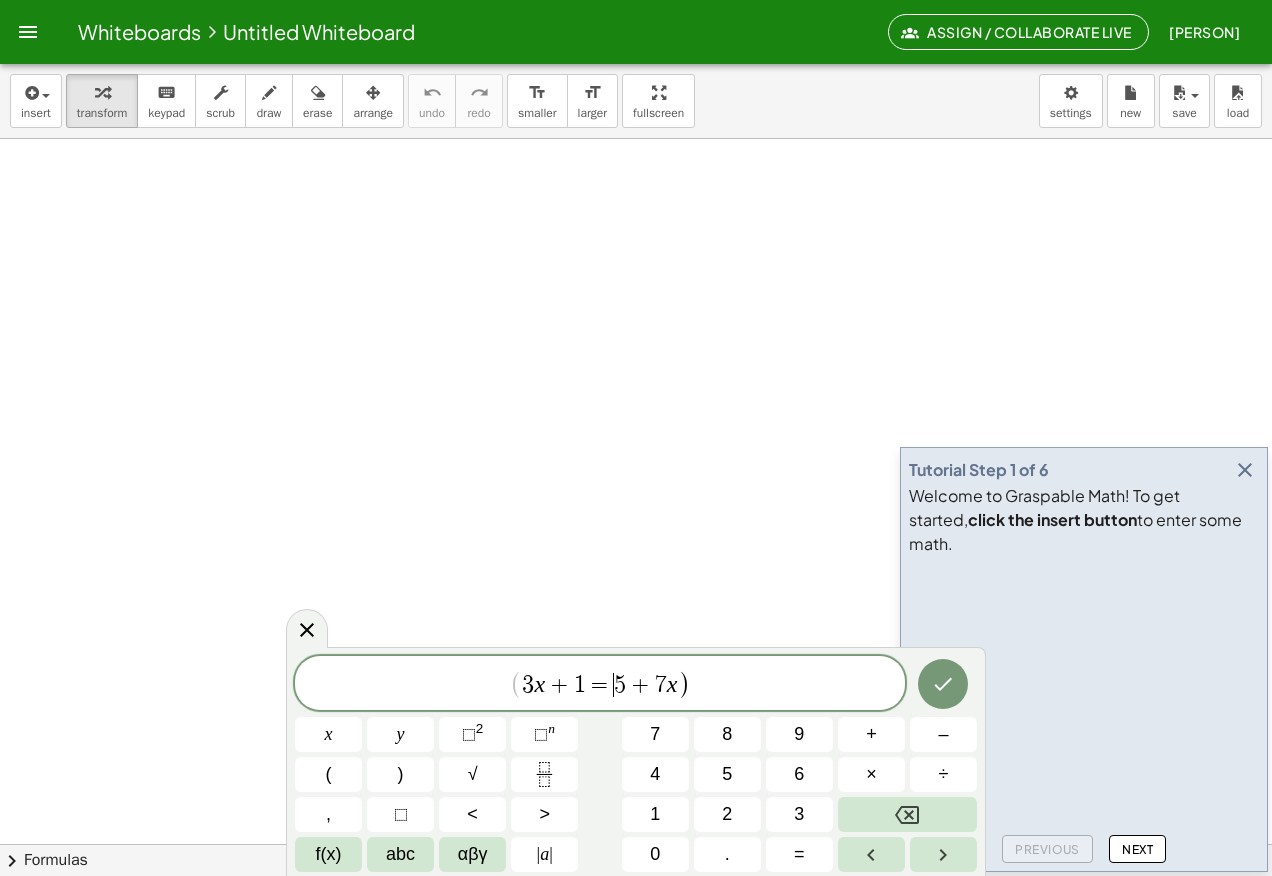 click on "=" at bounding box center (600, 685) 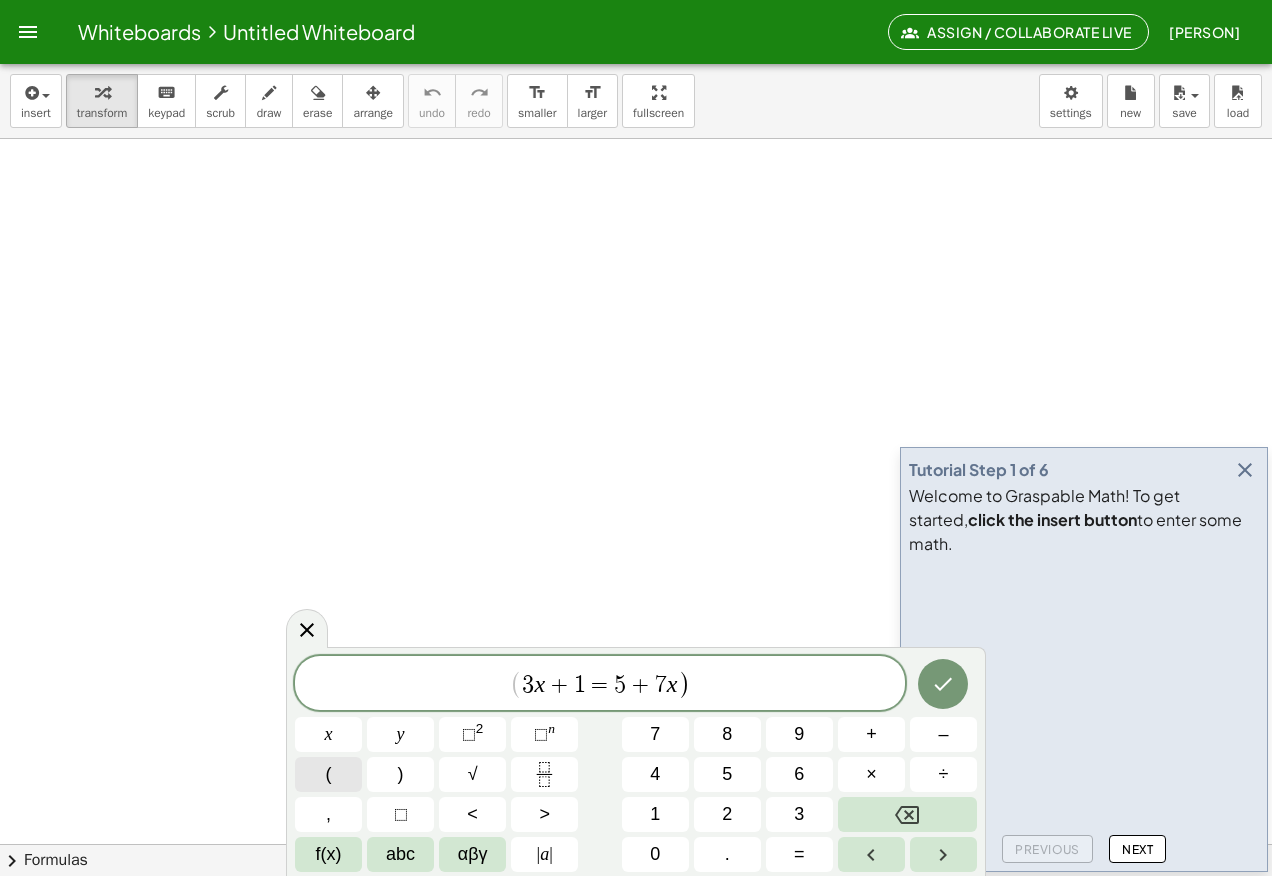 click on "(" at bounding box center [328, 774] 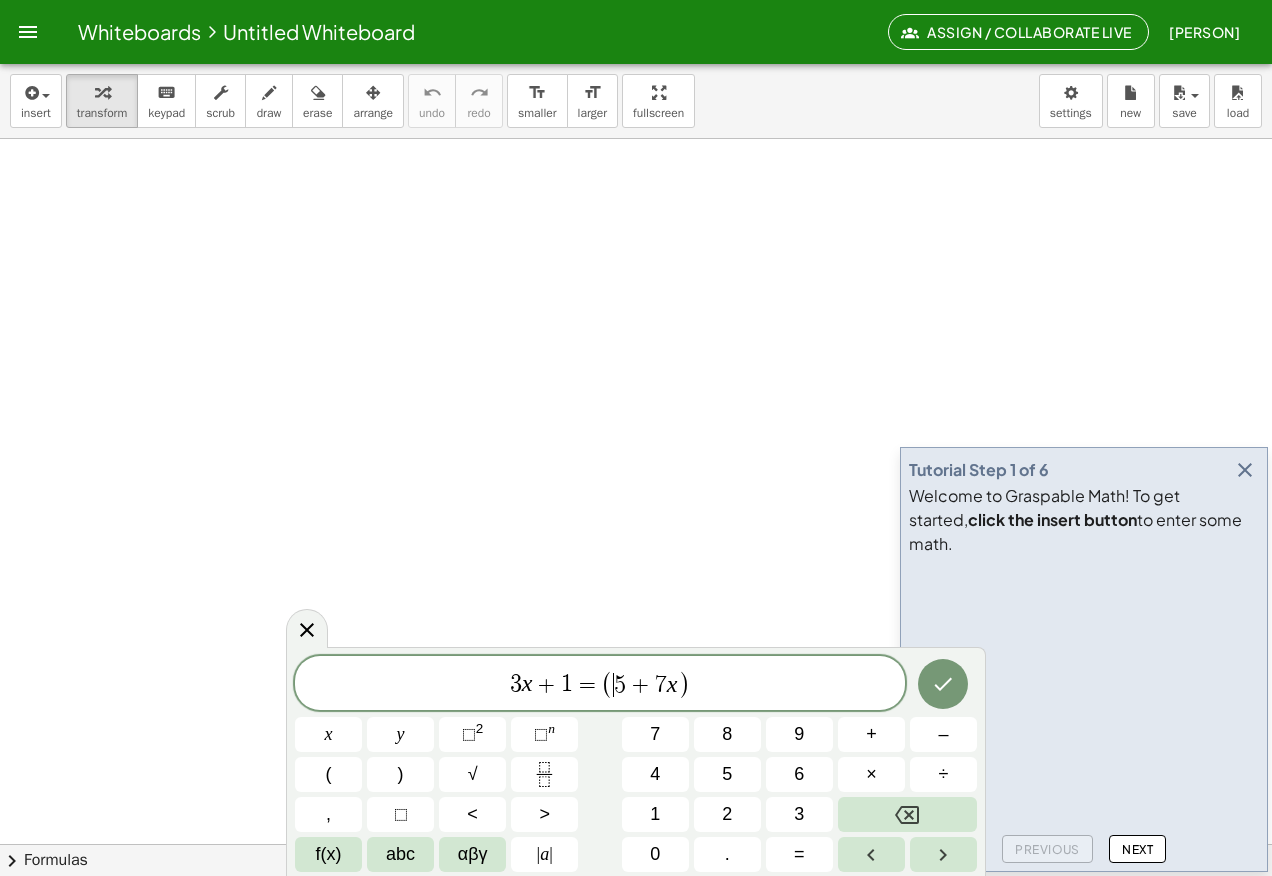 click on ")" at bounding box center (684, 684) 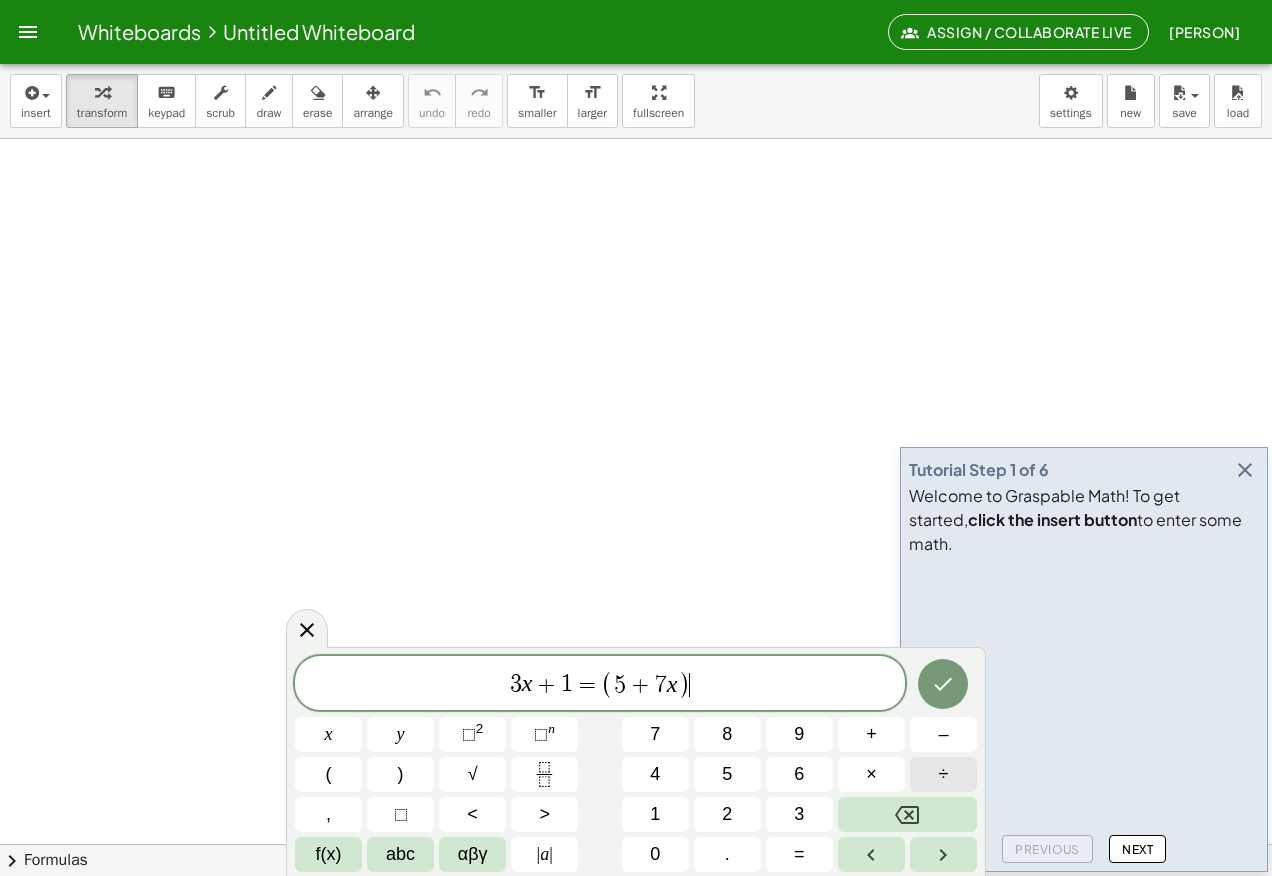 click on "÷" at bounding box center (944, 774) 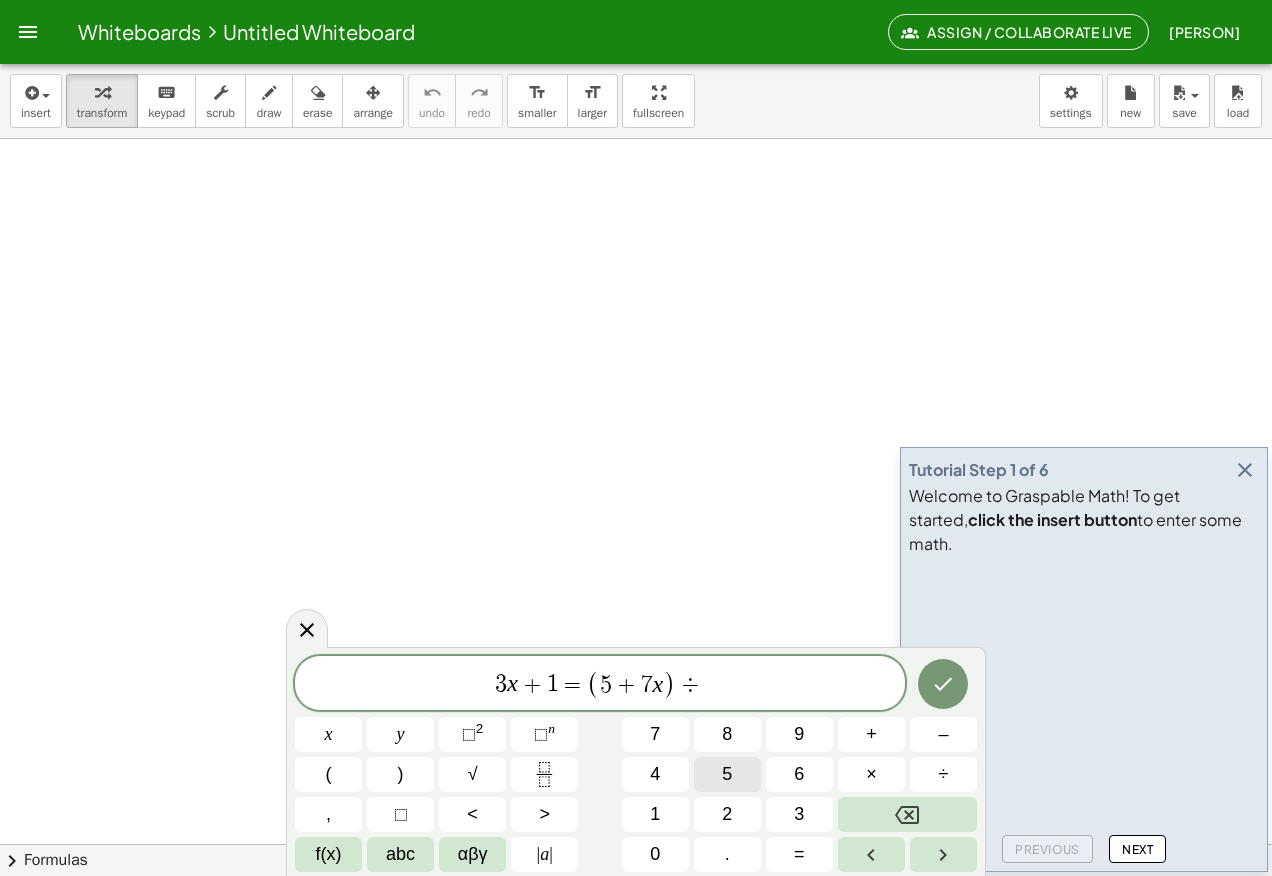 click on "5" at bounding box center (727, 774) 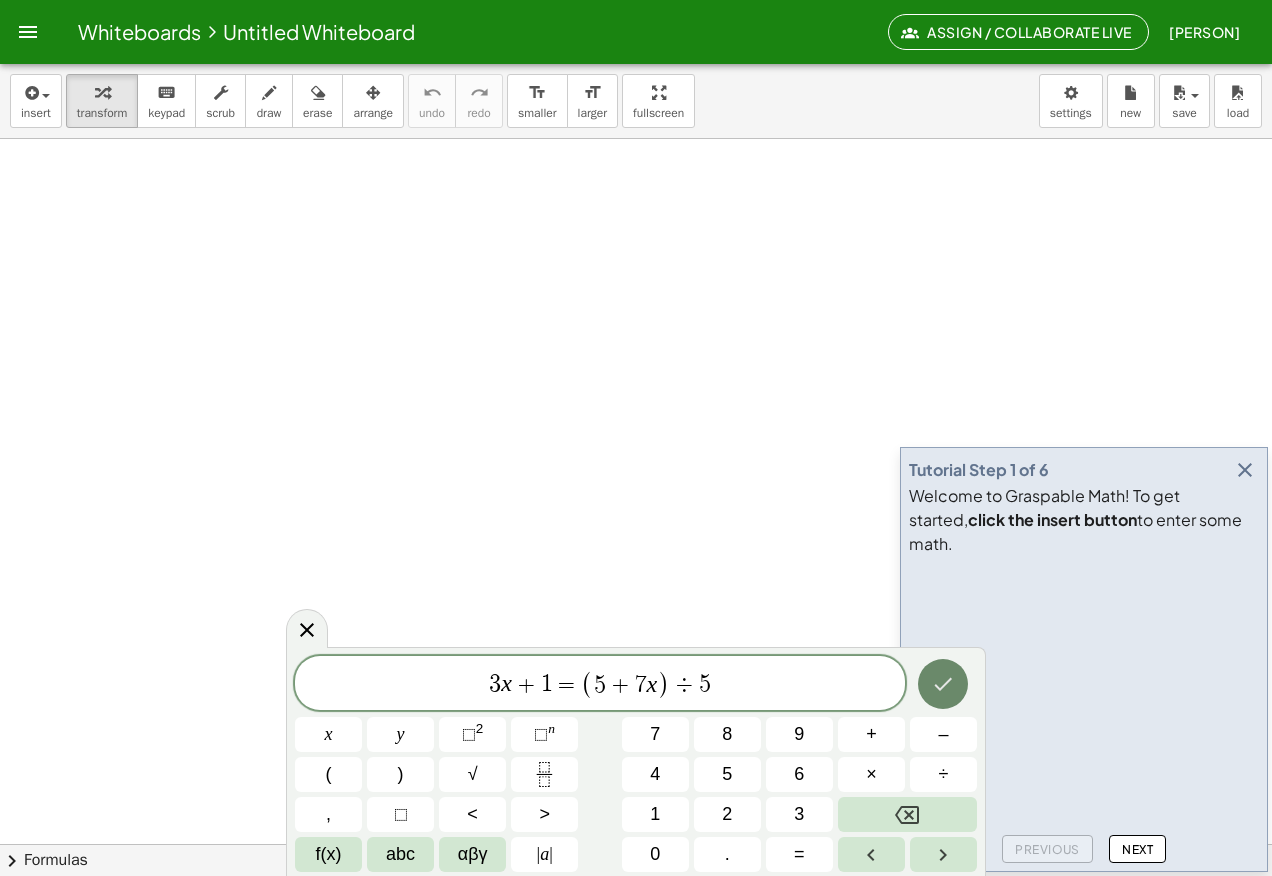 click 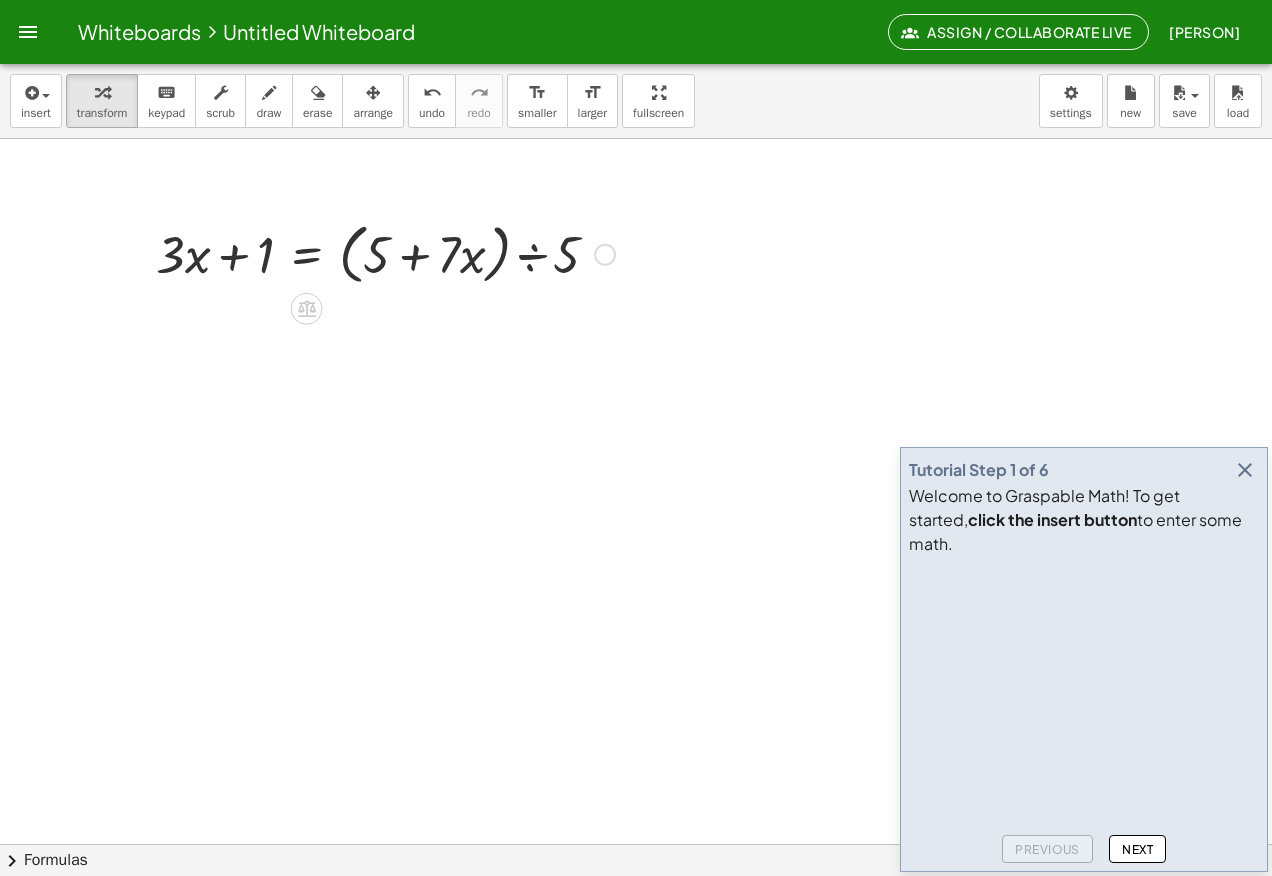 click at bounding box center (385, 253) 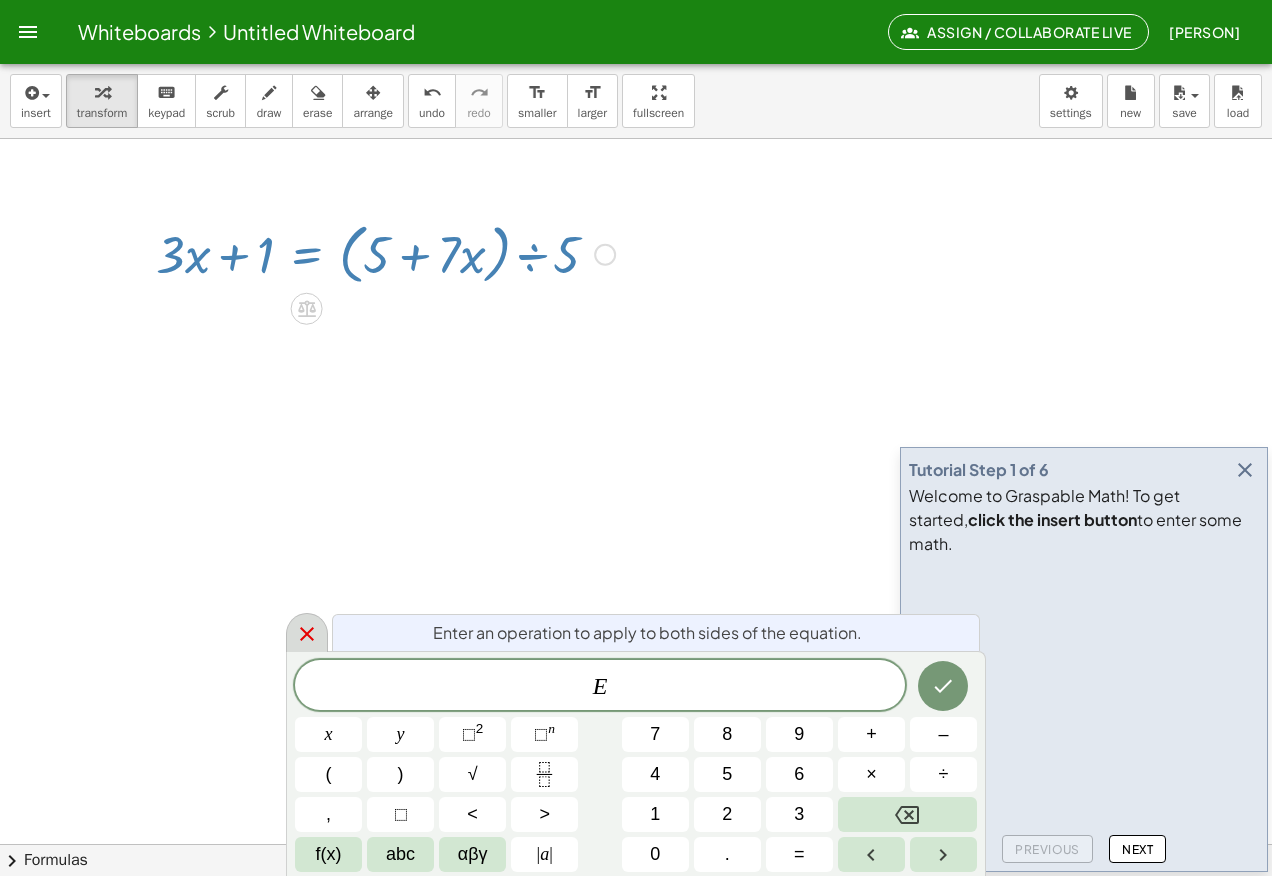 click 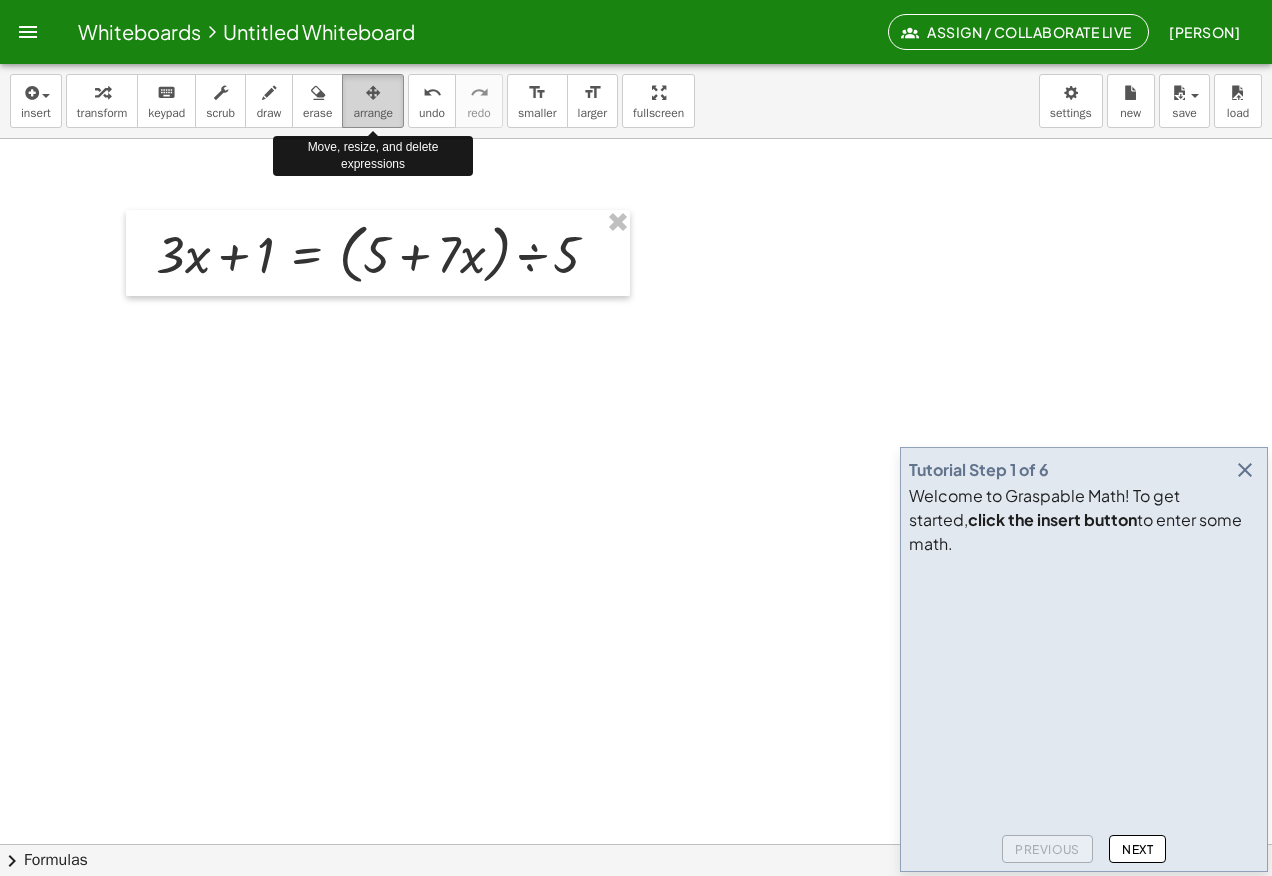 click at bounding box center [373, 92] 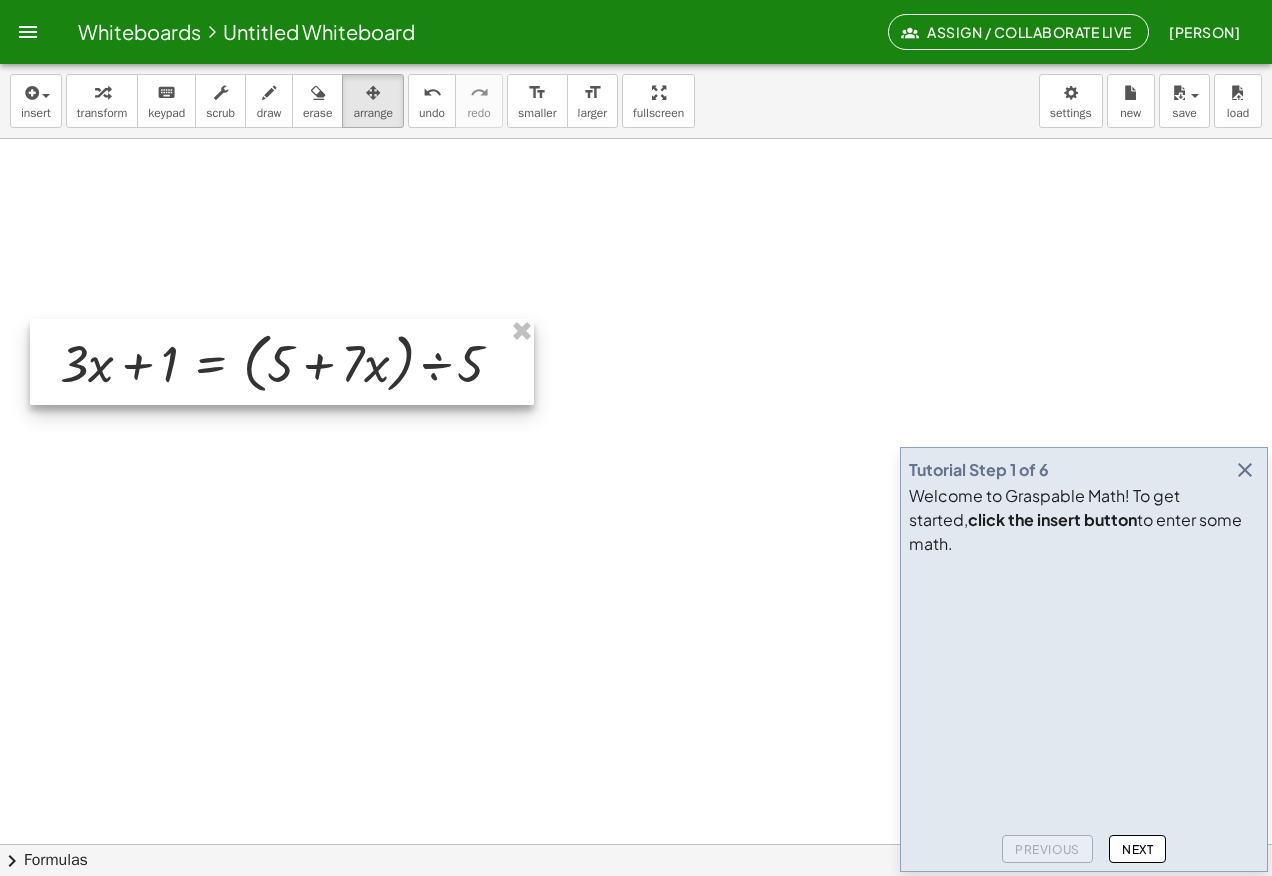 drag, startPoint x: 397, startPoint y: 230, endPoint x: 301, endPoint y: 340, distance: 146 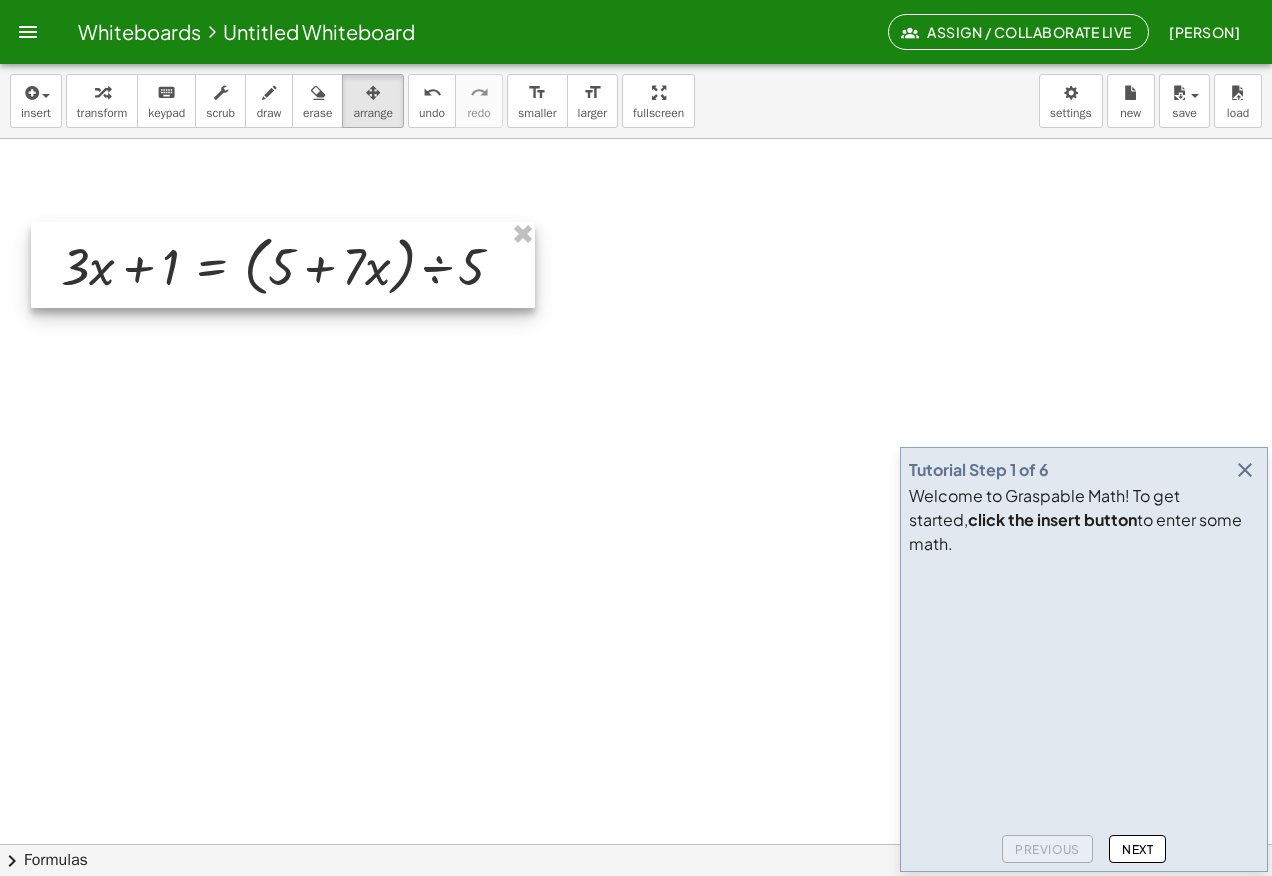 drag, startPoint x: 367, startPoint y: 334, endPoint x: 367, endPoint y: 237, distance: 97 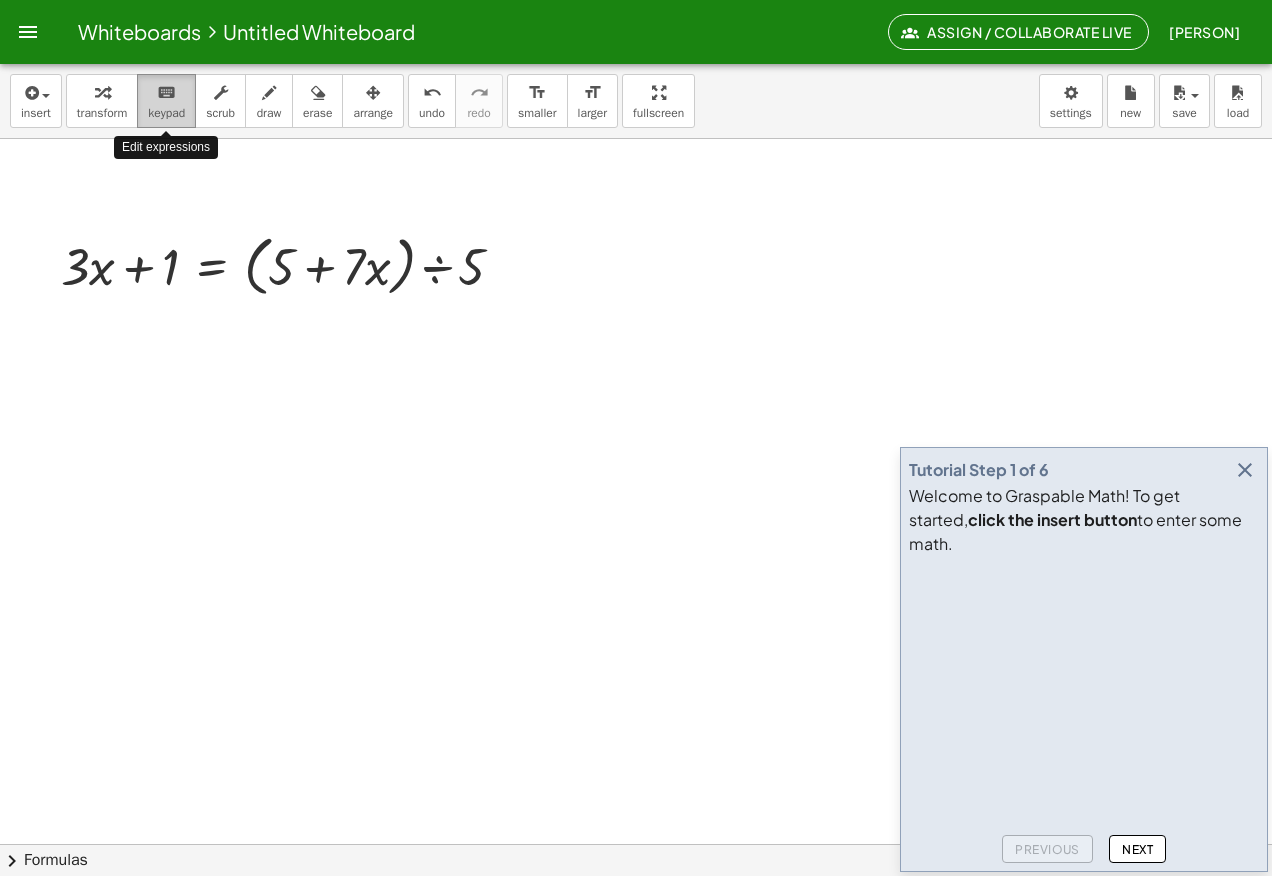 click on "keyboard" at bounding box center [166, 93] 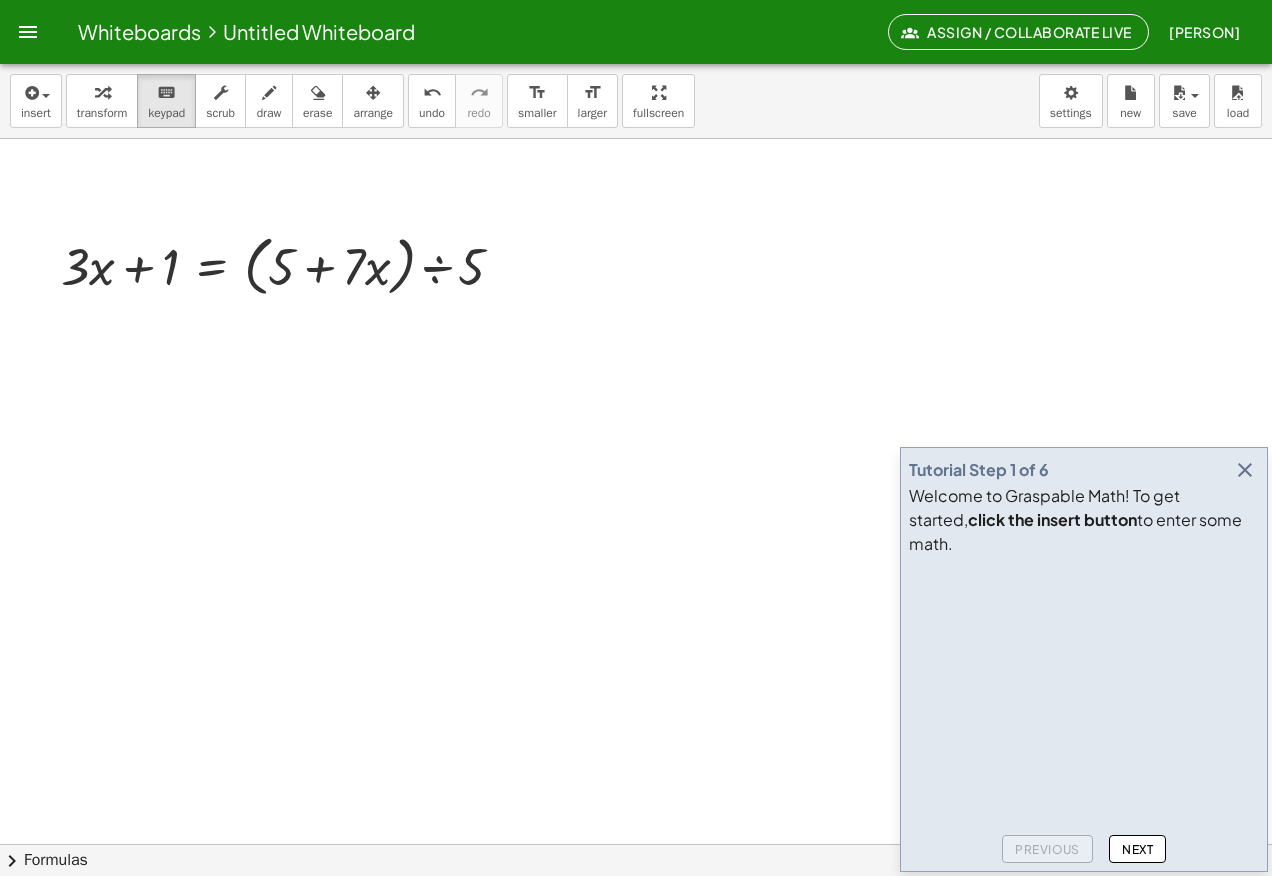 click at bounding box center [636, 908] 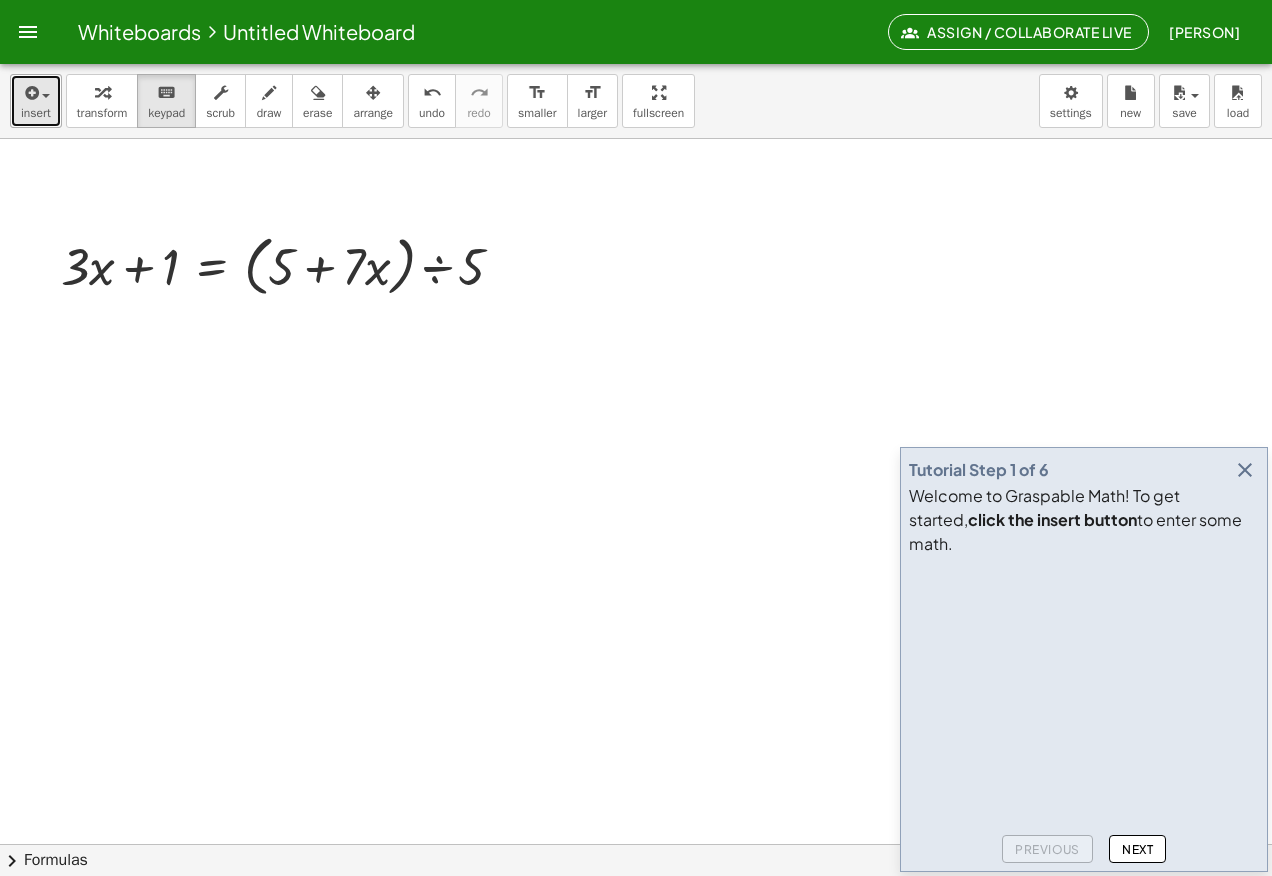 click on "insert" at bounding box center (36, 101) 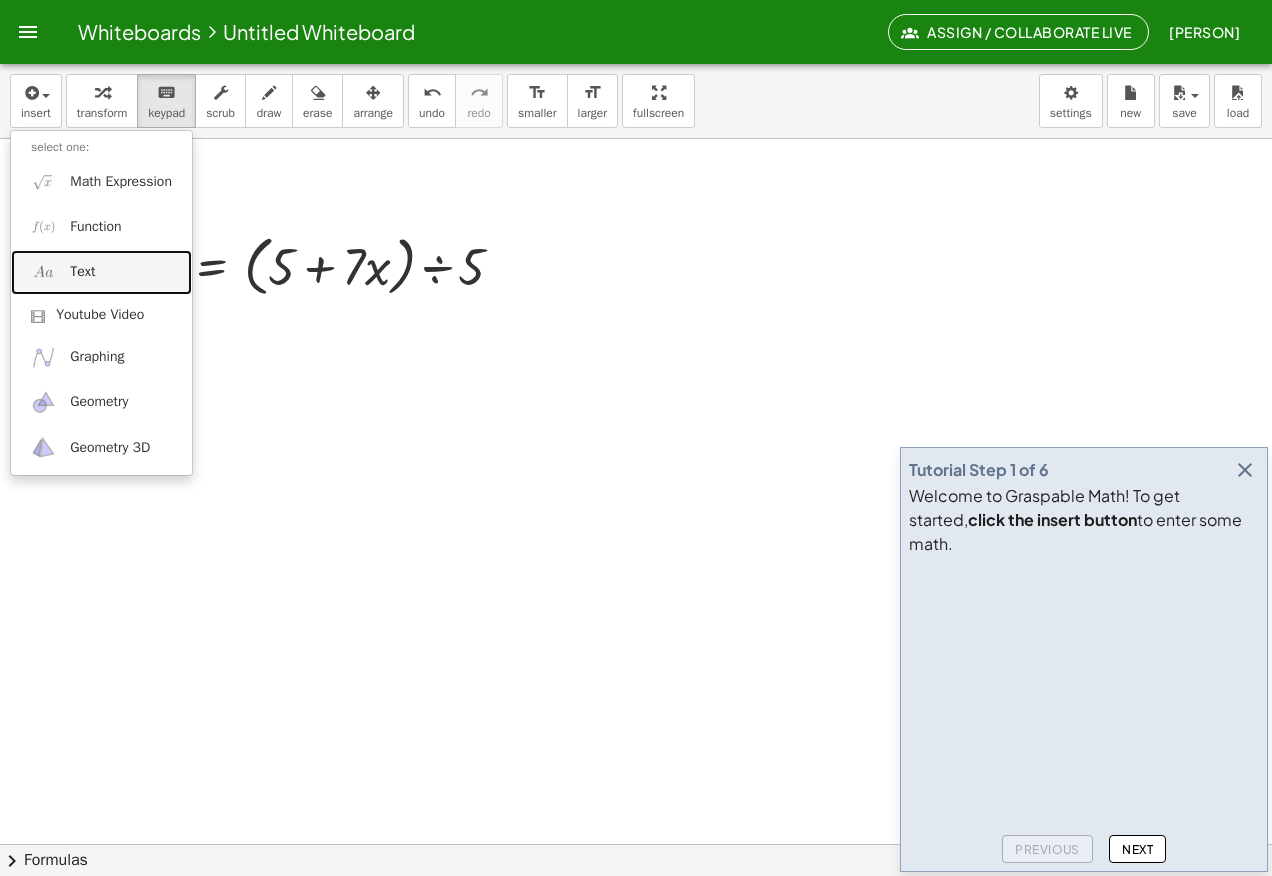 click on "Text" at bounding box center (82, 272) 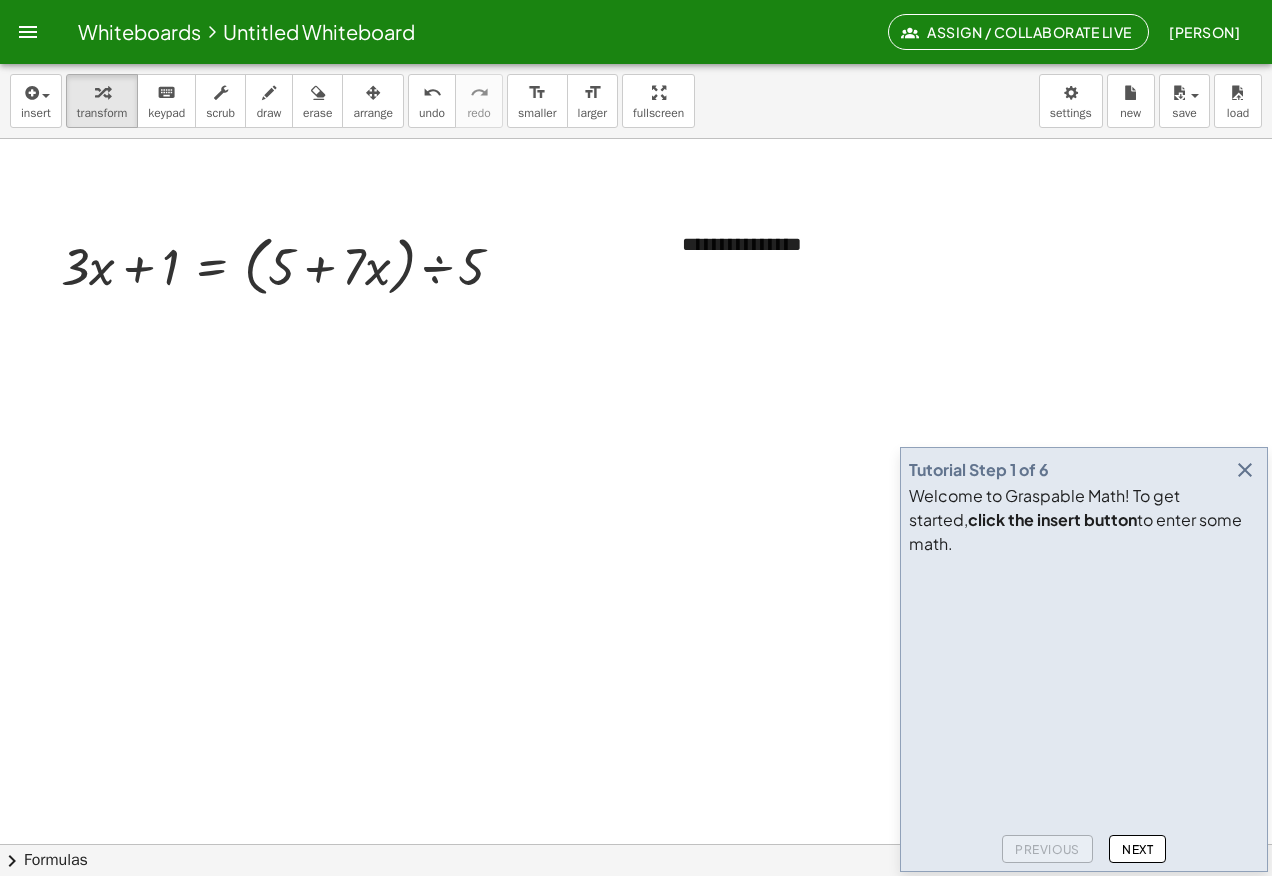 type 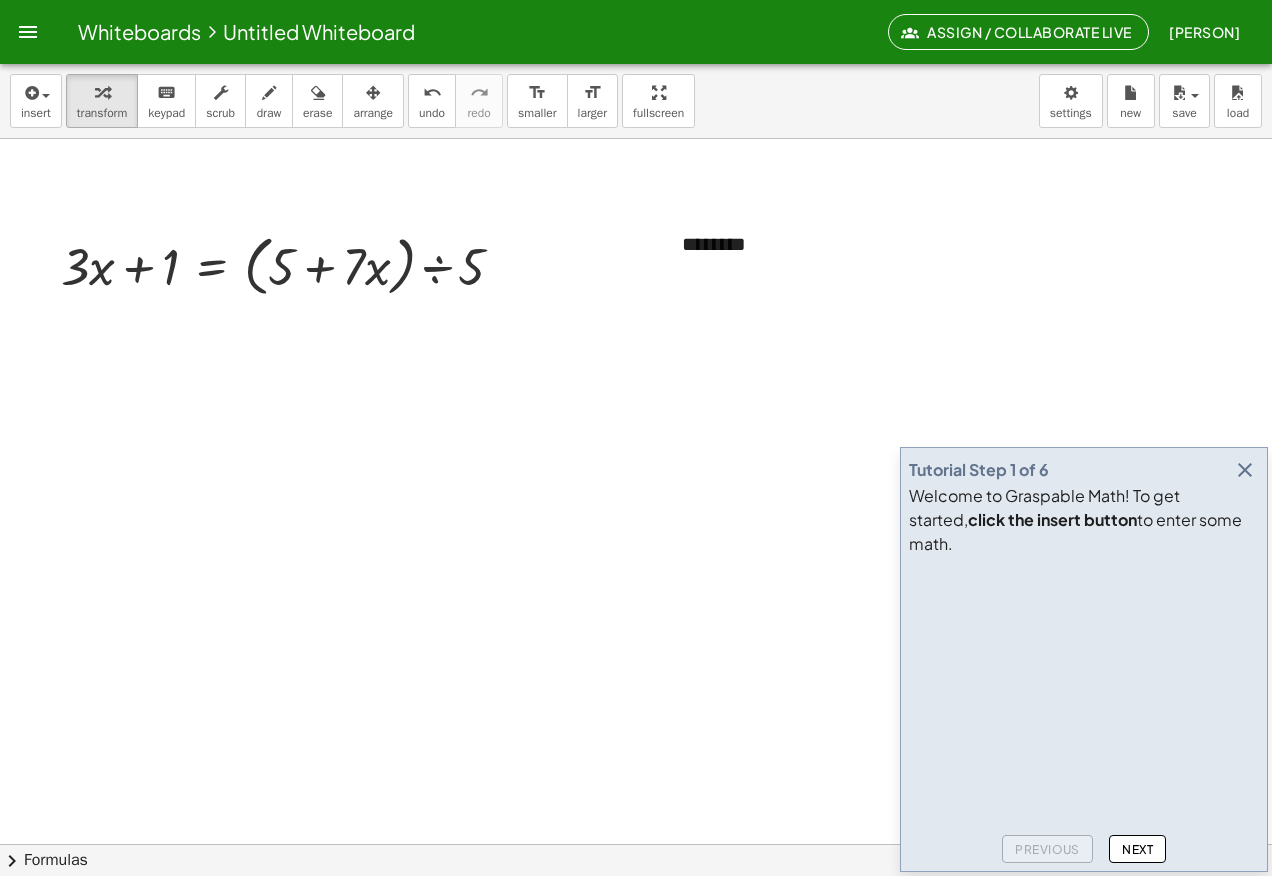 click at bounding box center [636, 908] 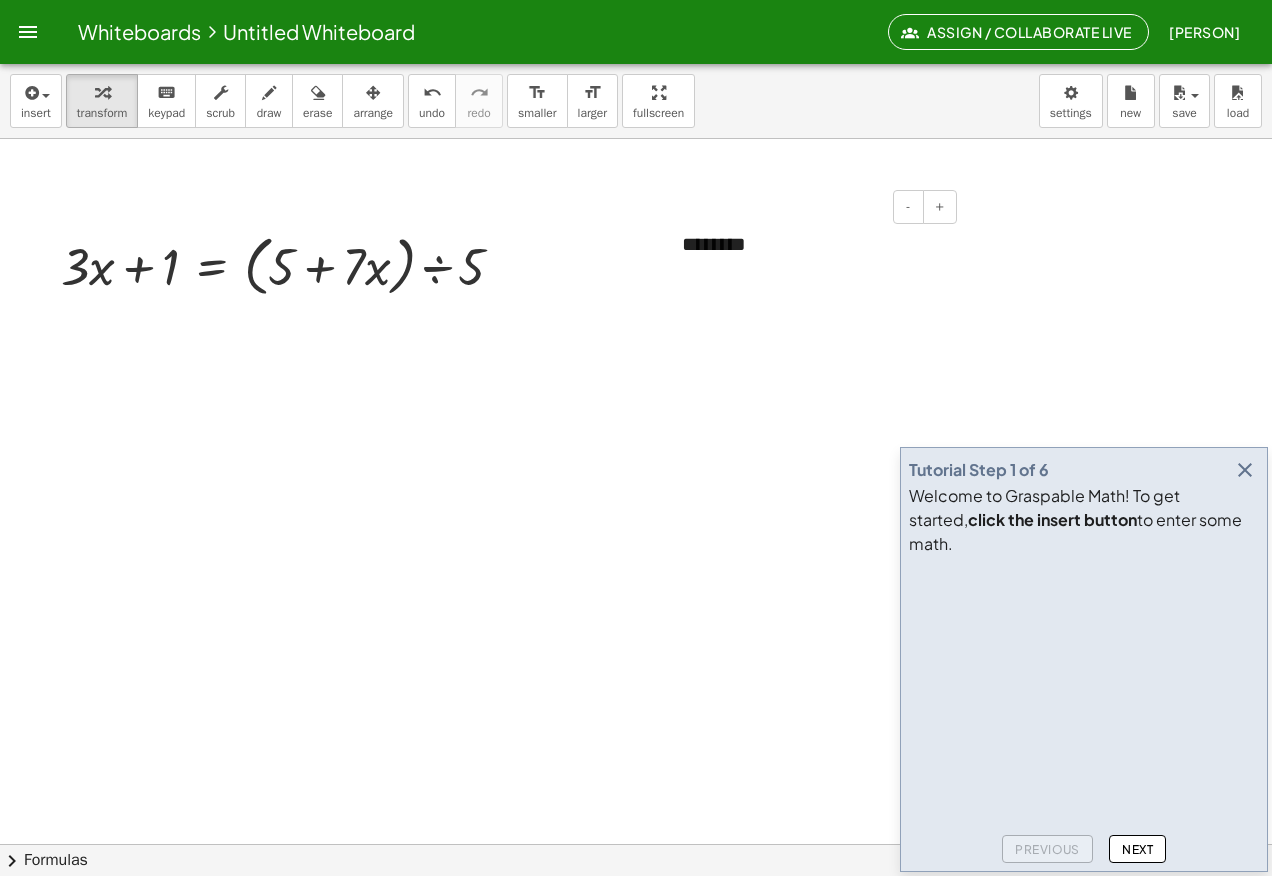 click on "********" at bounding box center (812, 244) 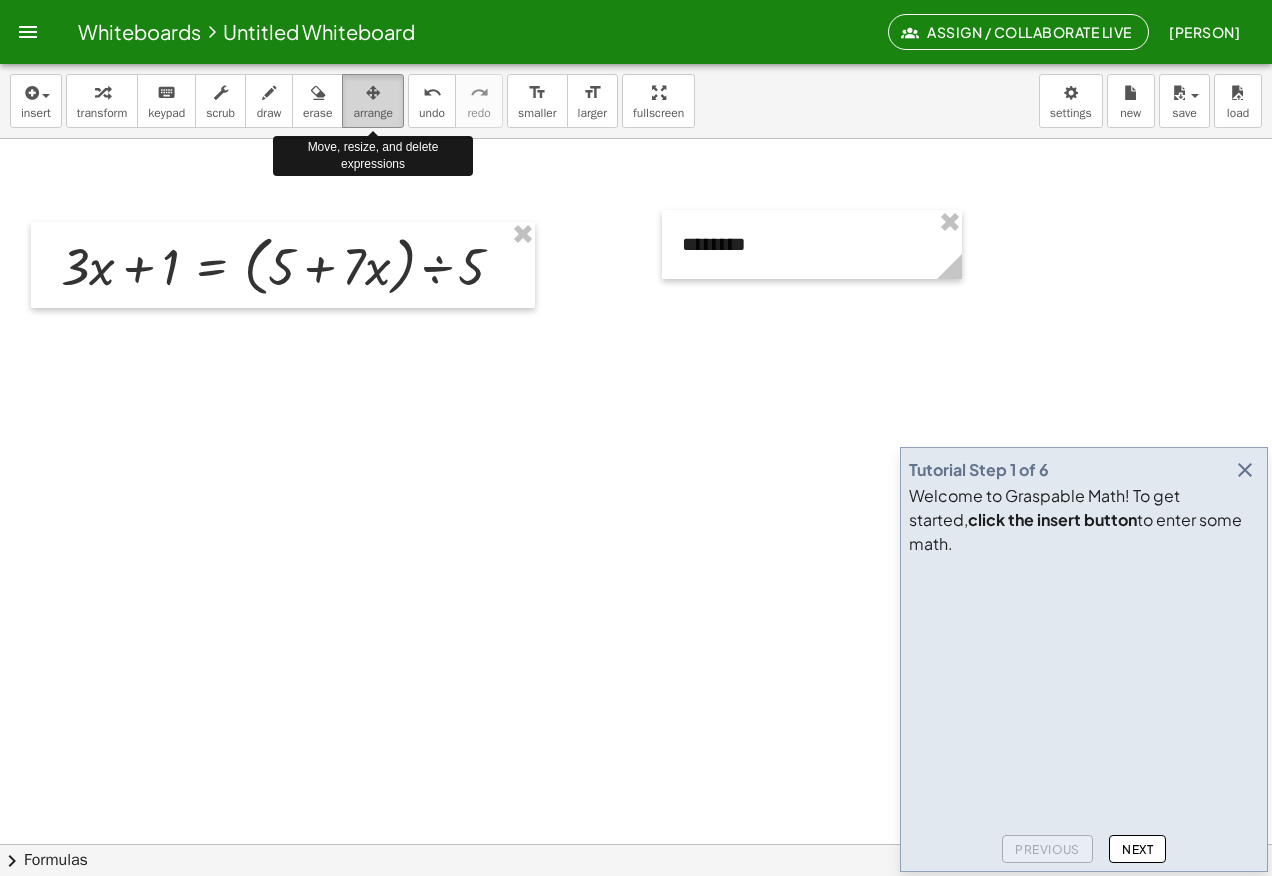 click on "arrange" at bounding box center (373, 113) 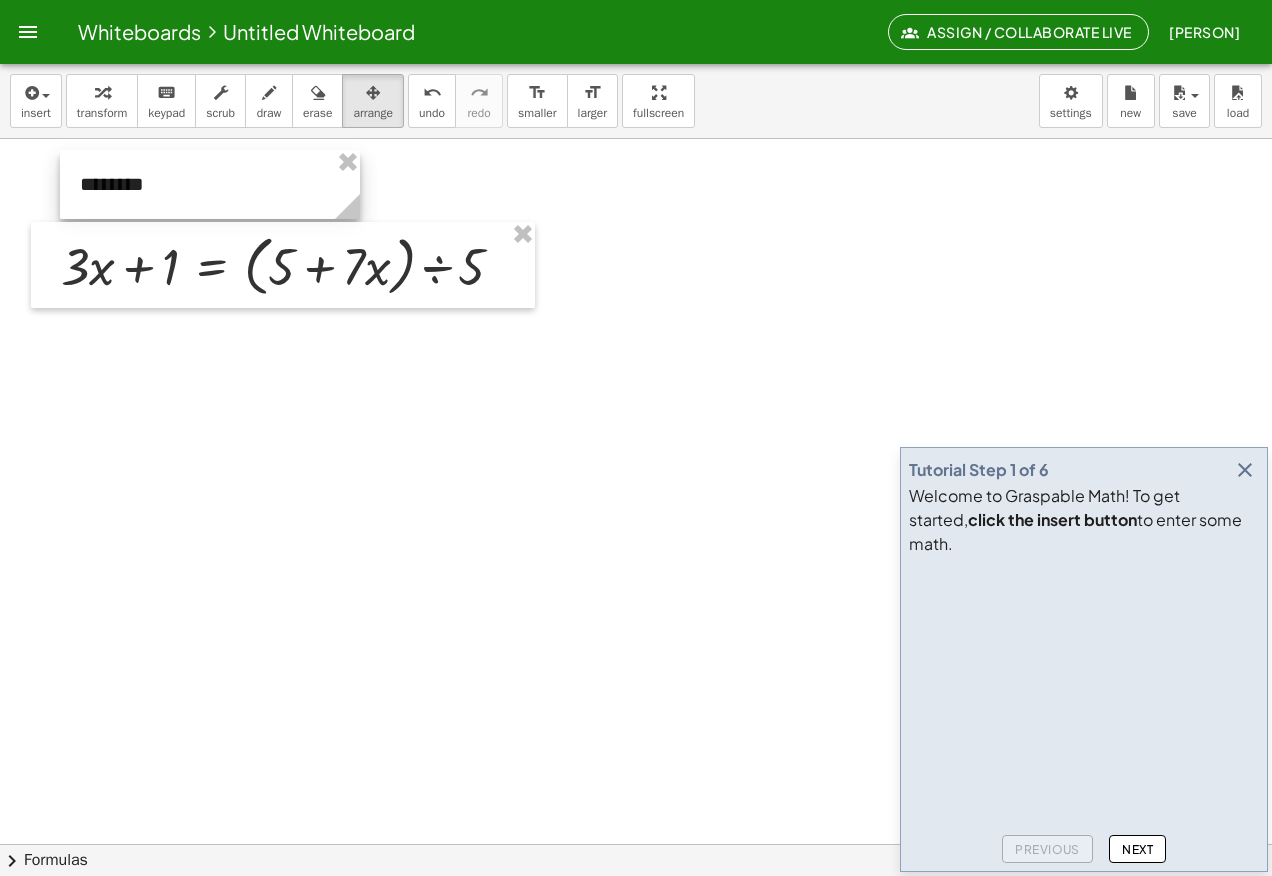 drag, startPoint x: 813, startPoint y: 237, endPoint x: 211, endPoint y: 177, distance: 604.98267 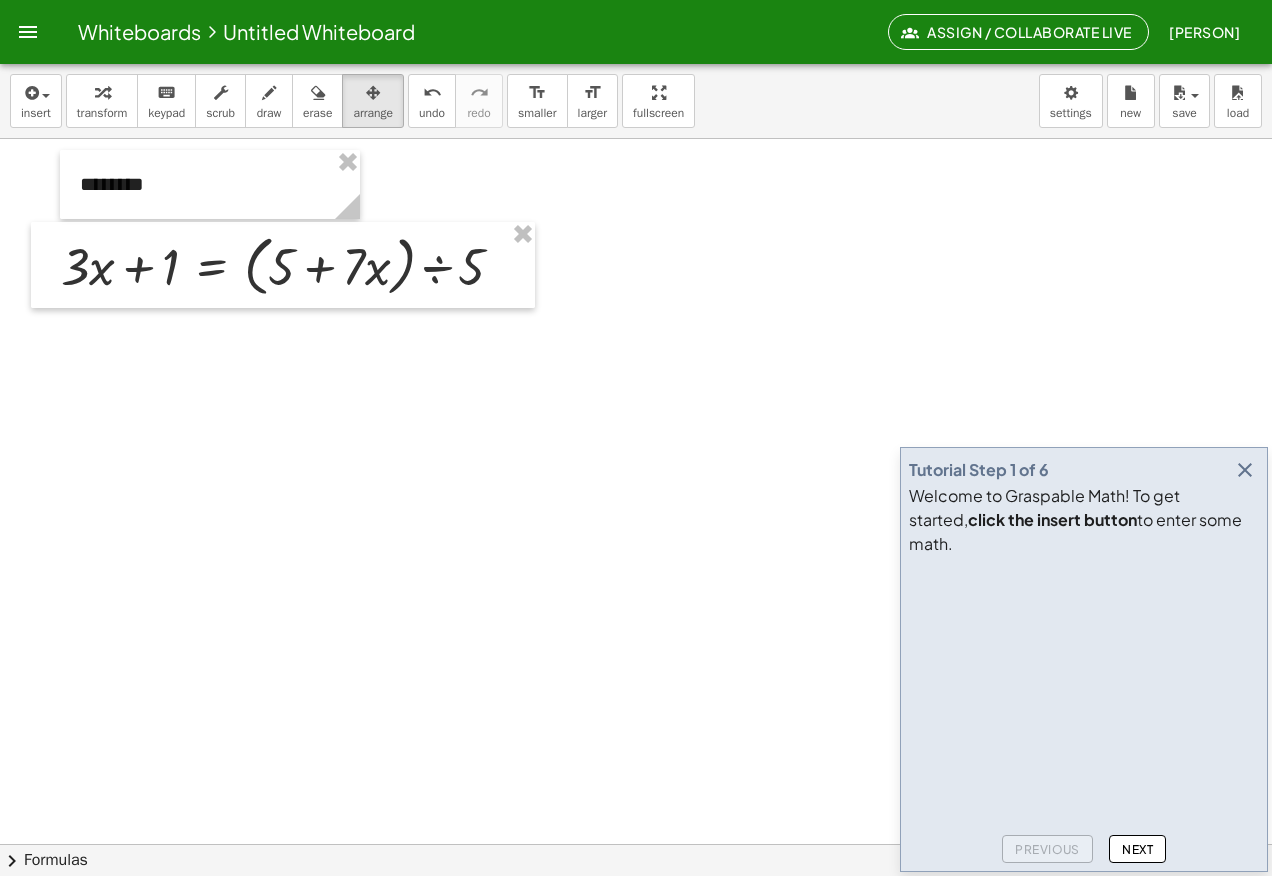 click at bounding box center (636, 908) 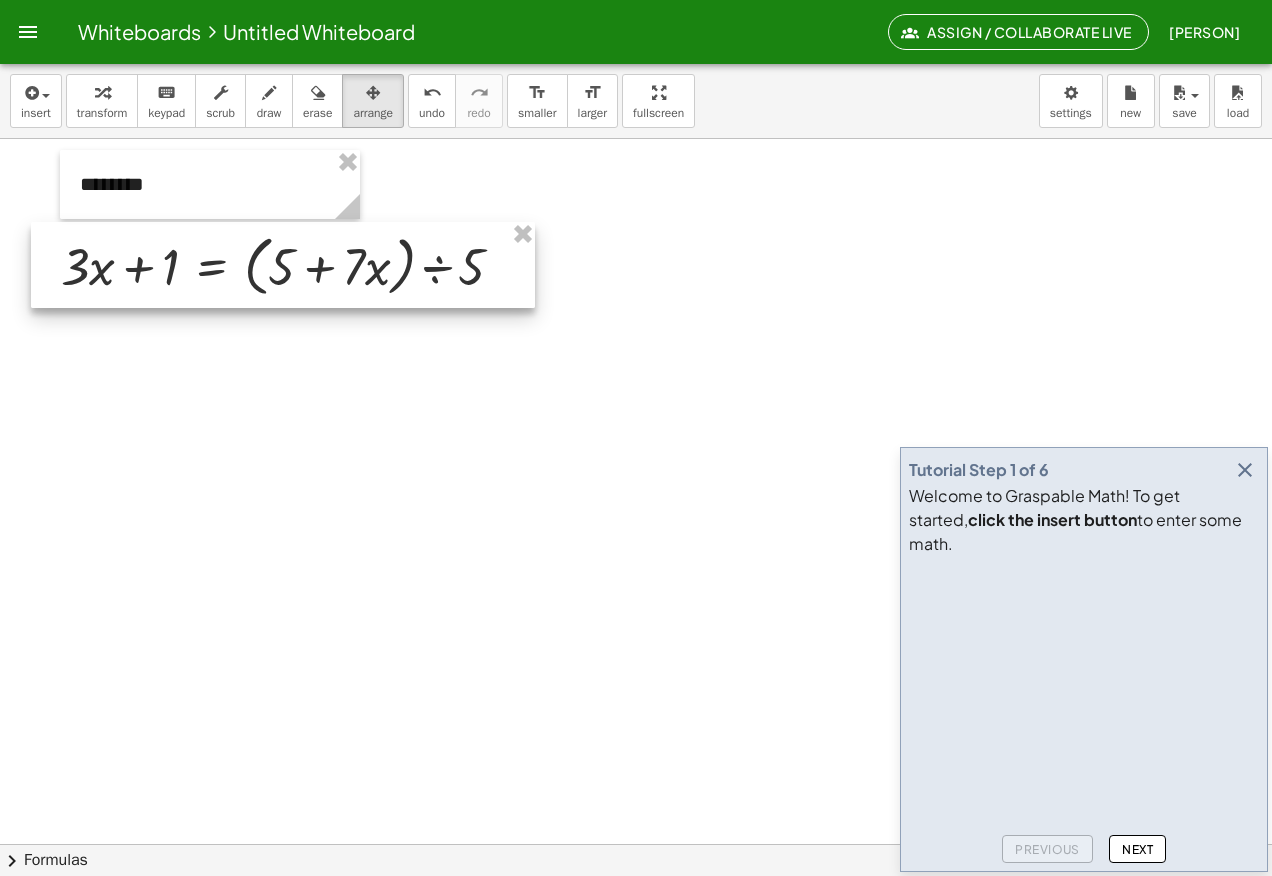 click at bounding box center [283, 265] 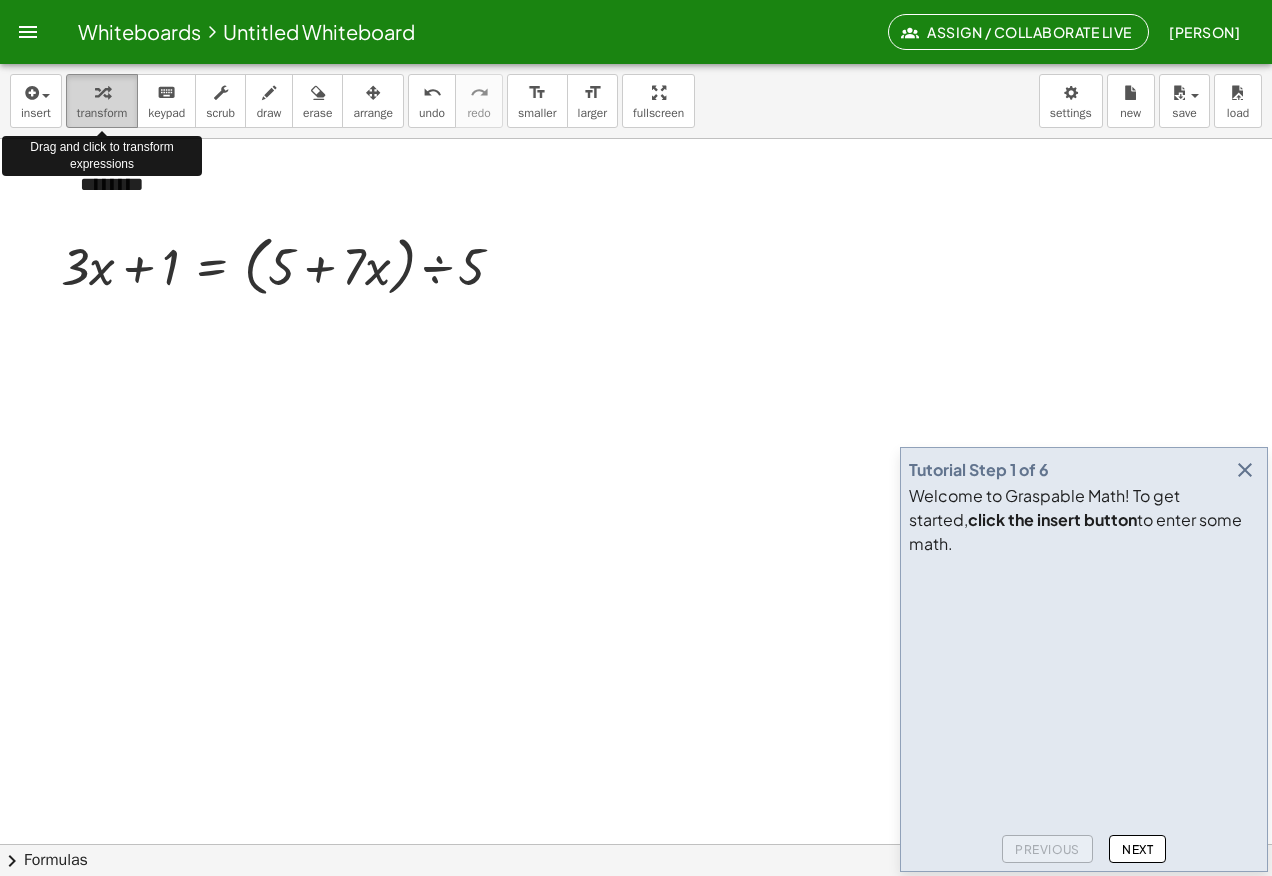 click on "transform" at bounding box center [102, 113] 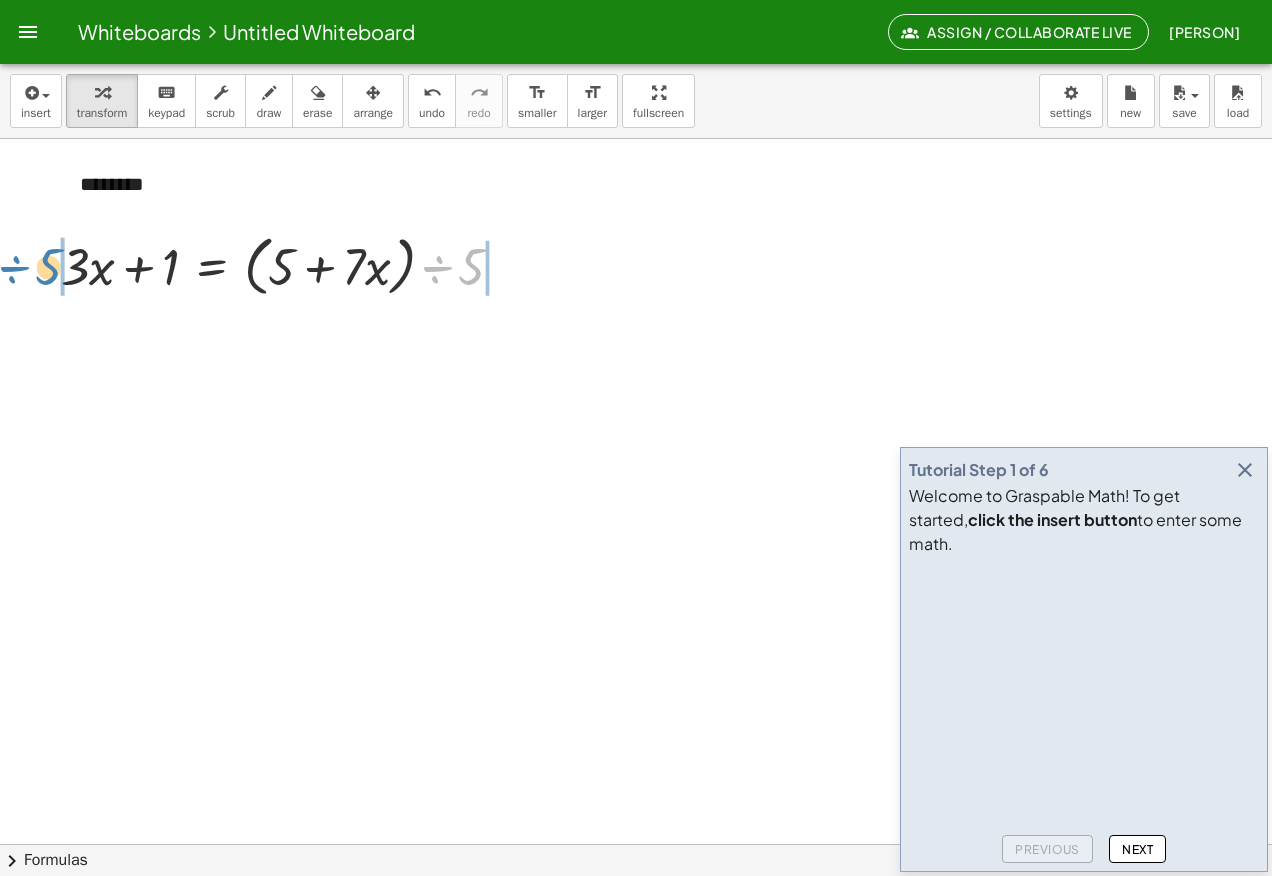 drag, startPoint x: 469, startPoint y: 266, endPoint x: 46, endPoint y: 266, distance: 423 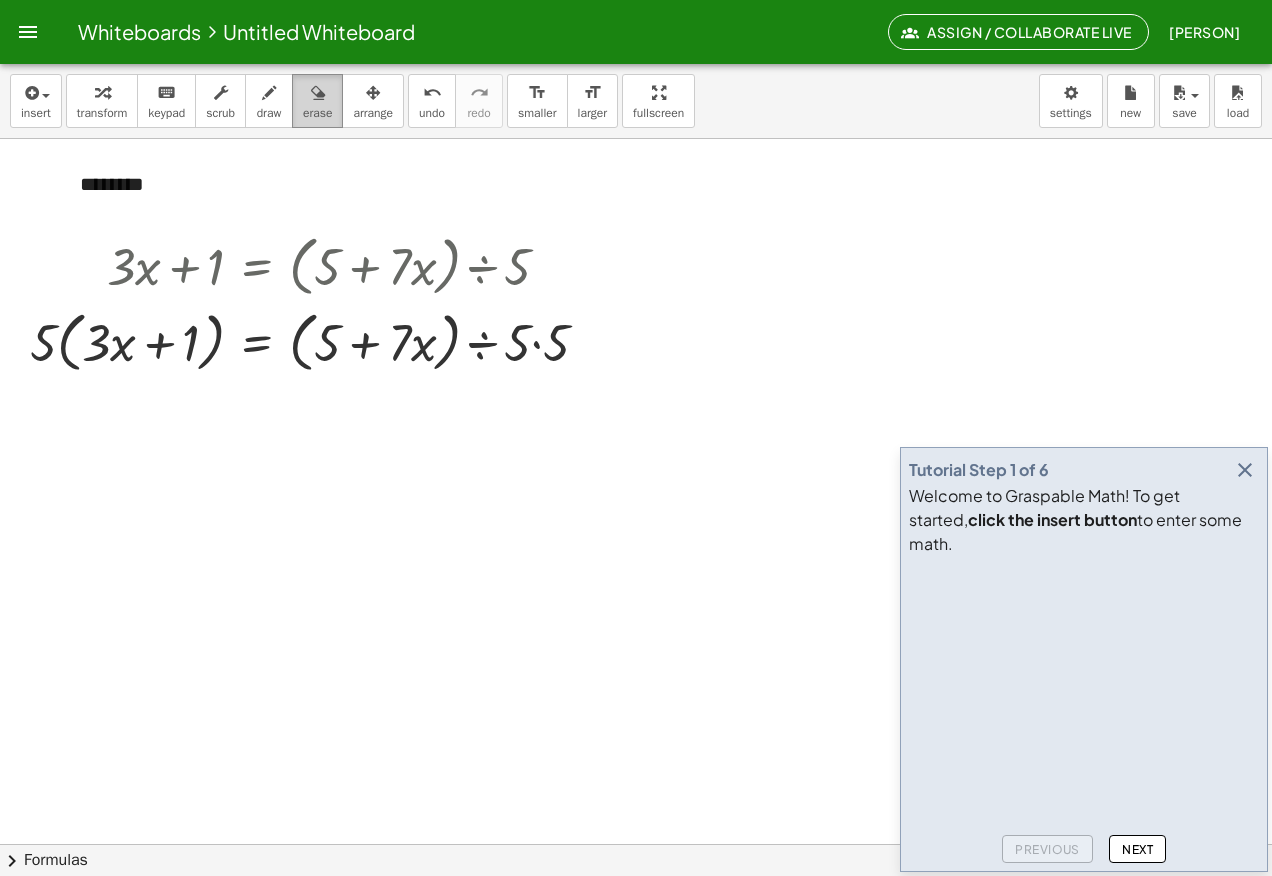 click on "erase" at bounding box center (317, 101) 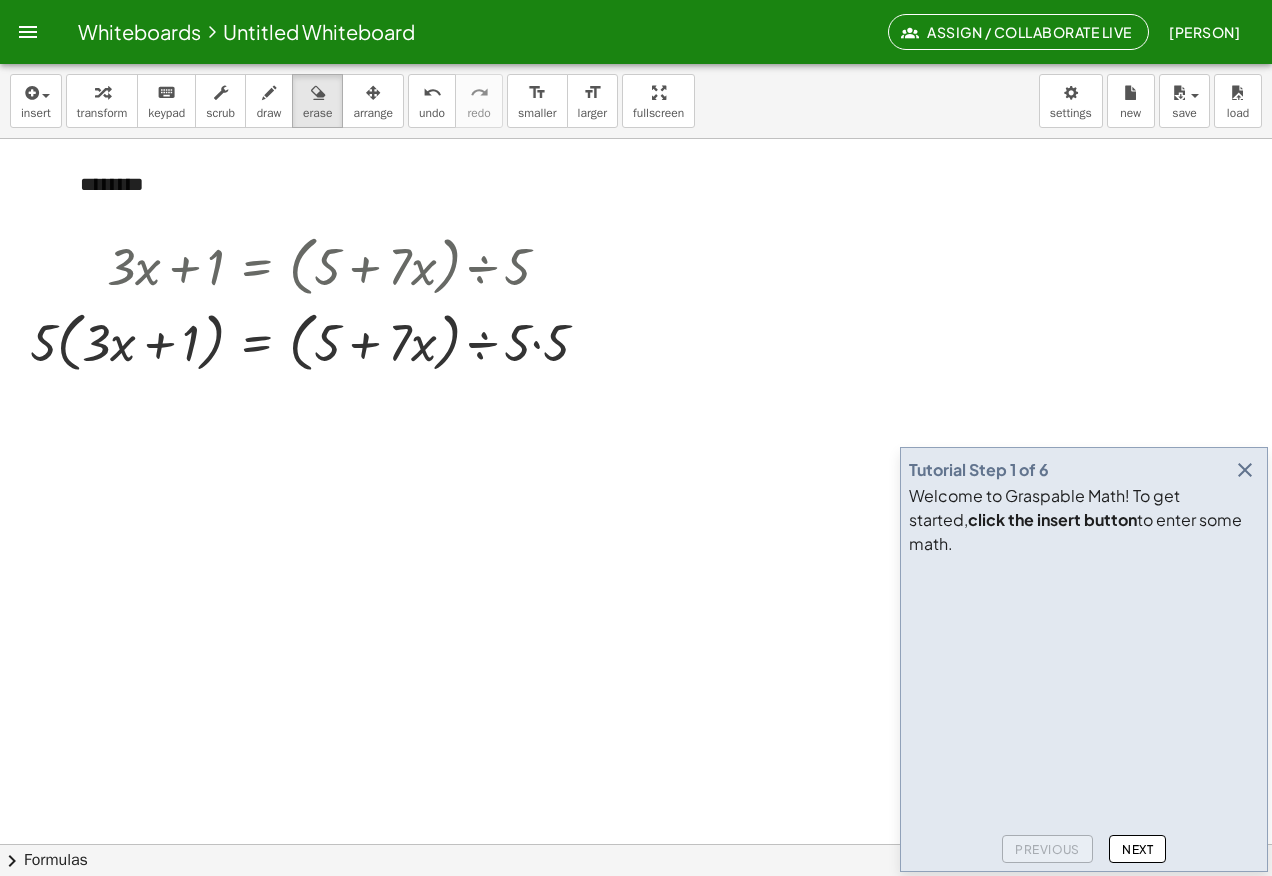 click at bounding box center (636, 908) 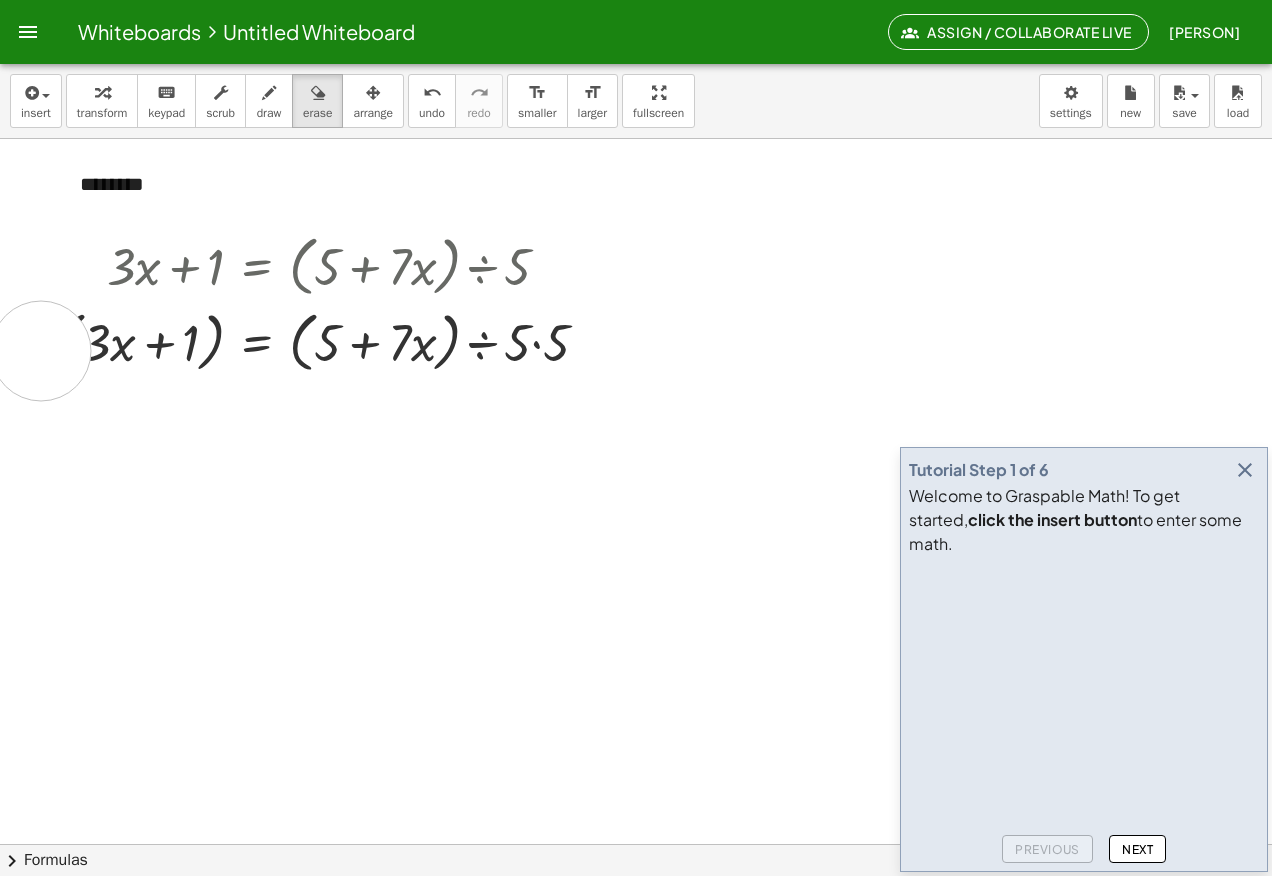 click at bounding box center (636, 908) 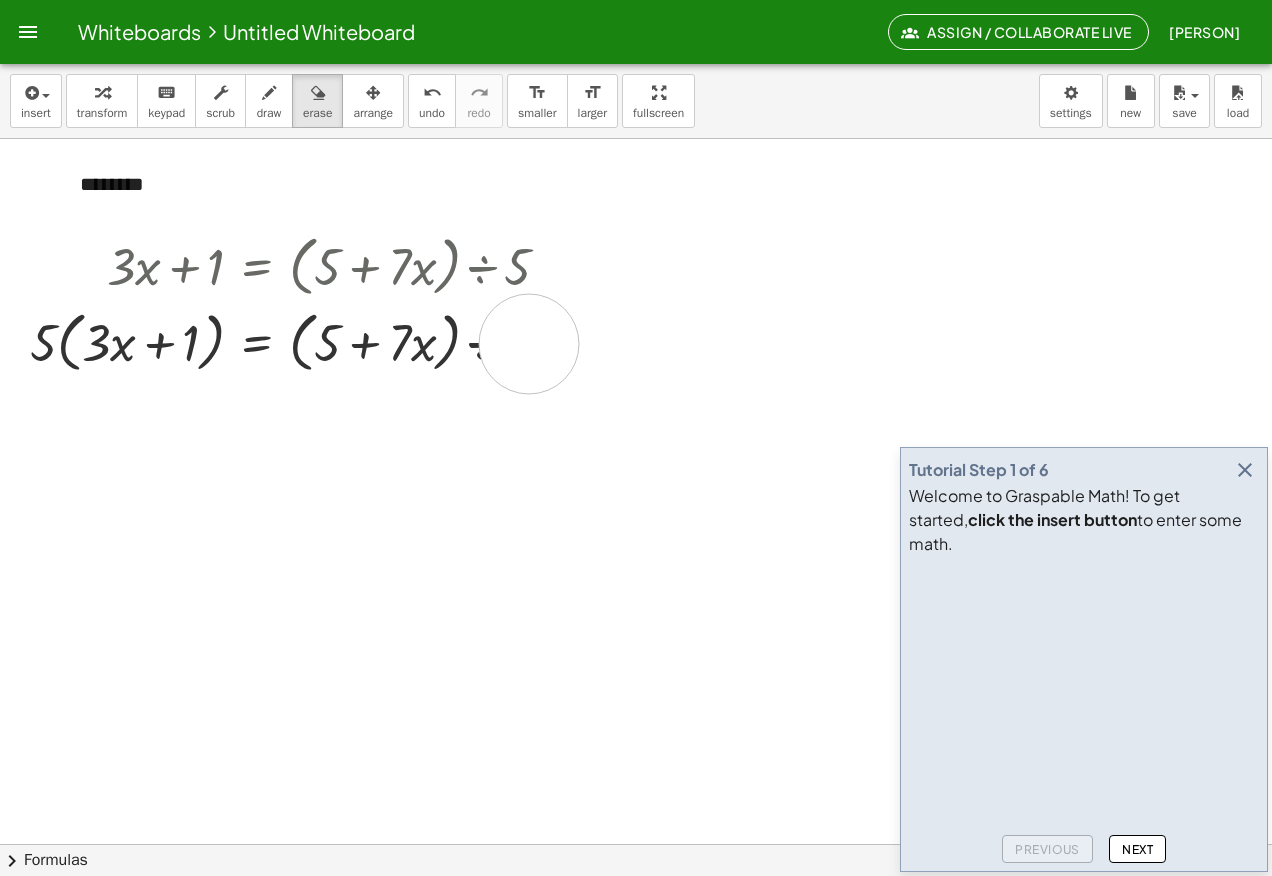 click at bounding box center [636, 908] 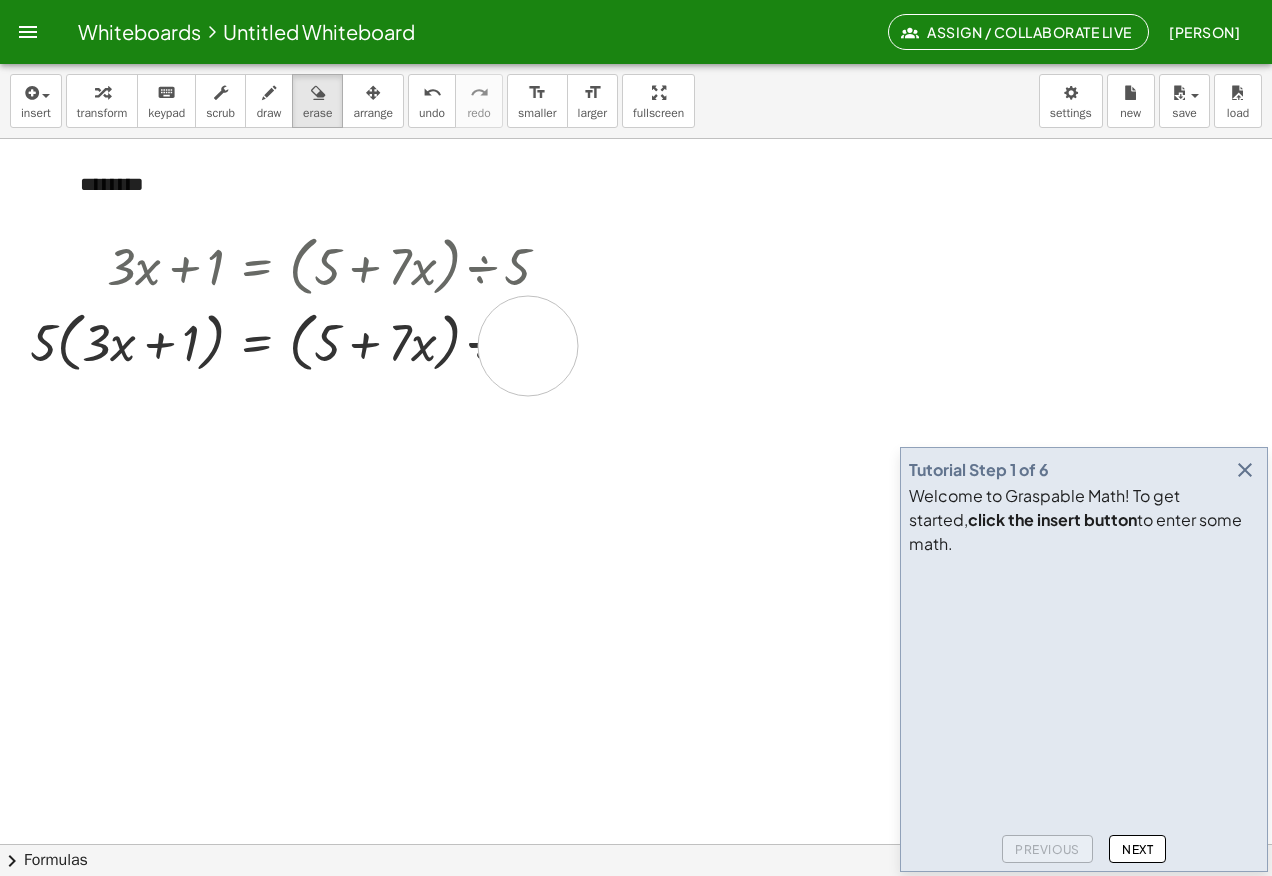 click at bounding box center (636, 908) 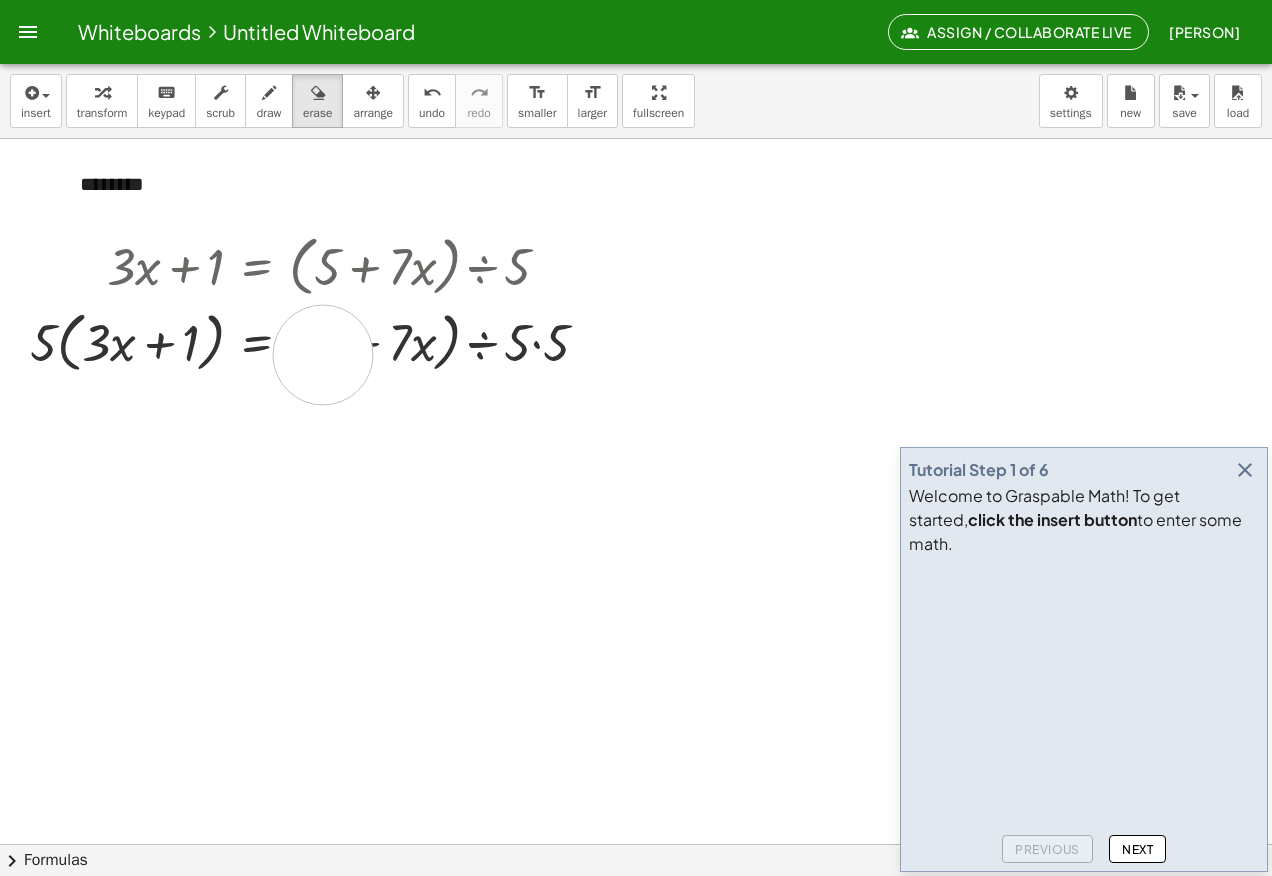 click at bounding box center [636, 908] 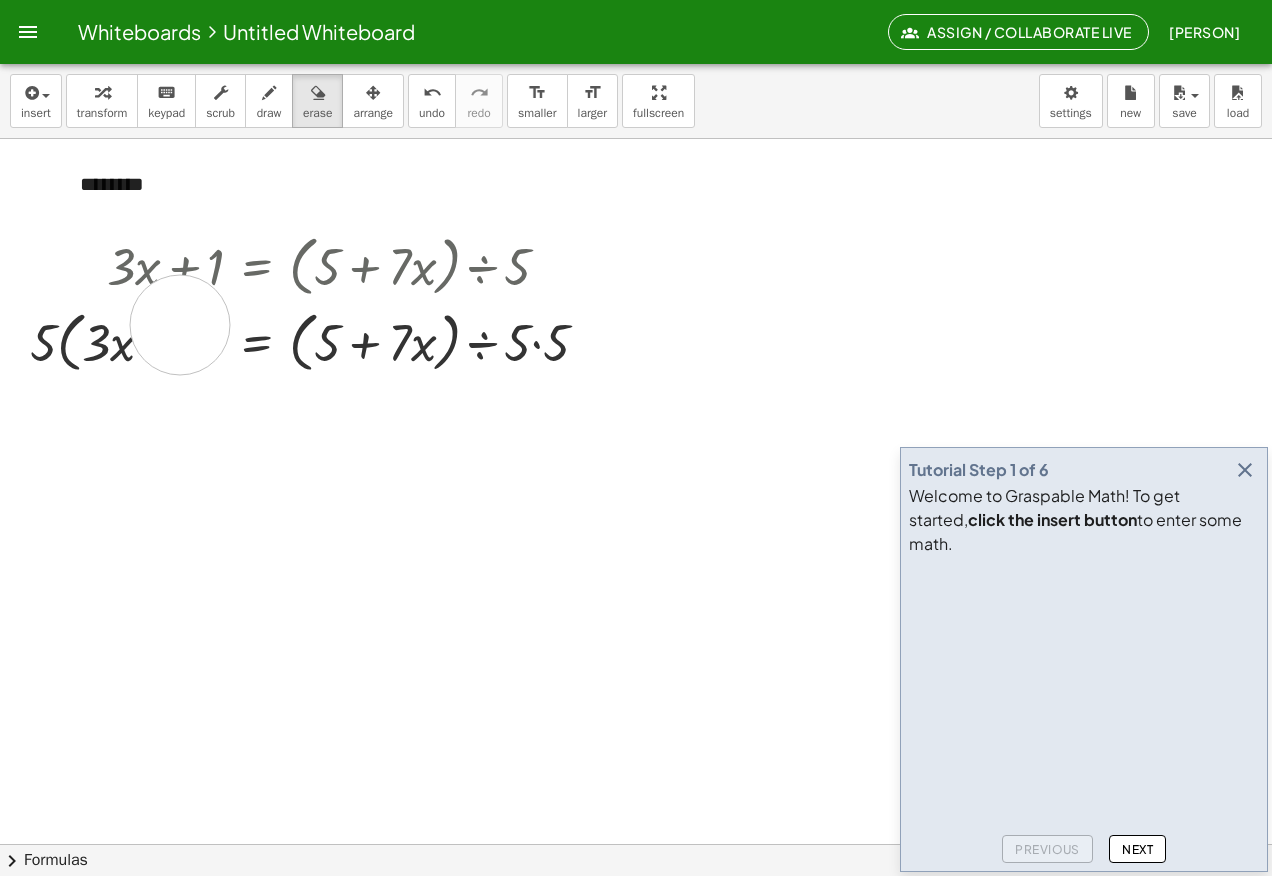 click at bounding box center [636, 908] 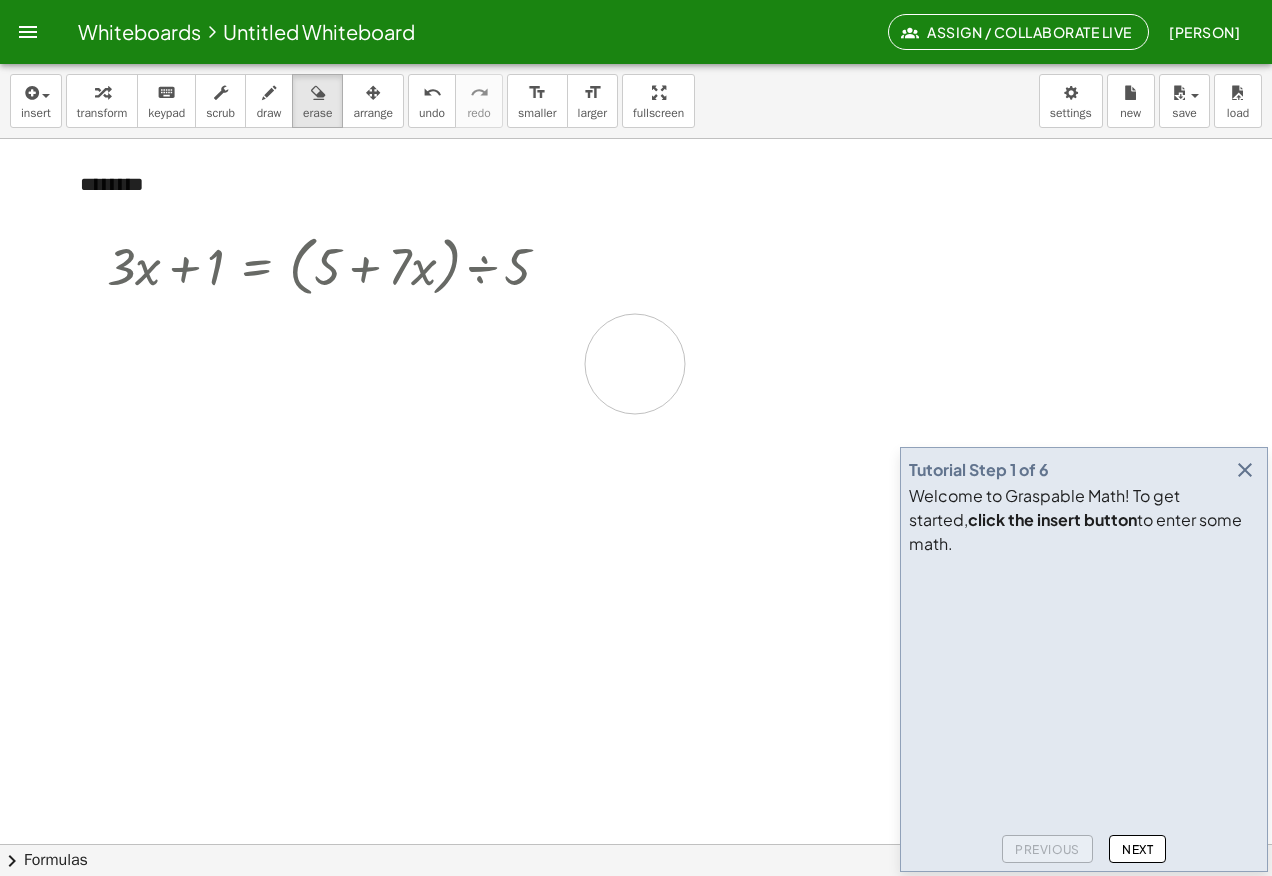 drag, startPoint x: 45, startPoint y: 335, endPoint x: 643, endPoint y: 365, distance: 598.752 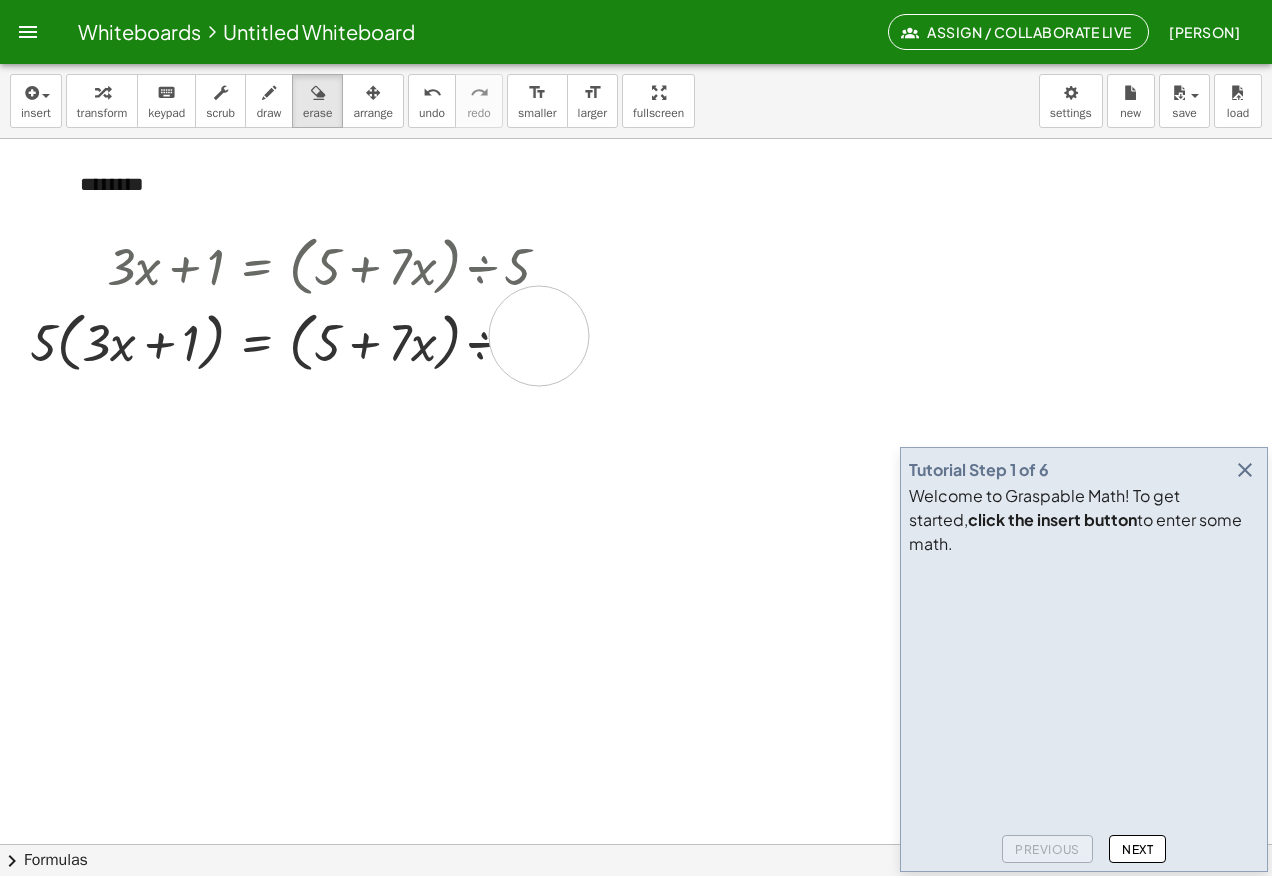 drag, startPoint x: 606, startPoint y: 349, endPoint x: 558, endPoint y: 348, distance: 48.010414 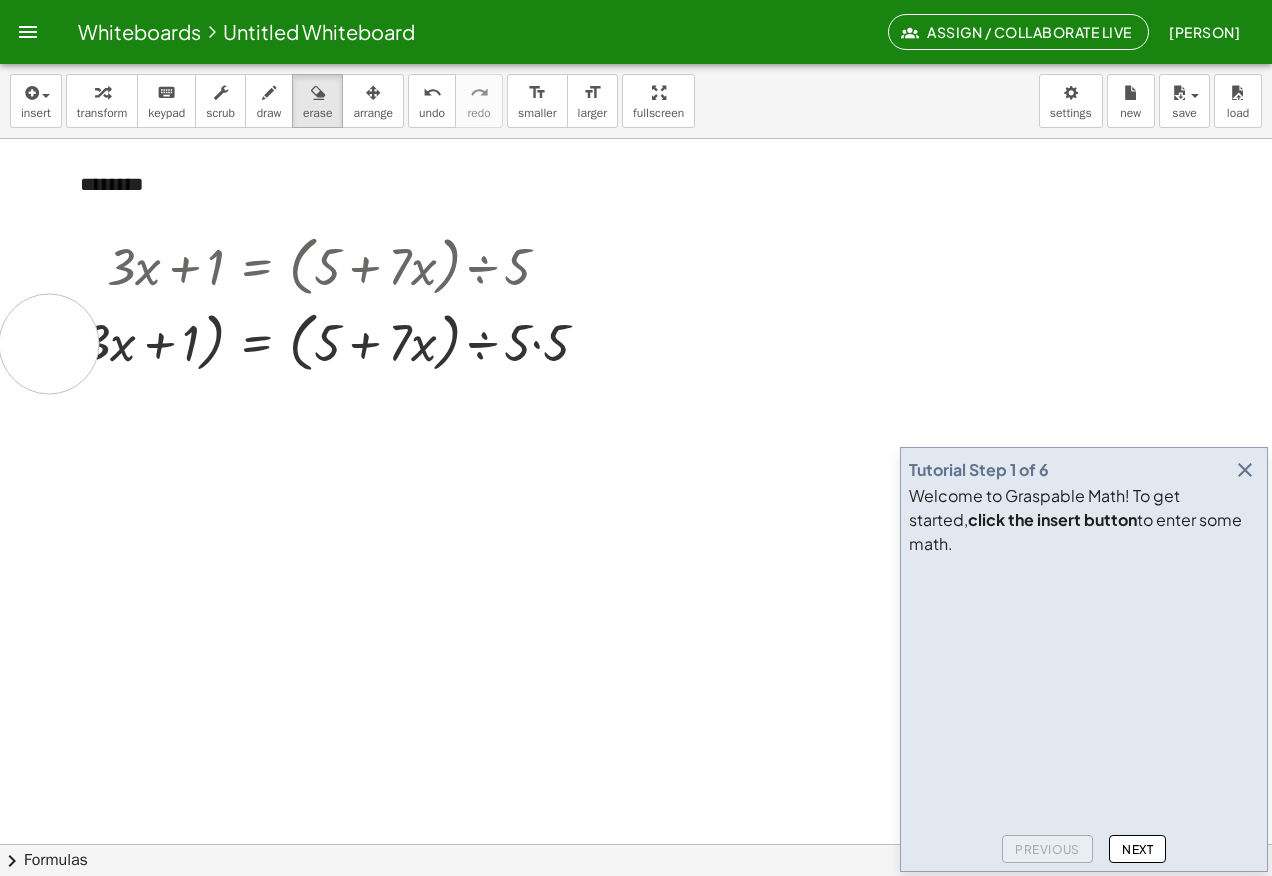 drag, startPoint x: 39, startPoint y: 340, endPoint x: 49, endPoint y: 344, distance: 10.770329 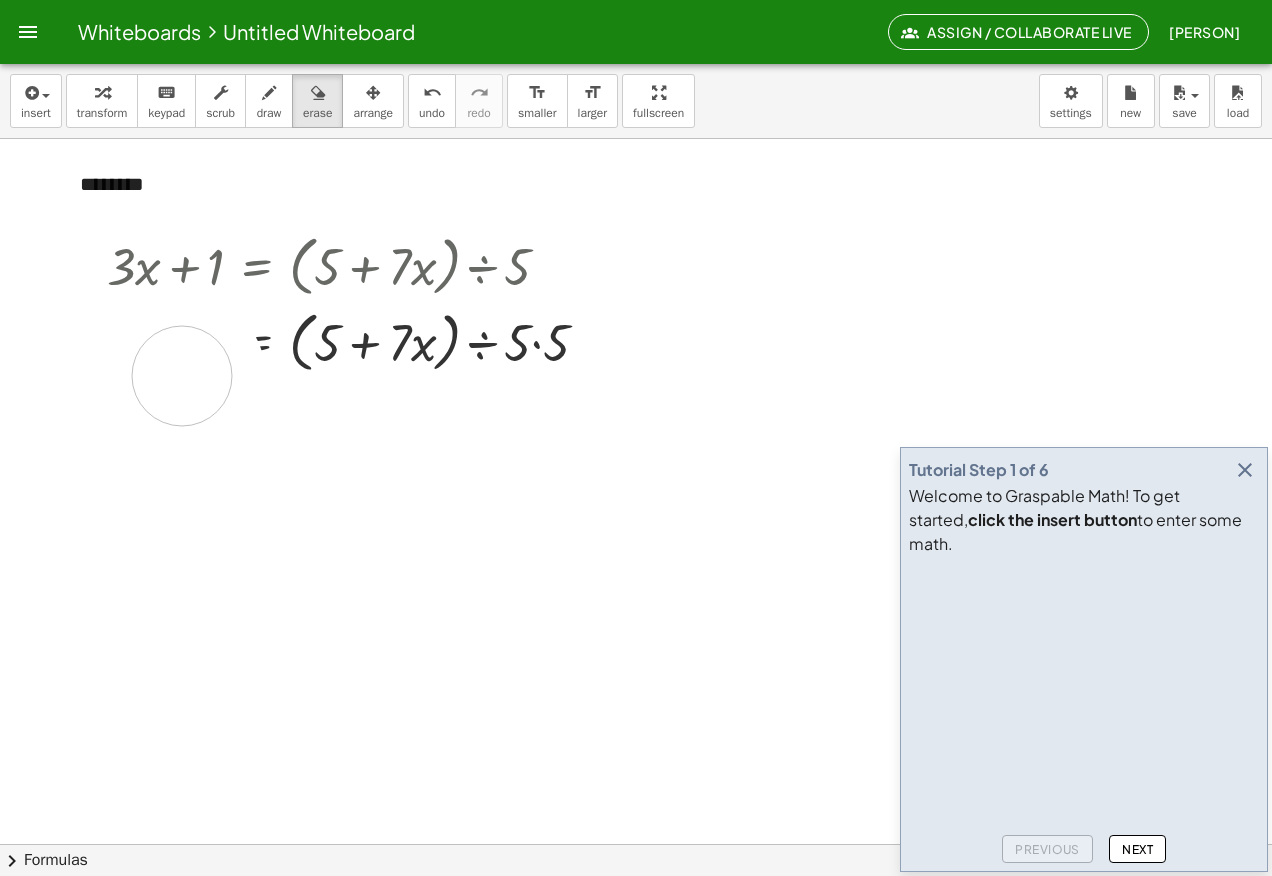 drag, startPoint x: 48, startPoint y: 346, endPoint x: 197, endPoint y: 383, distance: 153.52524 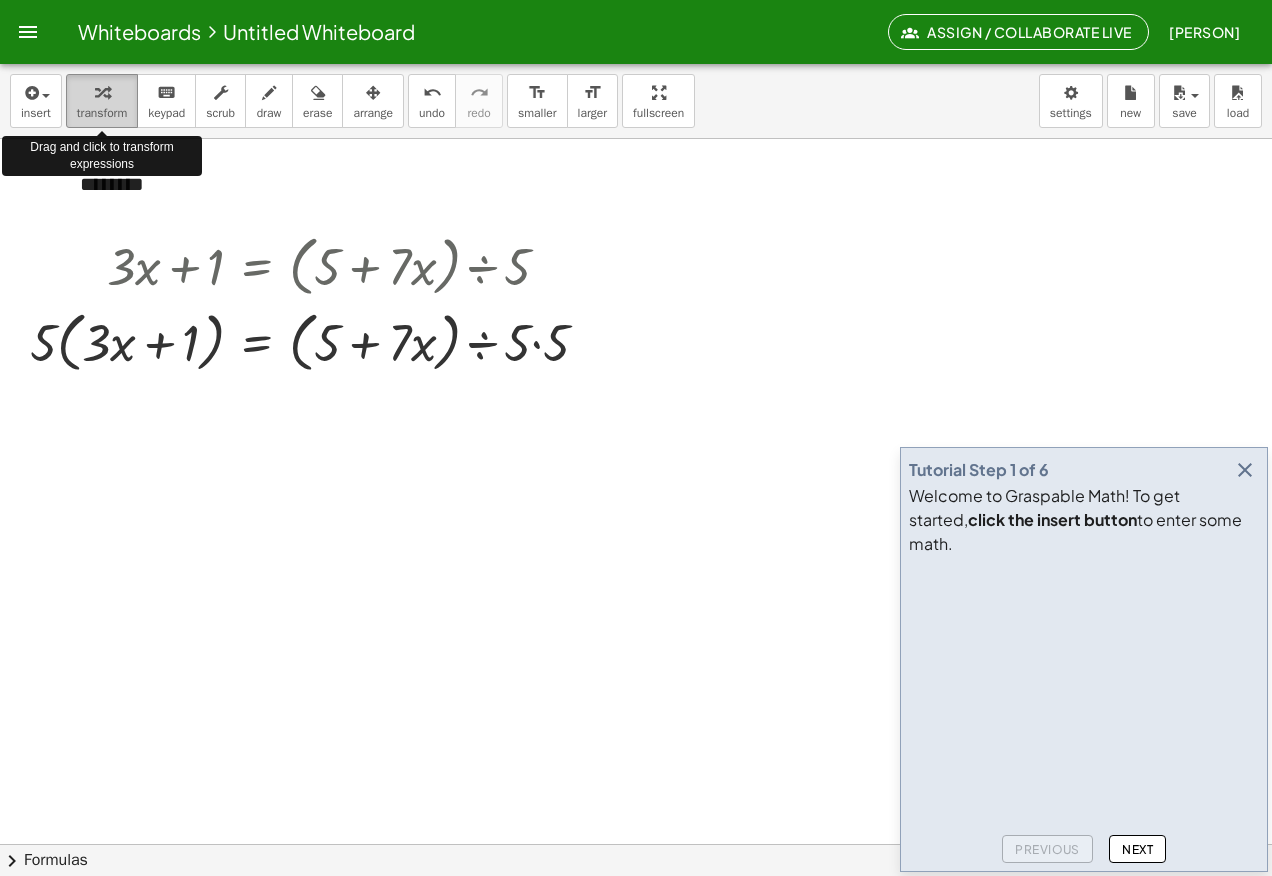 click on "transform" at bounding box center [102, 113] 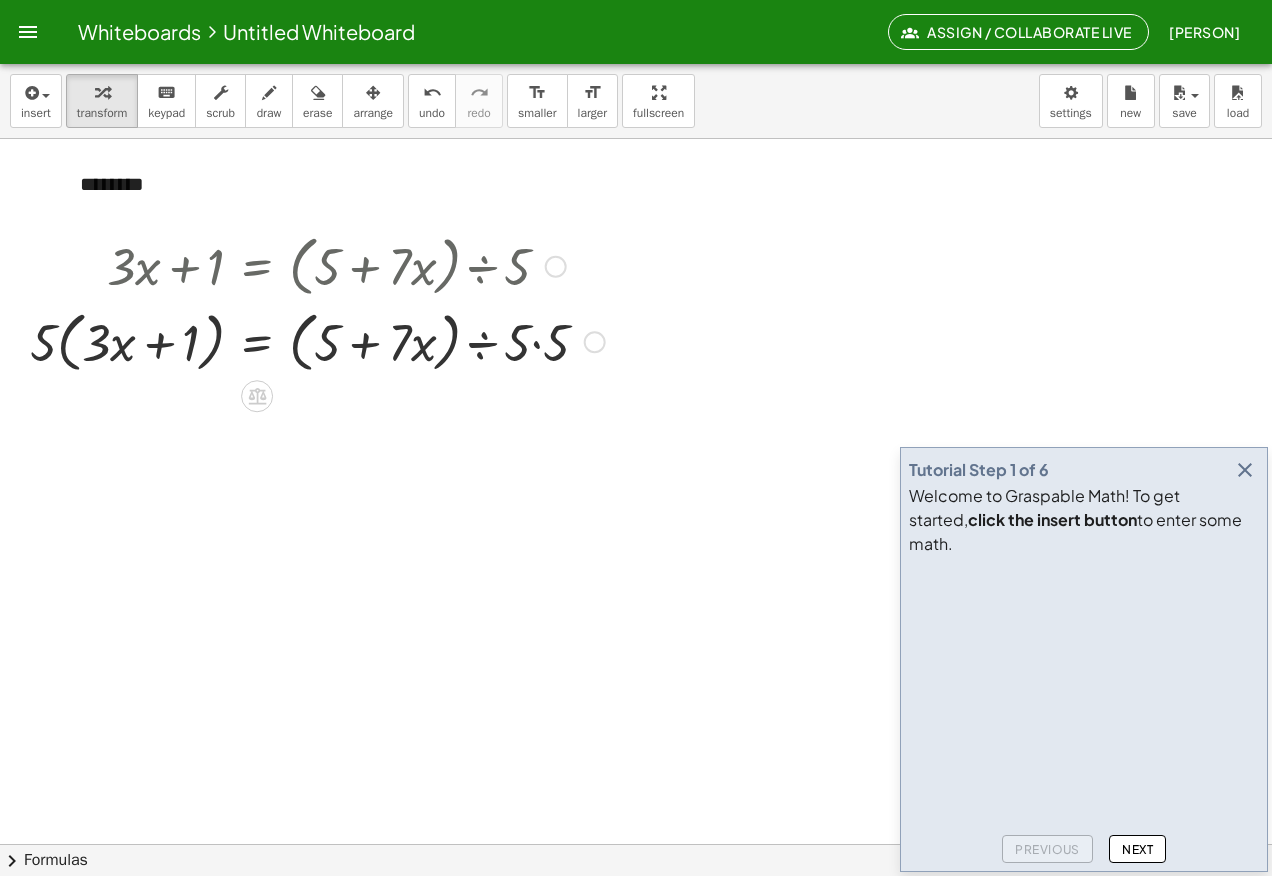click at bounding box center (317, 341) 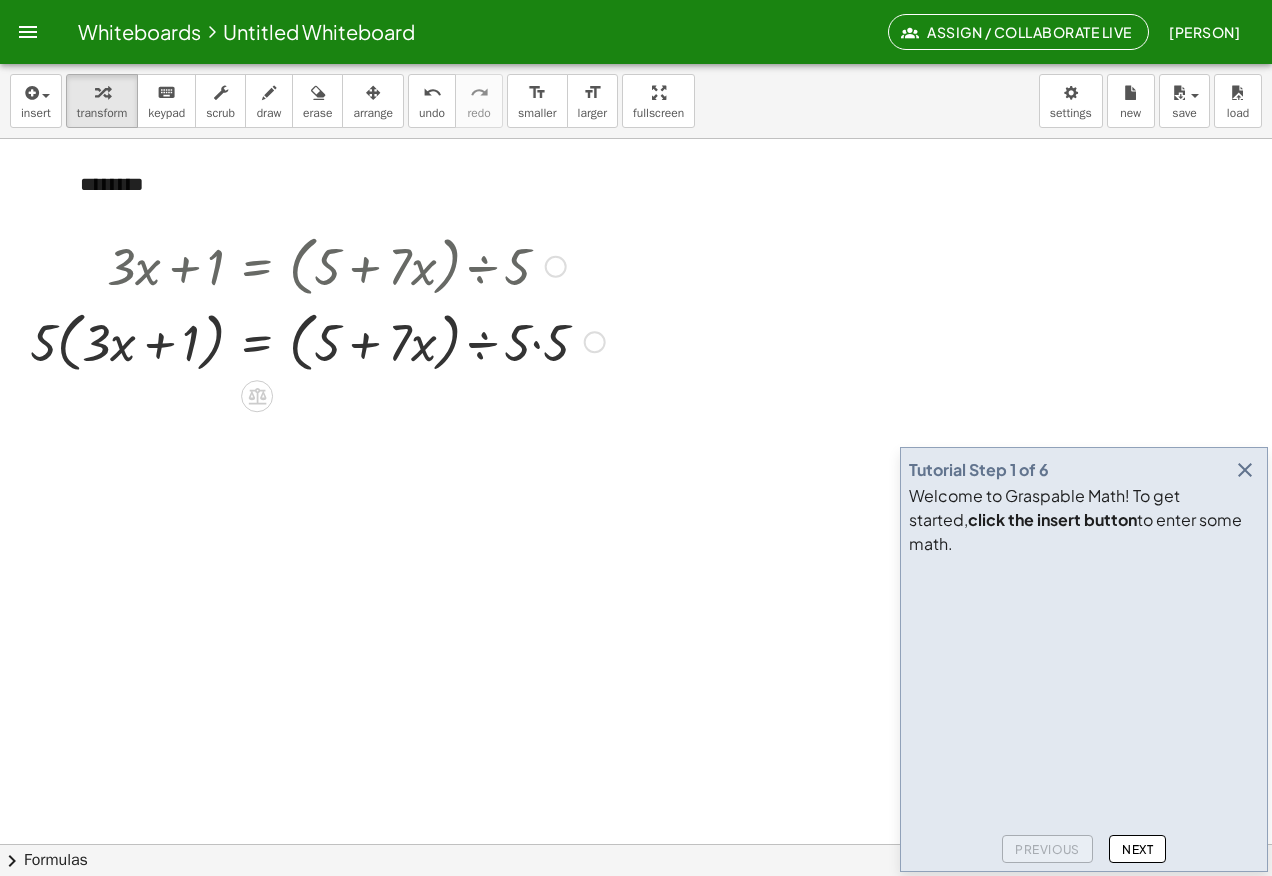 click at bounding box center (317, 341) 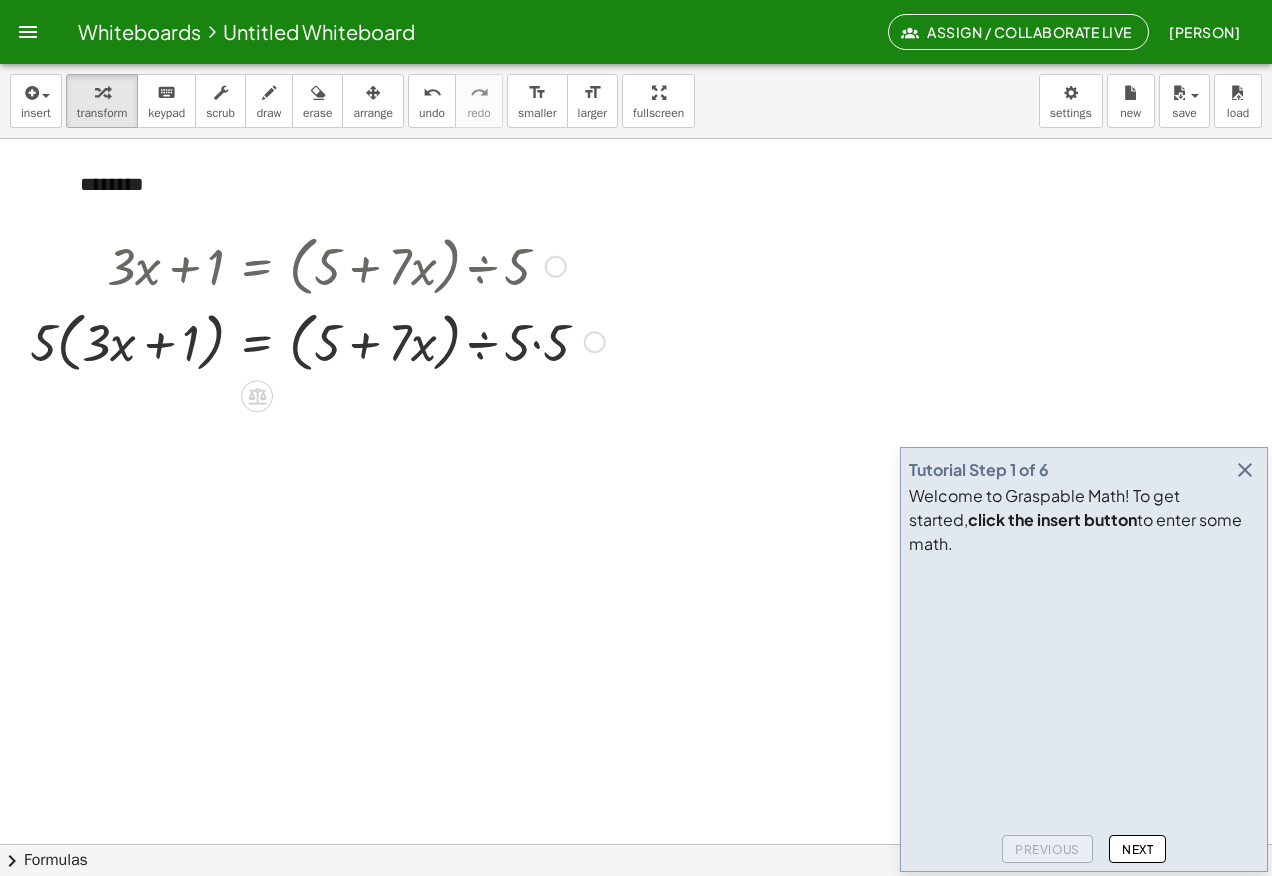 click at bounding box center [317, 341] 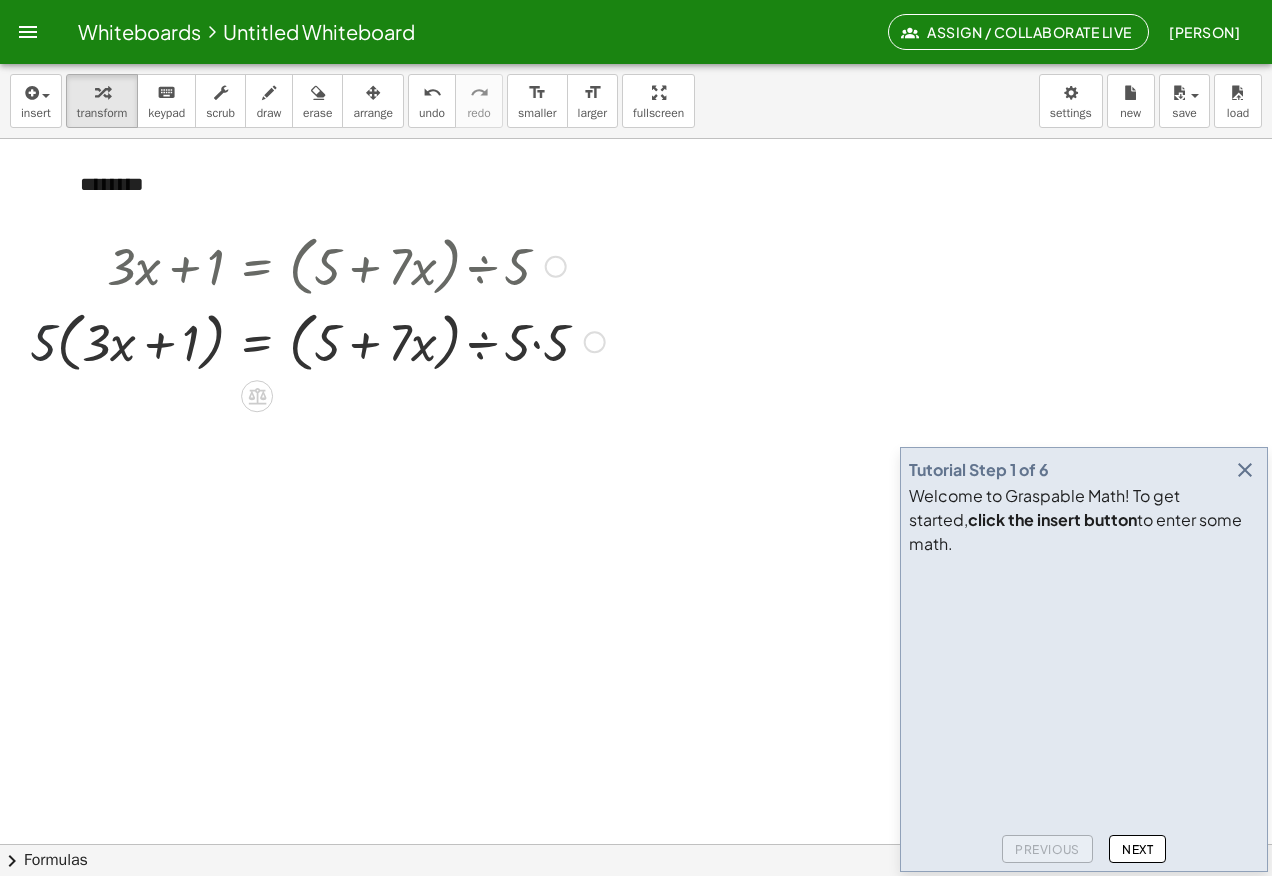 click at bounding box center (317, 341) 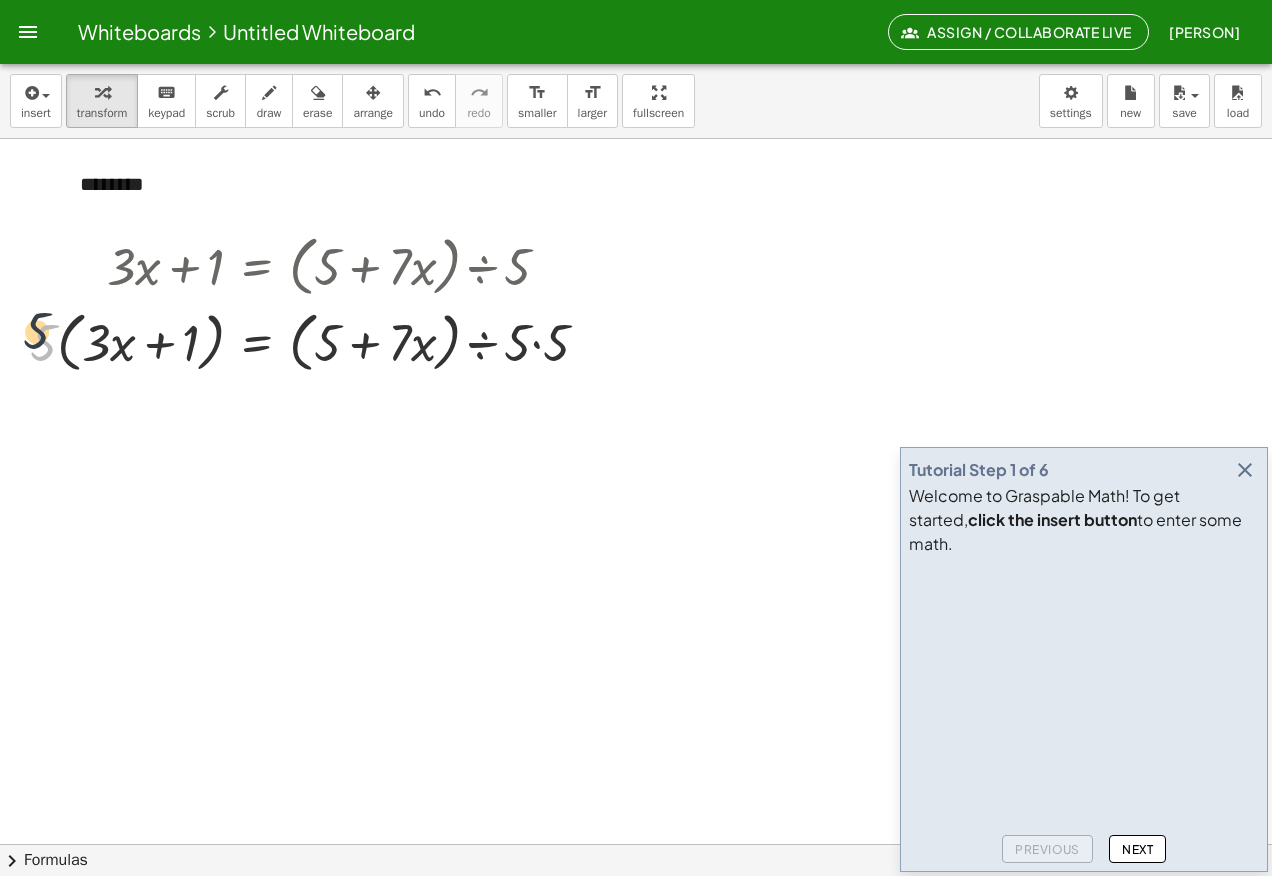 drag, startPoint x: 48, startPoint y: 350, endPoint x: 36, endPoint y: 321, distance: 31.38471 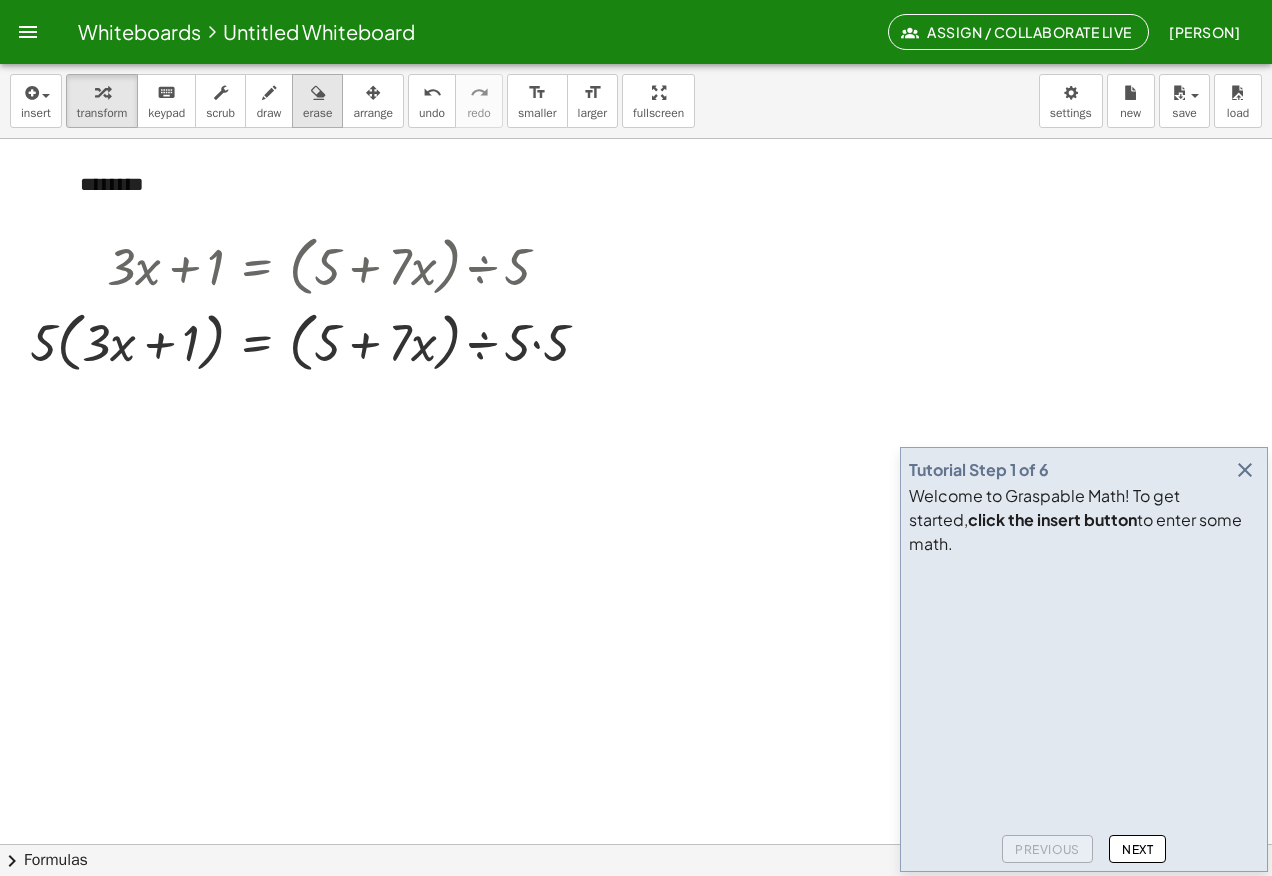 drag, startPoint x: 329, startPoint y: 108, endPoint x: 303, endPoint y: 118, distance: 27.856777 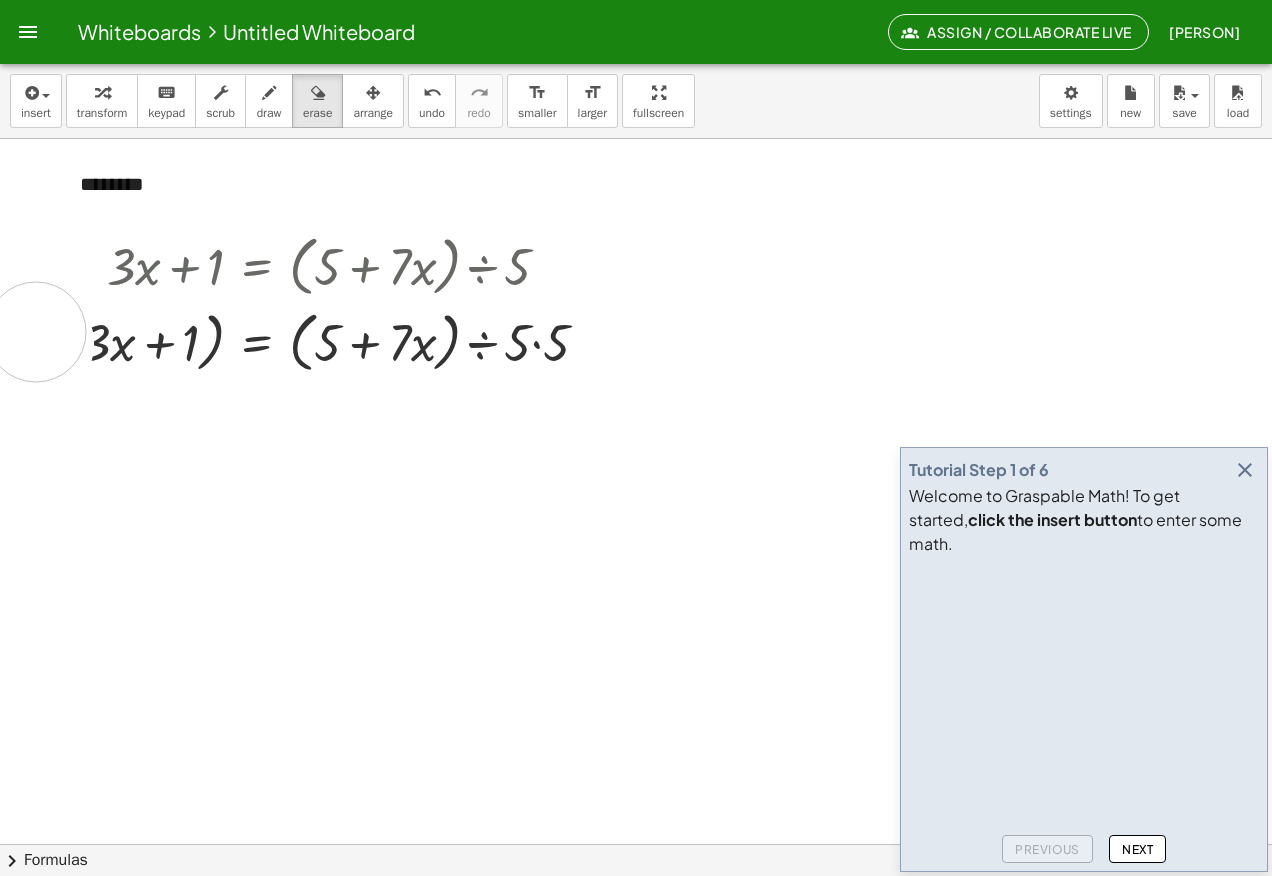 drag, startPoint x: 43, startPoint y: 346, endPoint x: 36, endPoint y: 332, distance: 15.652476 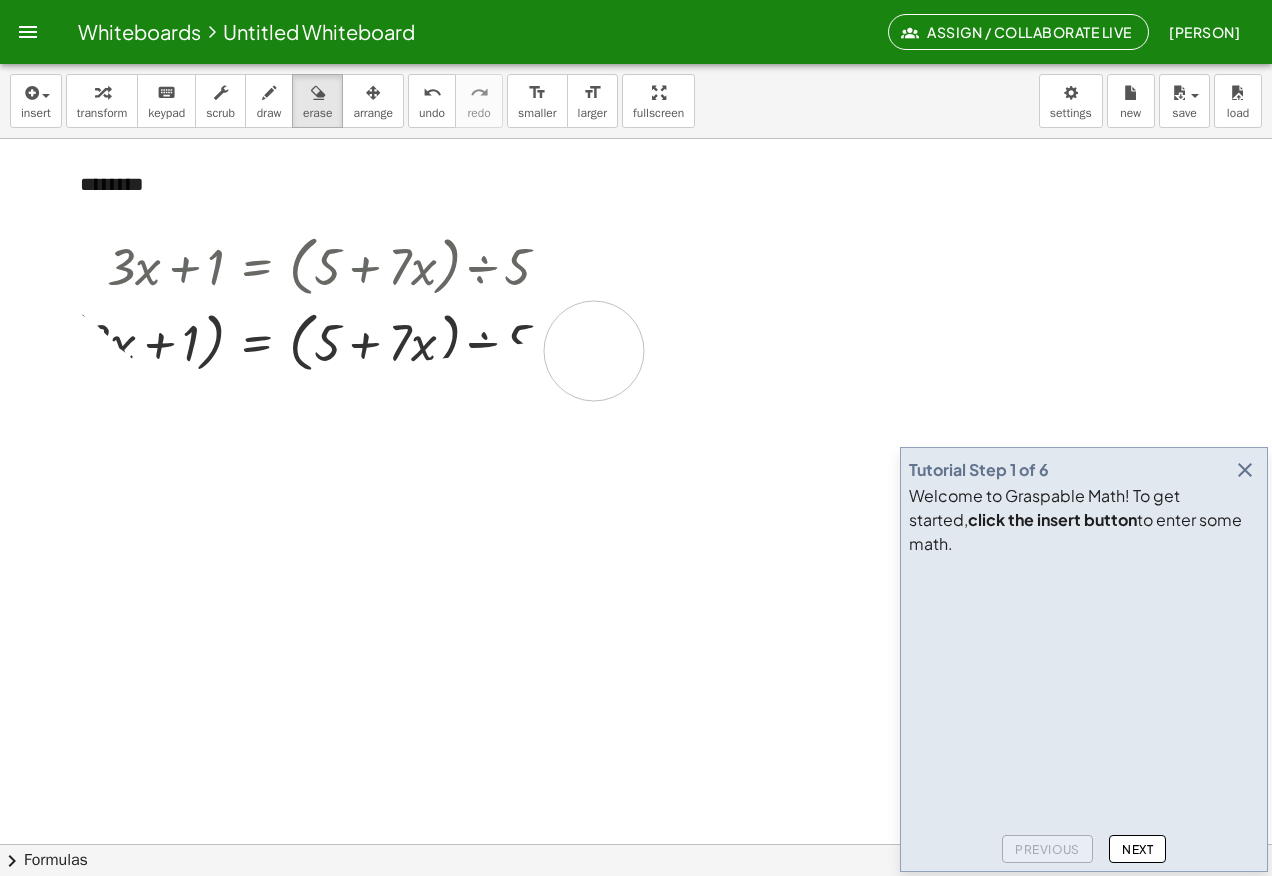 drag, startPoint x: 41, startPoint y: 350, endPoint x: 594, endPoint y: 351, distance: 553.0009 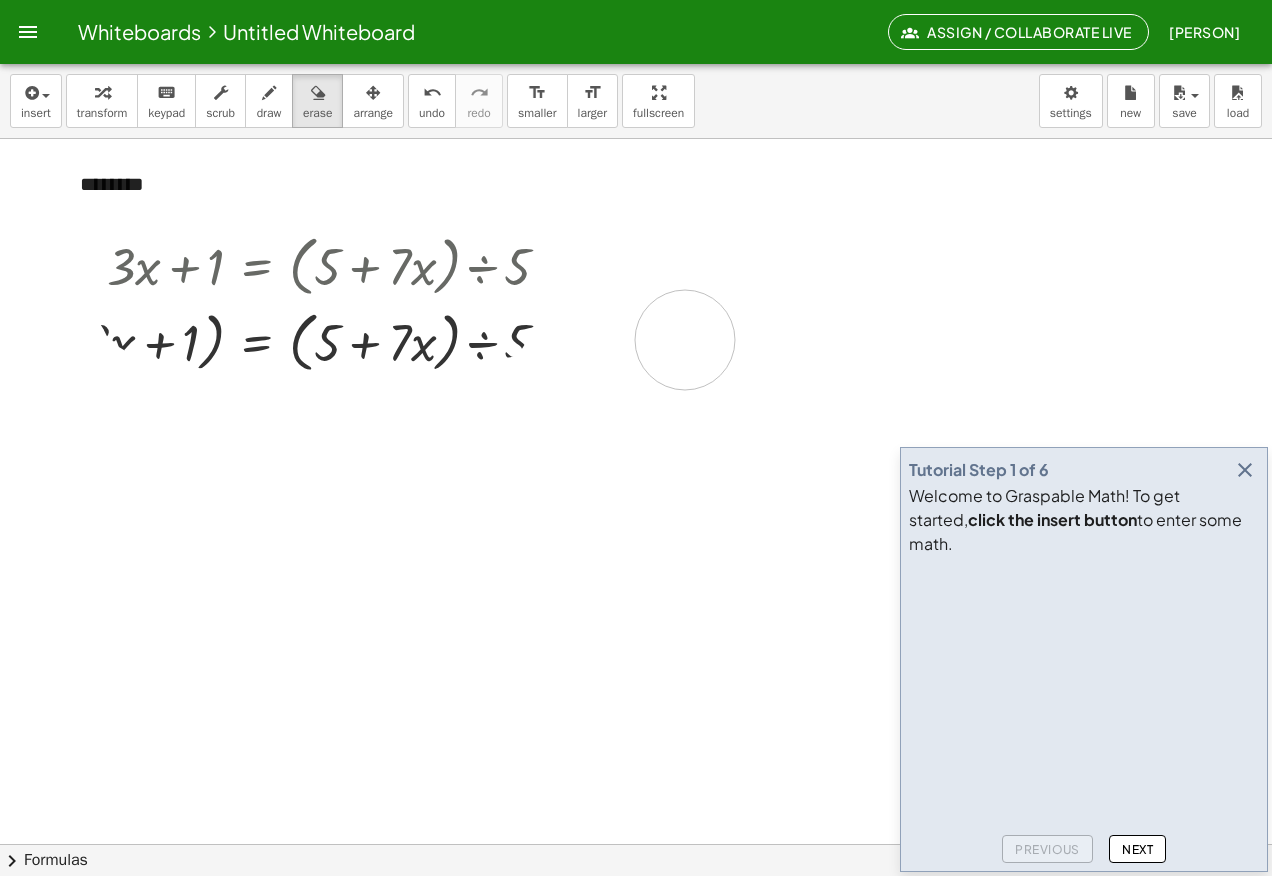 drag, startPoint x: 52, startPoint y: 339, endPoint x: 697, endPoint y: 337, distance: 645.0031 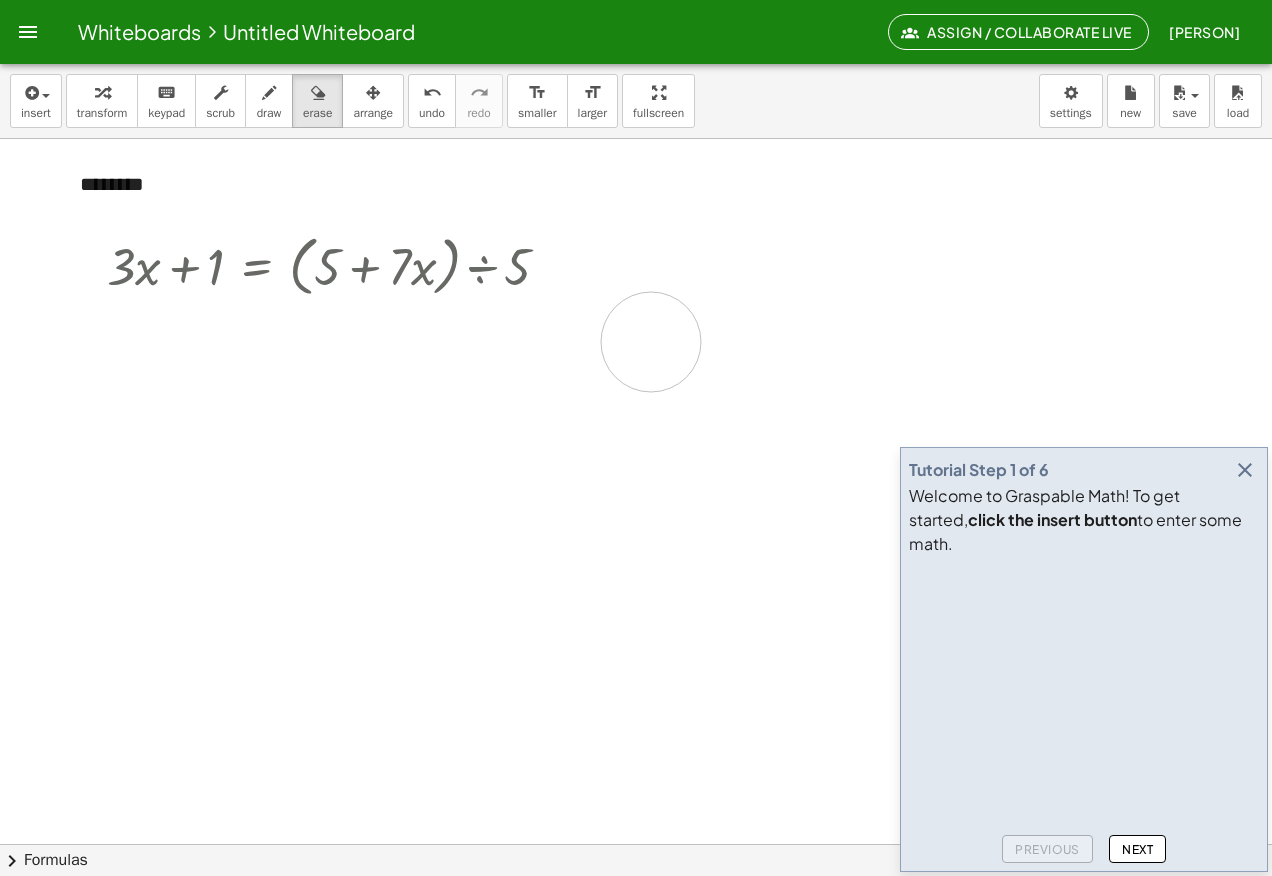 drag, startPoint x: 73, startPoint y: 341, endPoint x: 651, endPoint y: 342, distance: 578.00085 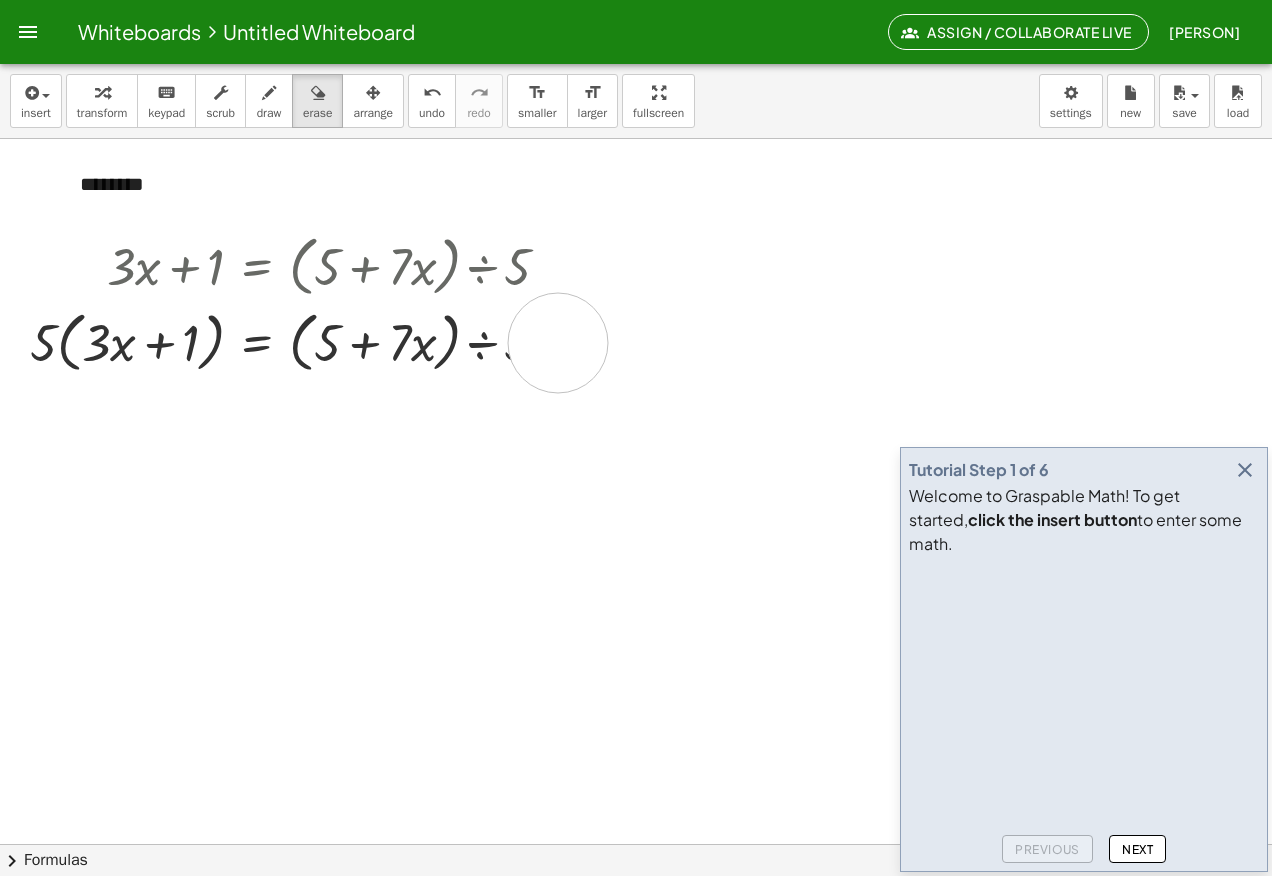 drag, startPoint x: 558, startPoint y: 343, endPoint x: 574, endPoint y: 346, distance: 16.27882 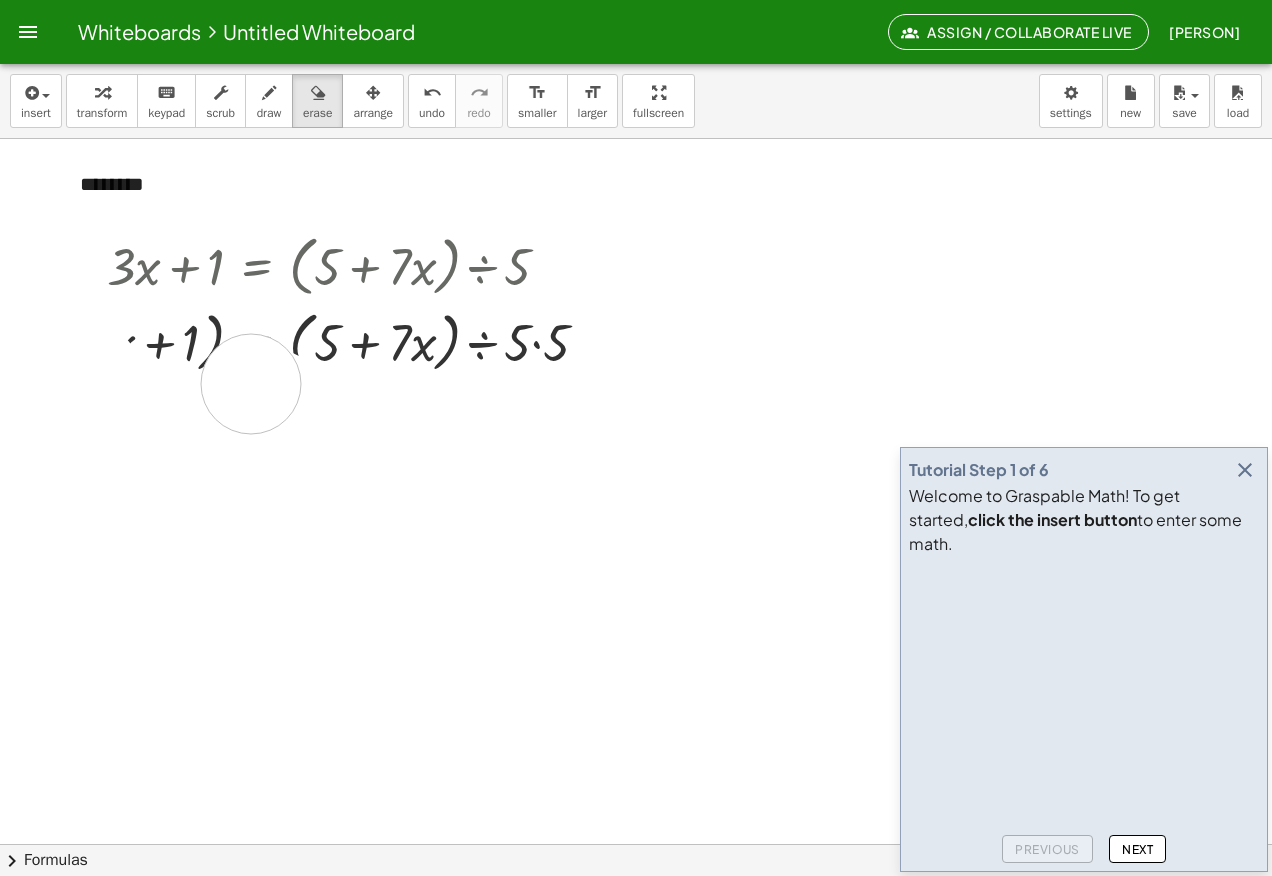 drag, startPoint x: 47, startPoint y: 343, endPoint x: 247, endPoint y: 378, distance: 203.0394 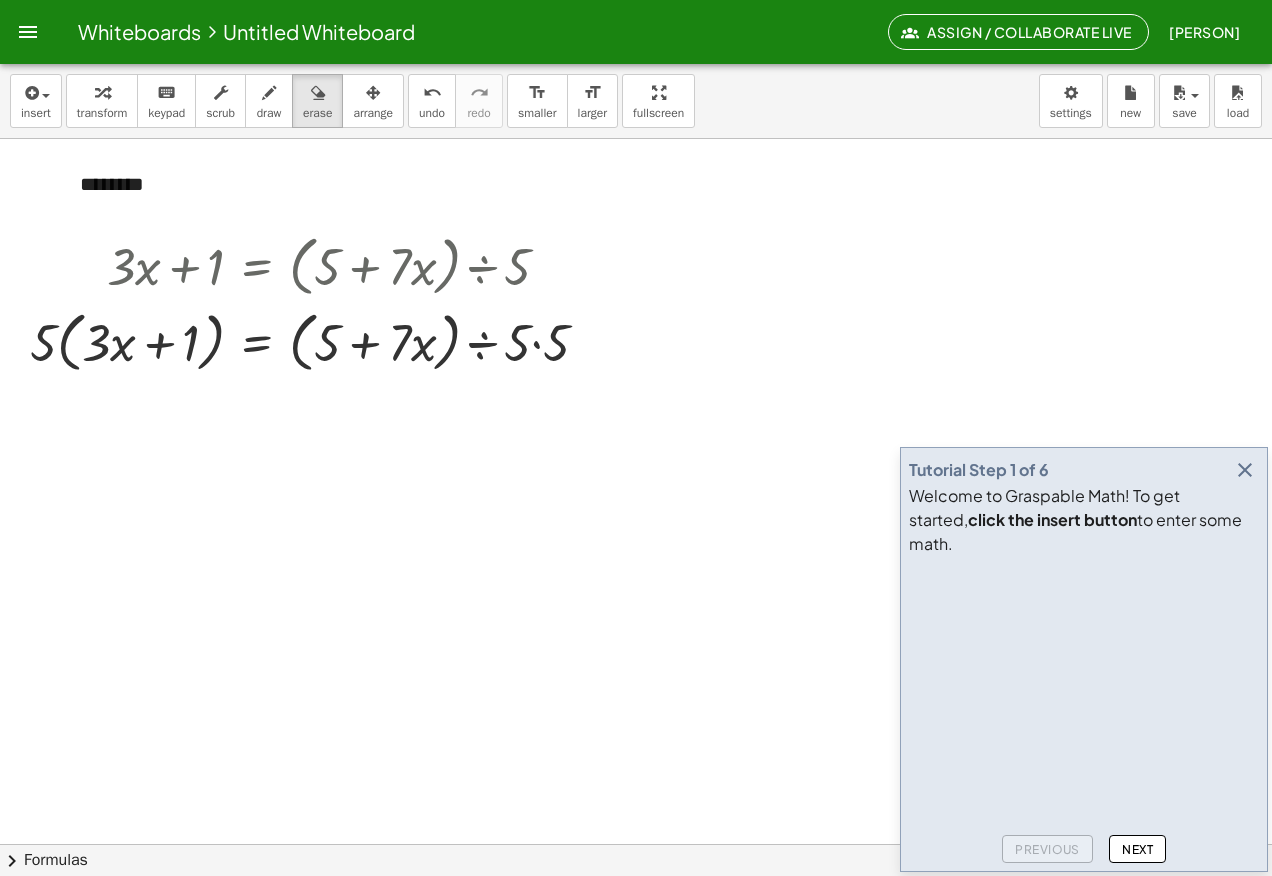 click at bounding box center (636, 908) 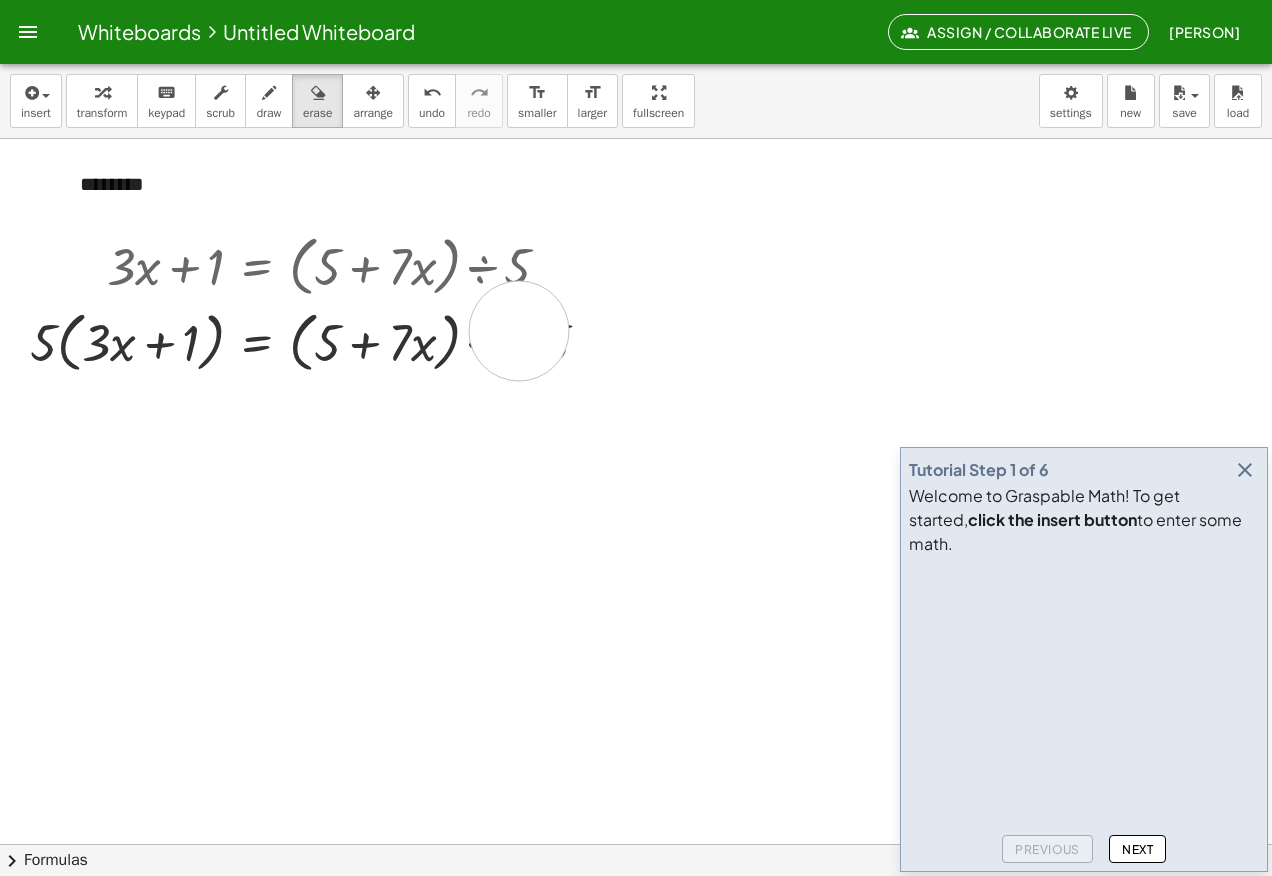 drag, startPoint x: 519, startPoint y: 331, endPoint x: 528, endPoint y: 343, distance: 15 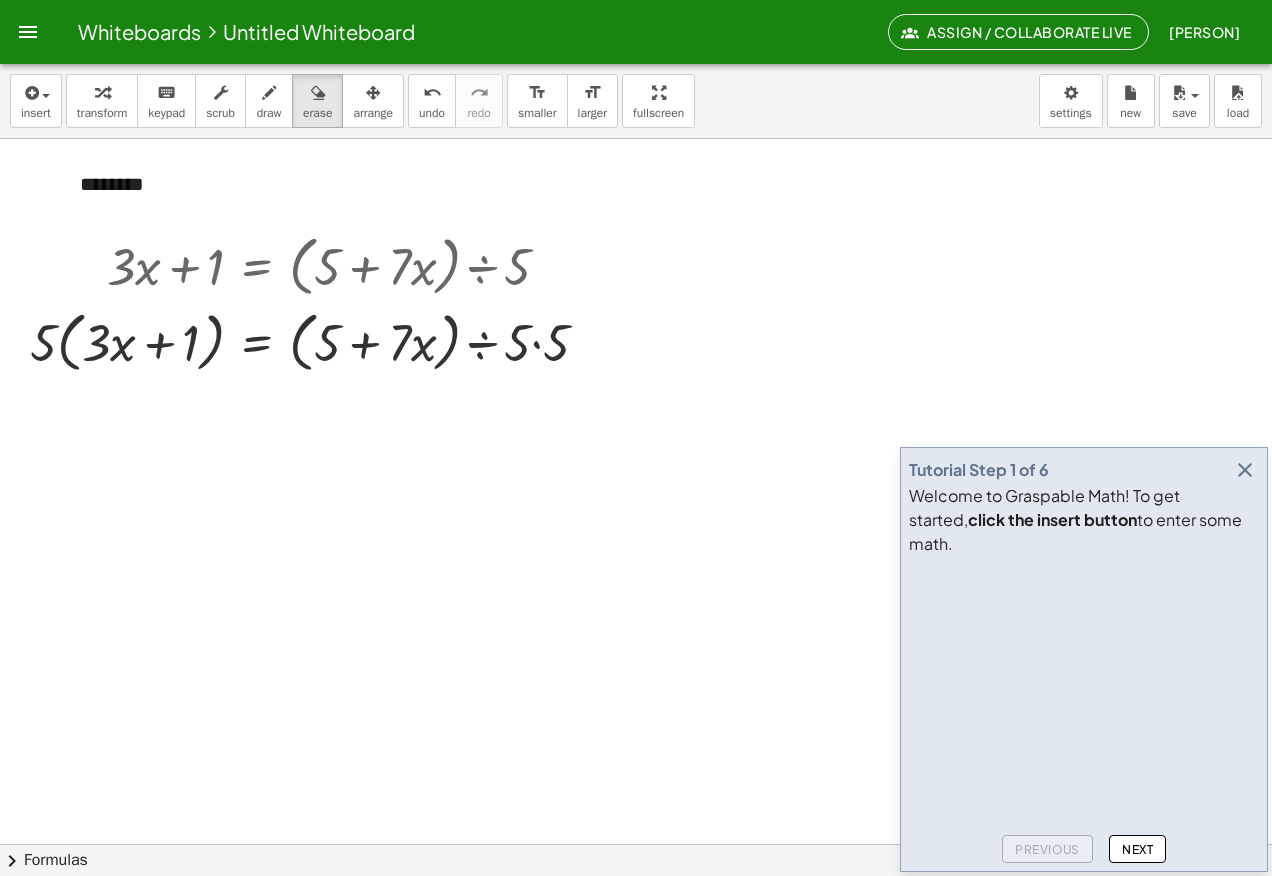 click at bounding box center [636, 908] 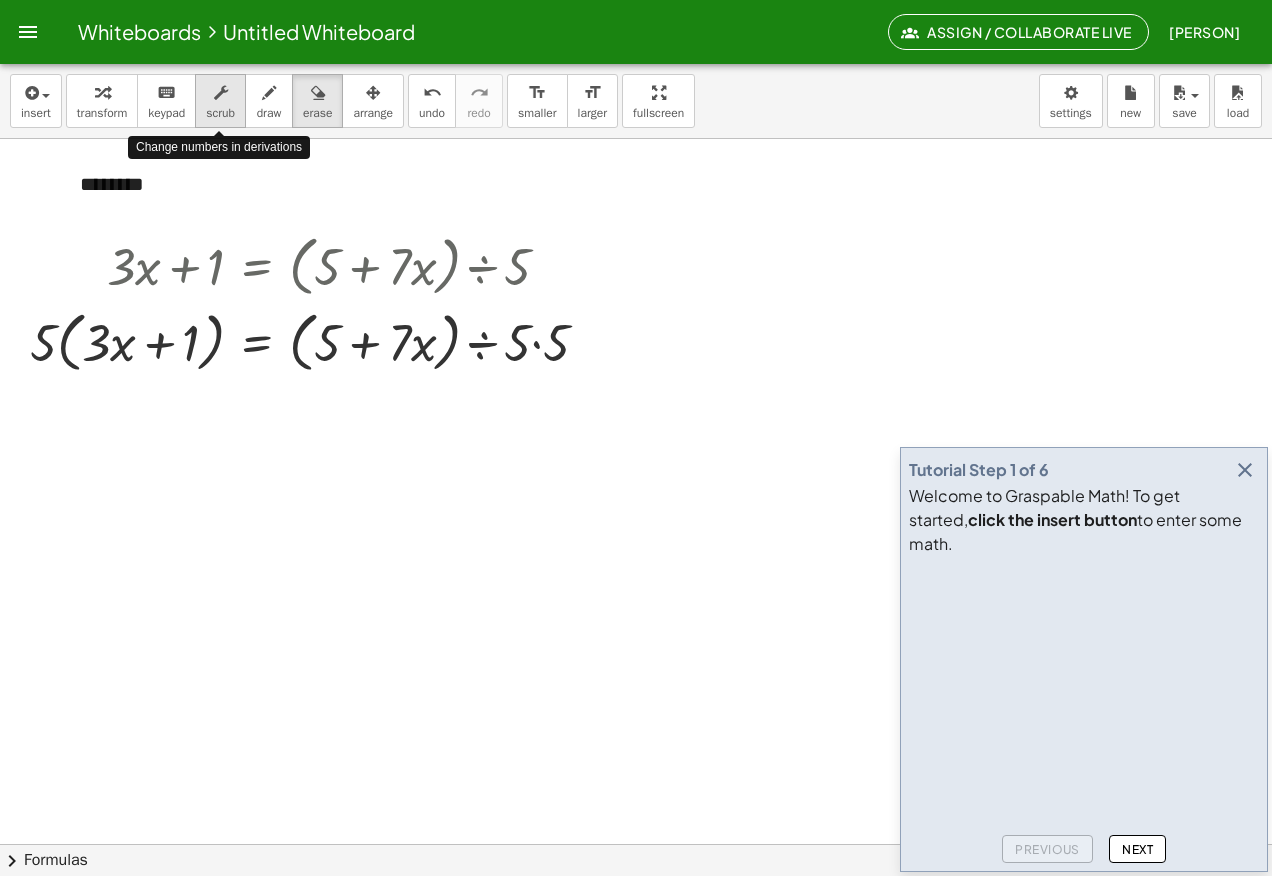 click on "scrub" at bounding box center [220, 113] 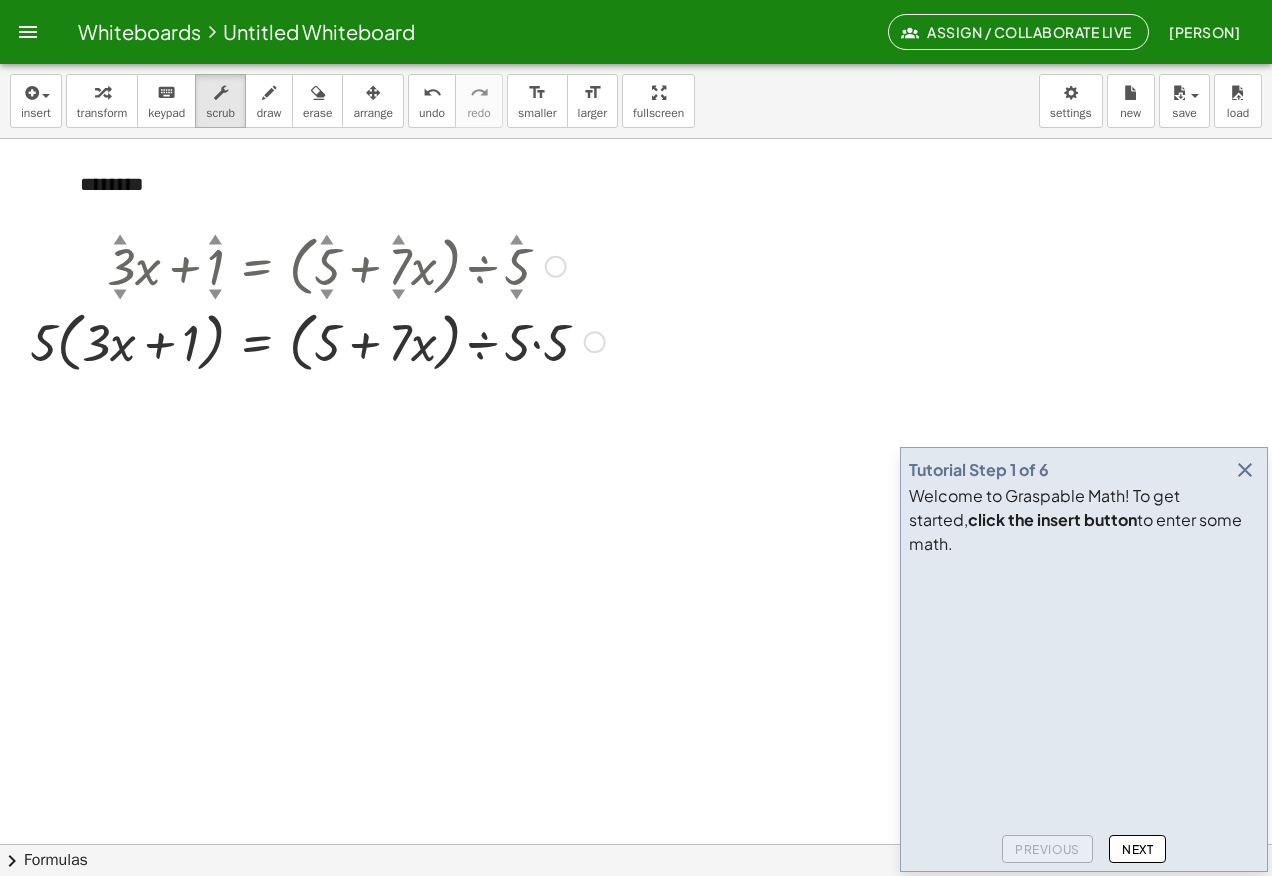 click at bounding box center [317, 341] 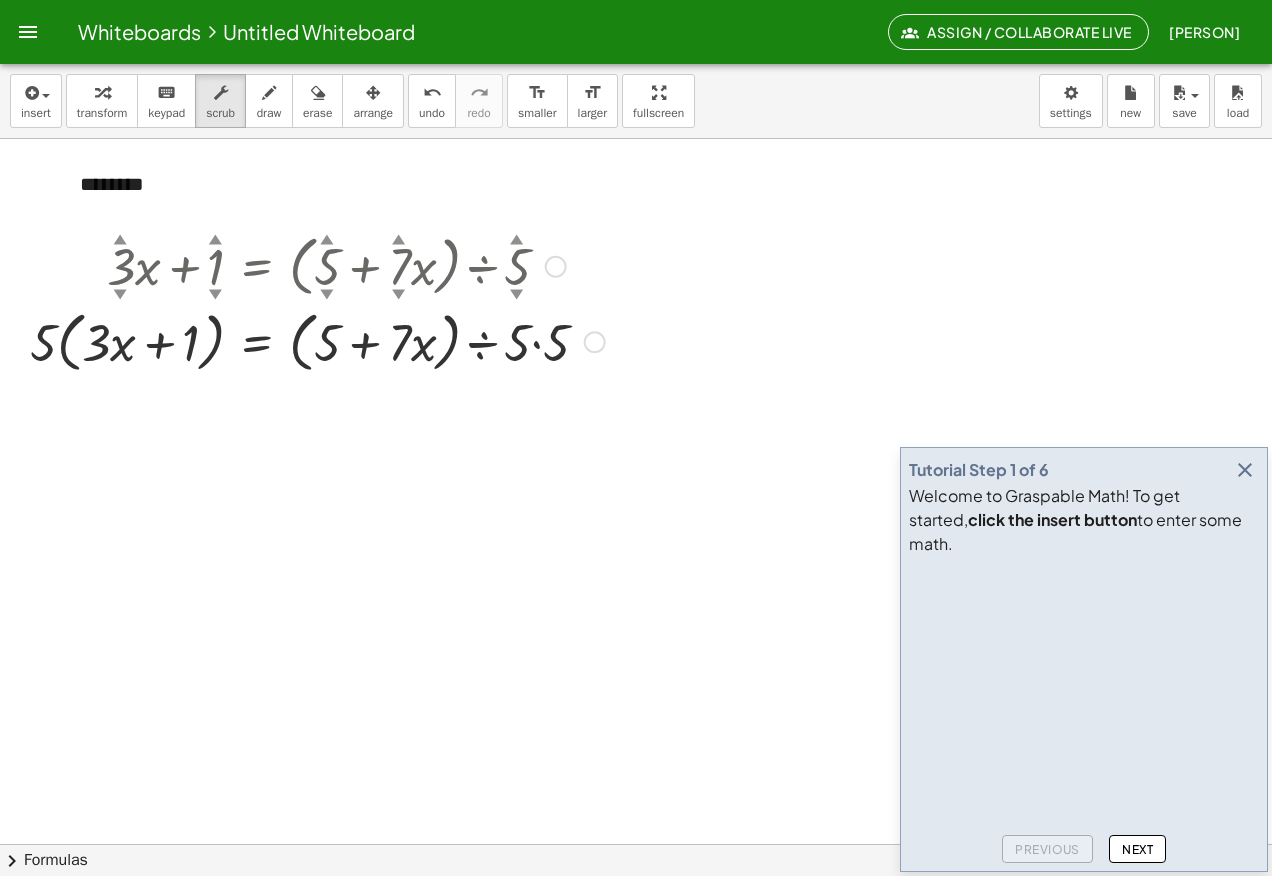 click at bounding box center (595, 342) 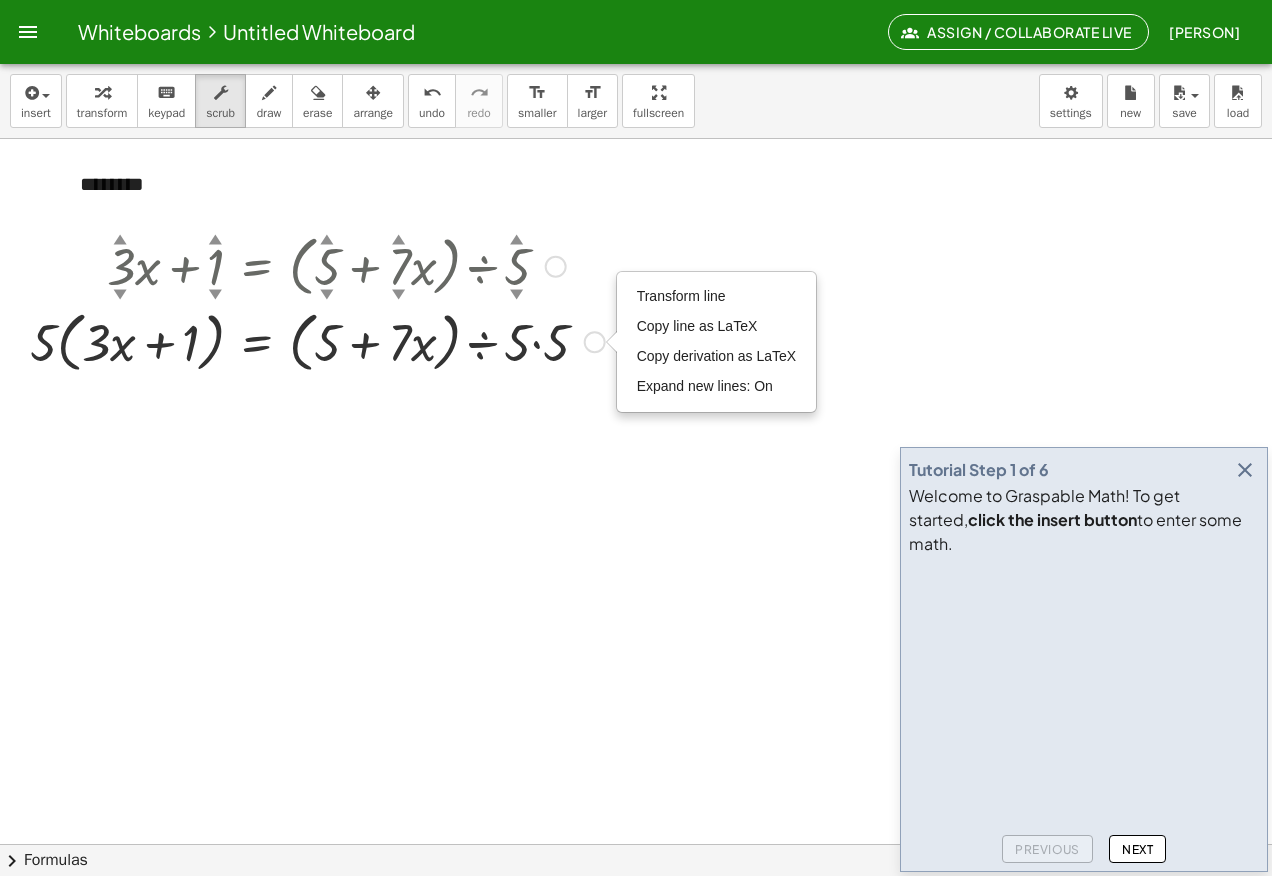 click on "Transform line Copy line as LaTeX Copy derivation as LaTeX Expand new lines: On" at bounding box center (595, 342) 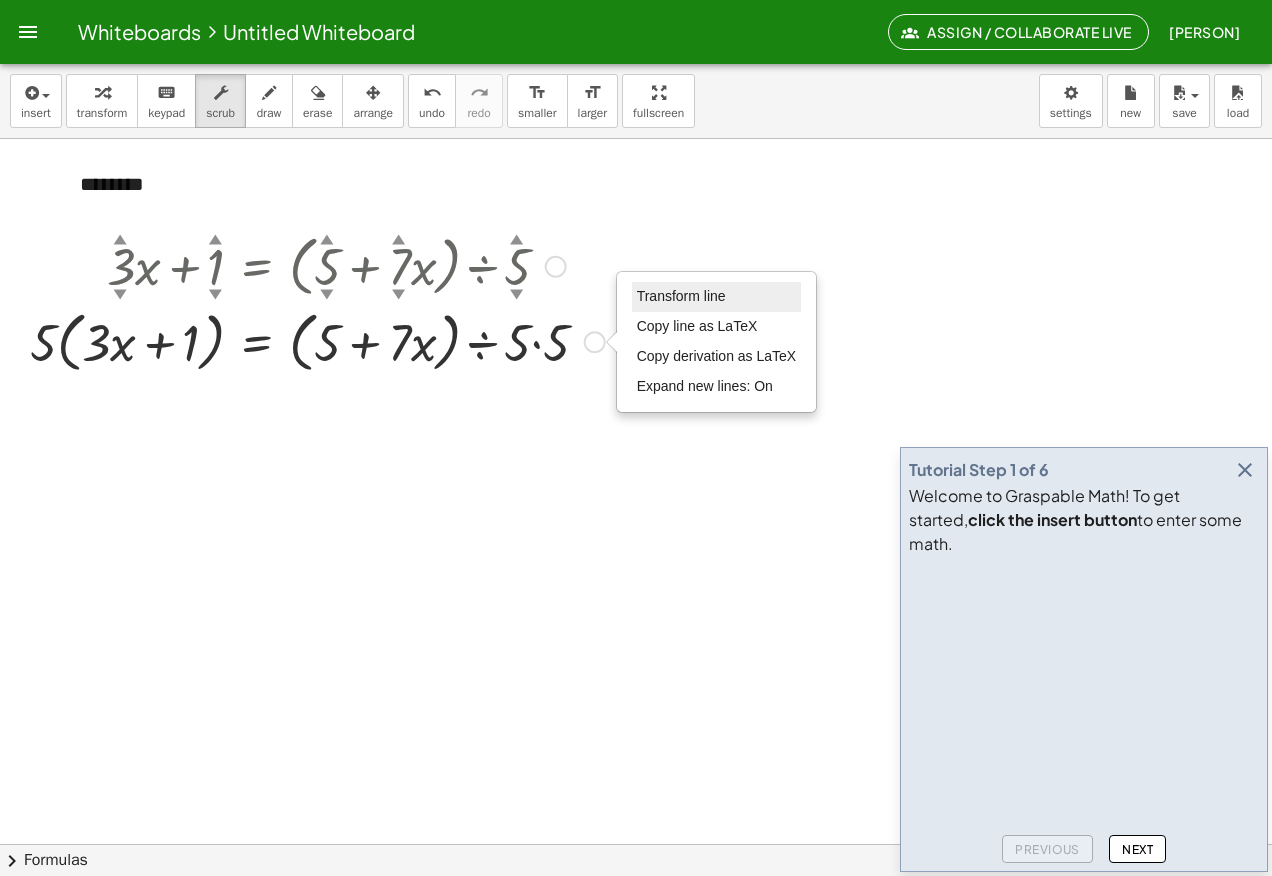 click on "Transform line" at bounding box center [681, 296] 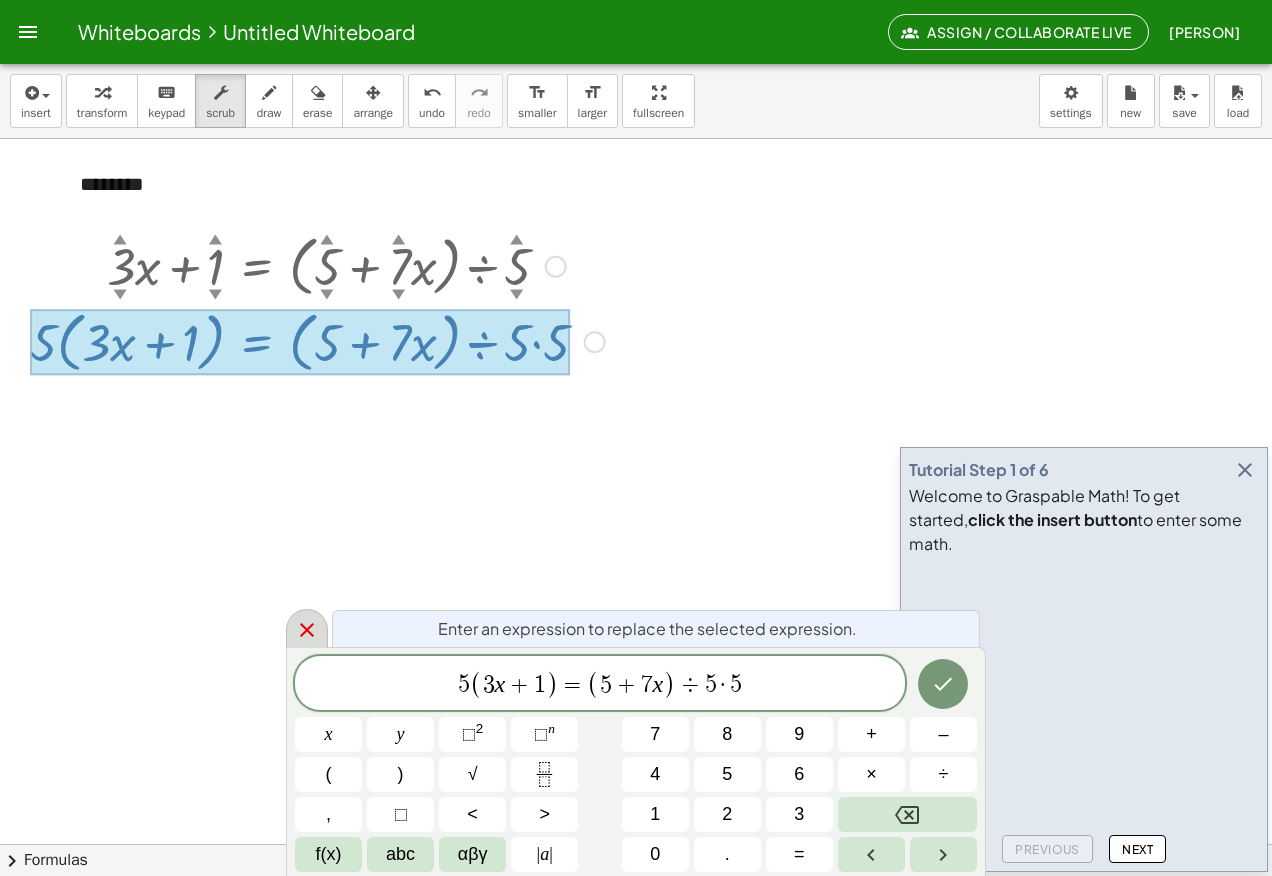 click 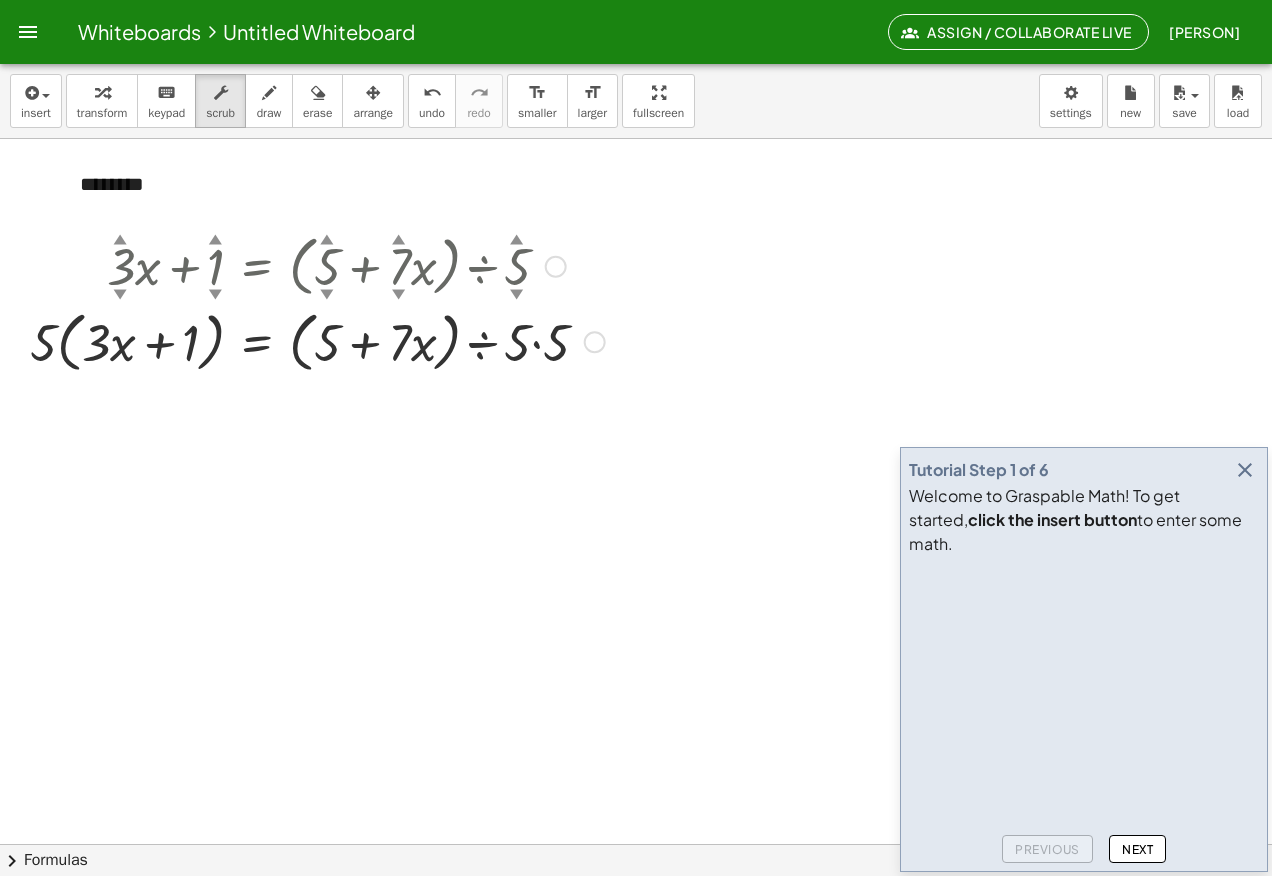 click on "Transform line Copy line as LaTeX Copy derivation as LaTeX Expand new lines: On" at bounding box center (595, 342) 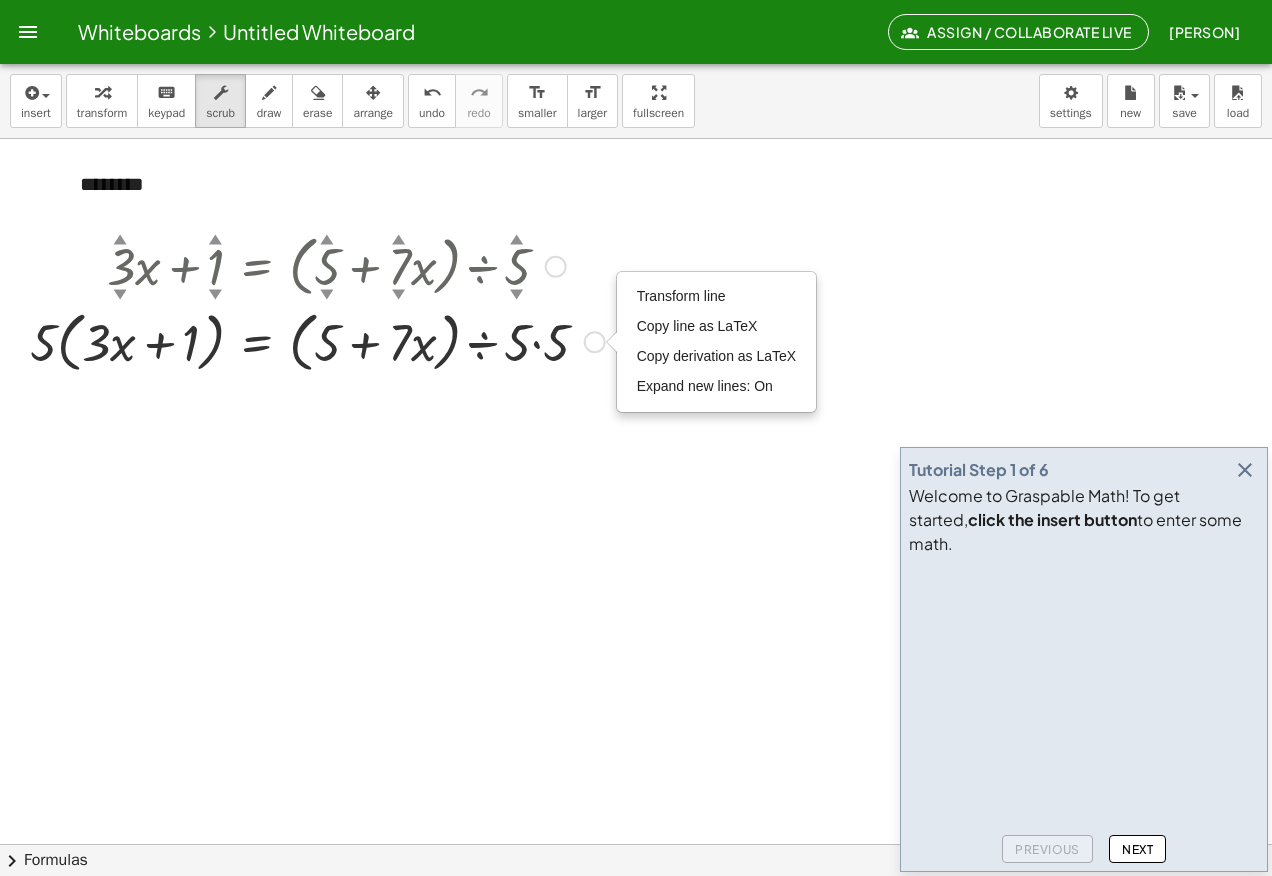 click on "Transform line Copy line as LaTeX Copy derivation as LaTeX Expand new lines: On" at bounding box center [595, 342] 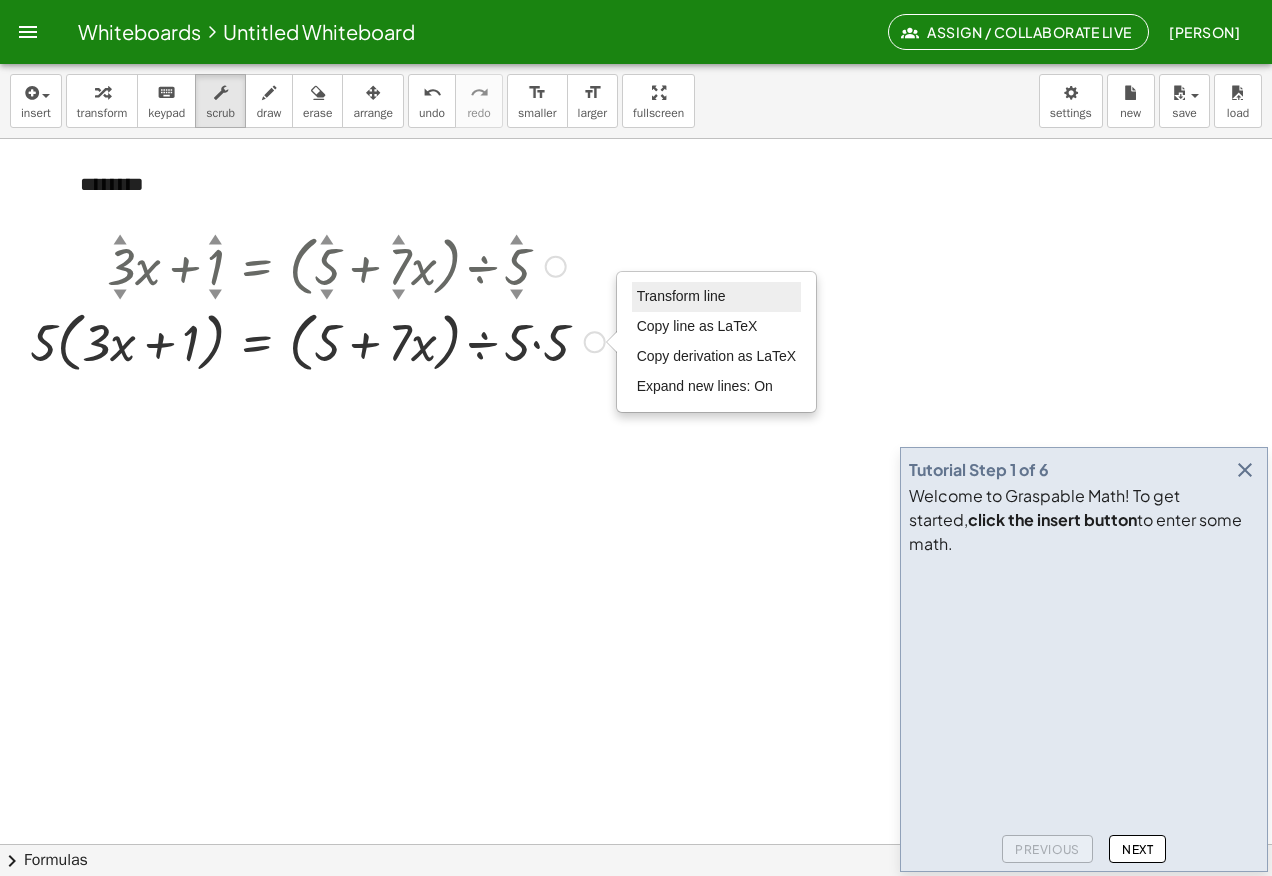 click on "Transform line" at bounding box center (681, 296) 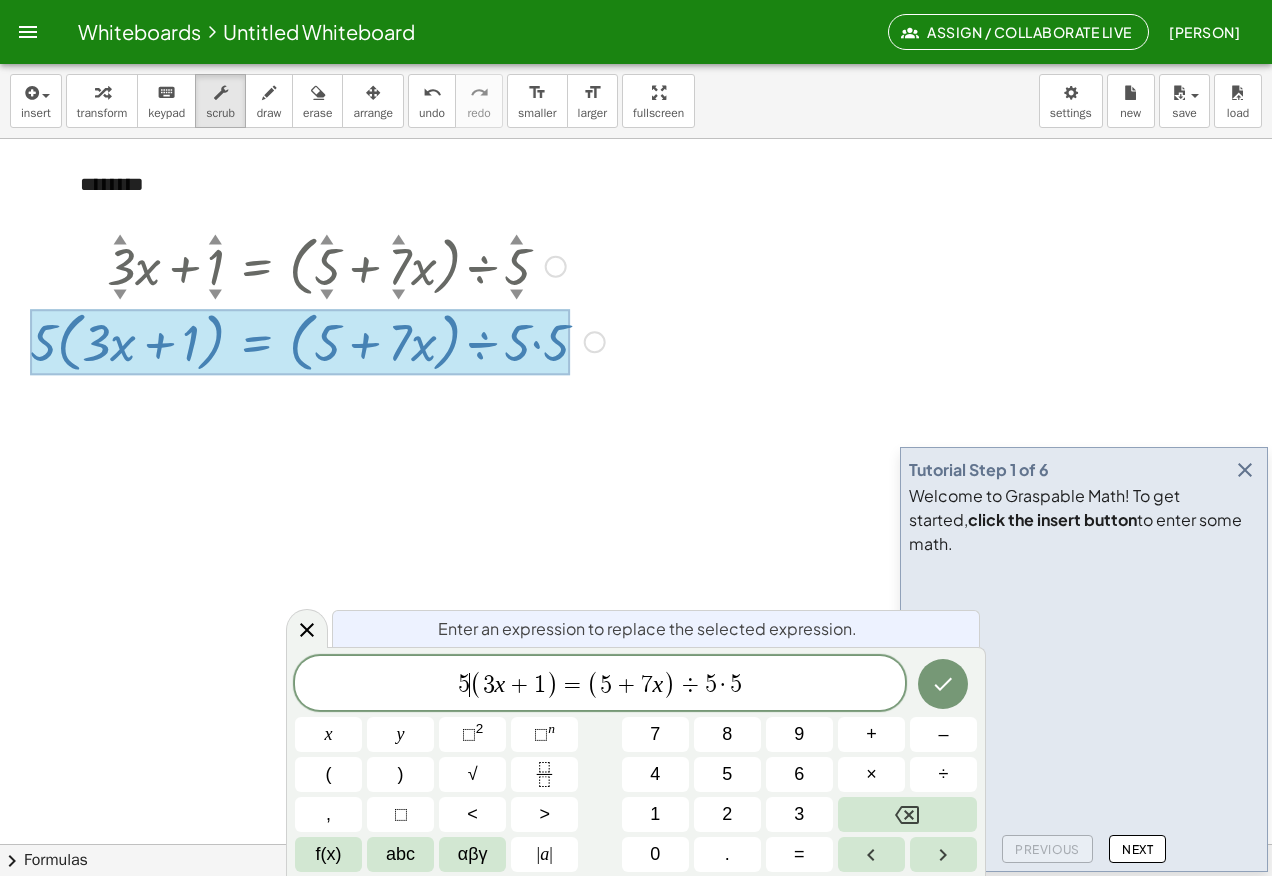 drag, startPoint x: 474, startPoint y: 686, endPoint x: 498, endPoint y: 681, distance: 24.5153 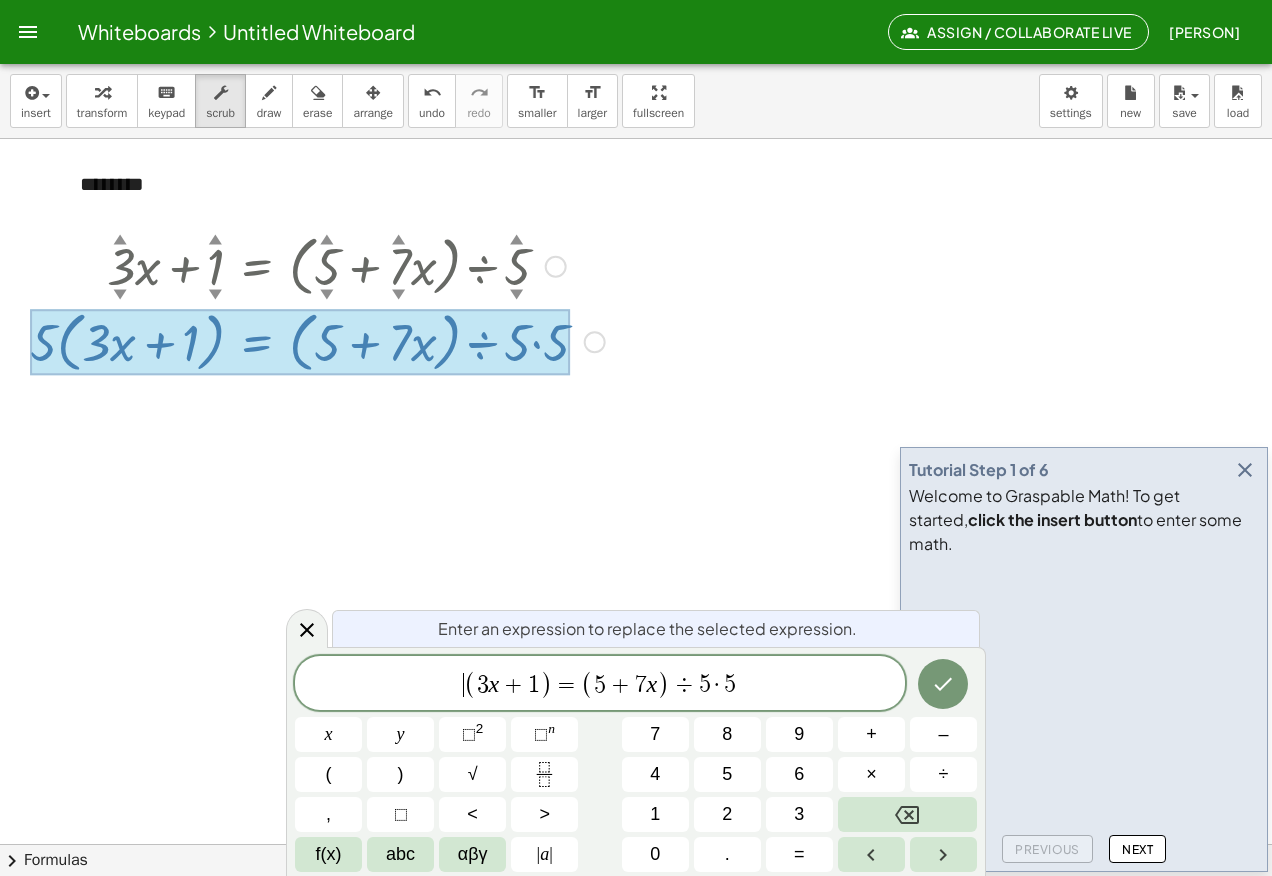 click on "​ ( 3 x + 1 ) = ( 5 + 7 x ) ÷ 5 · 5" at bounding box center [600, 684] 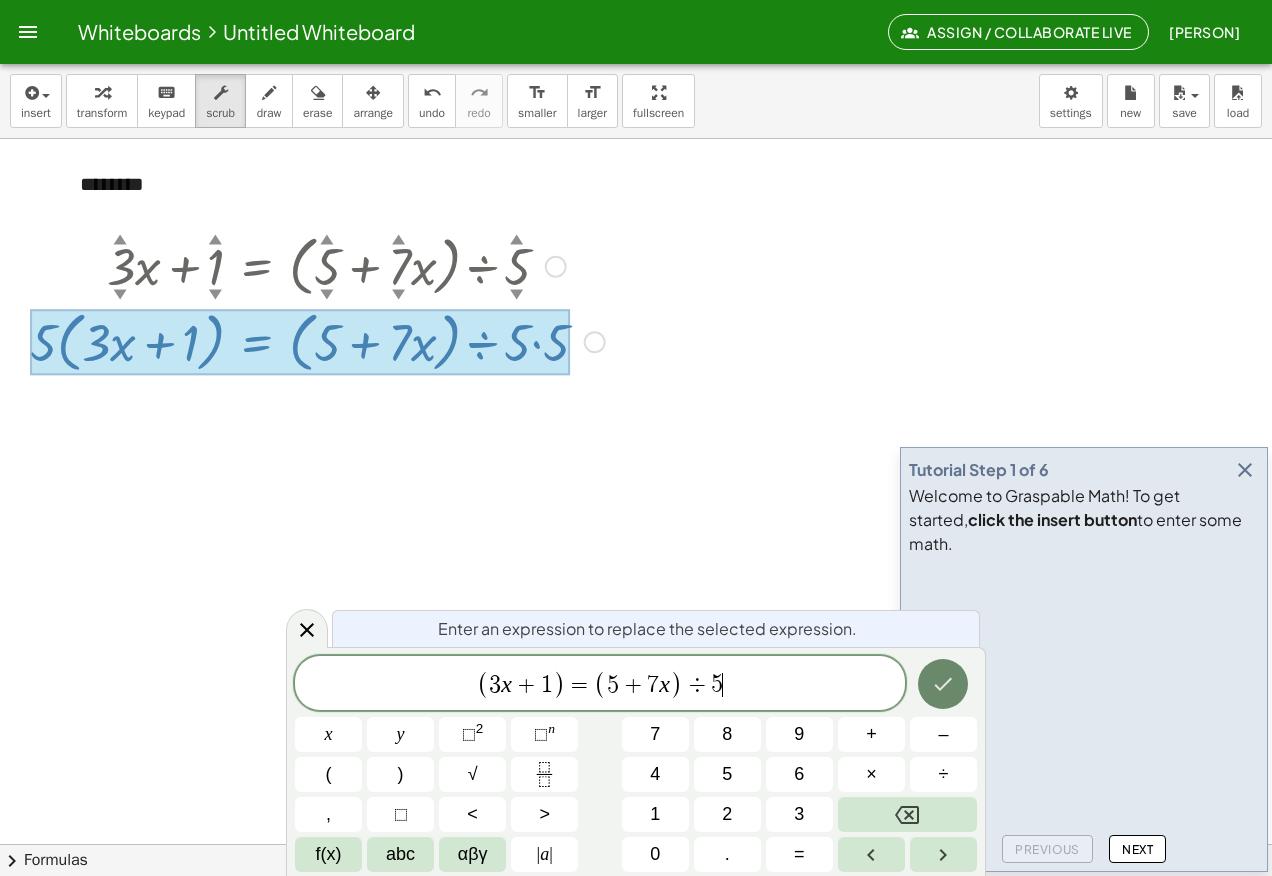 click 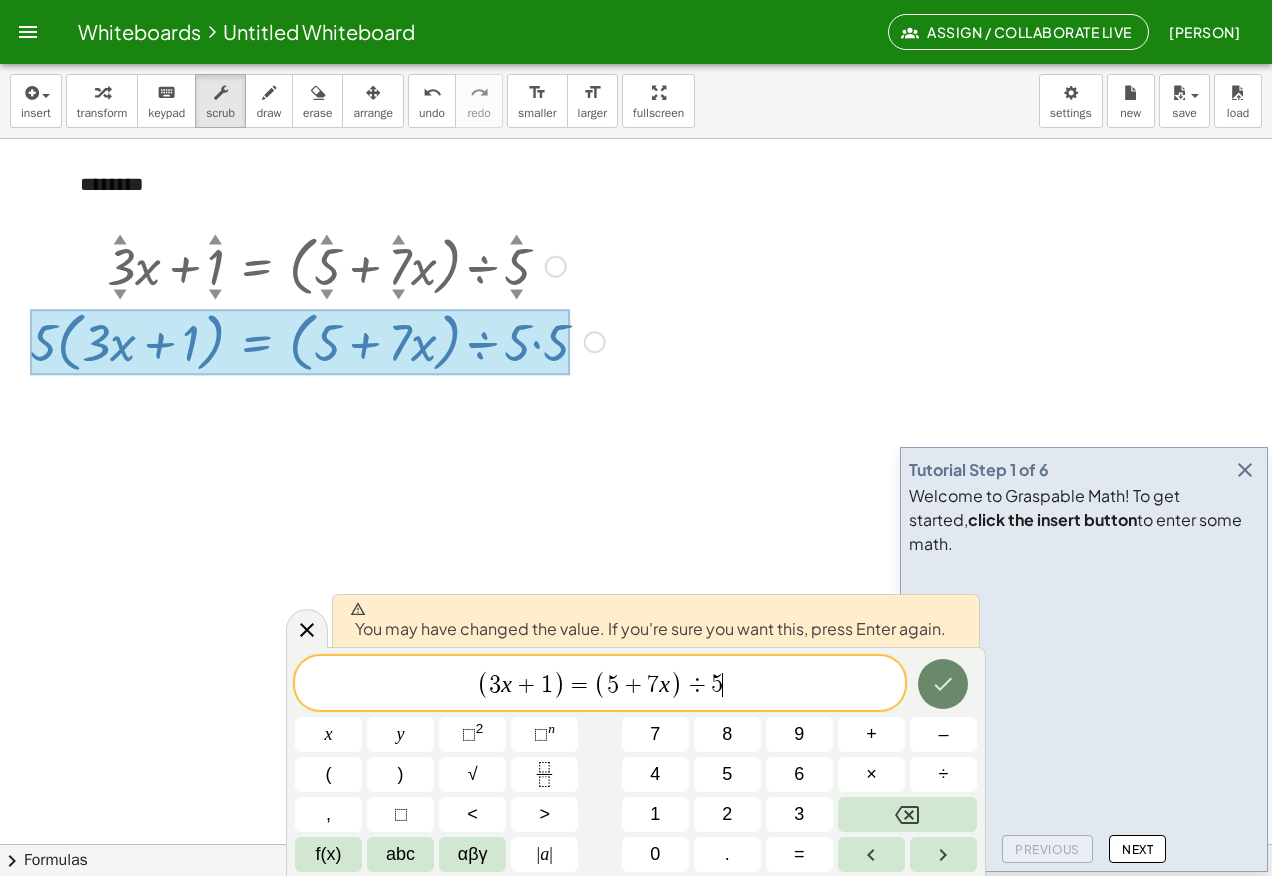click 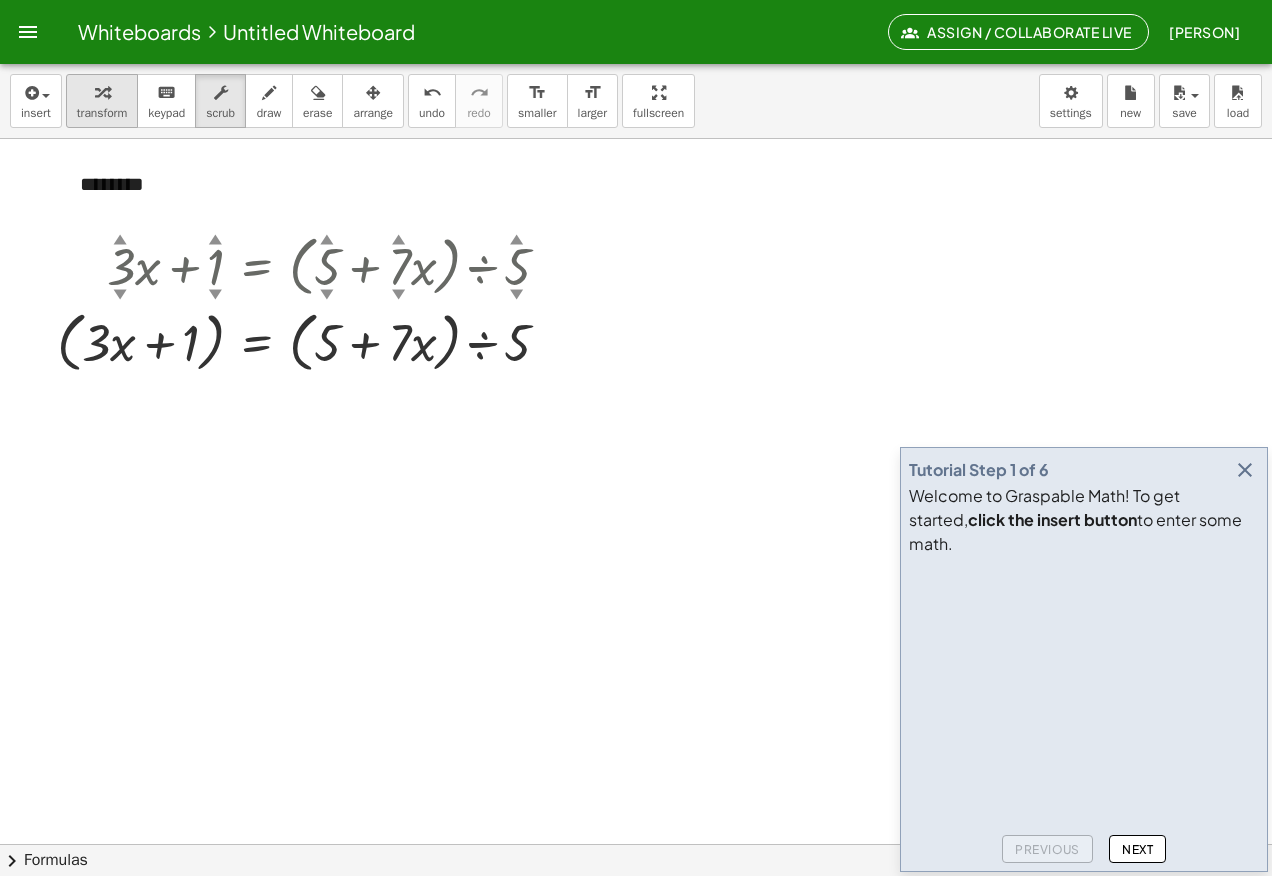 click at bounding box center (102, 92) 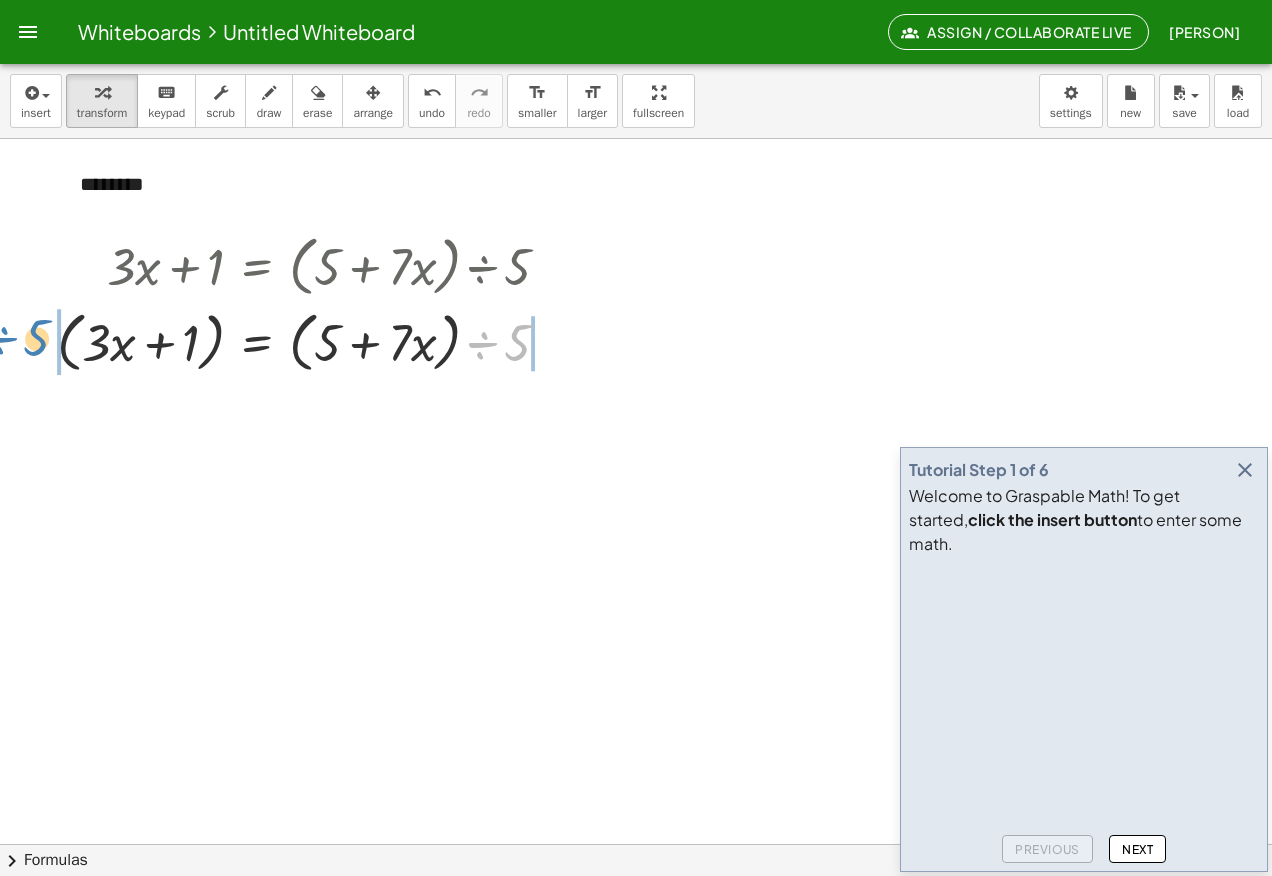 drag, startPoint x: 521, startPoint y: 348, endPoint x: 41, endPoint y: 343, distance: 480.02603 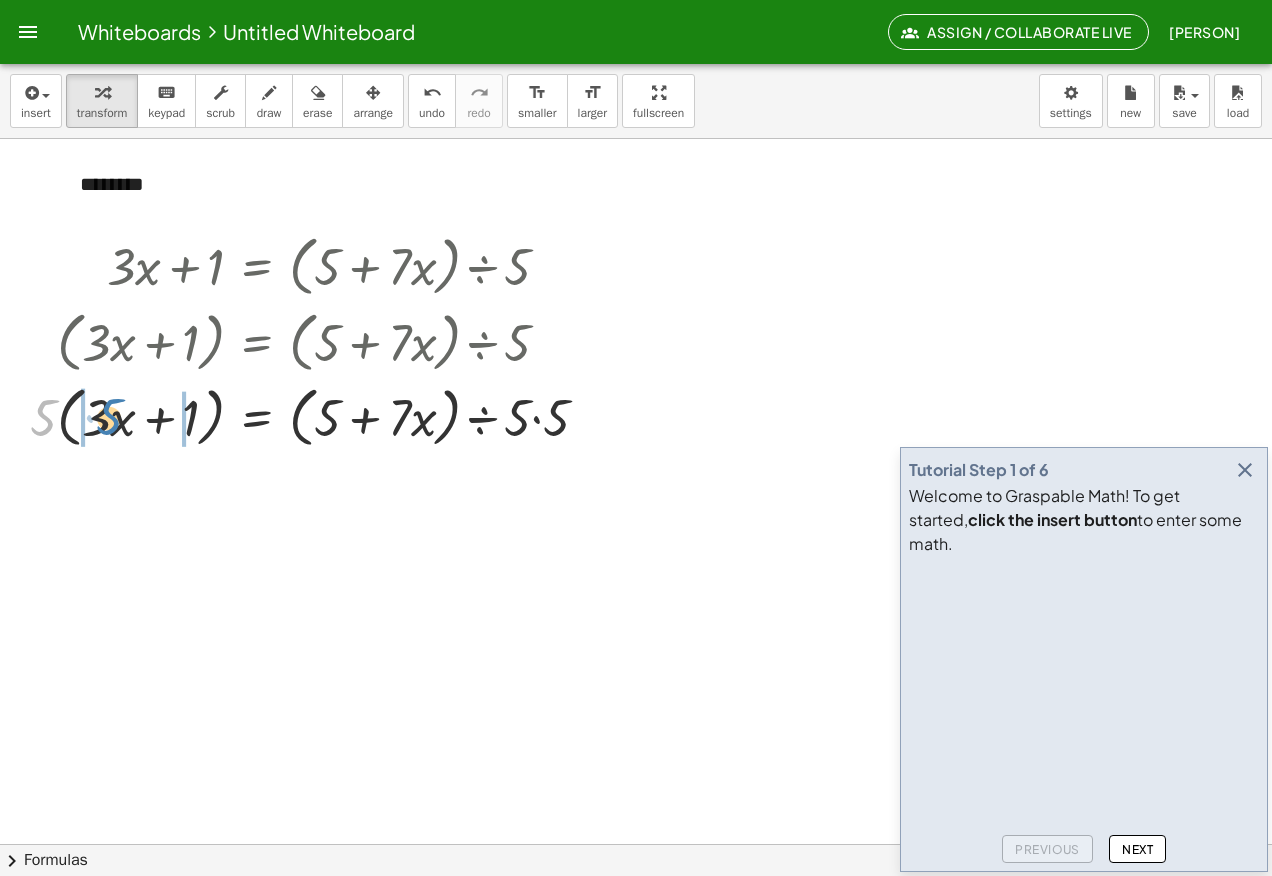 drag, startPoint x: 42, startPoint y: 428, endPoint x: 109, endPoint y: 427, distance: 67.00746 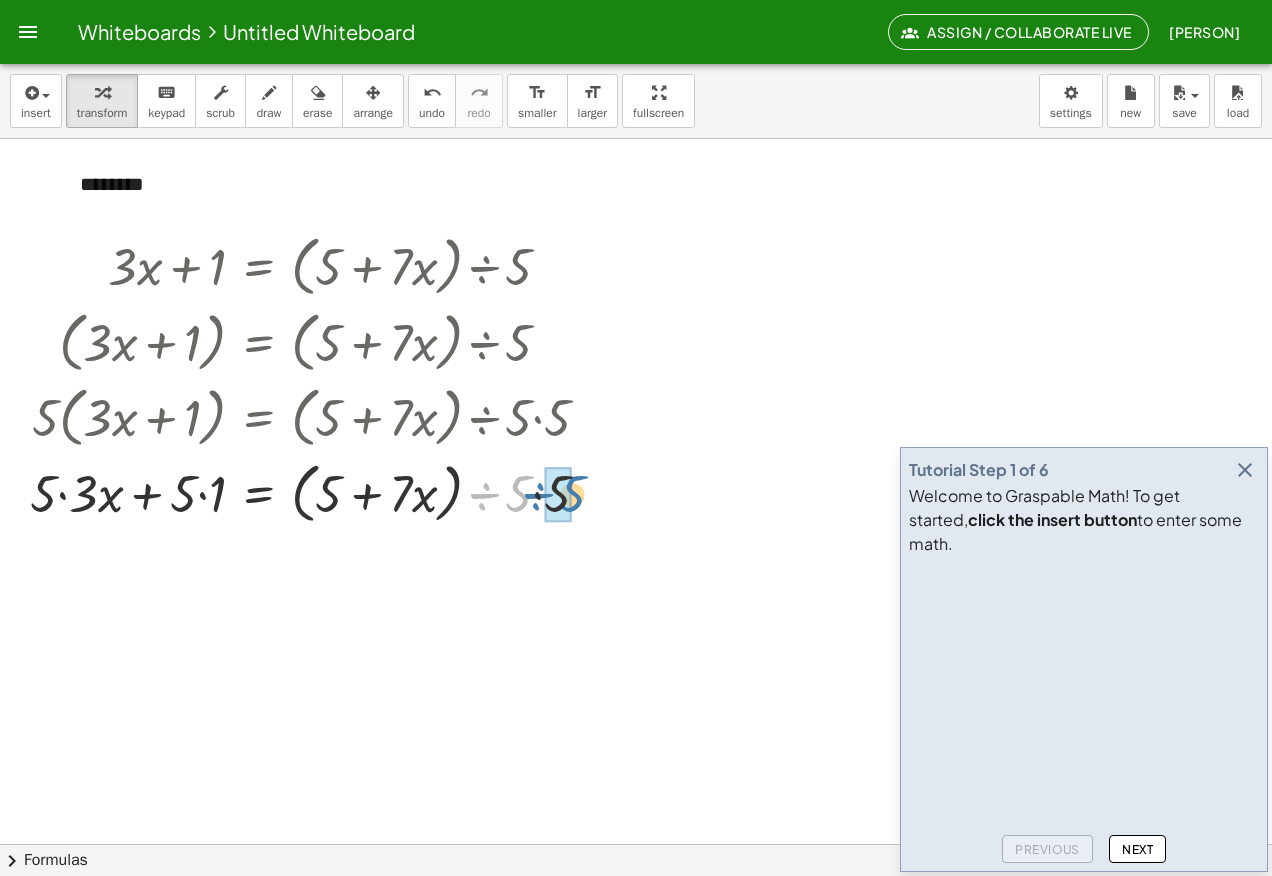 drag, startPoint x: 518, startPoint y: 503, endPoint x: 573, endPoint y: 503, distance: 55 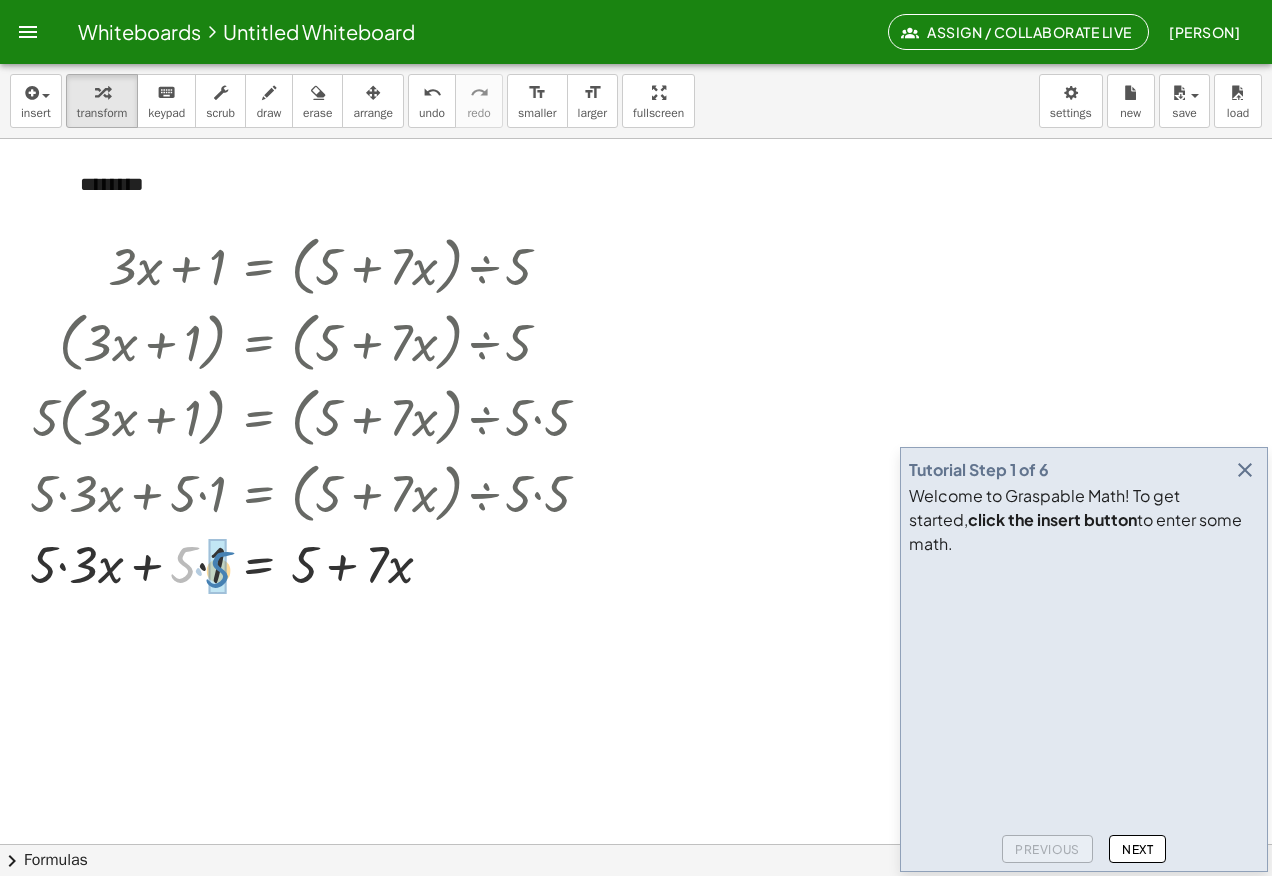 drag, startPoint x: 186, startPoint y: 566, endPoint x: 222, endPoint y: 571, distance: 36.345562 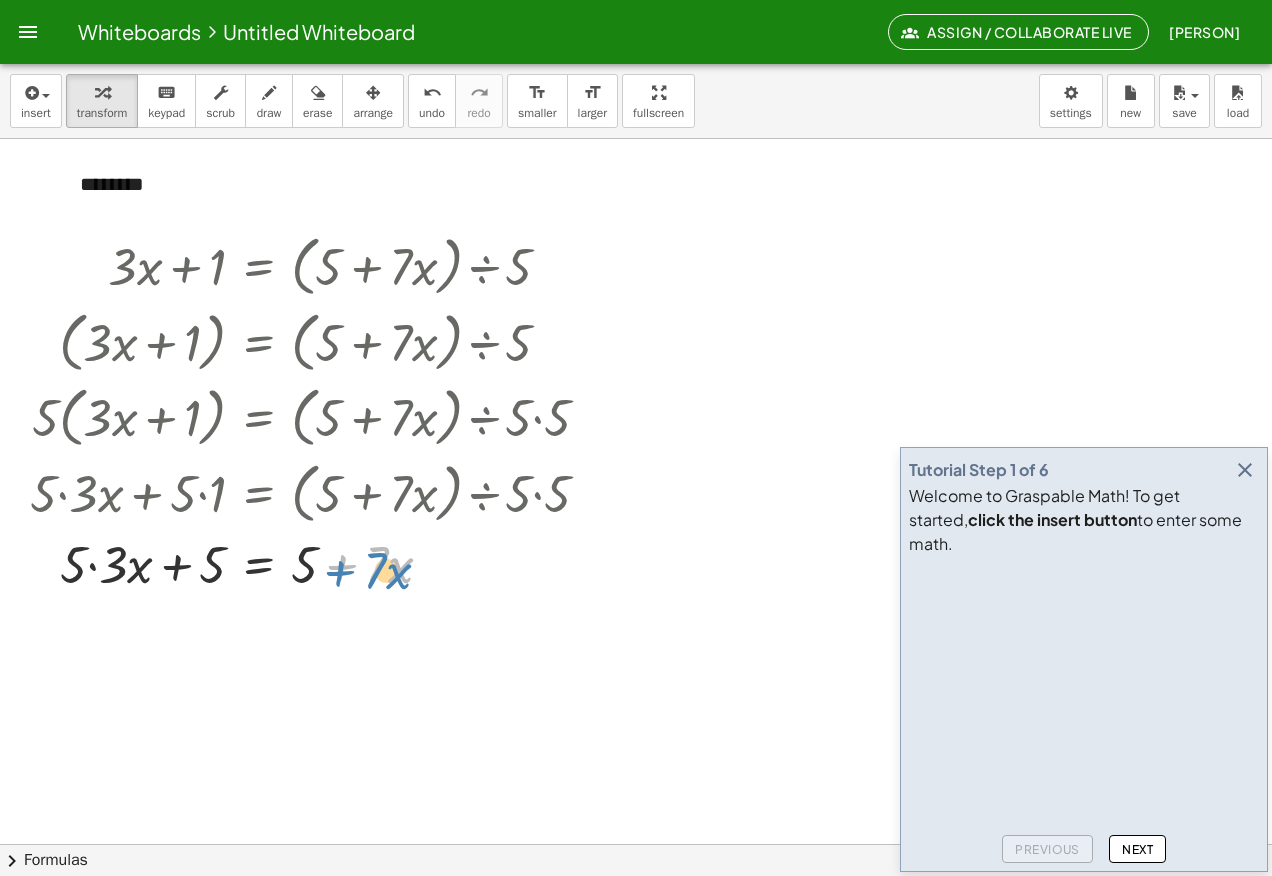 drag, startPoint x: 382, startPoint y: 573, endPoint x: 357, endPoint y: 565, distance: 26.24881 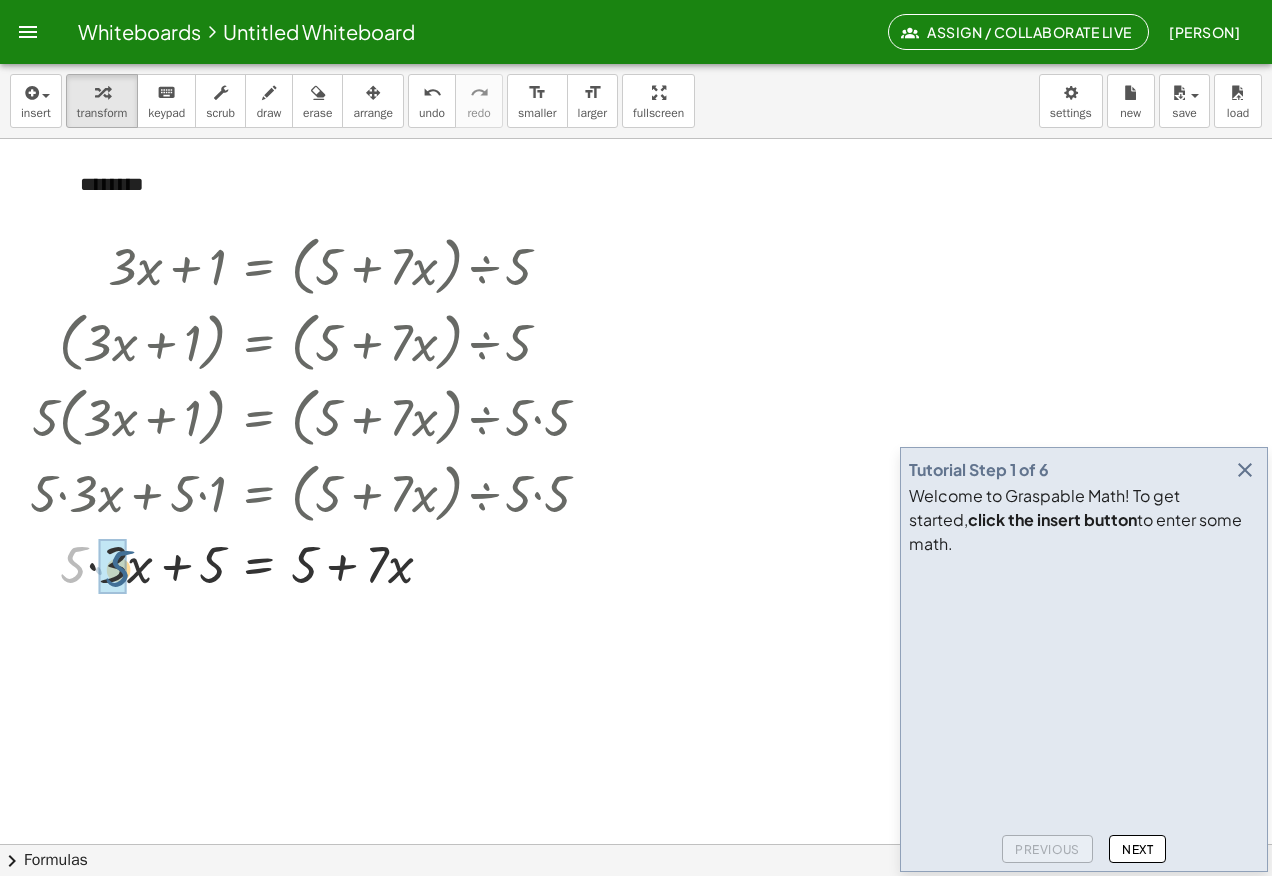 drag, startPoint x: 75, startPoint y: 560, endPoint x: 121, endPoint y: 564, distance: 46.173584 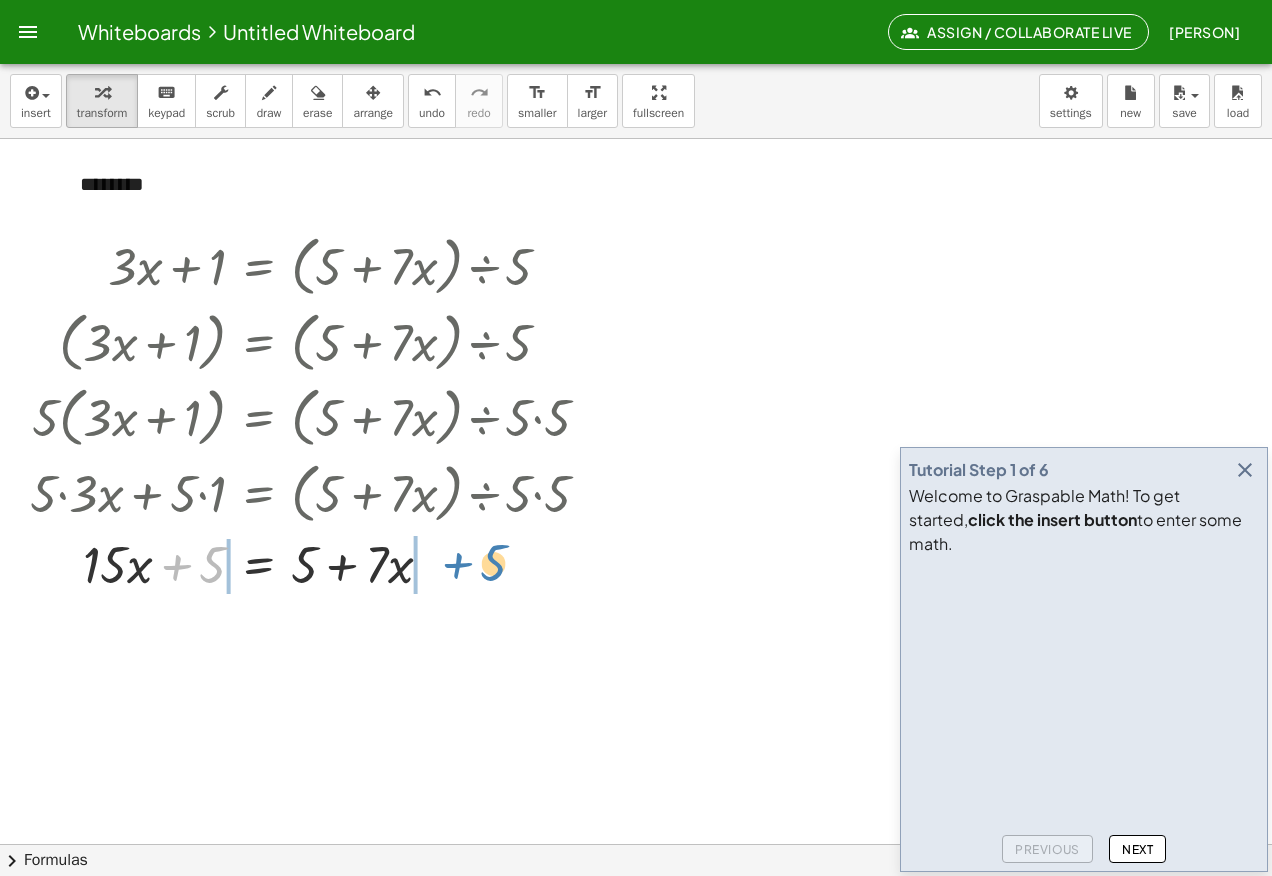 drag, startPoint x: 212, startPoint y: 559, endPoint x: 495, endPoint y: 557, distance: 283.00708 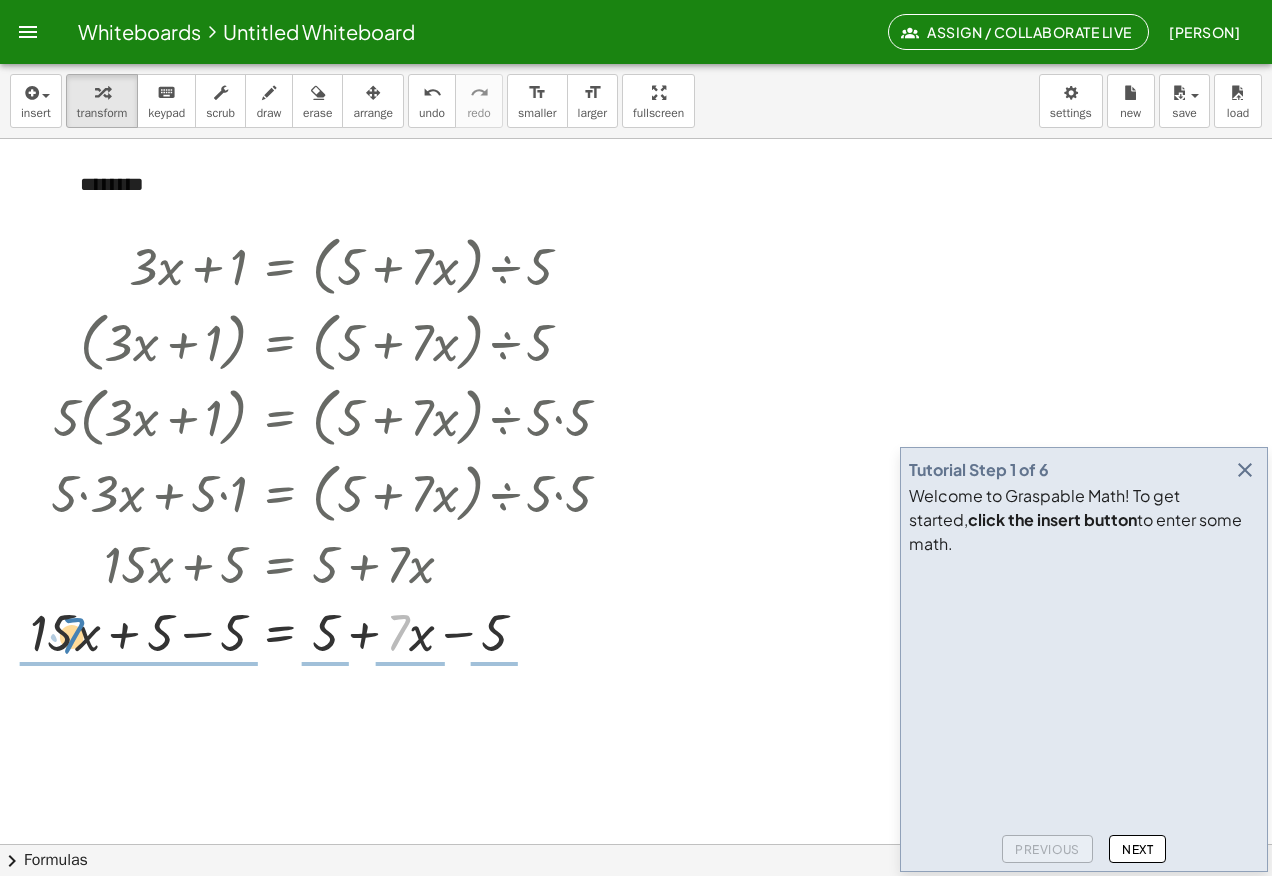 drag, startPoint x: 408, startPoint y: 625, endPoint x: 84, endPoint y: 627, distance: 324.00616 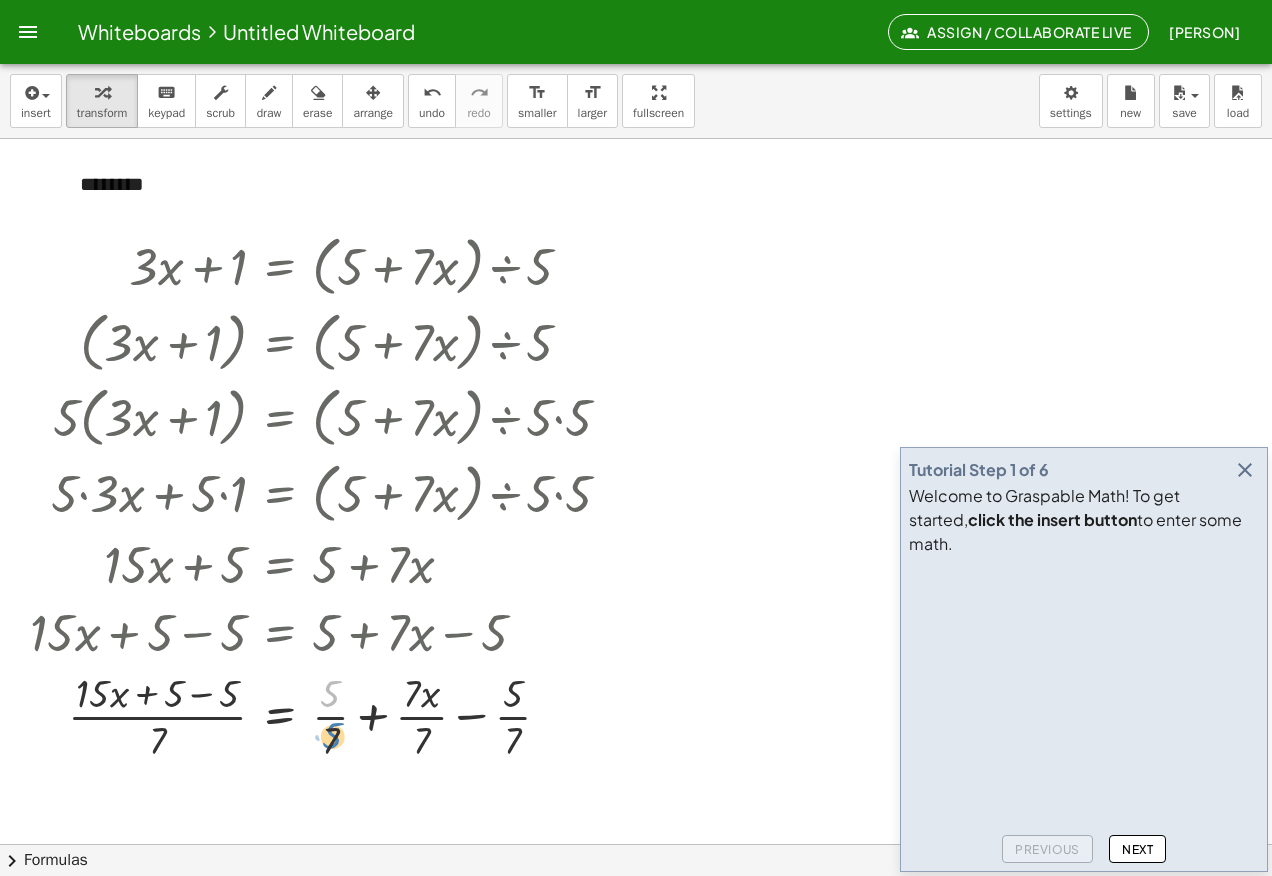 drag, startPoint x: 327, startPoint y: 694, endPoint x: 329, endPoint y: 736, distance: 42.047592 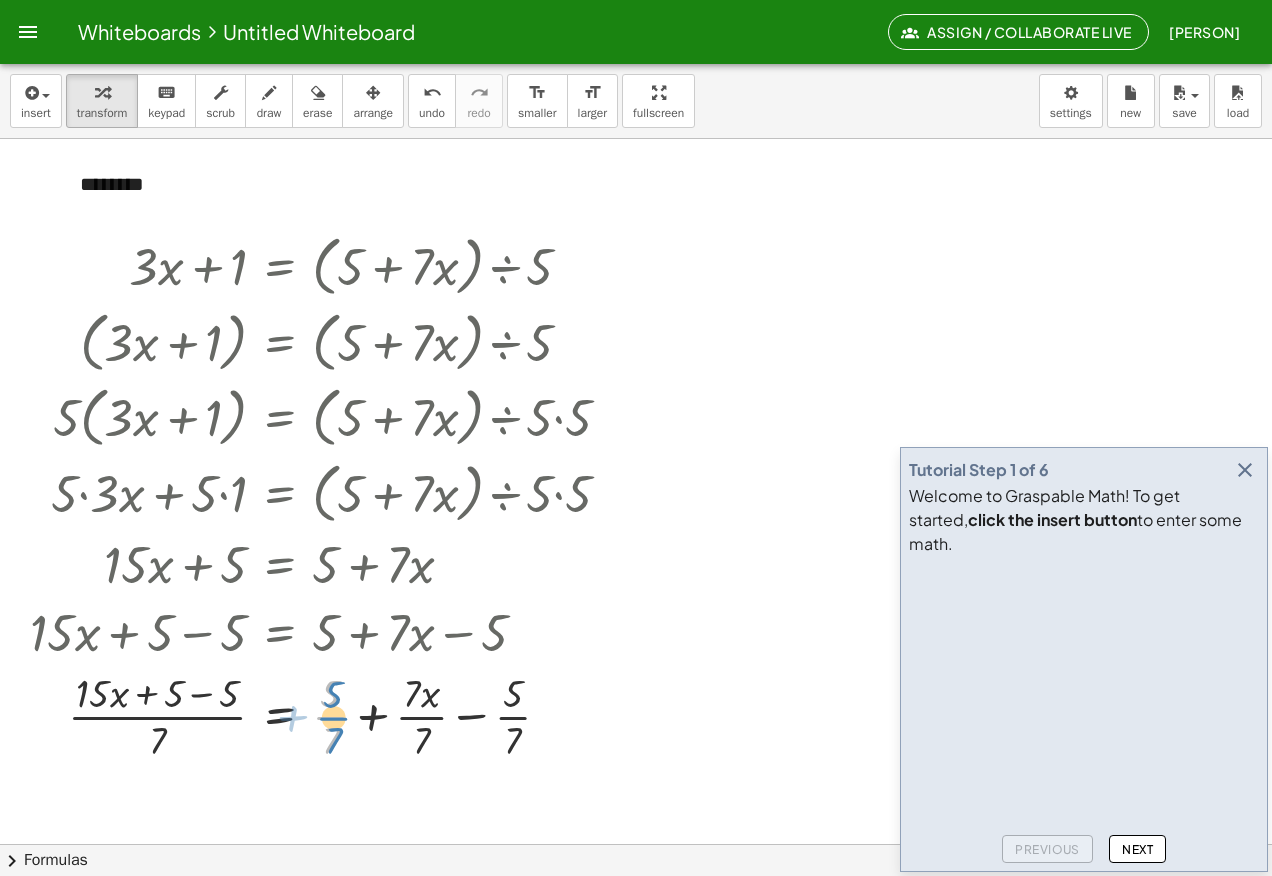 click at bounding box center (328, 715) 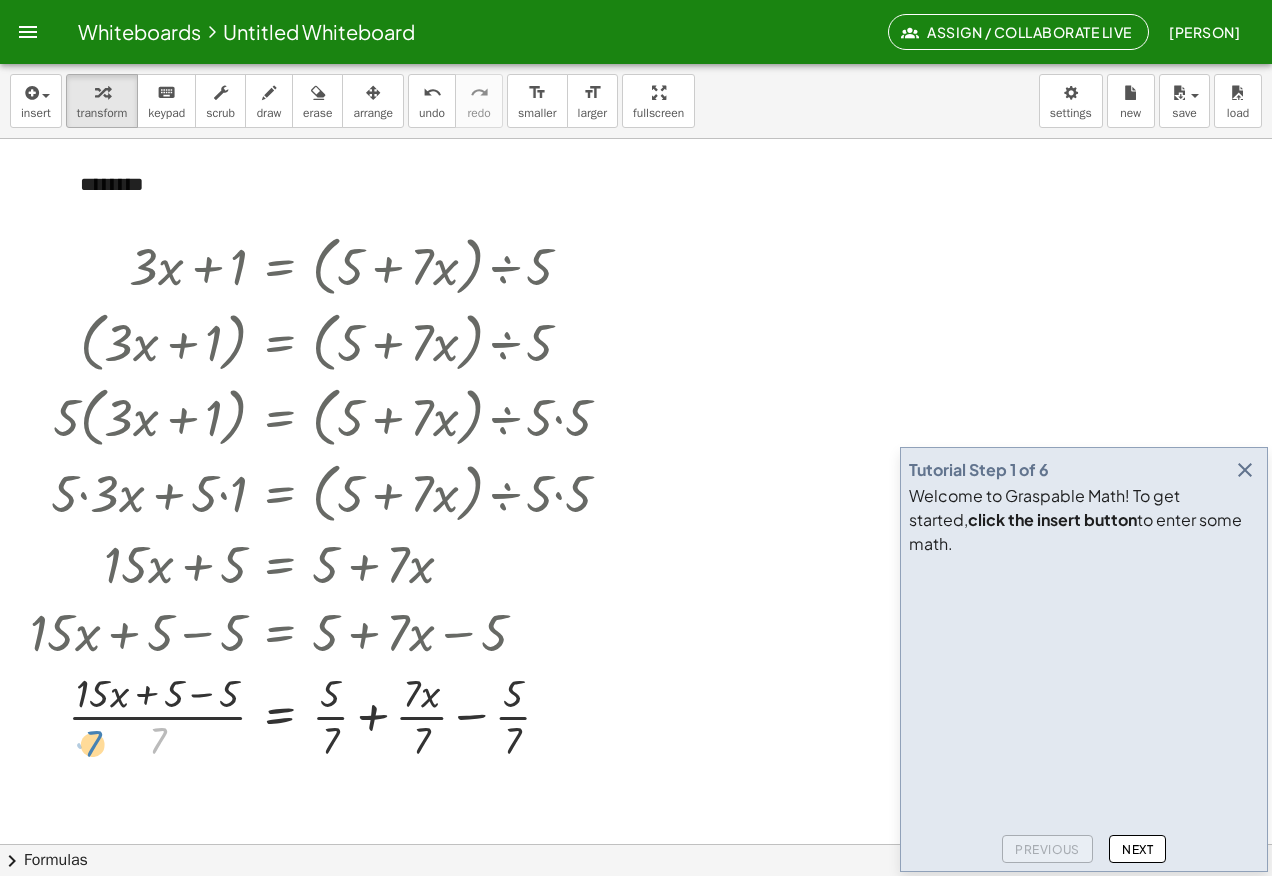 drag, startPoint x: 164, startPoint y: 735, endPoint x: 101, endPoint y: 742, distance: 63.387695 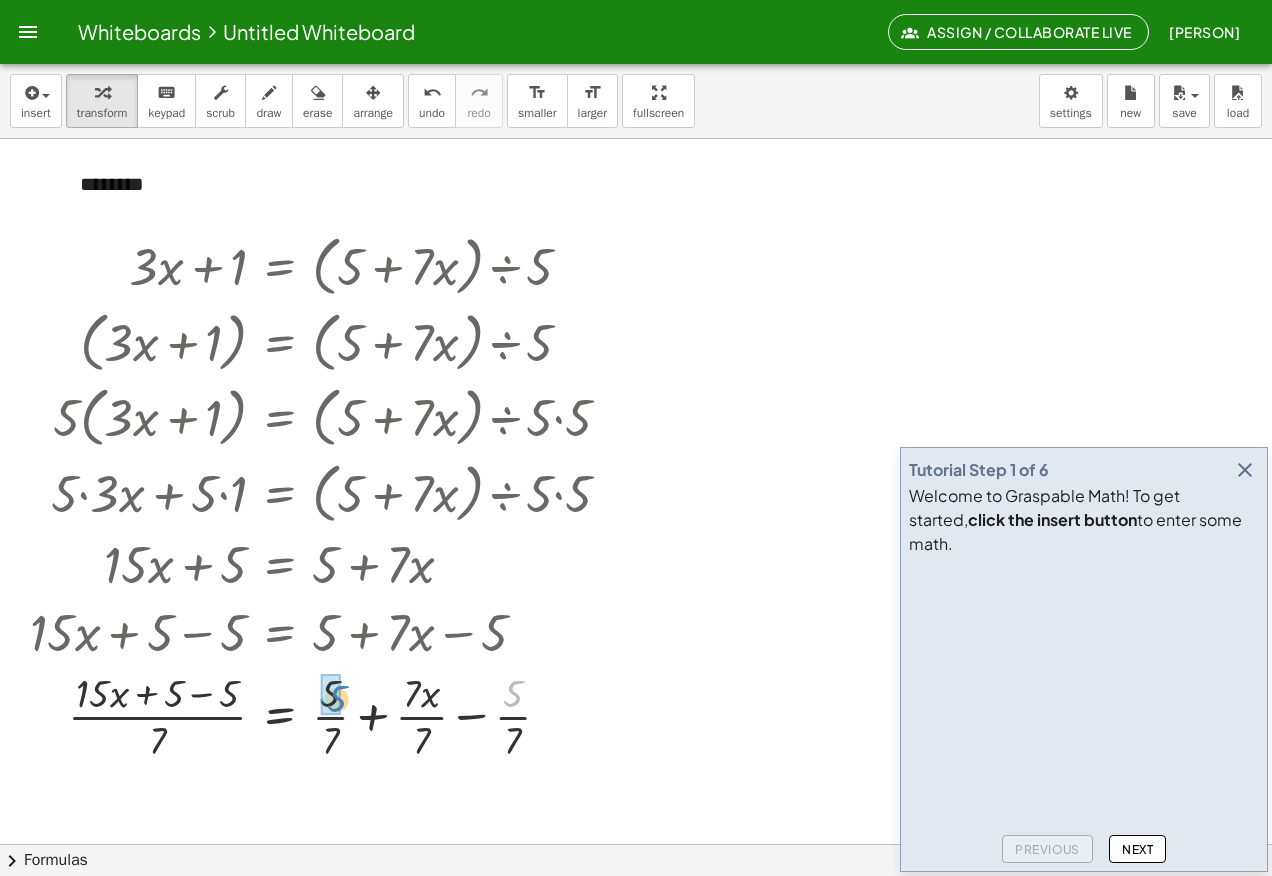 drag, startPoint x: 514, startPoint y: 698, endPoint x: 338, endPoint y: 703, distance: 176.07101 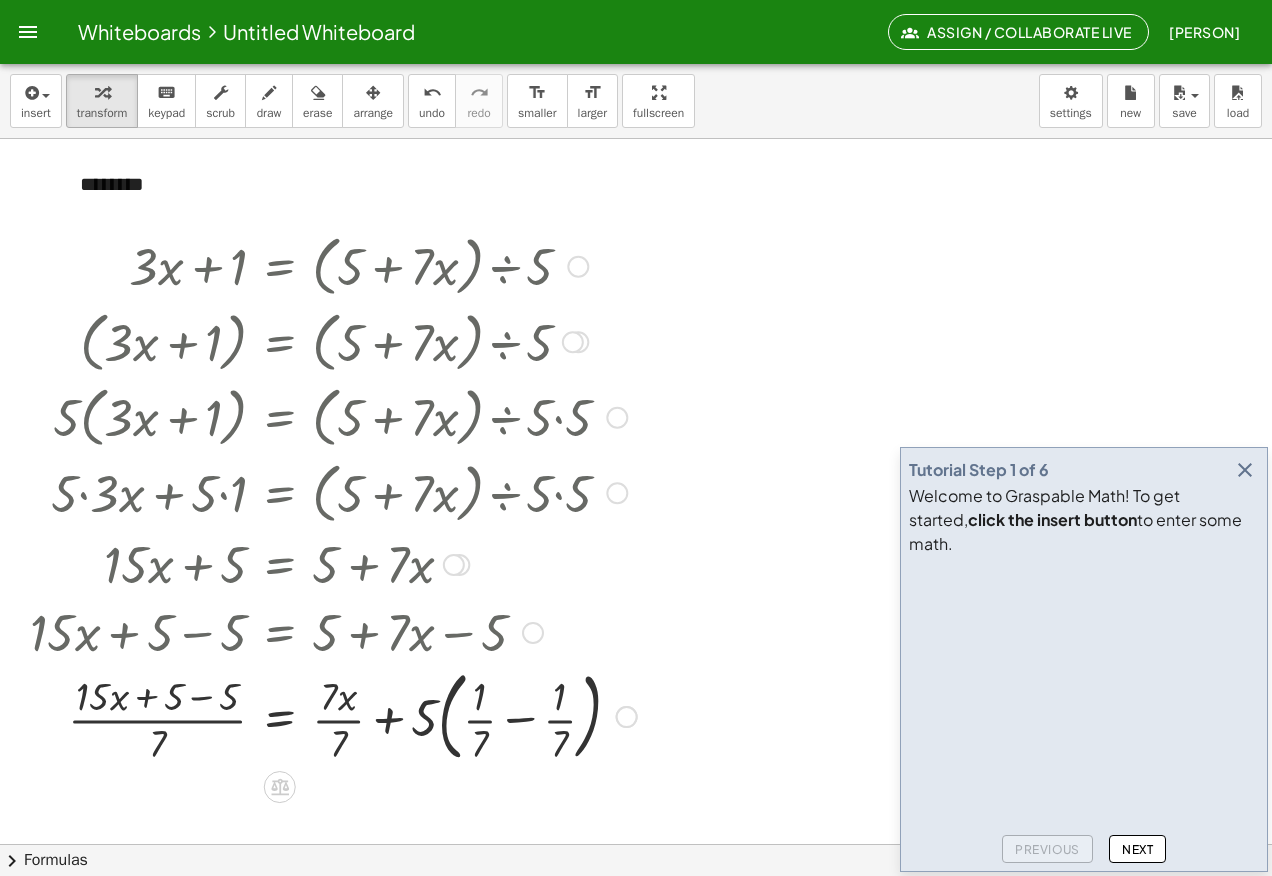 click at bounding box center [333, 715] 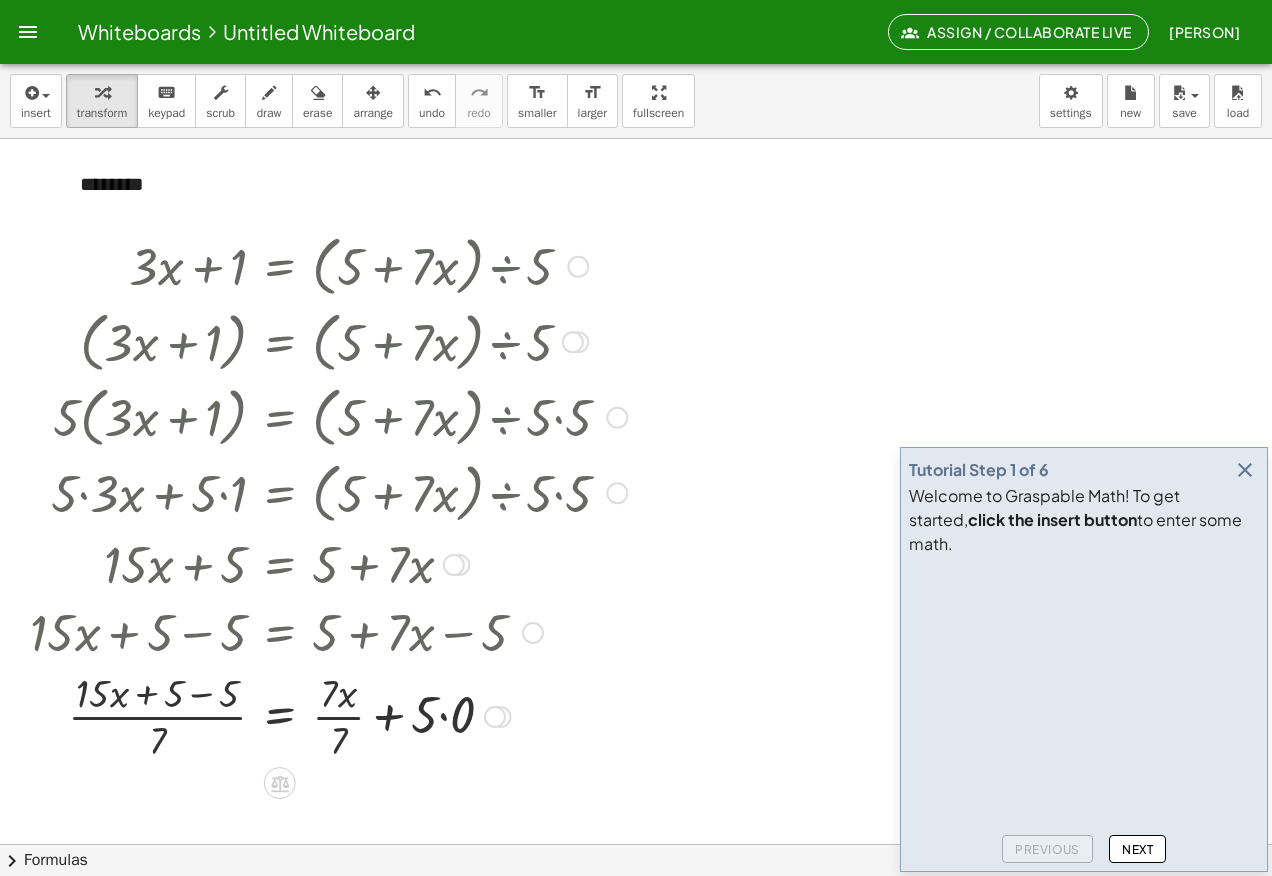 click at bounding box center (328, 715) 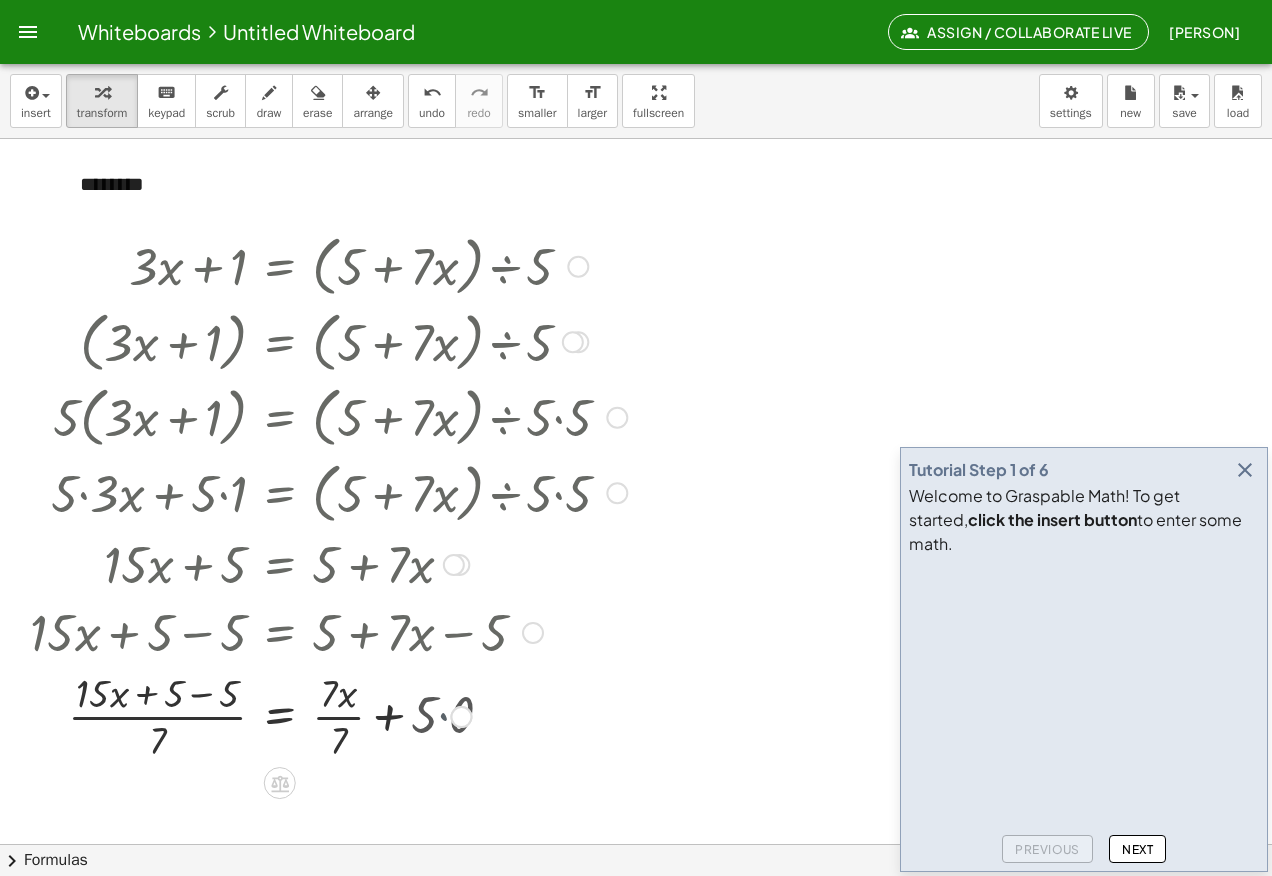 click at bounding box center [328, 715] 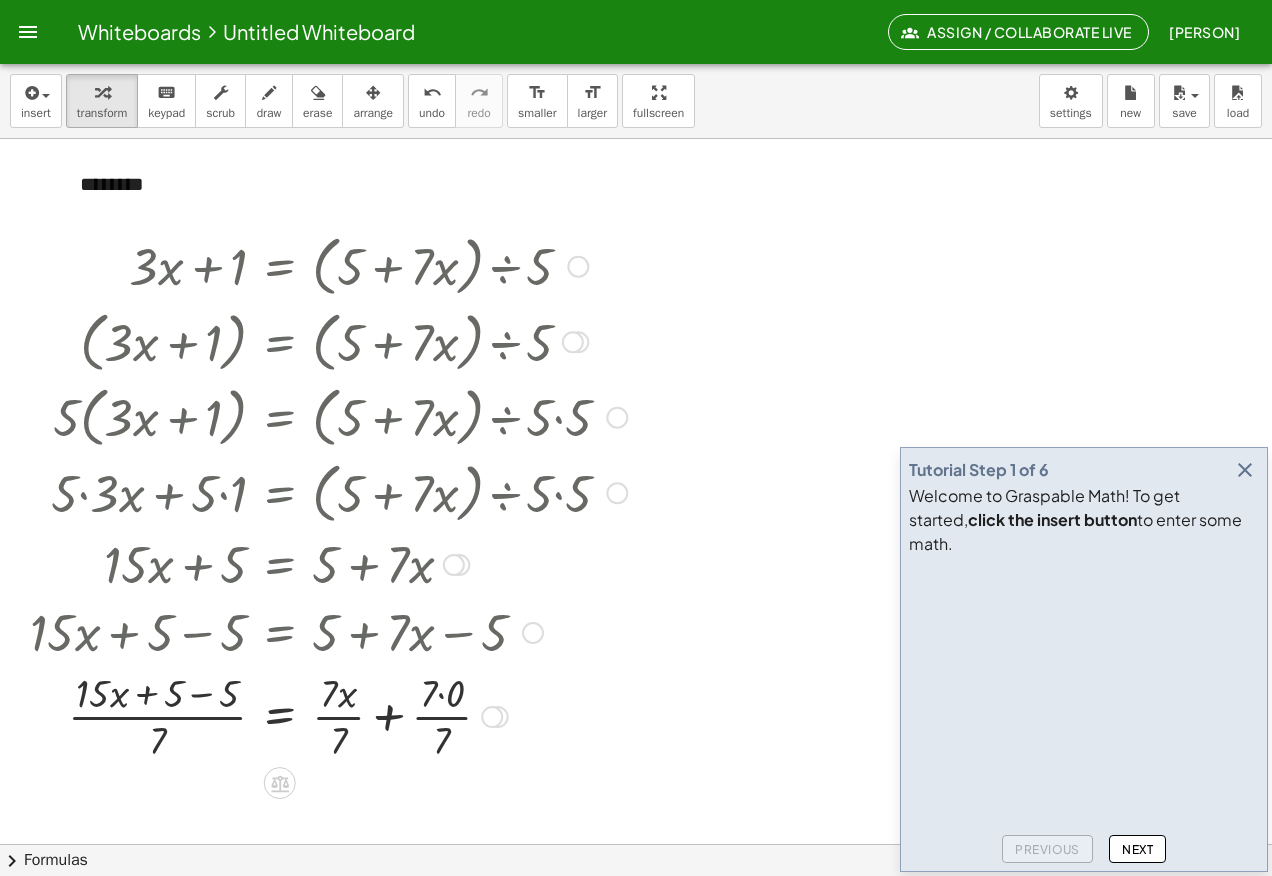click at bounding box center [328, 715] 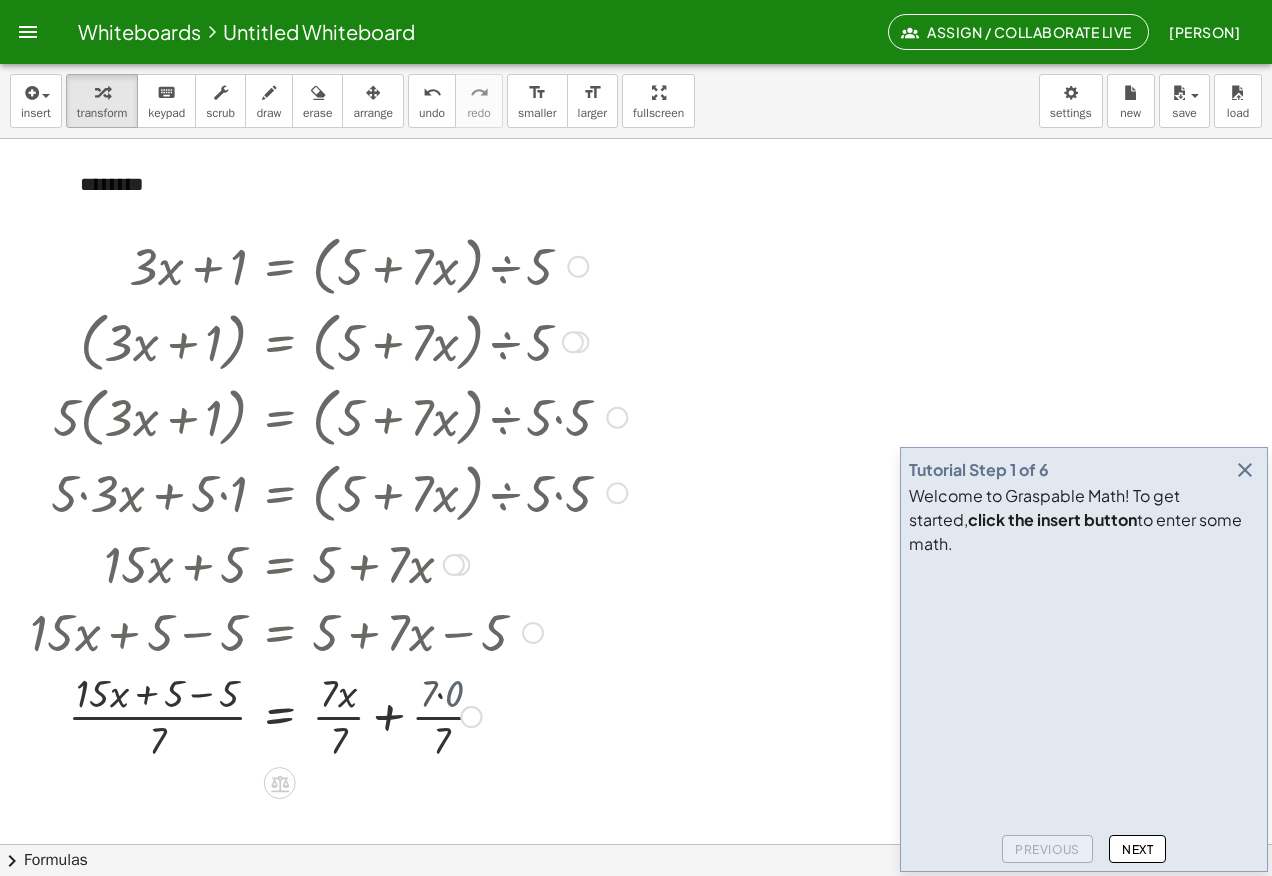 click at bounding box center (328, 715) 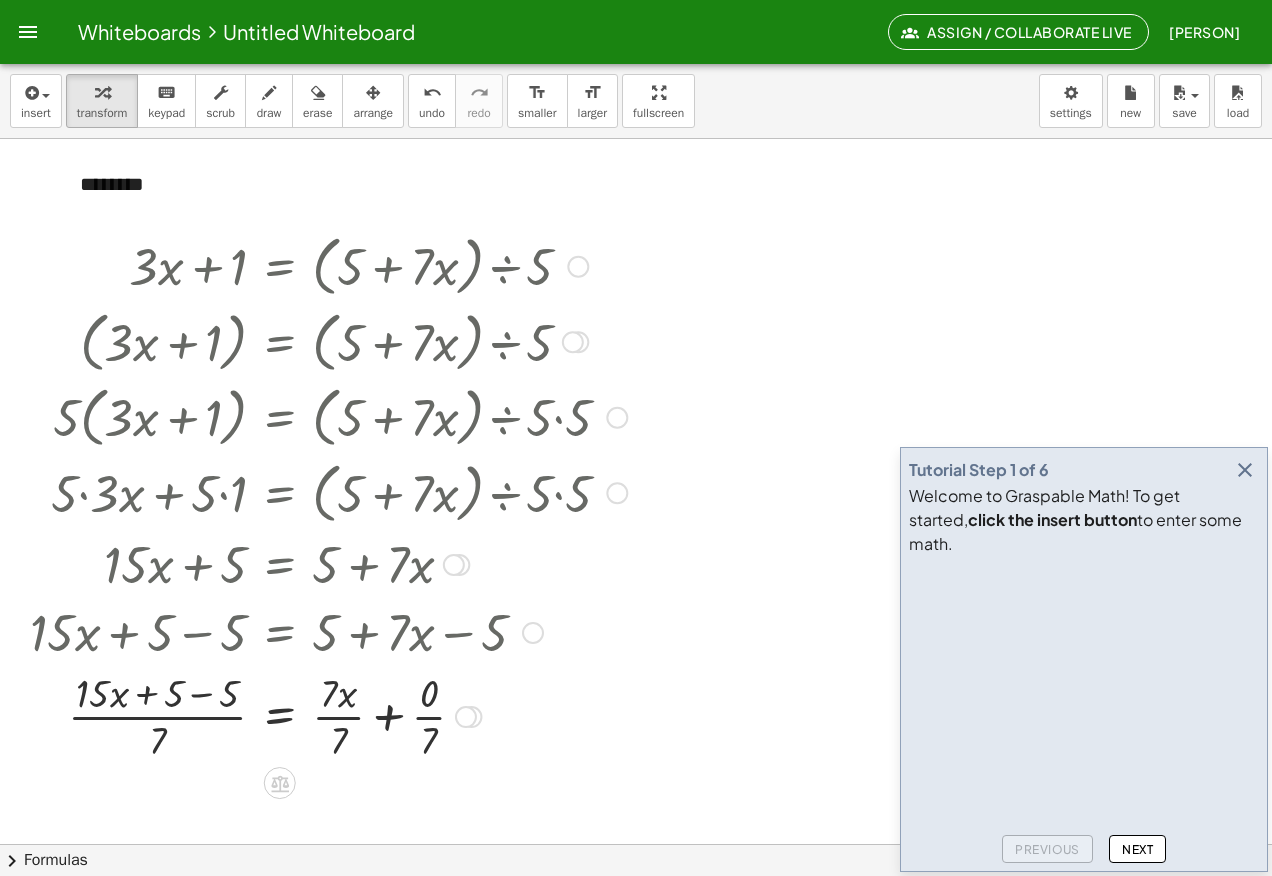 click at bounding box center (328, 715) 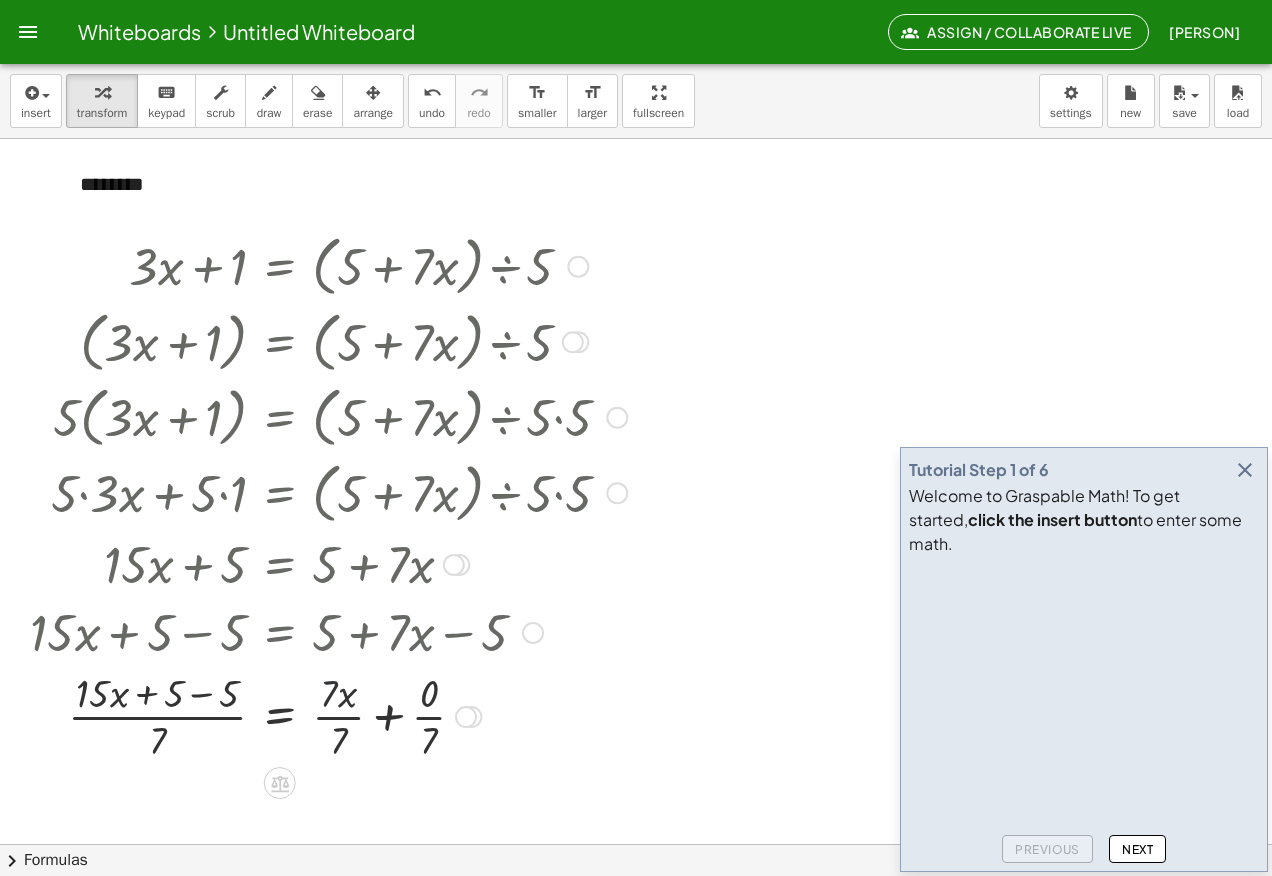 click at bounding box center (328, 715) 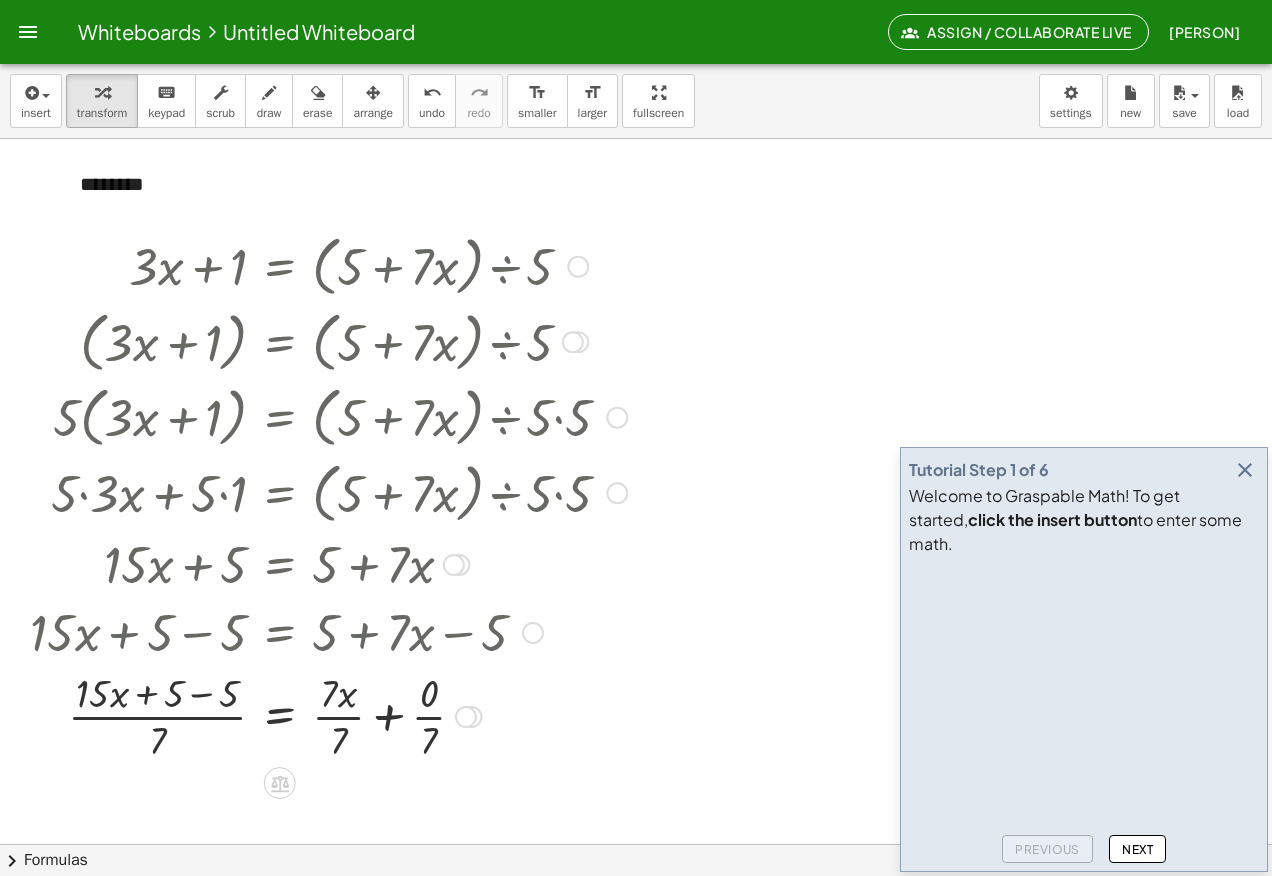 click at bounding box center [328, 715] 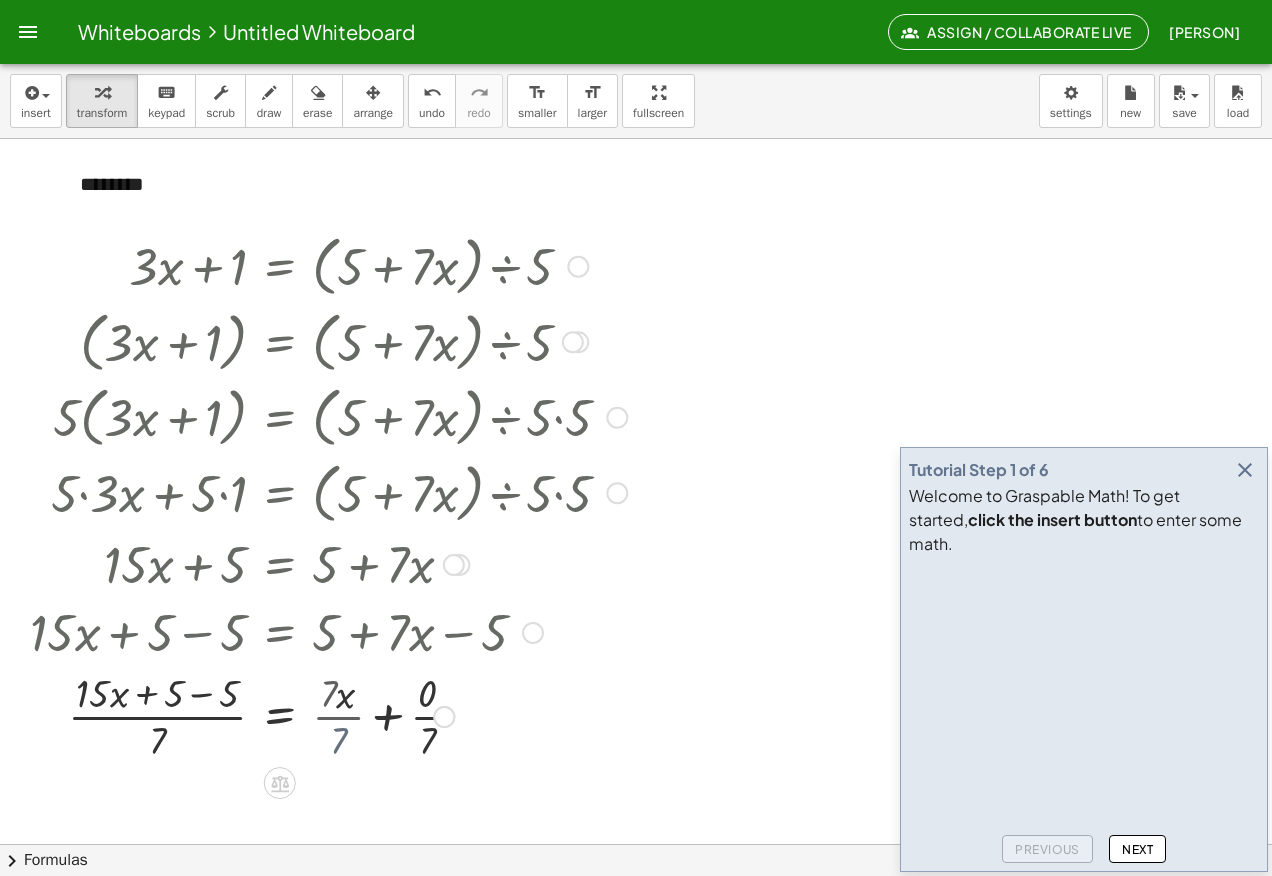 click at bounding box center [328, 715] 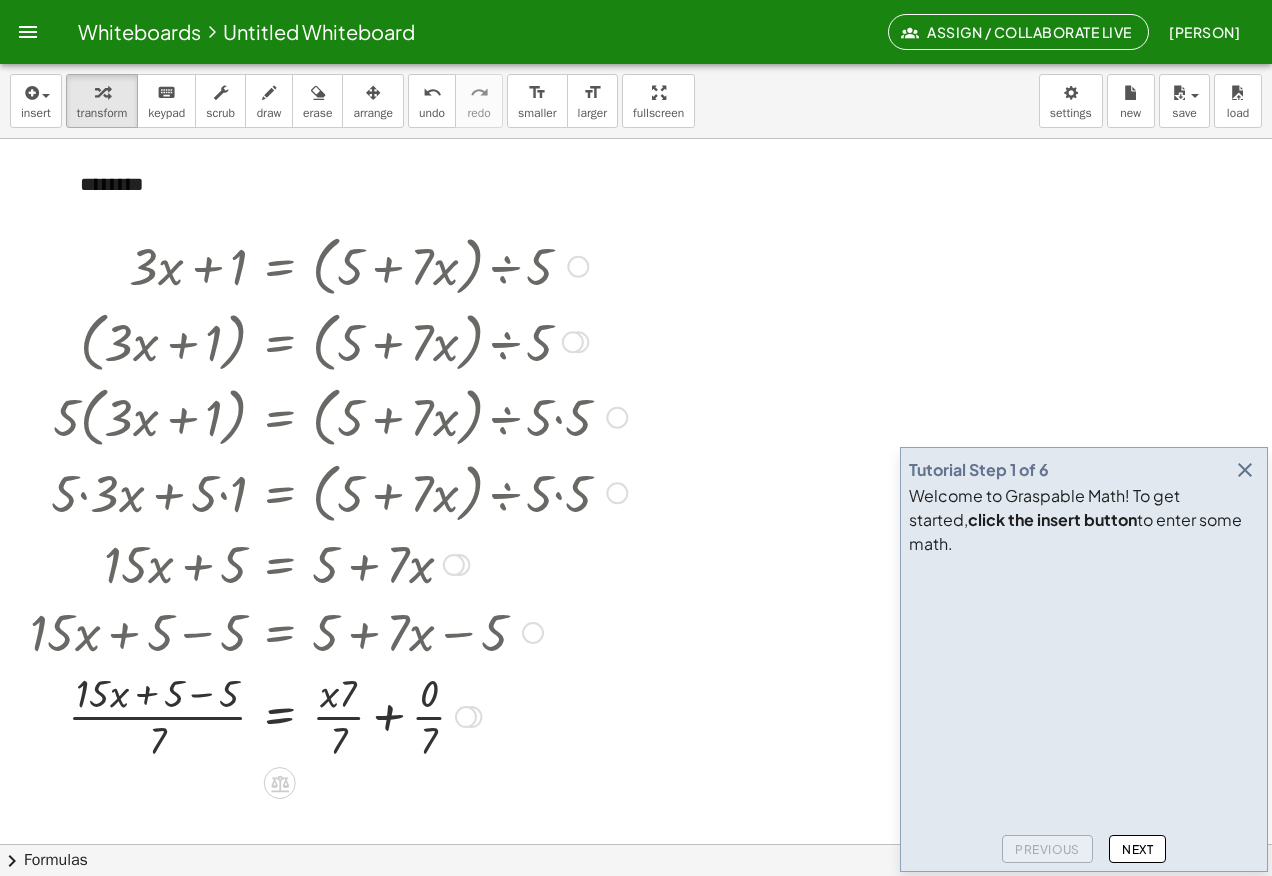 click at bounding box center (328, 715) 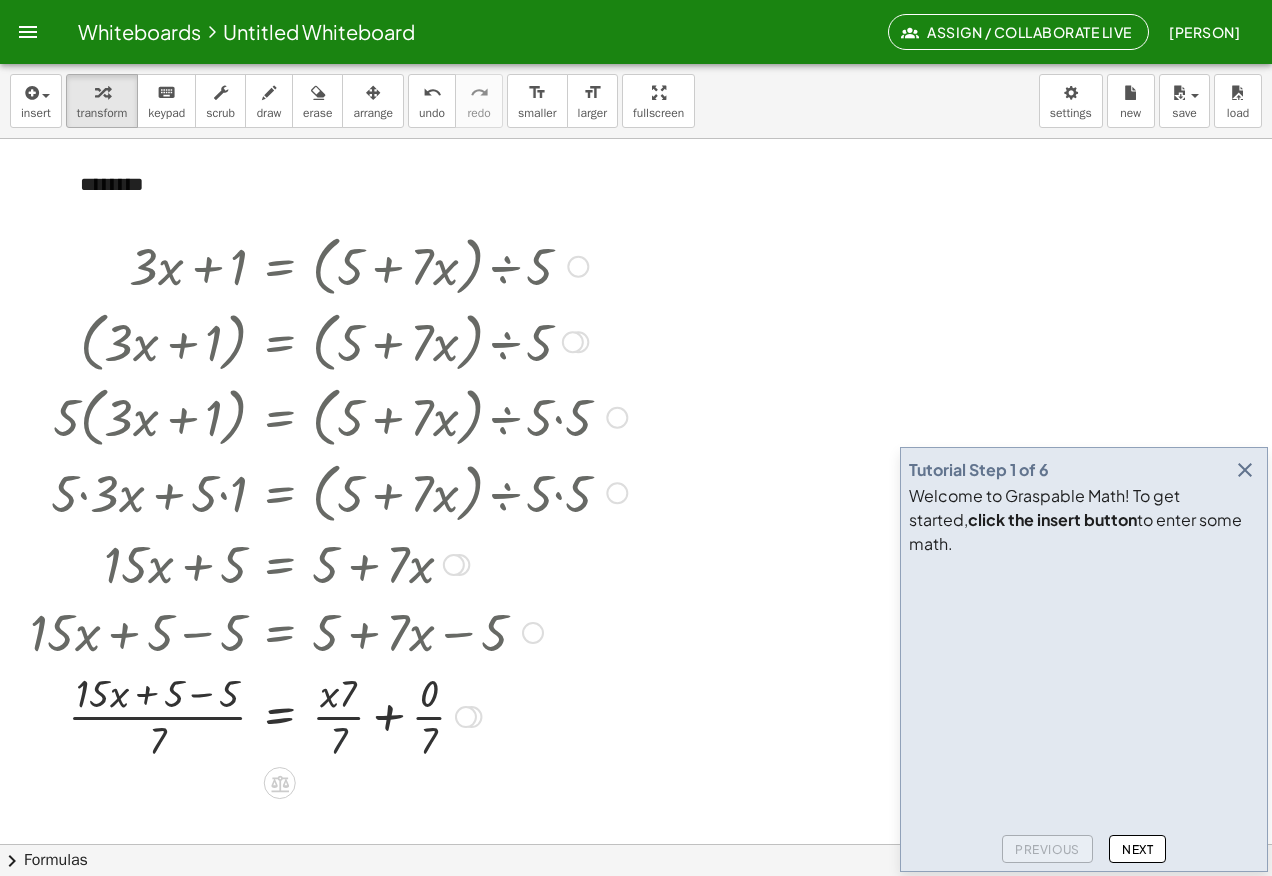 click at bounding box center [328, 715] 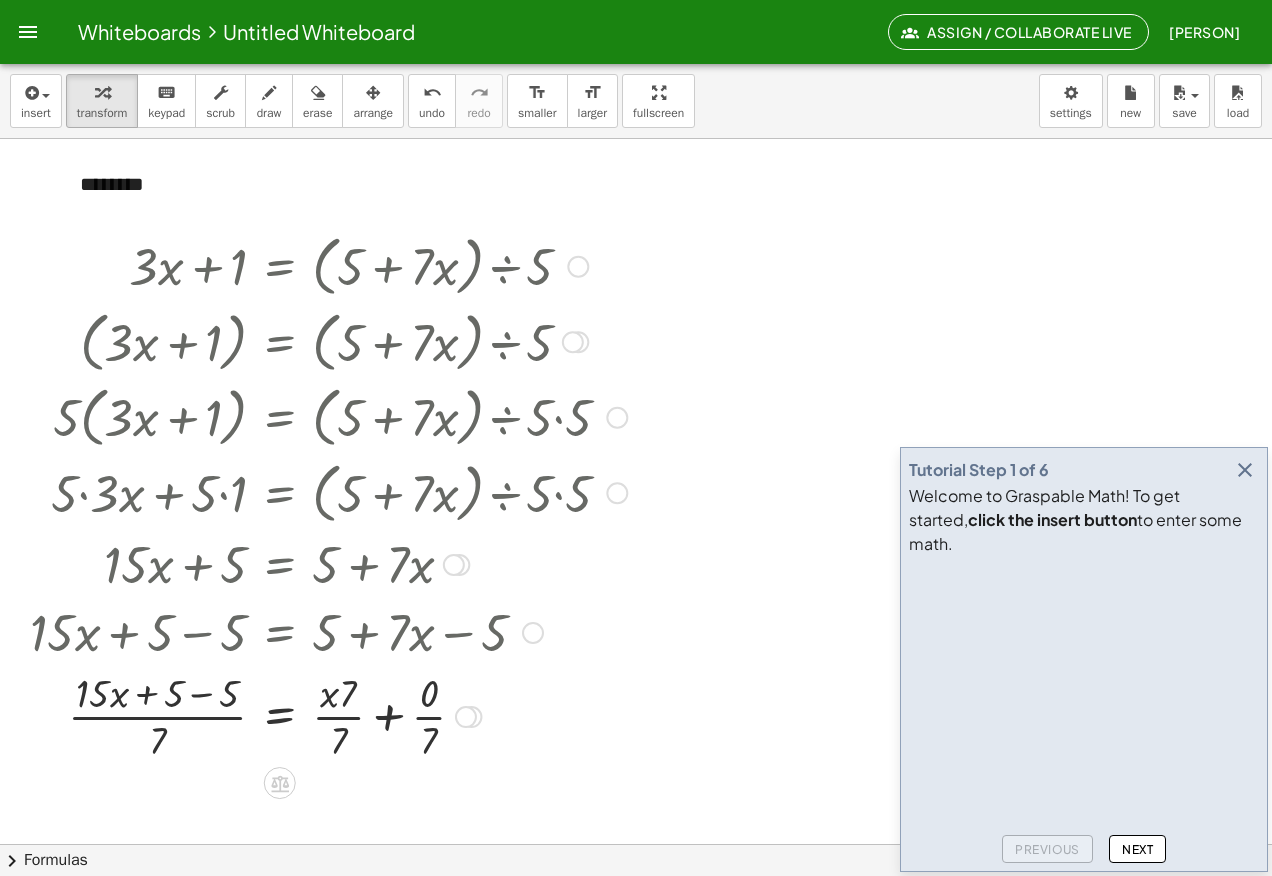 click at bounding box center (328, 715) 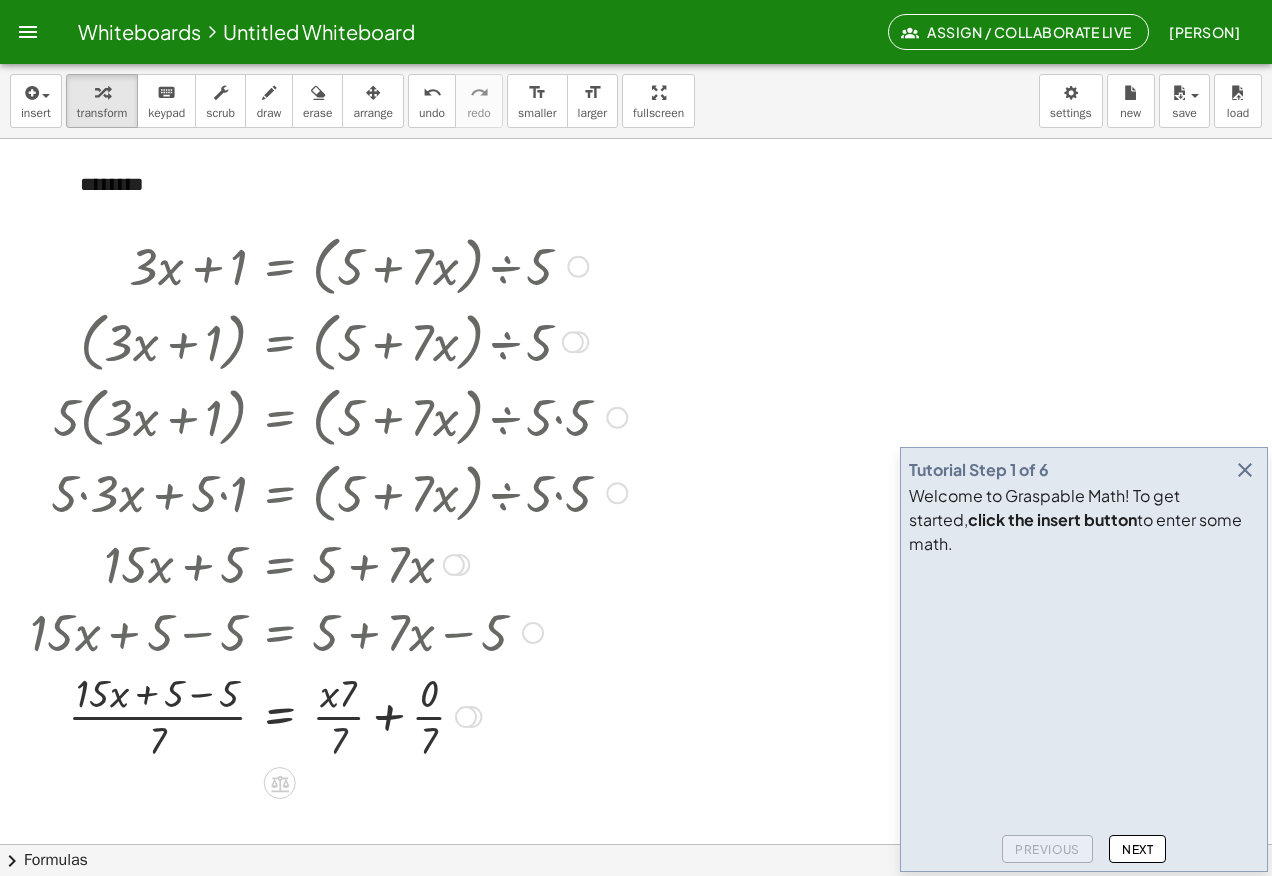 click at bounding box center [328, 715] 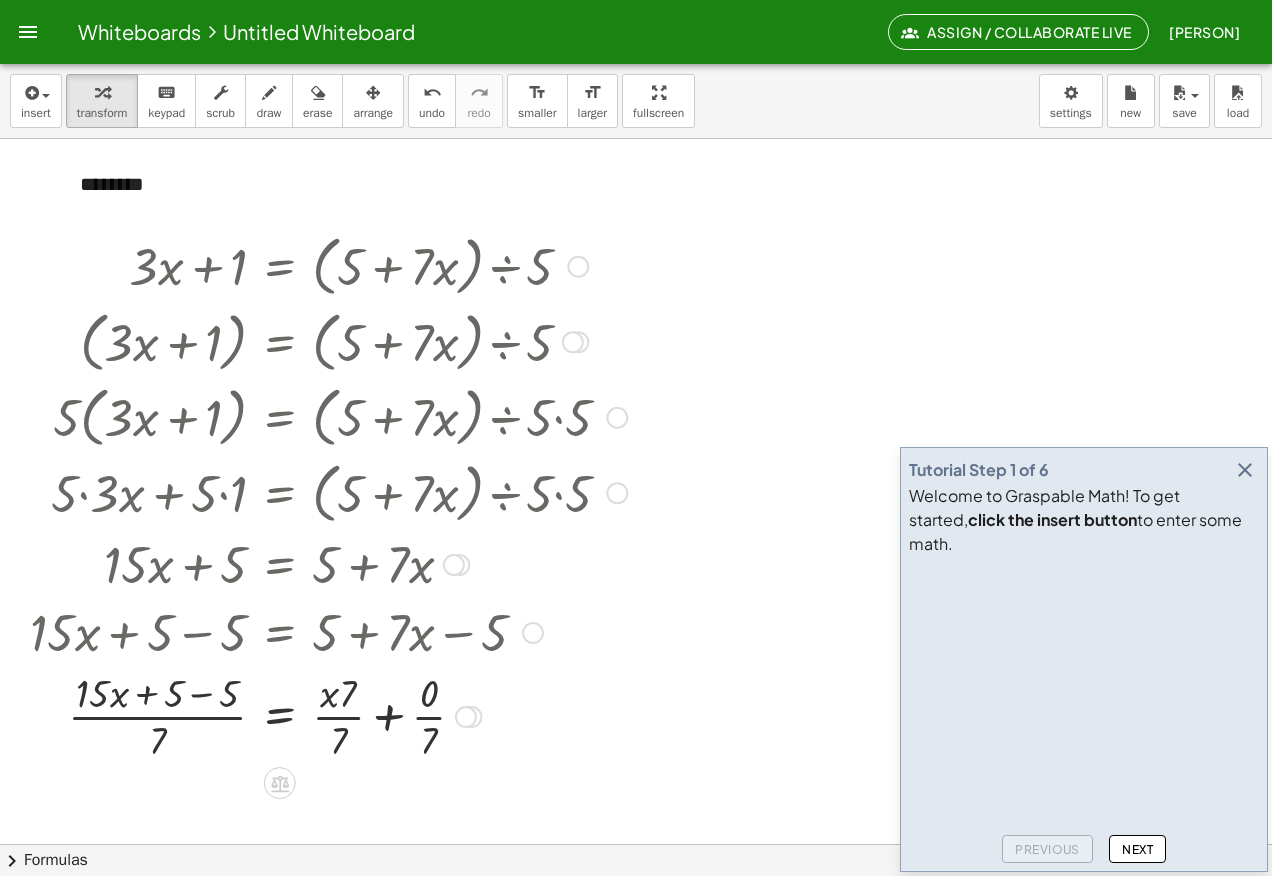 click at bounding box center [328, 715] 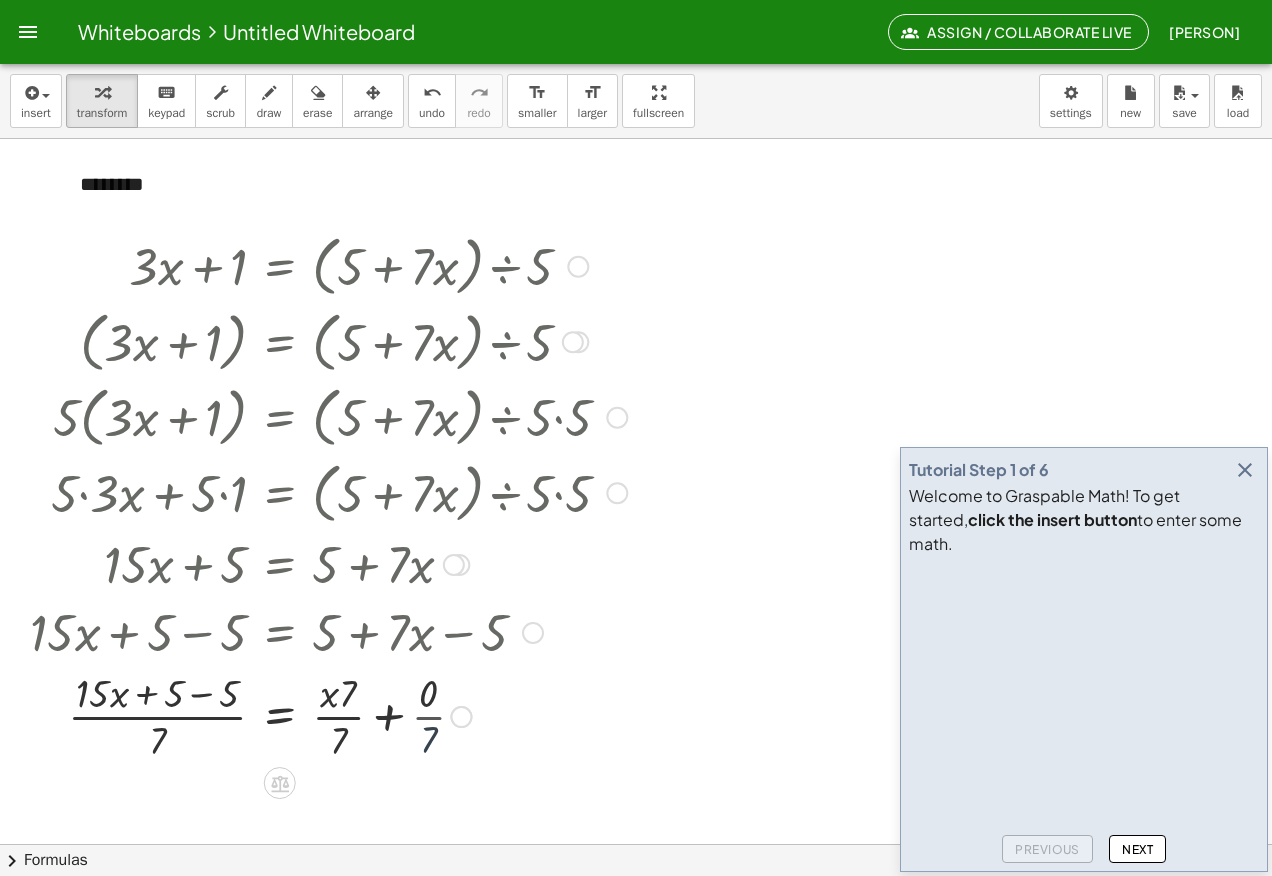 click at bounding box center [328, 715] 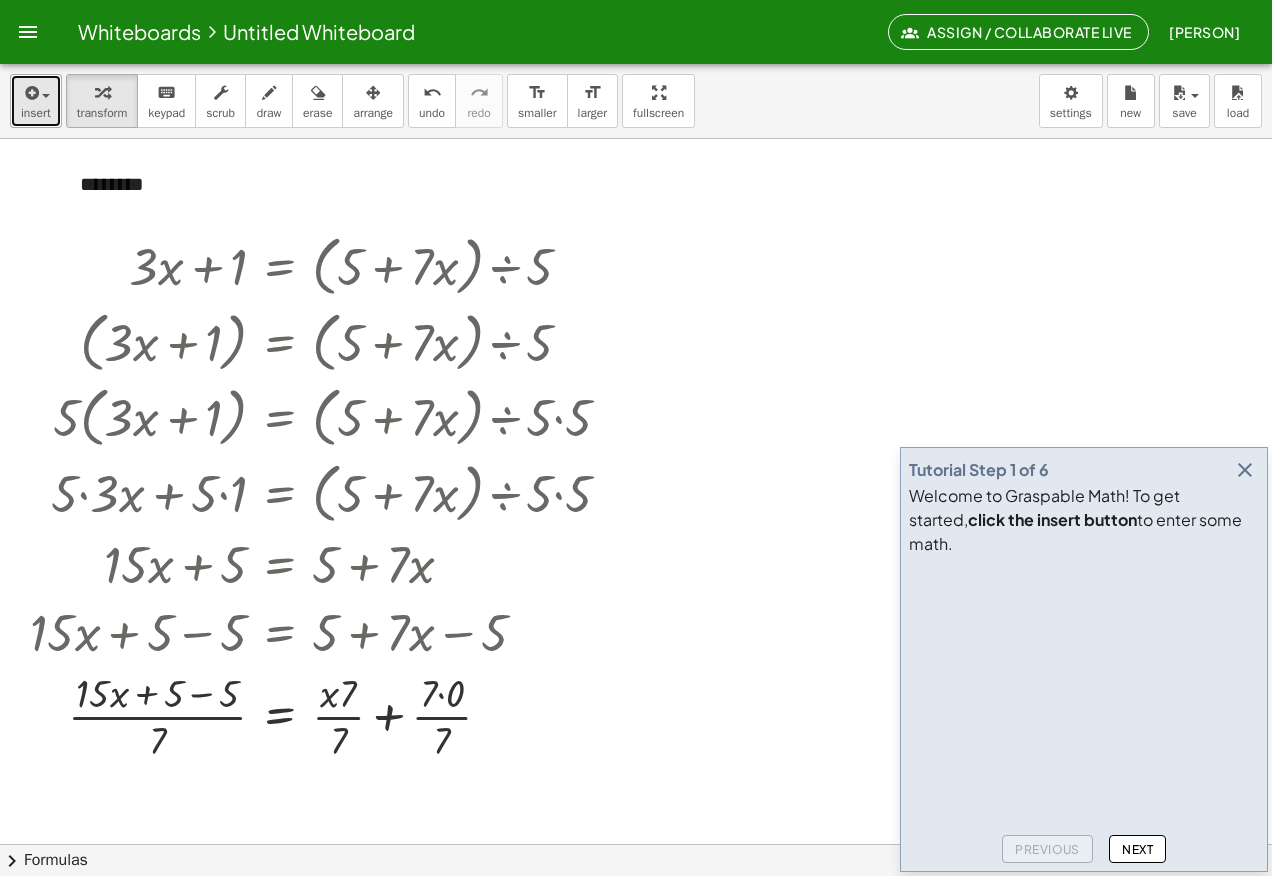 click on "insert" at bounding box center (36, 101) 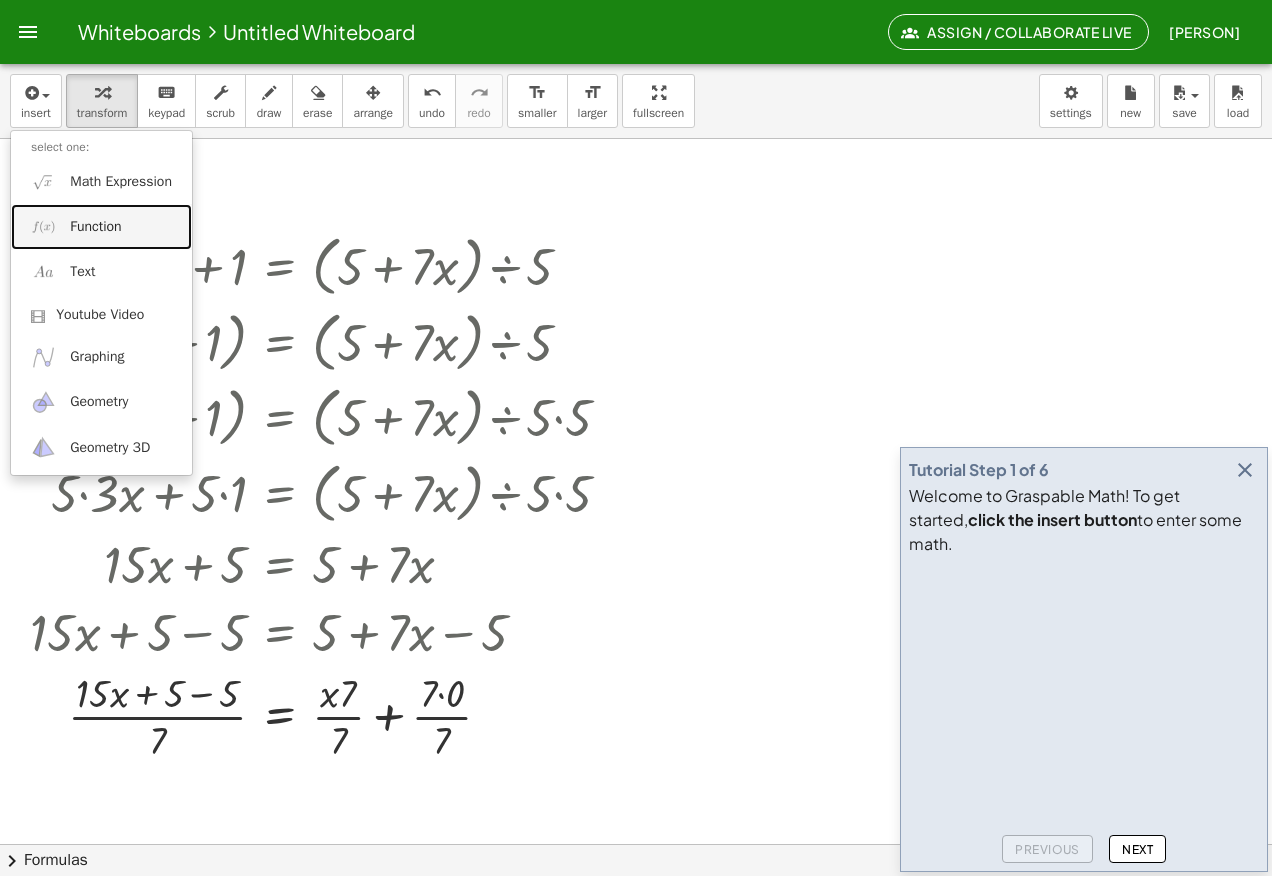 click on "Function" at bounding box center (95, 227) 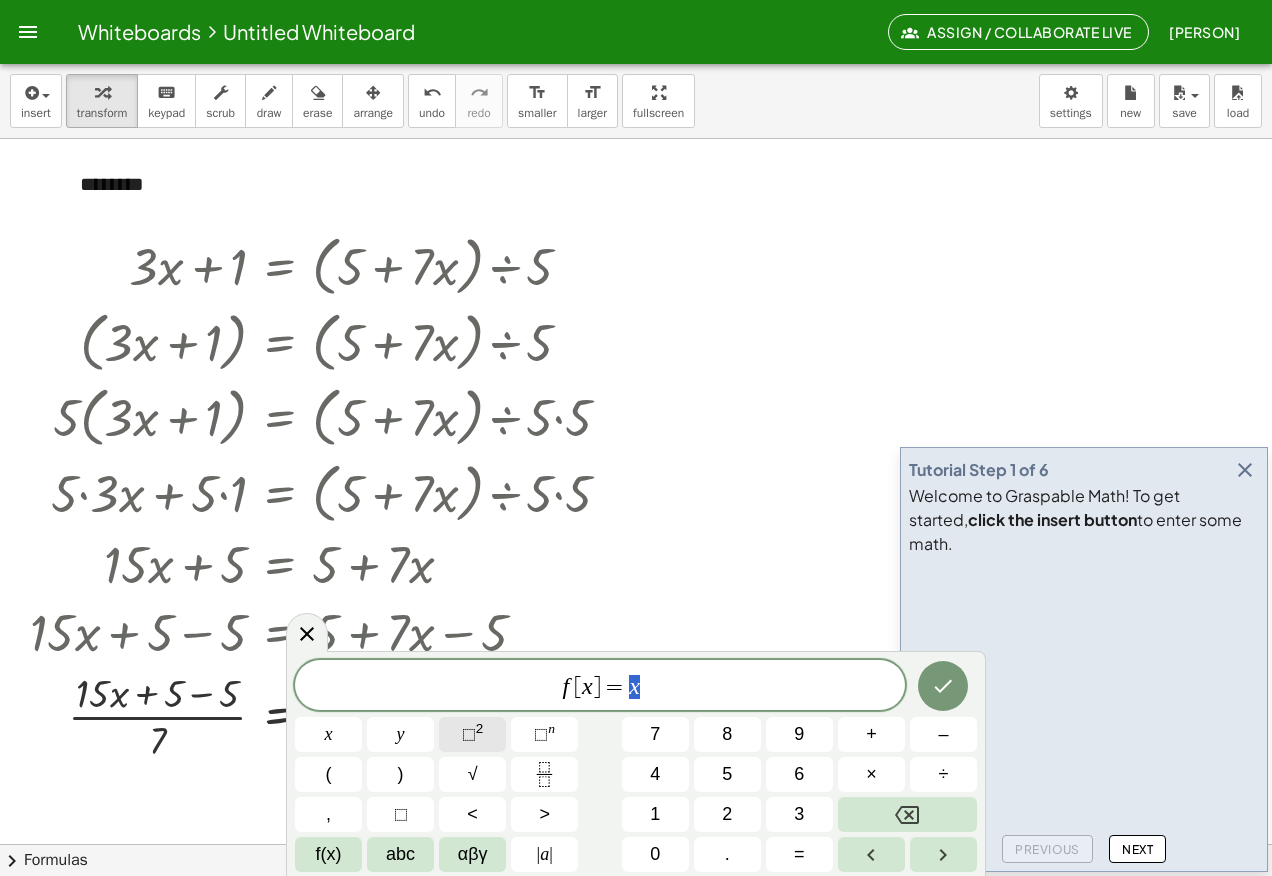 click on "2" at bounding box center [480, 728] 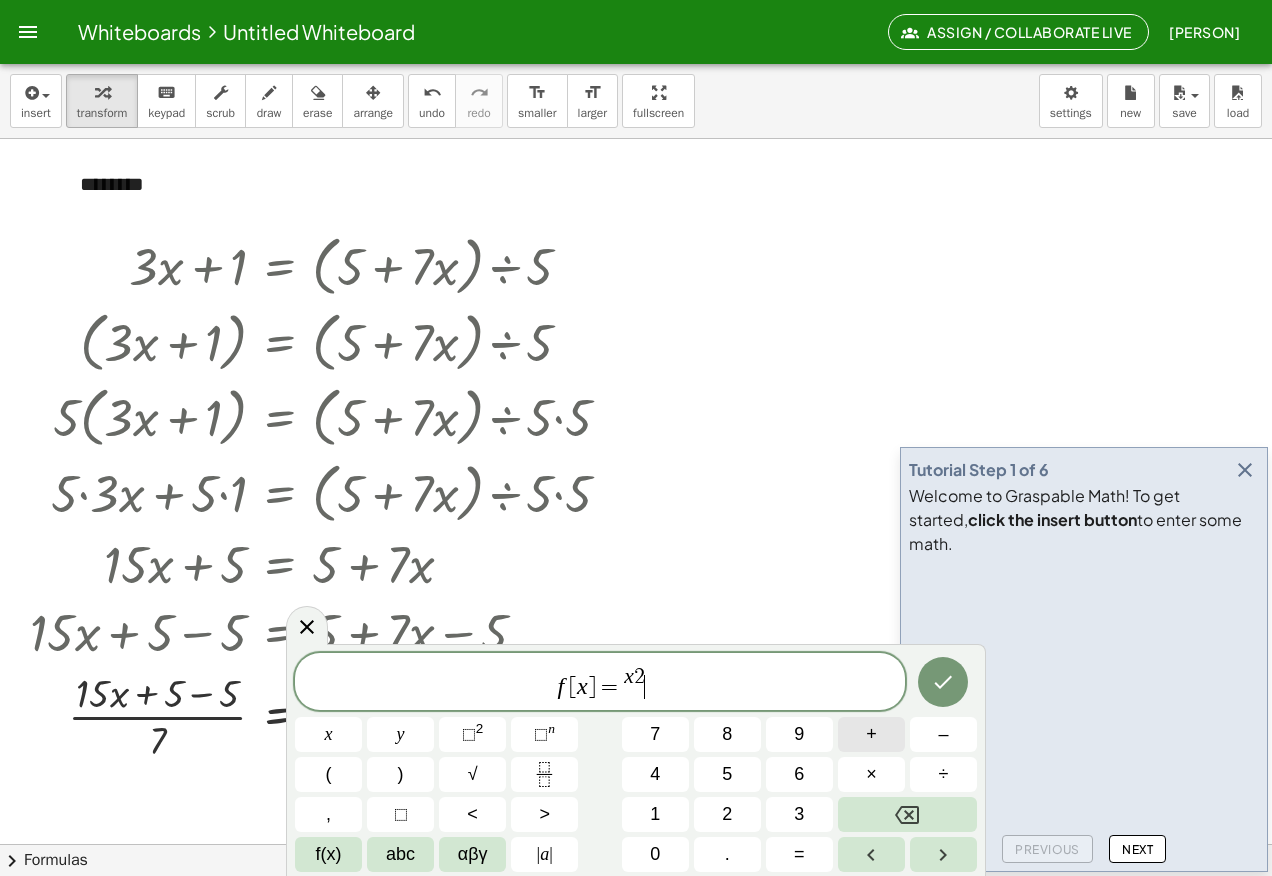 click on "+" at bounding box center [871, 734] 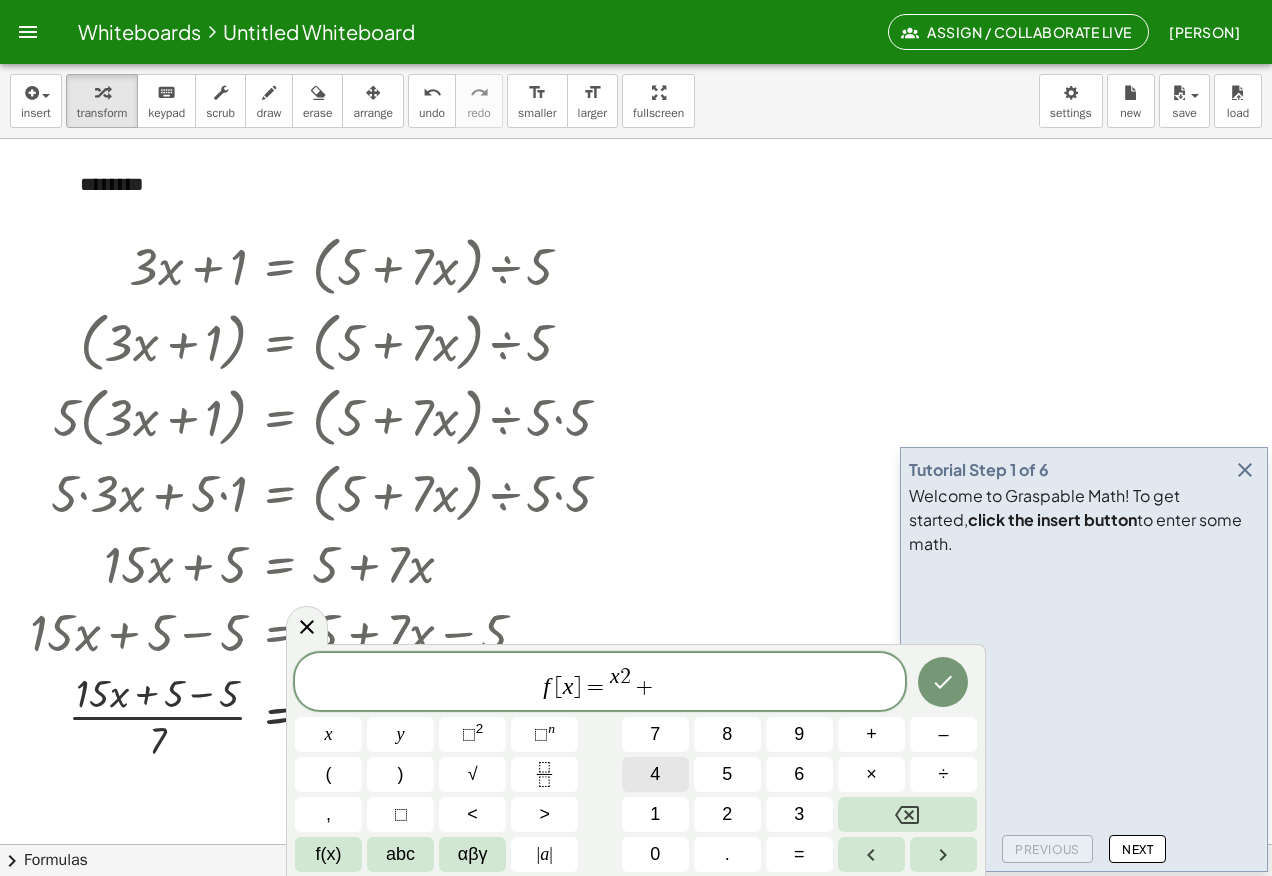 click on "4" at bounding box center (655, 774) 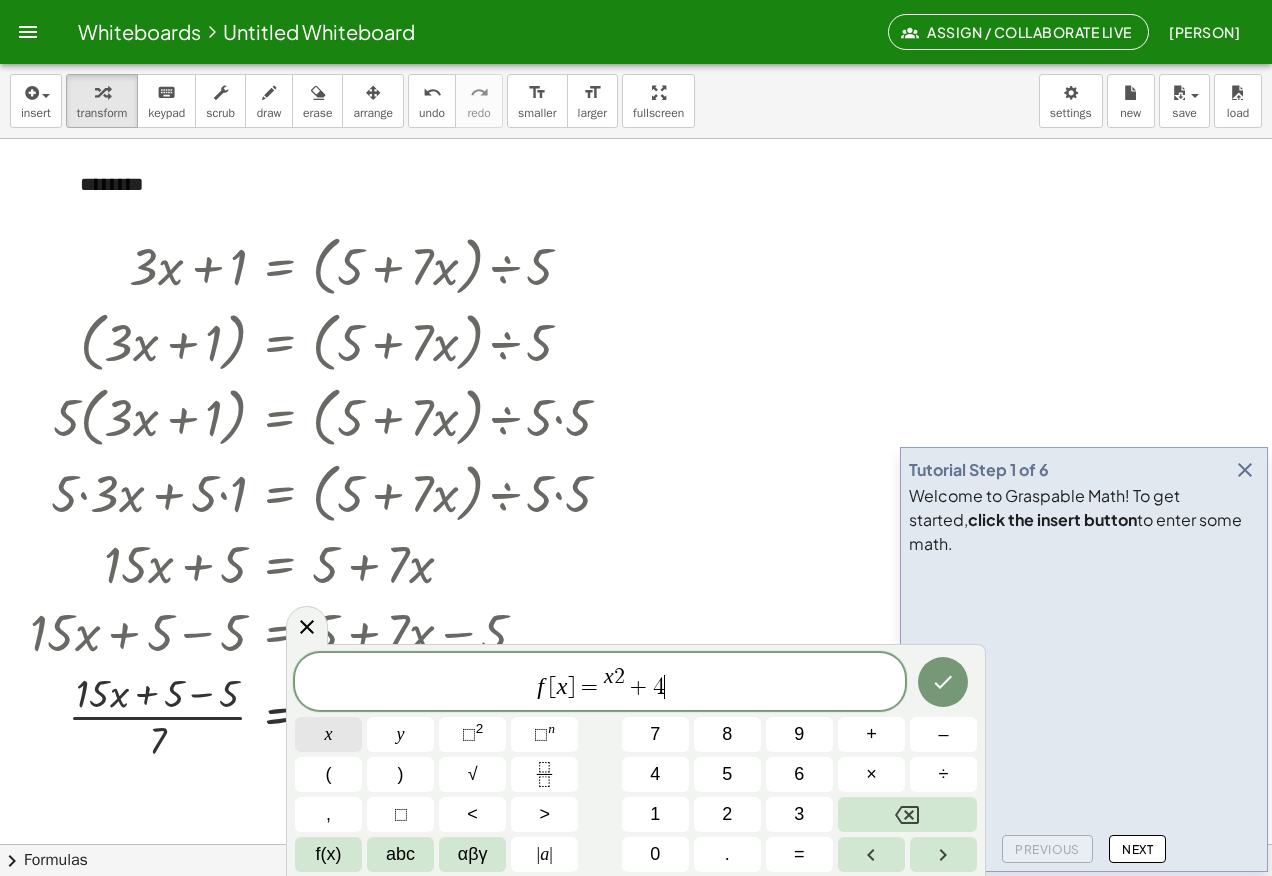 click on "x" at bounding box center [328, 734] 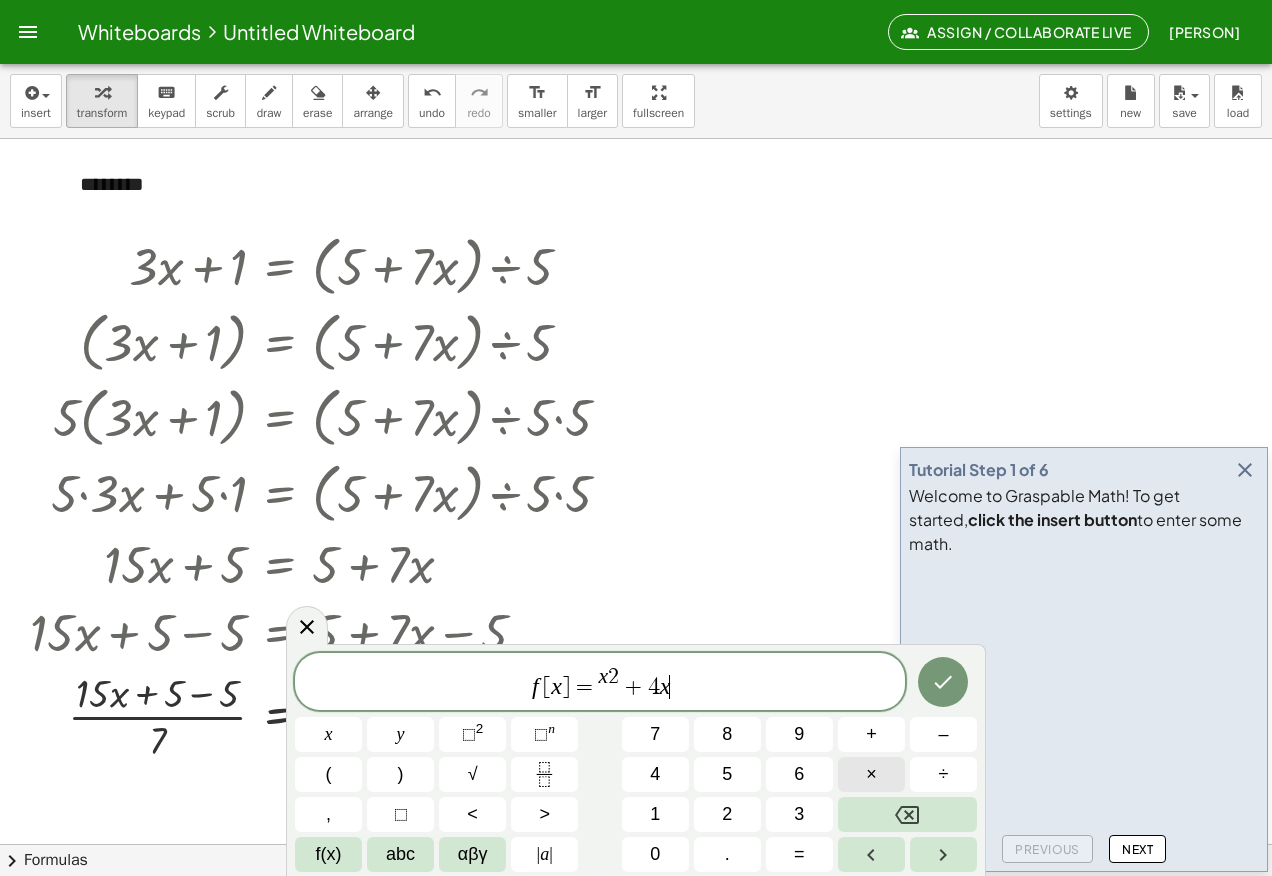 click on "×" at bounding box center [871, 774] 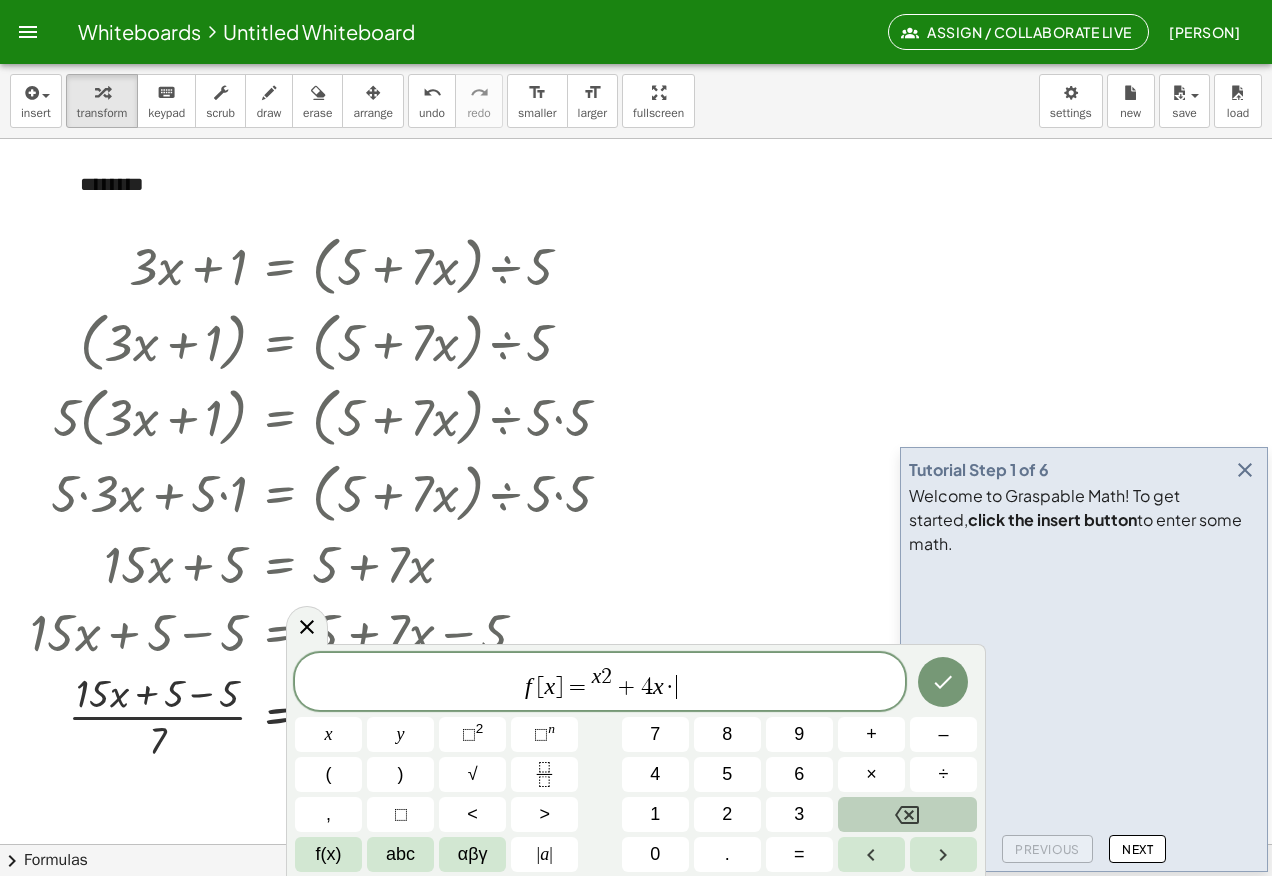 click at bounding box center [907, 814] 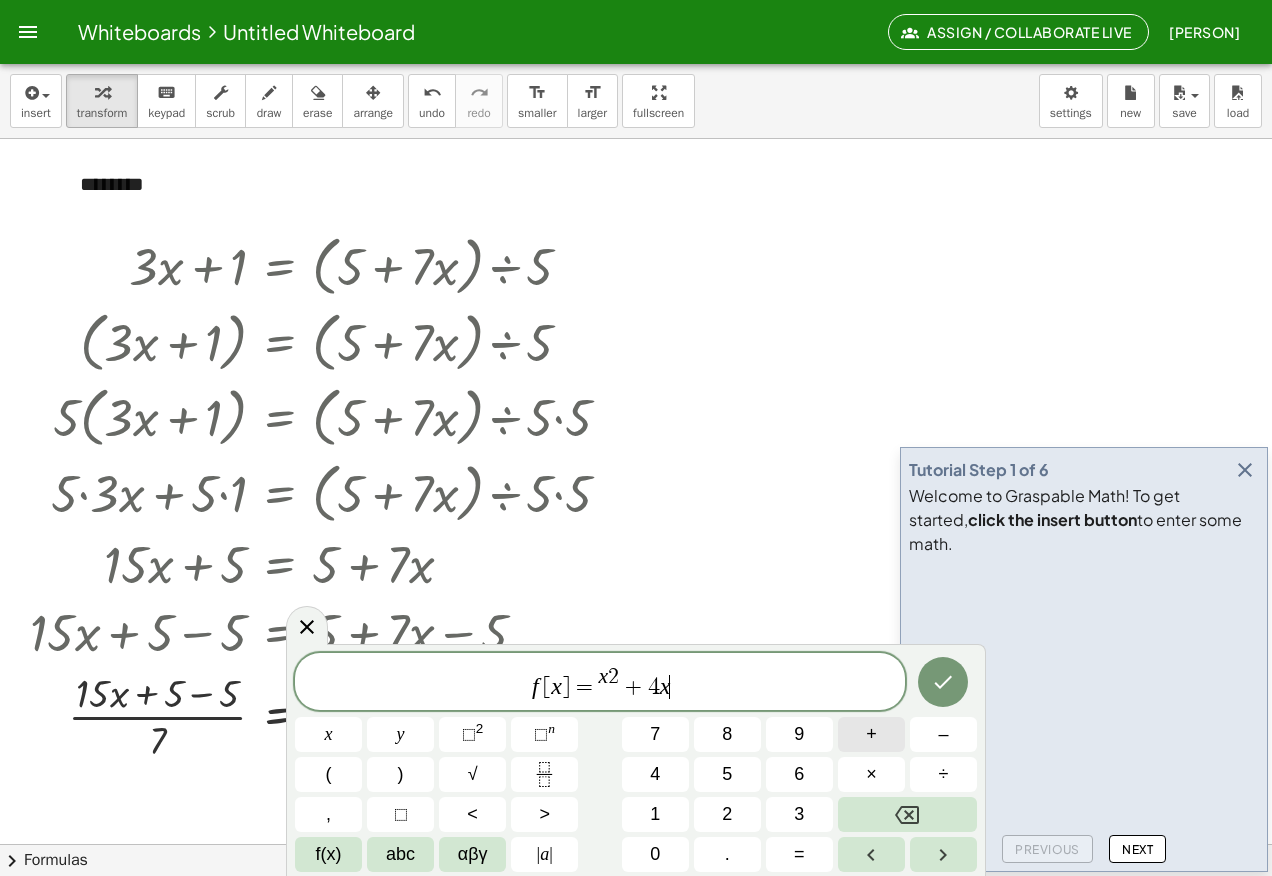 click on "+" at bounding box center (871, 734) 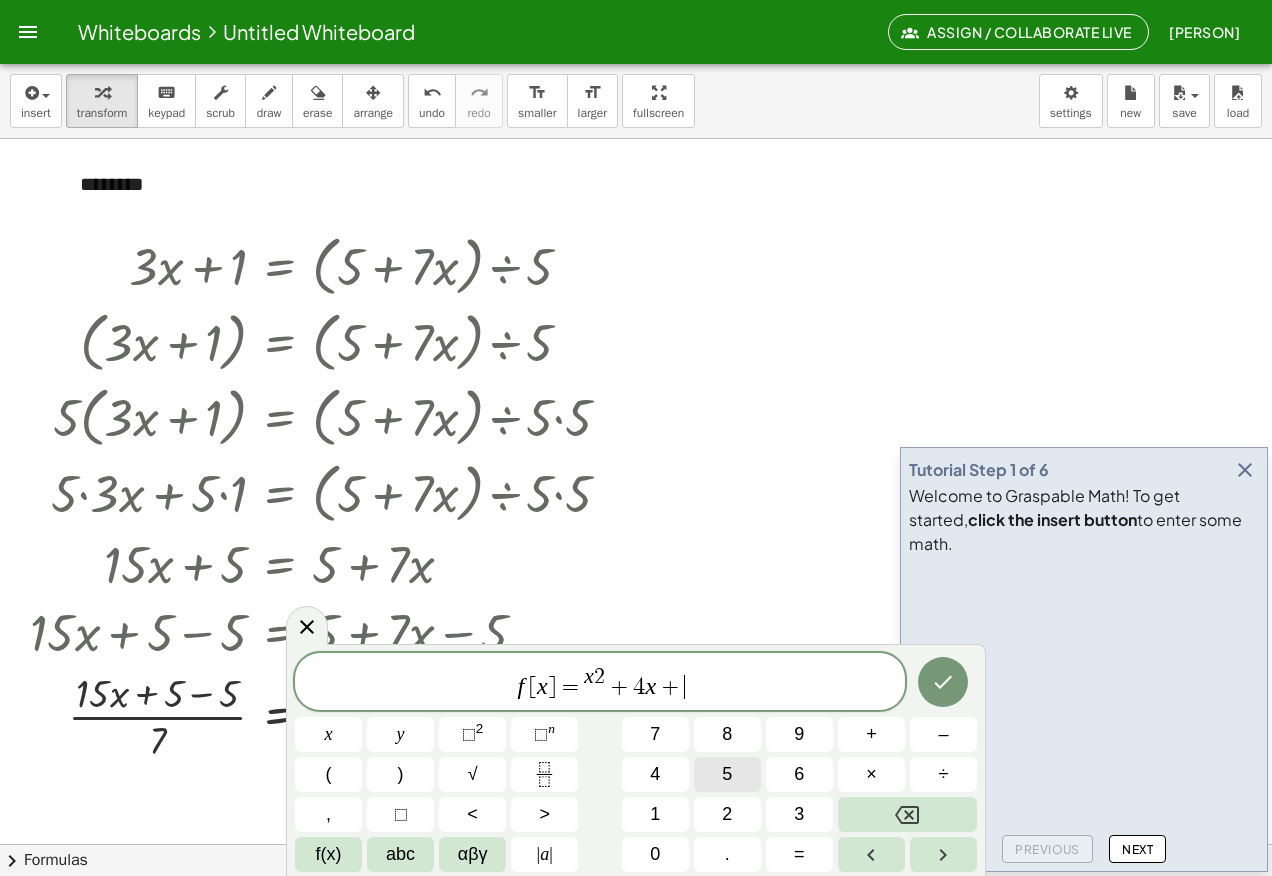click on "5" at bounding box center (727, 774) 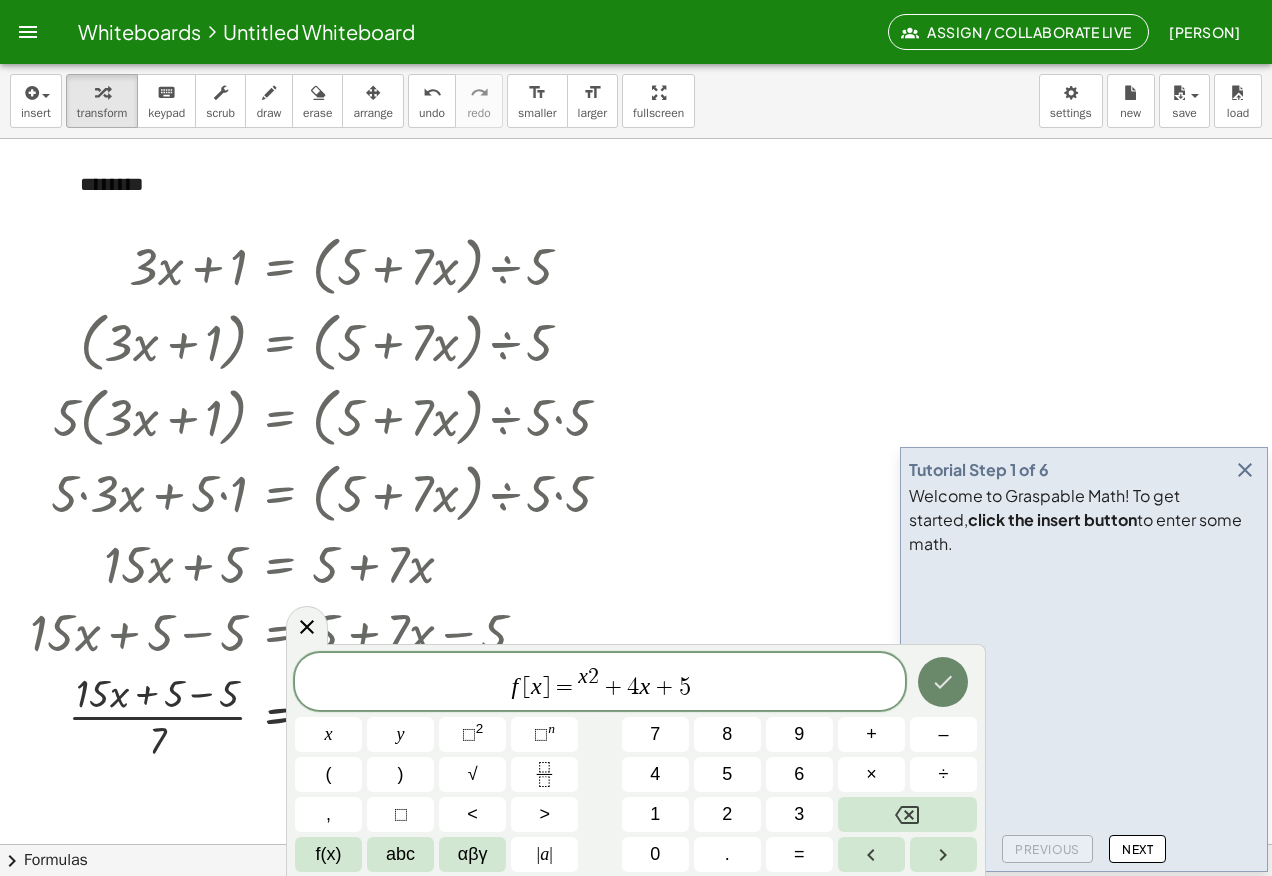 click at bounding box center (943, 682) 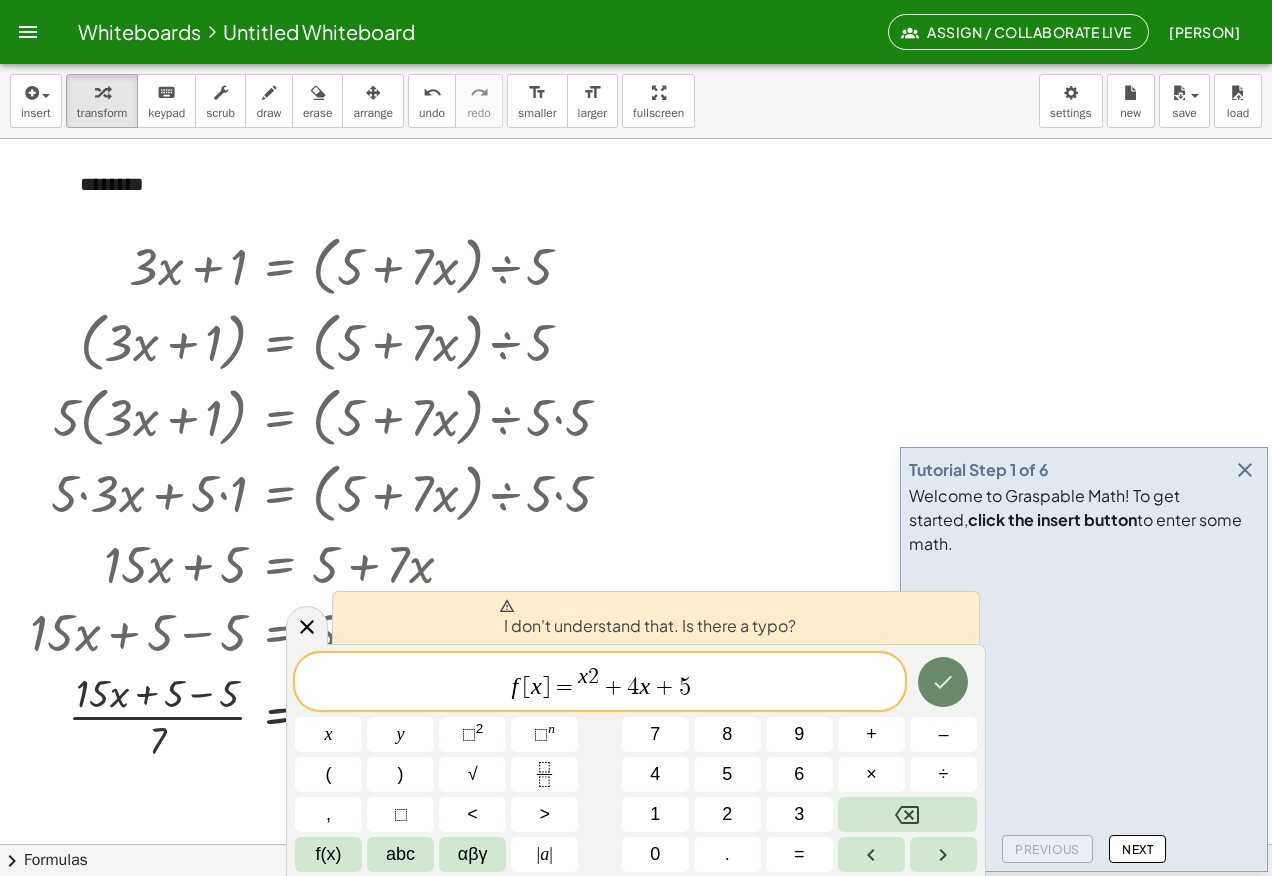 click 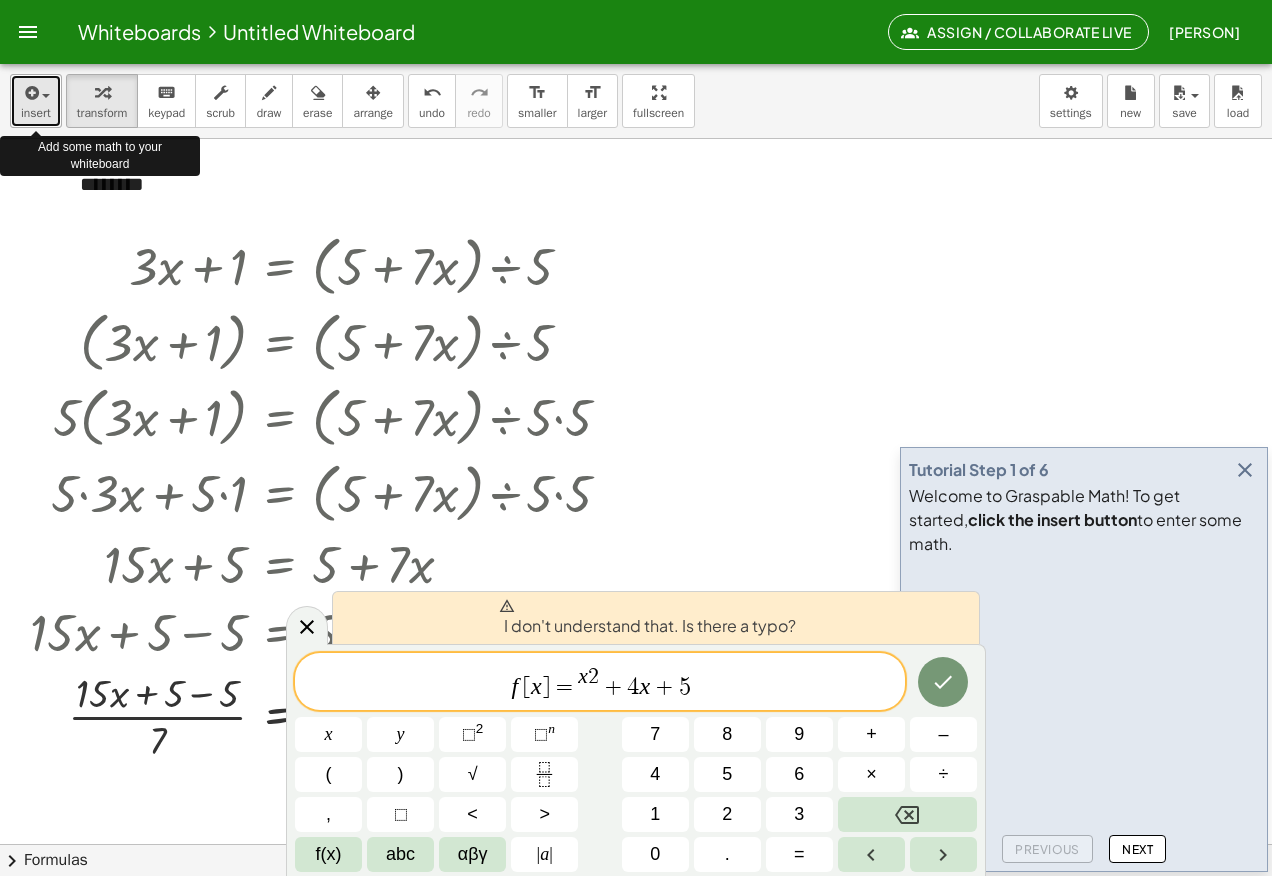 click on "insert" at bounding box center (36, 113) 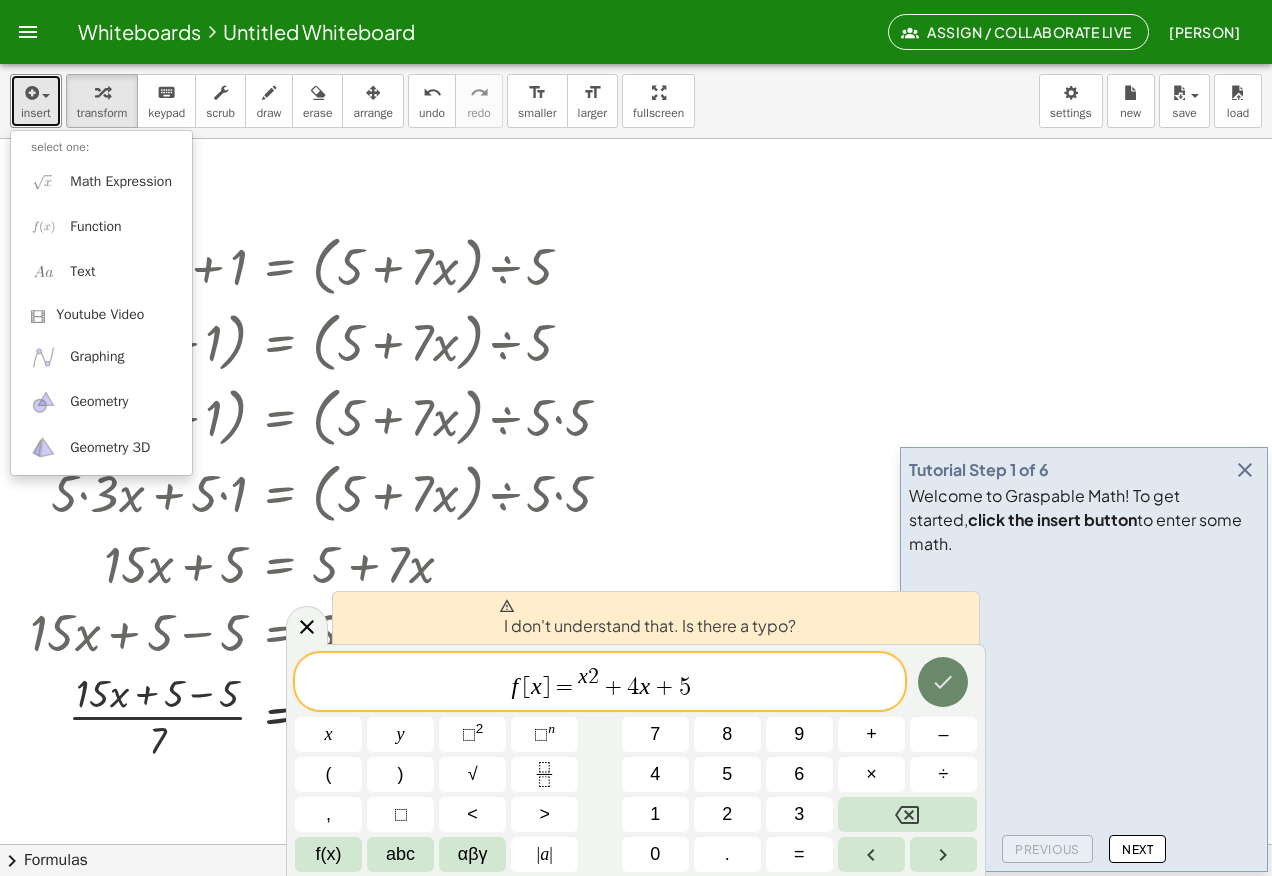 click 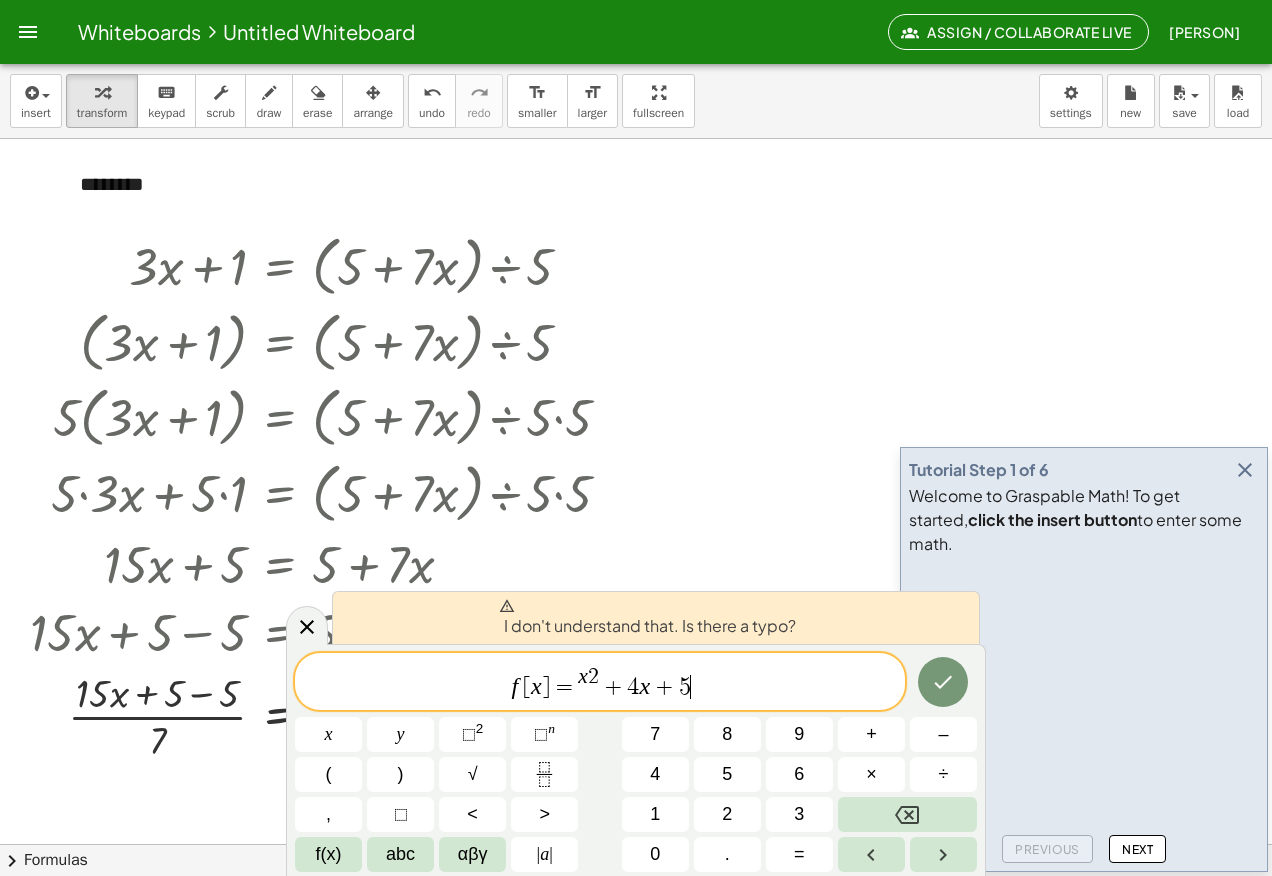 click at bounding box center [636, 908] 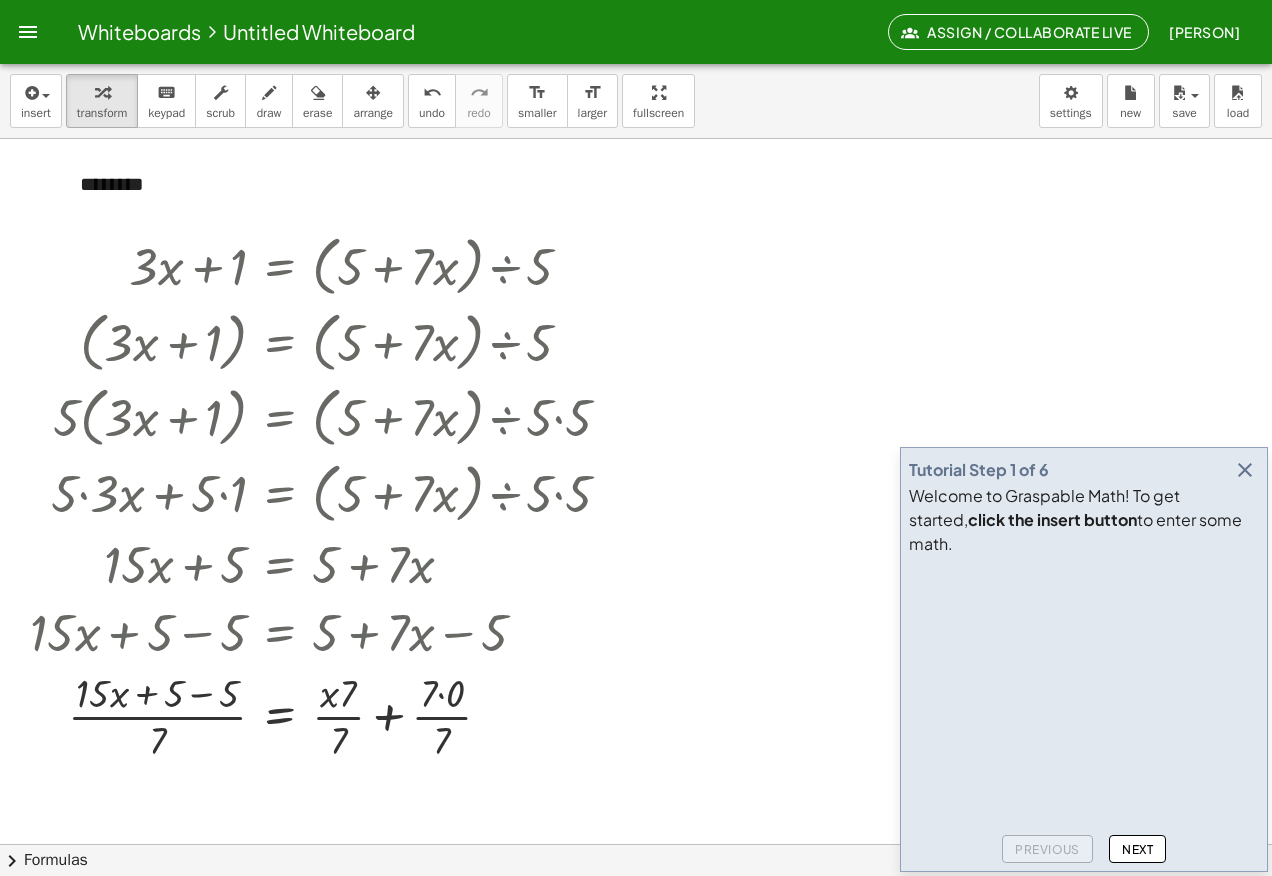 click at bounding box center (636, 908) 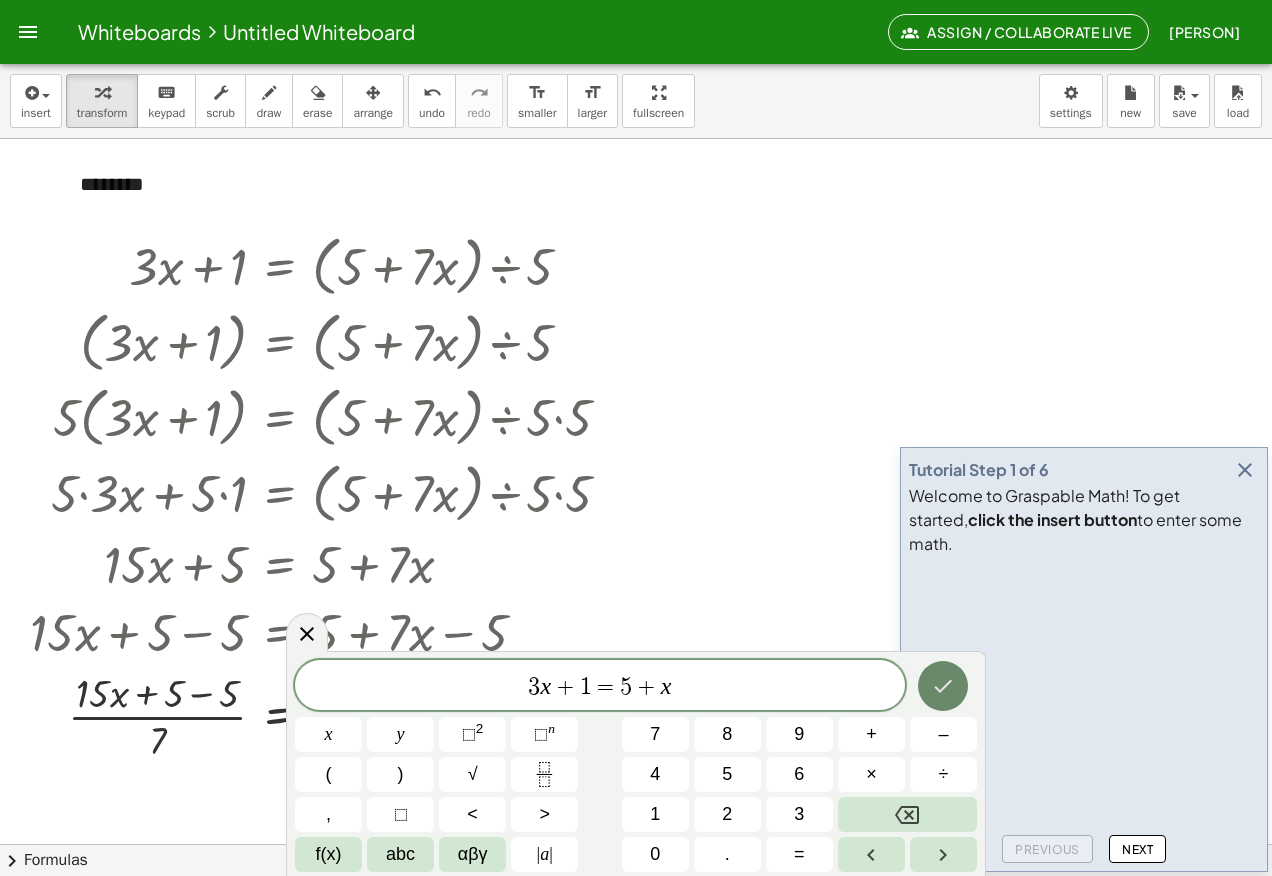 click 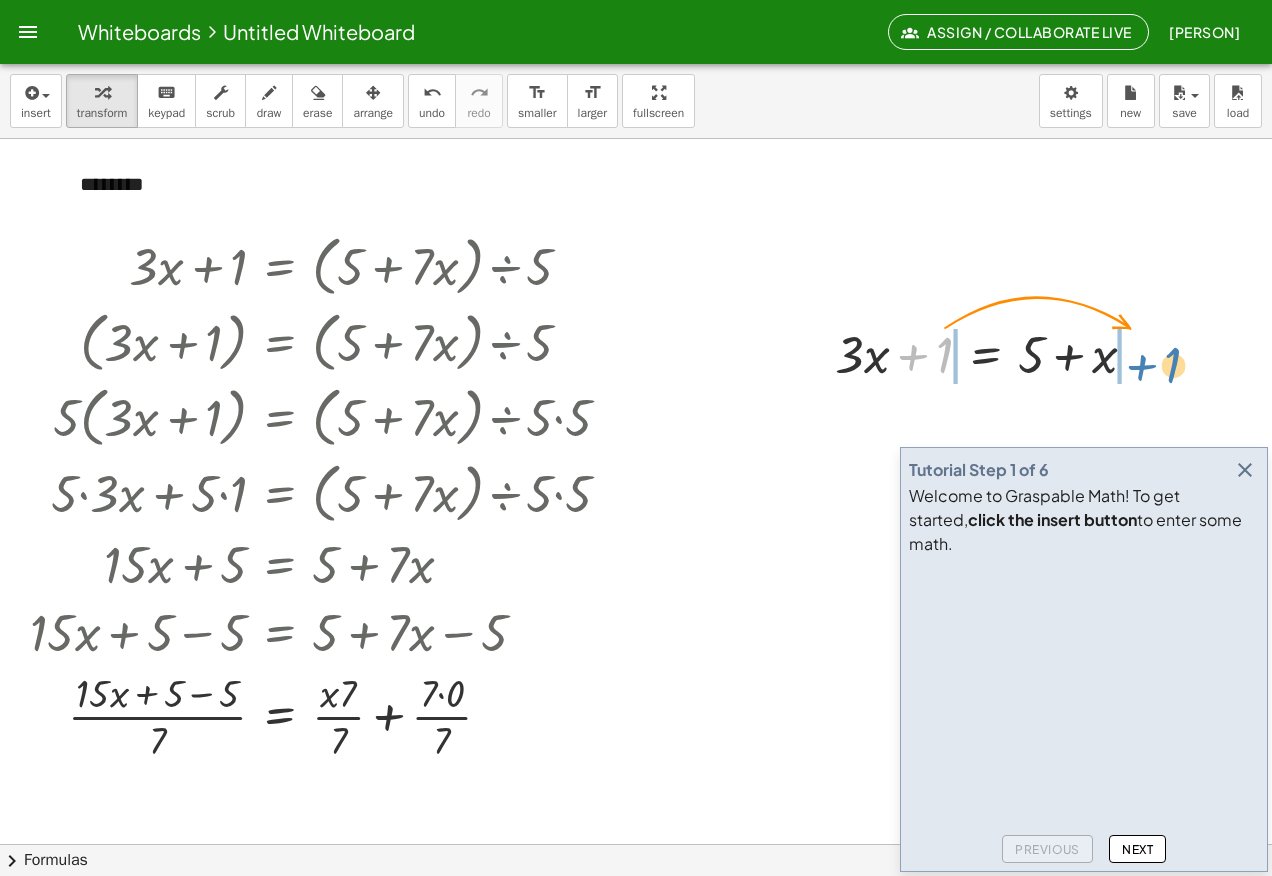 drag, startPoint x: 942, startPoint y: 351, endPoint x: 1170, endPoint y: 361, distance: 228.2192 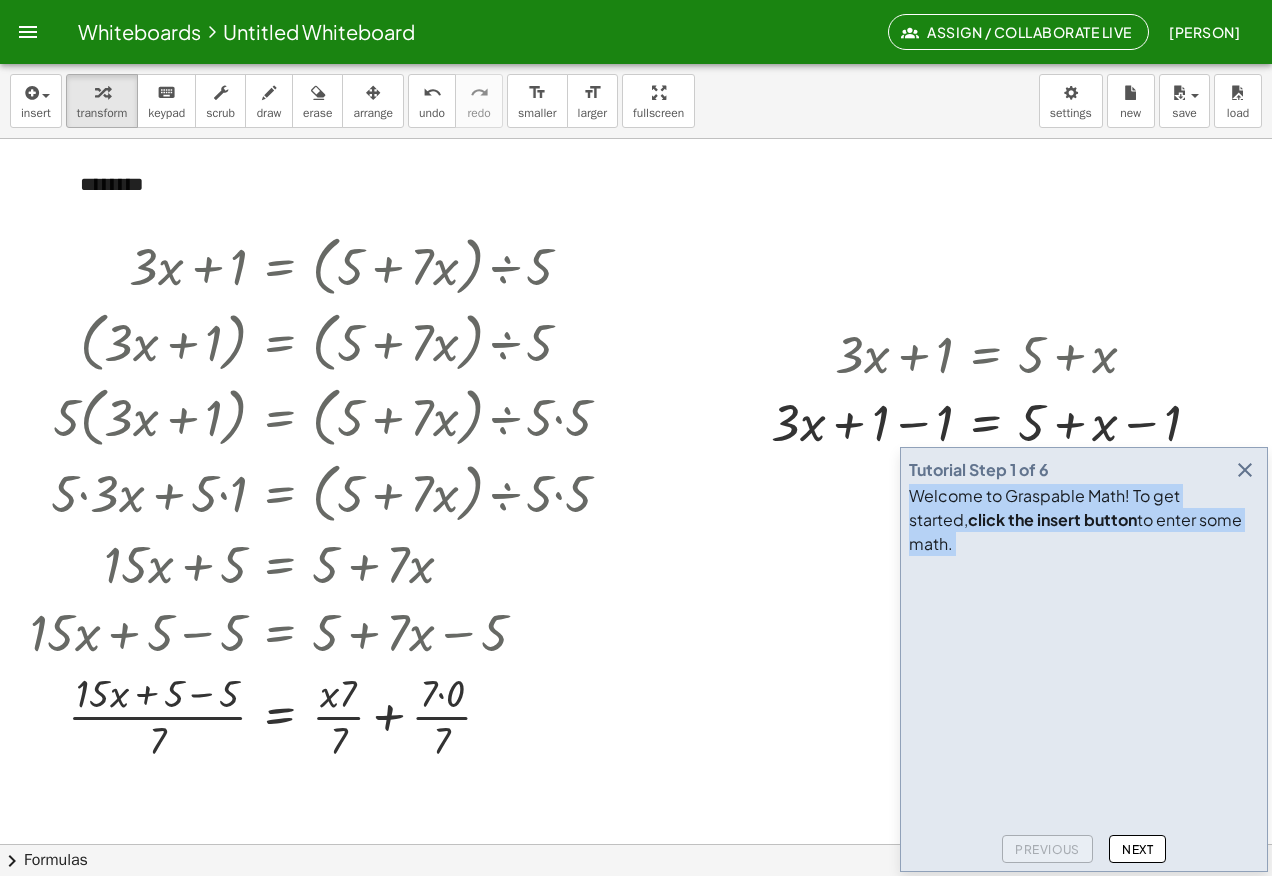 drag, startPoint x: 1122, startPoint y: 482, endPoint x: 1075, endPoint y: 653, distance: 177.34148 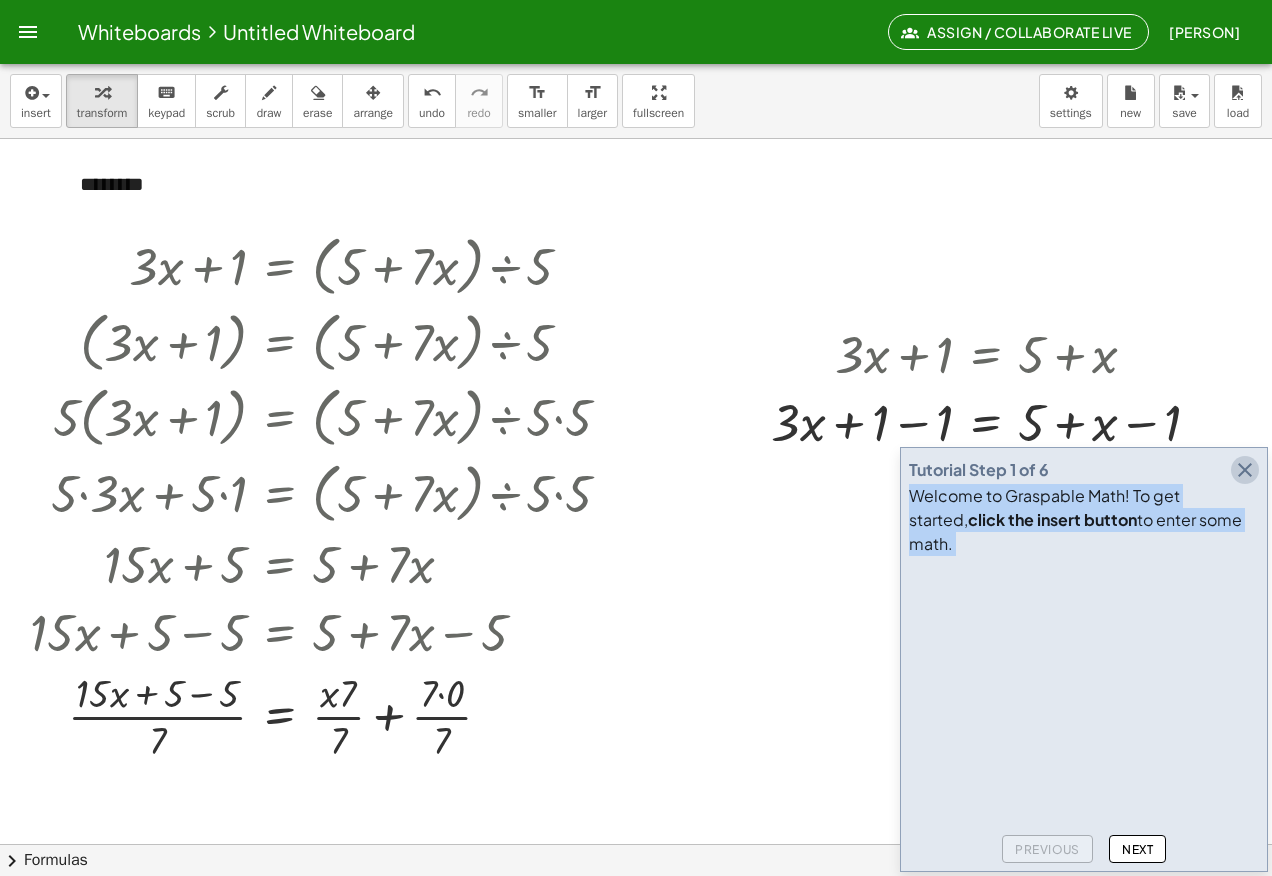 click at bounding box center (1245, 470) 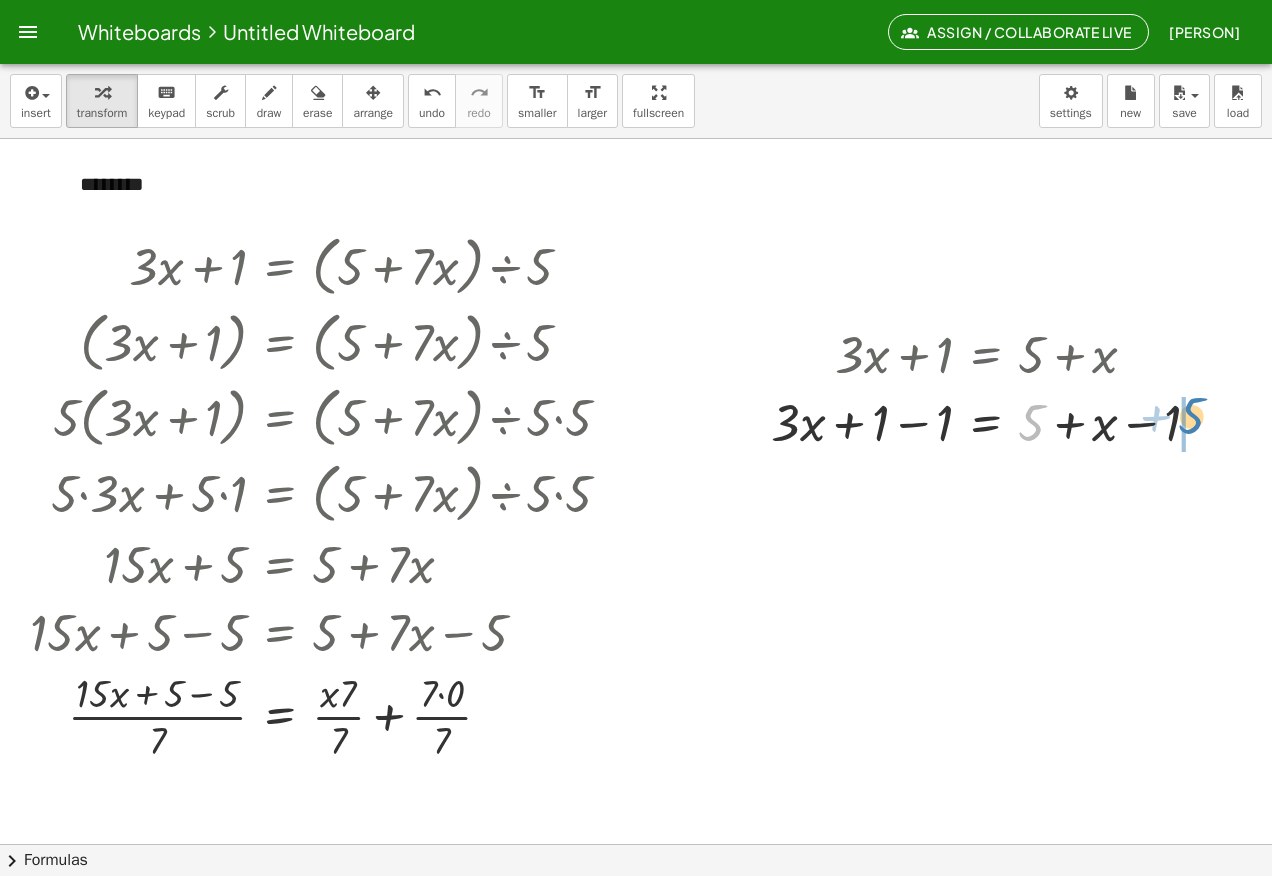 drag, startPoint x: 1029, startPoint y: 427, endPoint x: 1189, endPoint y: 420, distance: 160.15305 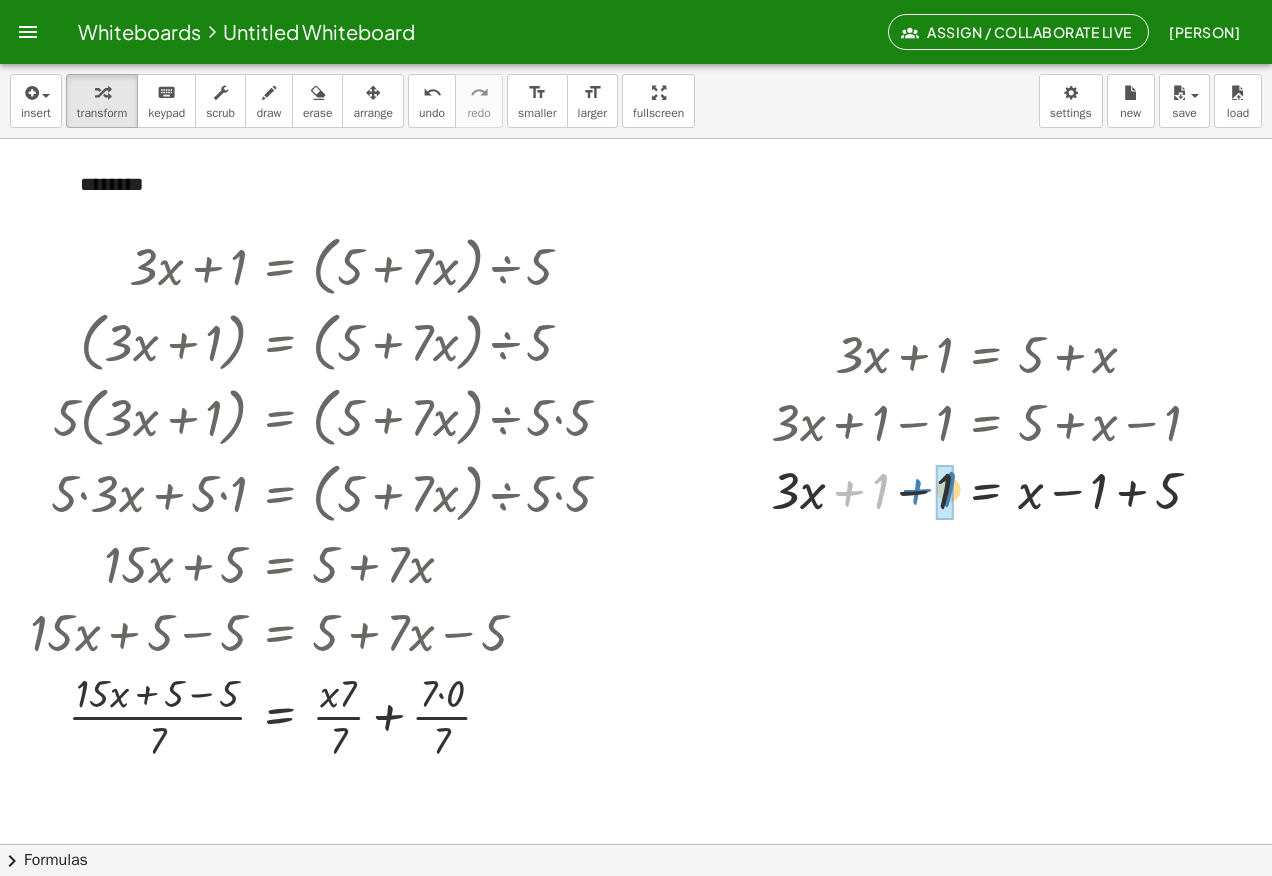 drag, startPoint x: 882, startPoint y: 500, endPoint x: 951, endPoint y: 498, distance: 69.02898 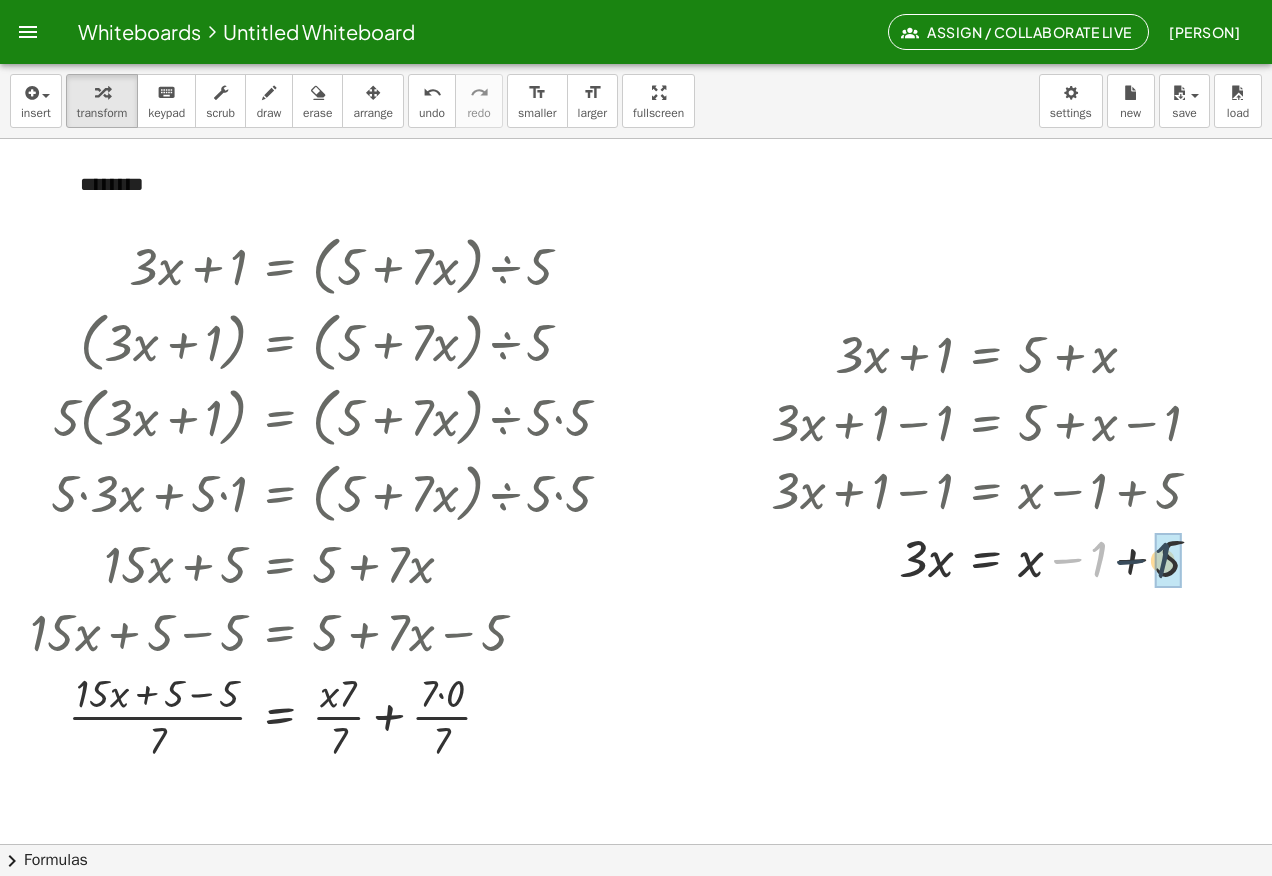 drag, startPoint x: 1102, startPoint y: 558, endPoint x: 1169, endPoint y: 557, distance: 67.00746 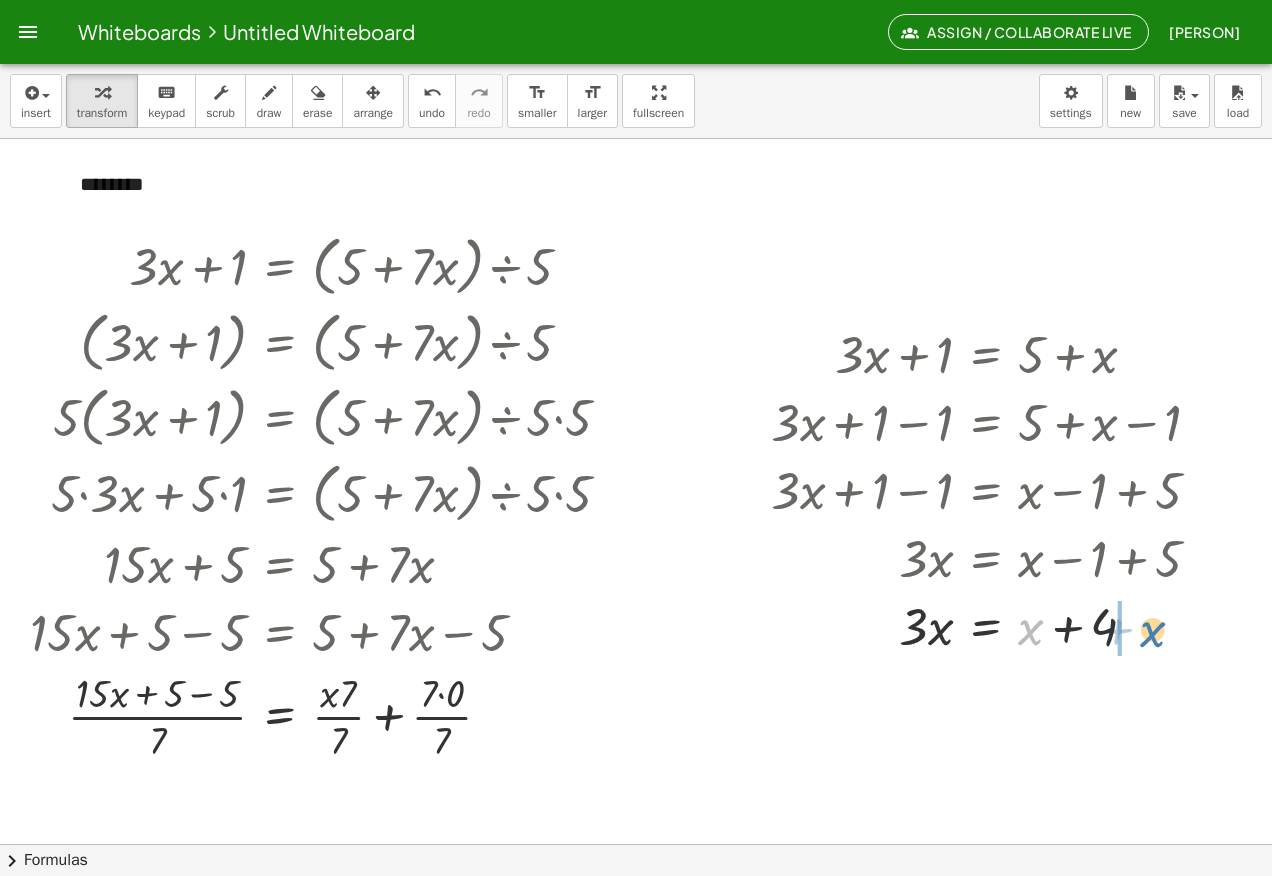drag, startPoint x: 1033, startPoint y: 627, endPoint x: 1156, endPoint y: 629, distance: 123.01626 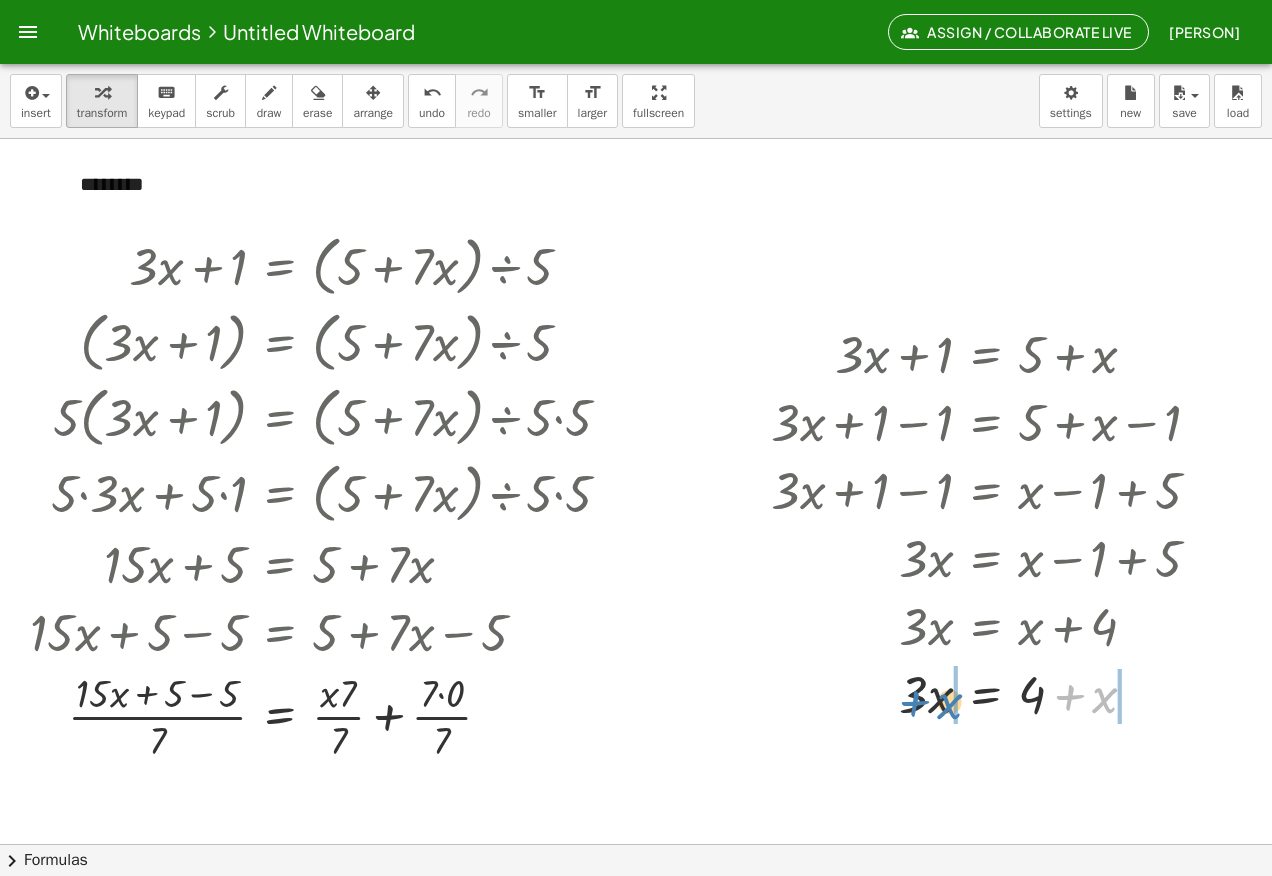 drag, startPoint x: 1104, startPoint y: 699, endPoint x: 949, endPoint y: 705, distance: 155.11609 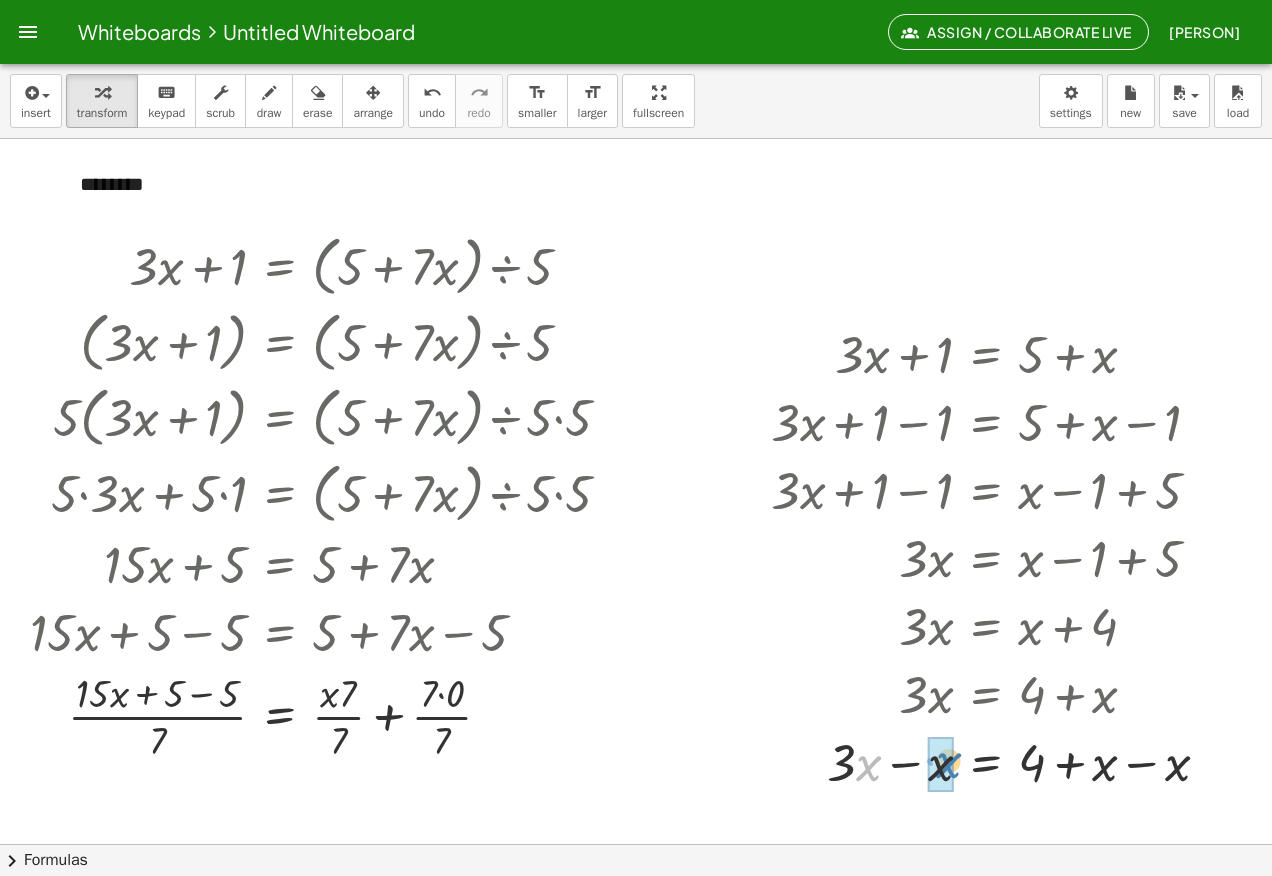 drag, startPoint x: 862, startPoint y: 772, endPoint x: 942, endPoint y: 769, distance: 80.05623 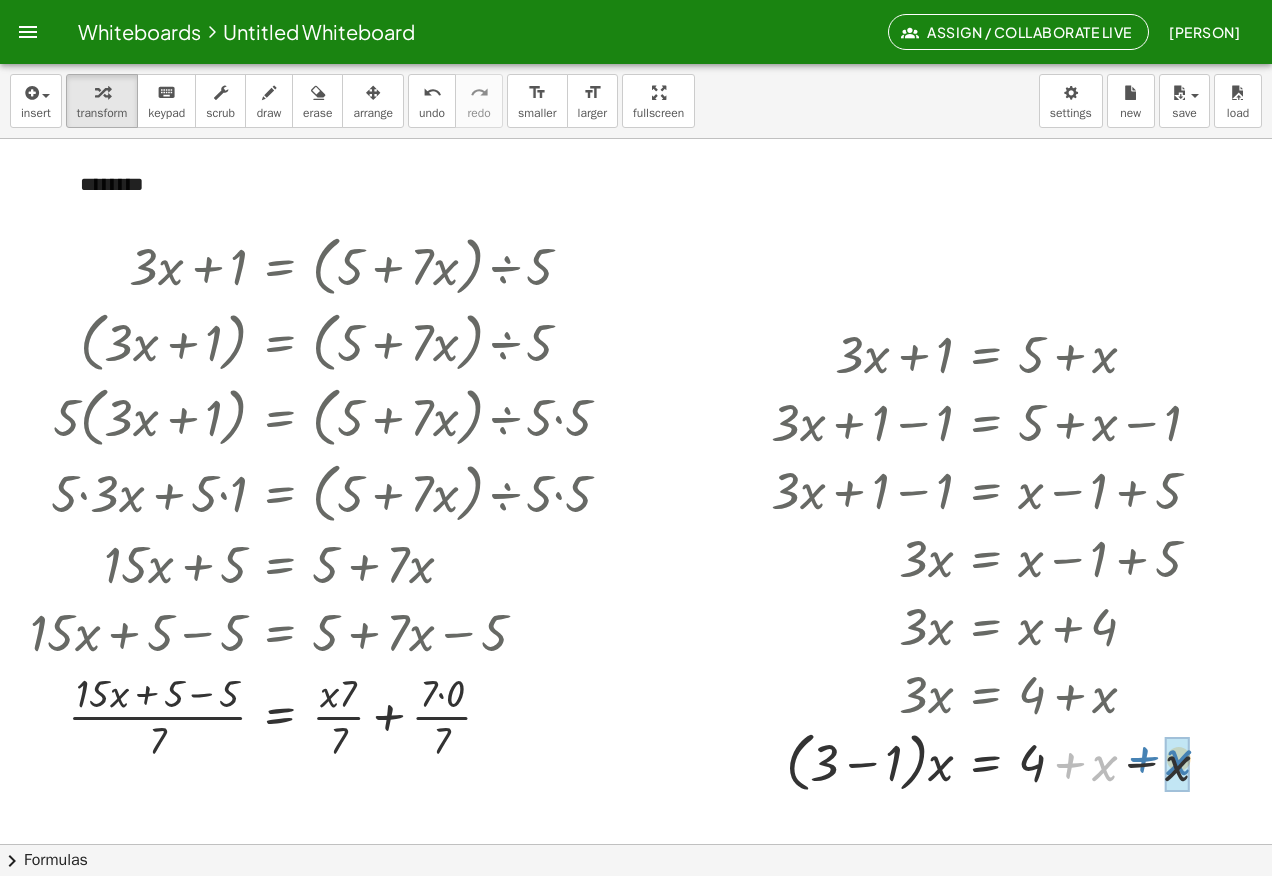 drag, startPoint x: 1103, startPoint y: 764, endPoint x: 1177, endPoint y: 758, distance: 74.24284 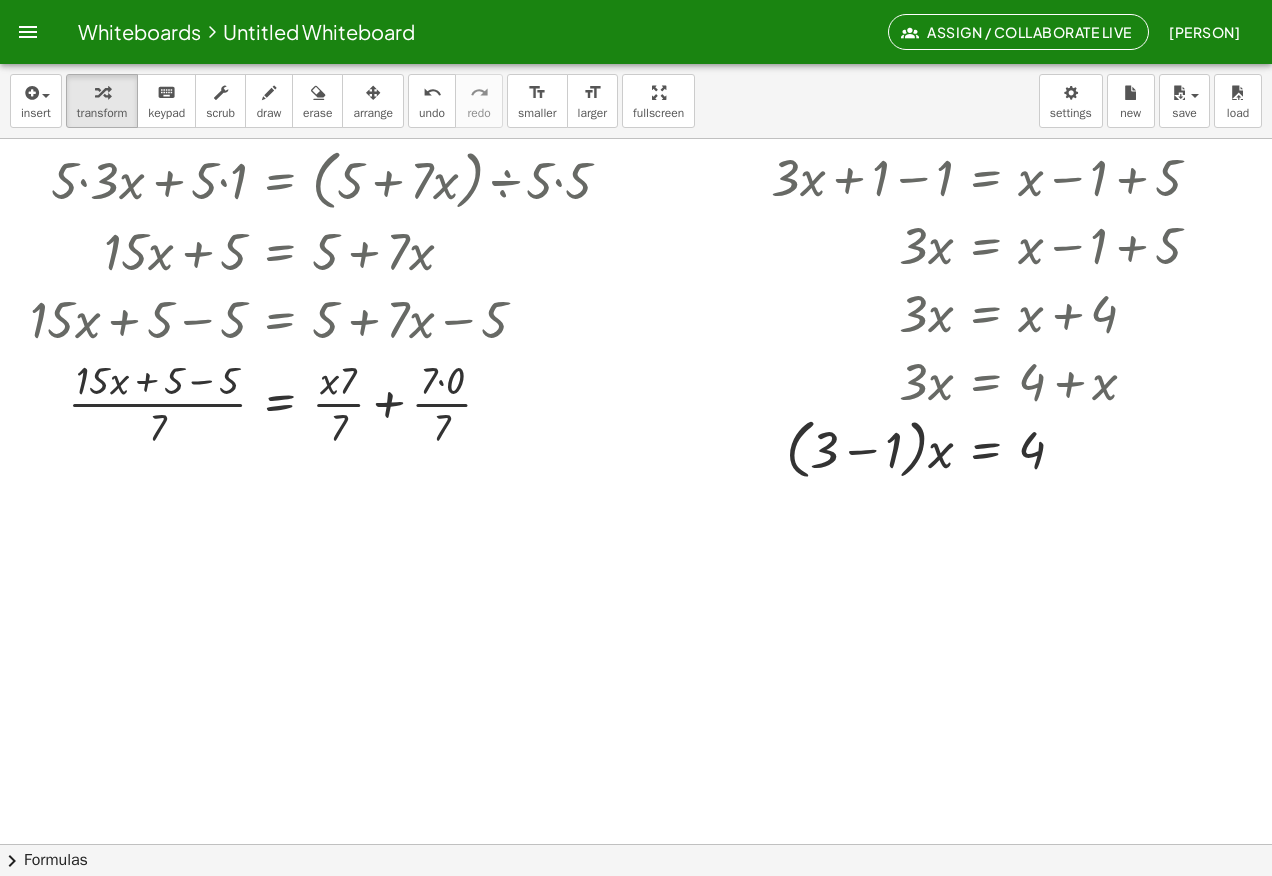 scroll, scrollTop: 315, scrollLeft: 0, axis: vertical 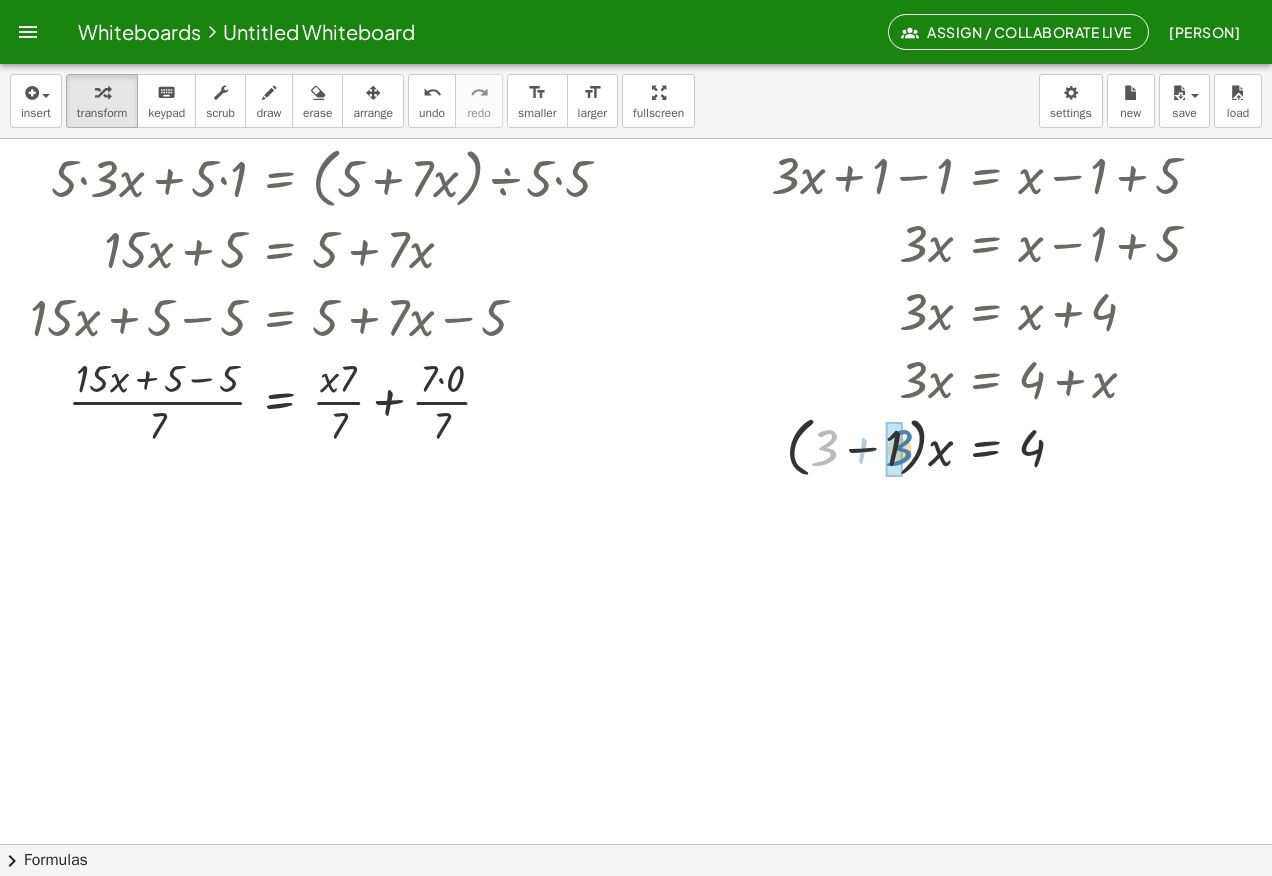 drag, startPoint x: 830, startPoint y: 451, endPoint x: 905, endPoint y: 451, distance: 75 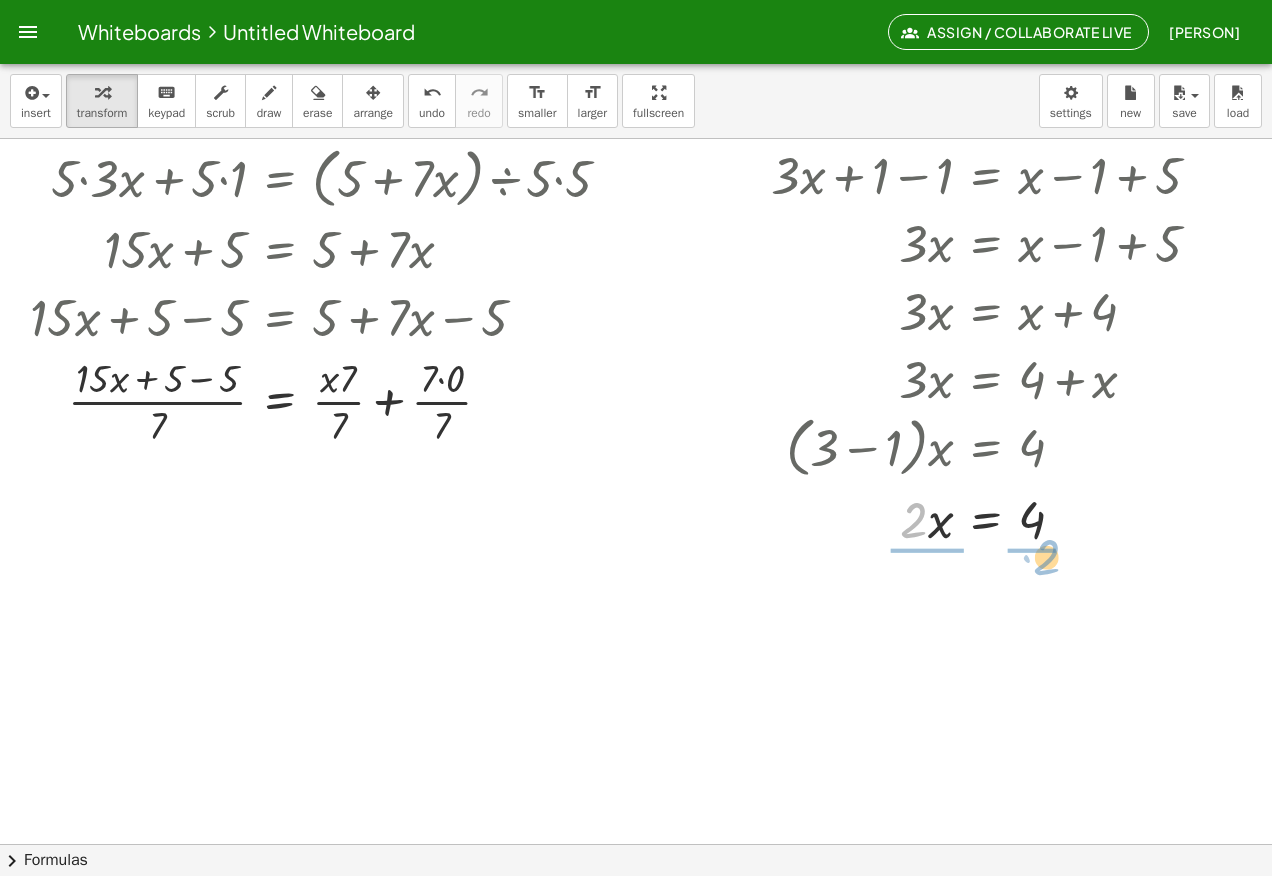 drag, startPoint x: 916, startPoint y: 526, endPoint x: 1048, endPoint y: 563, distance: 137.08757 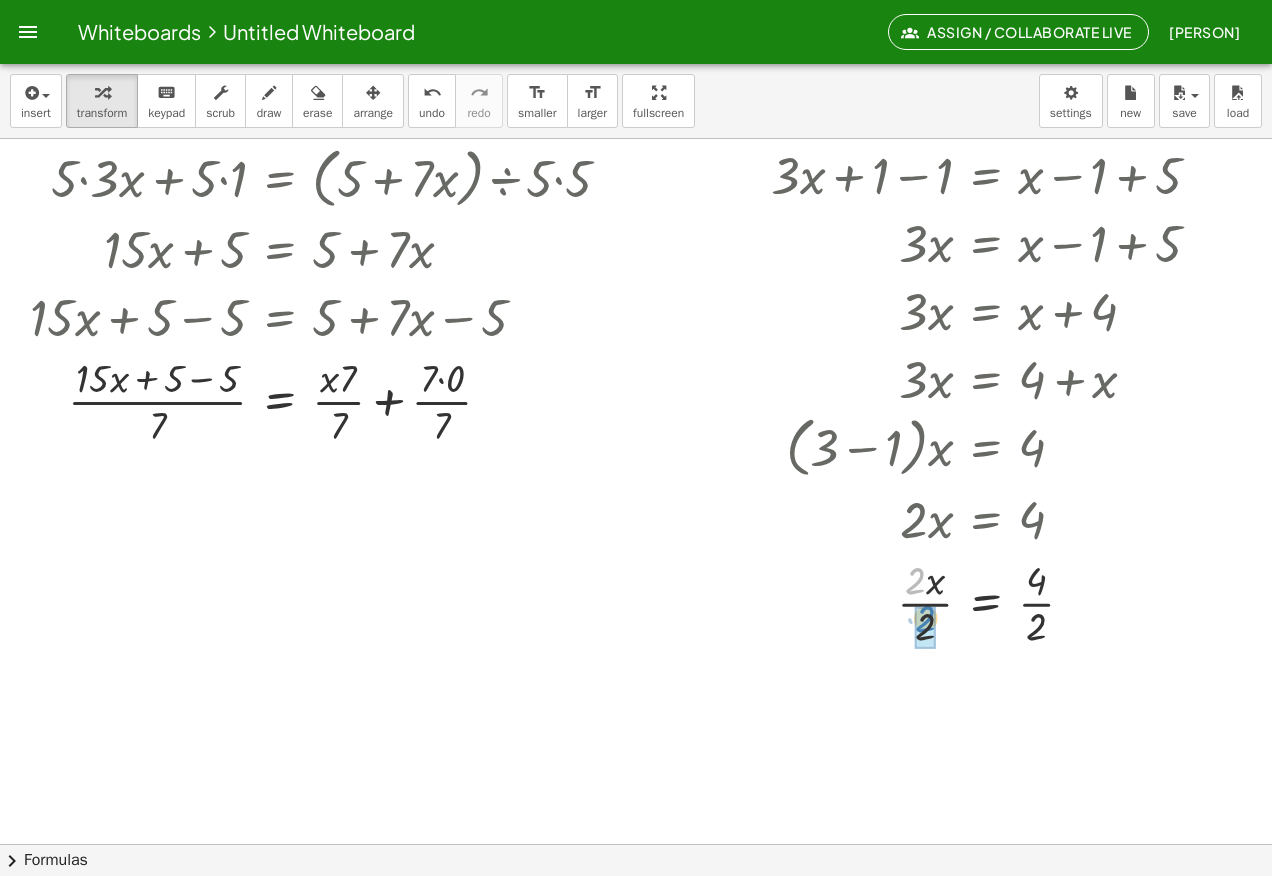 drag, startPoint x: 915, startPoint y: 585, endPoint x: 925, endPoint y: 623, distance: 39.293766 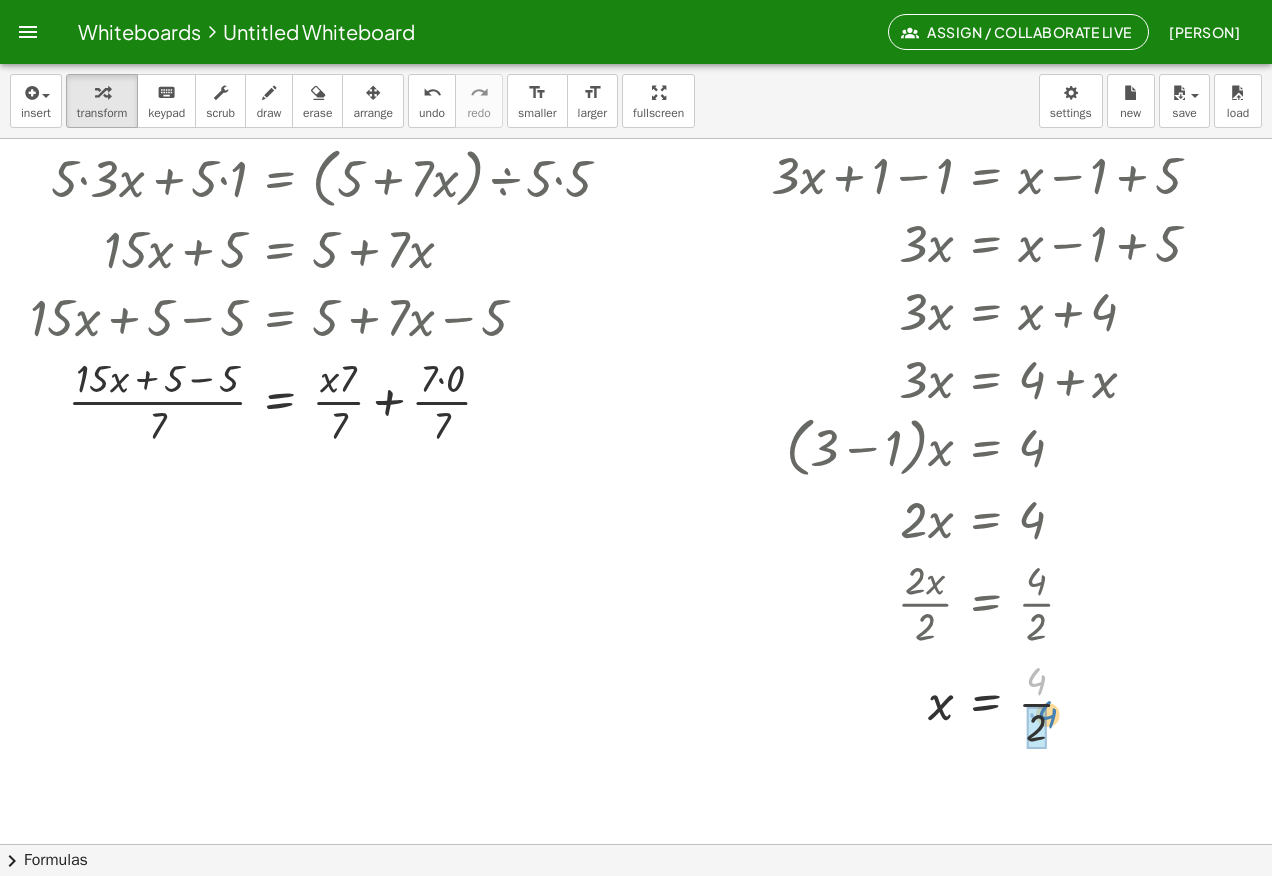 drag, startPoint x: 1033, startPoint y: 683, endPoint x: 1042, endPoint y: 716, distance: 34.20526 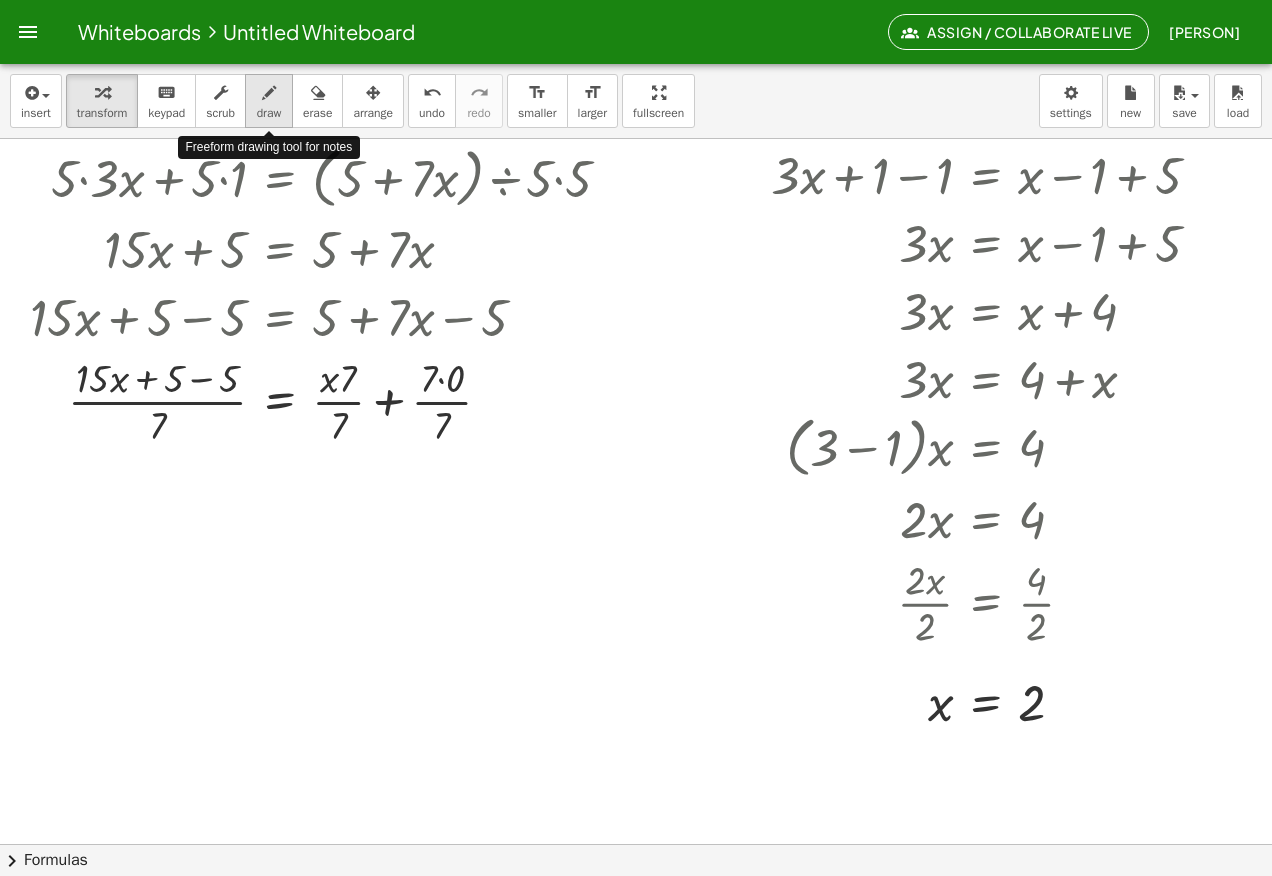click on "draw" at bounding box center (269, 101) 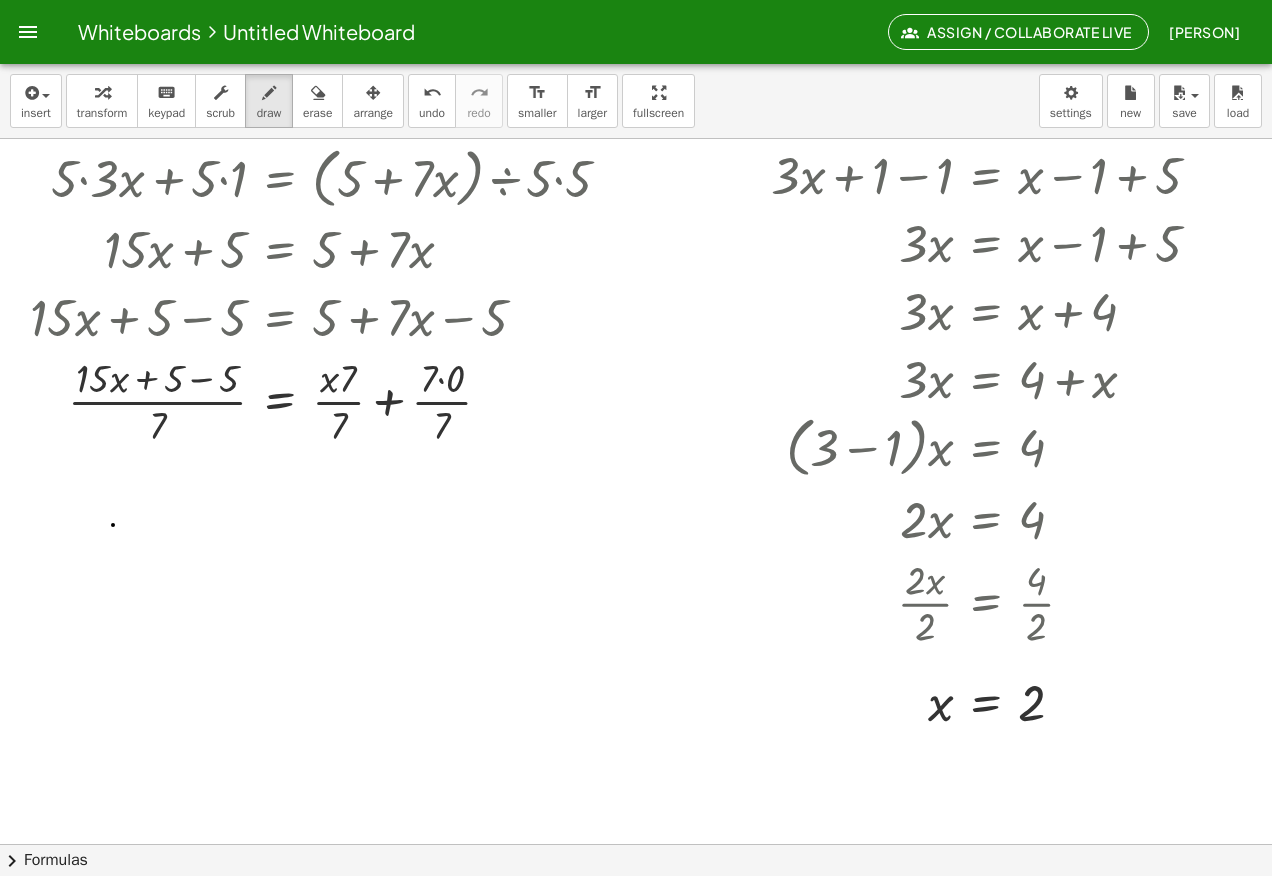 click at bounding box center [636, 593] 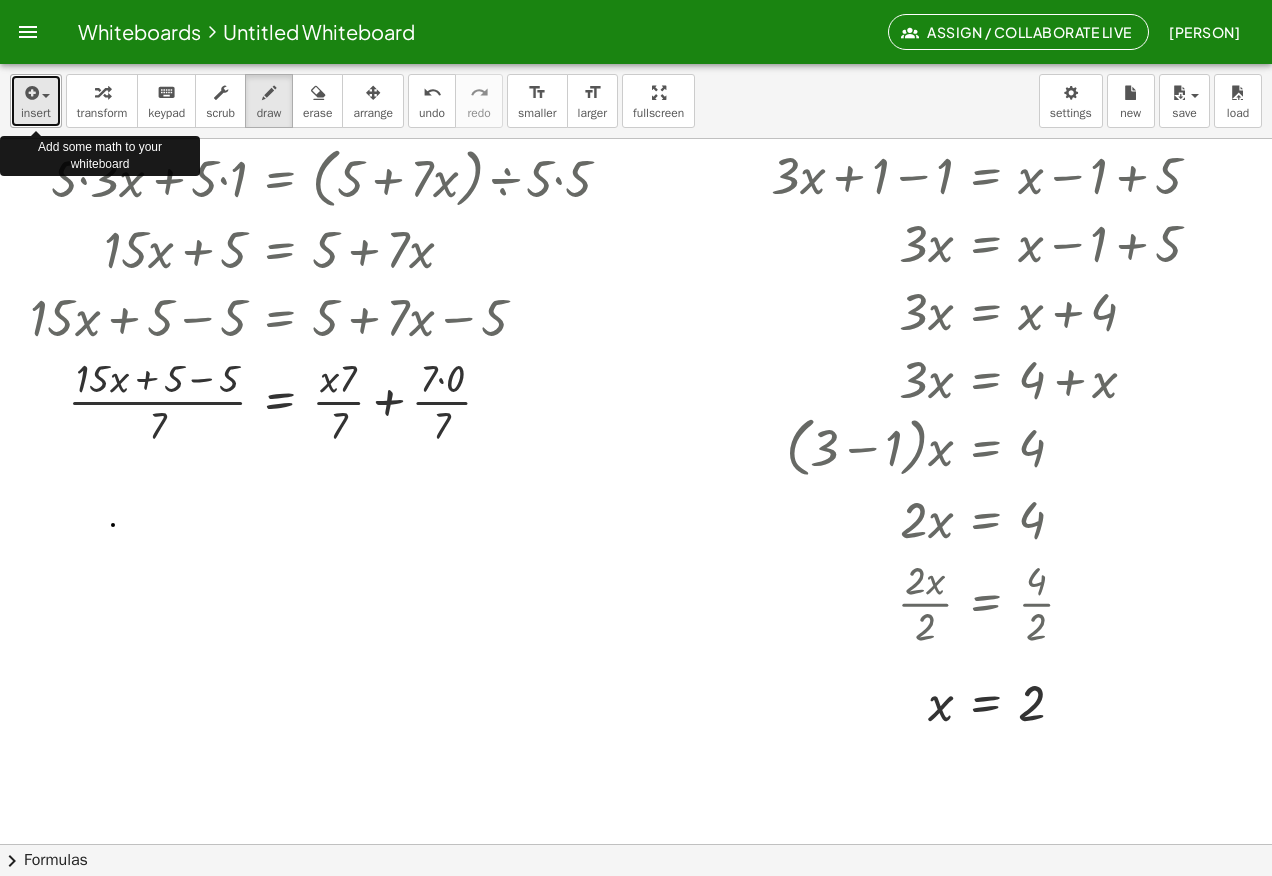 click on "insert" at bounding box center (36, 113) 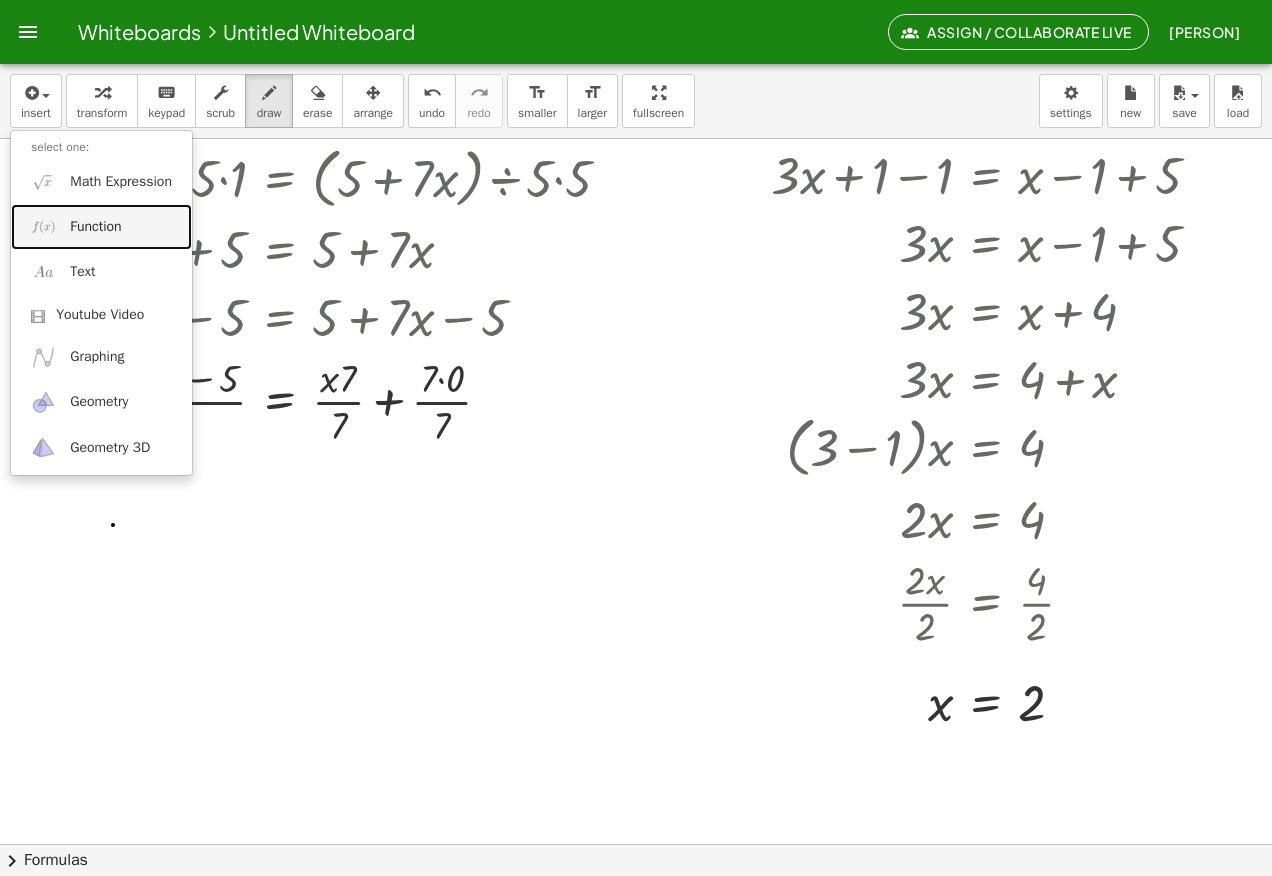 click on "Function" at bounding box center [101, 226] 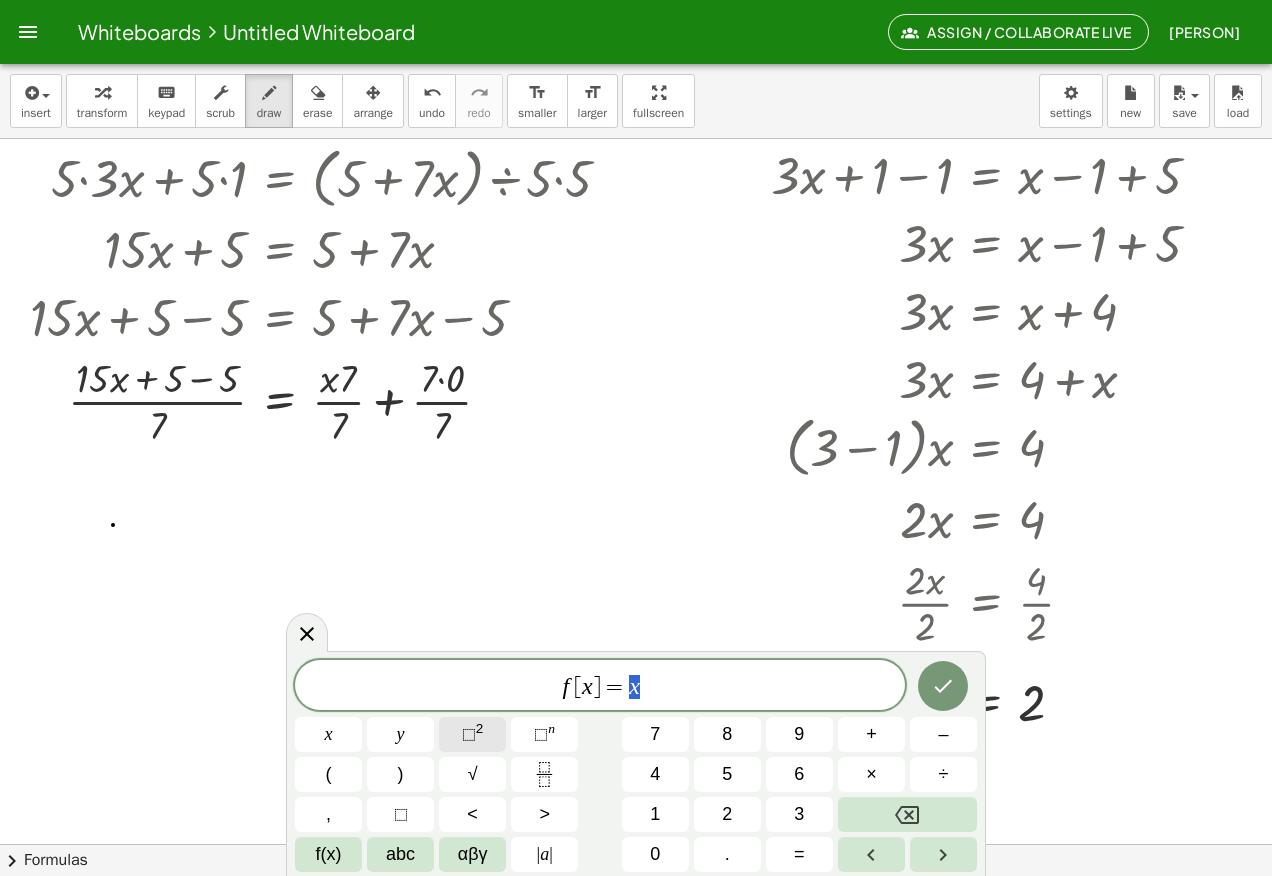 click on "⬚ 2" 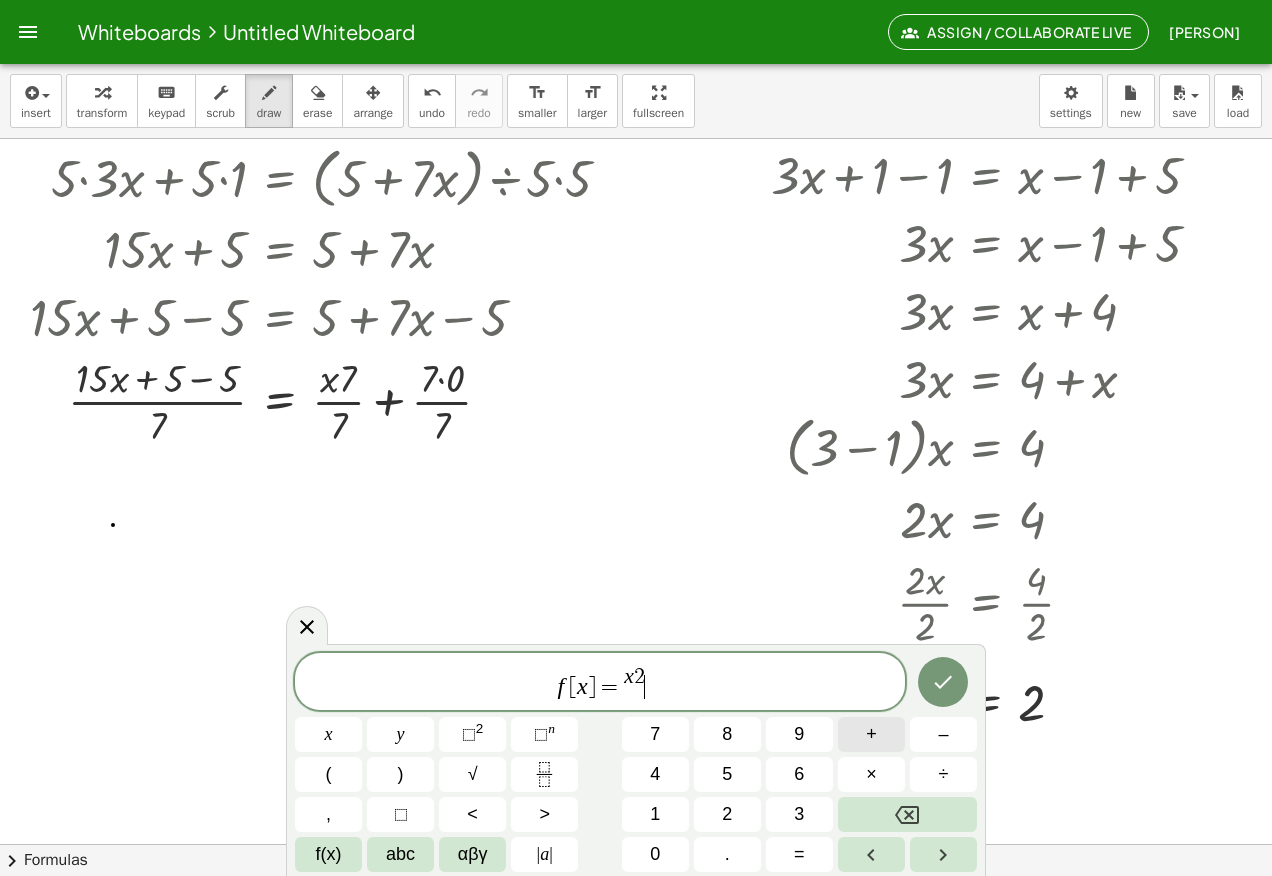 click on "+" at bounding box center [871, 734] 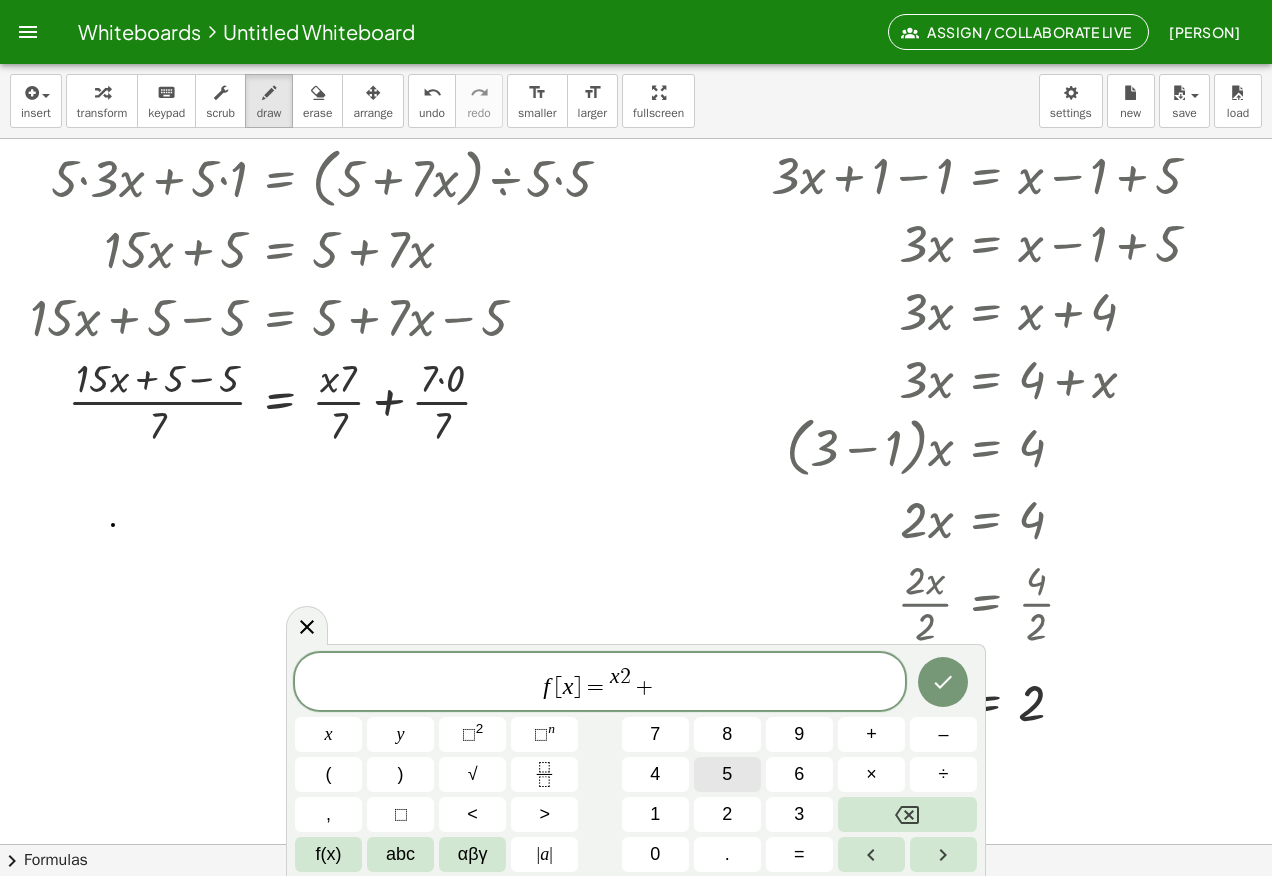 click on "5" at bounding box center (727, 774) 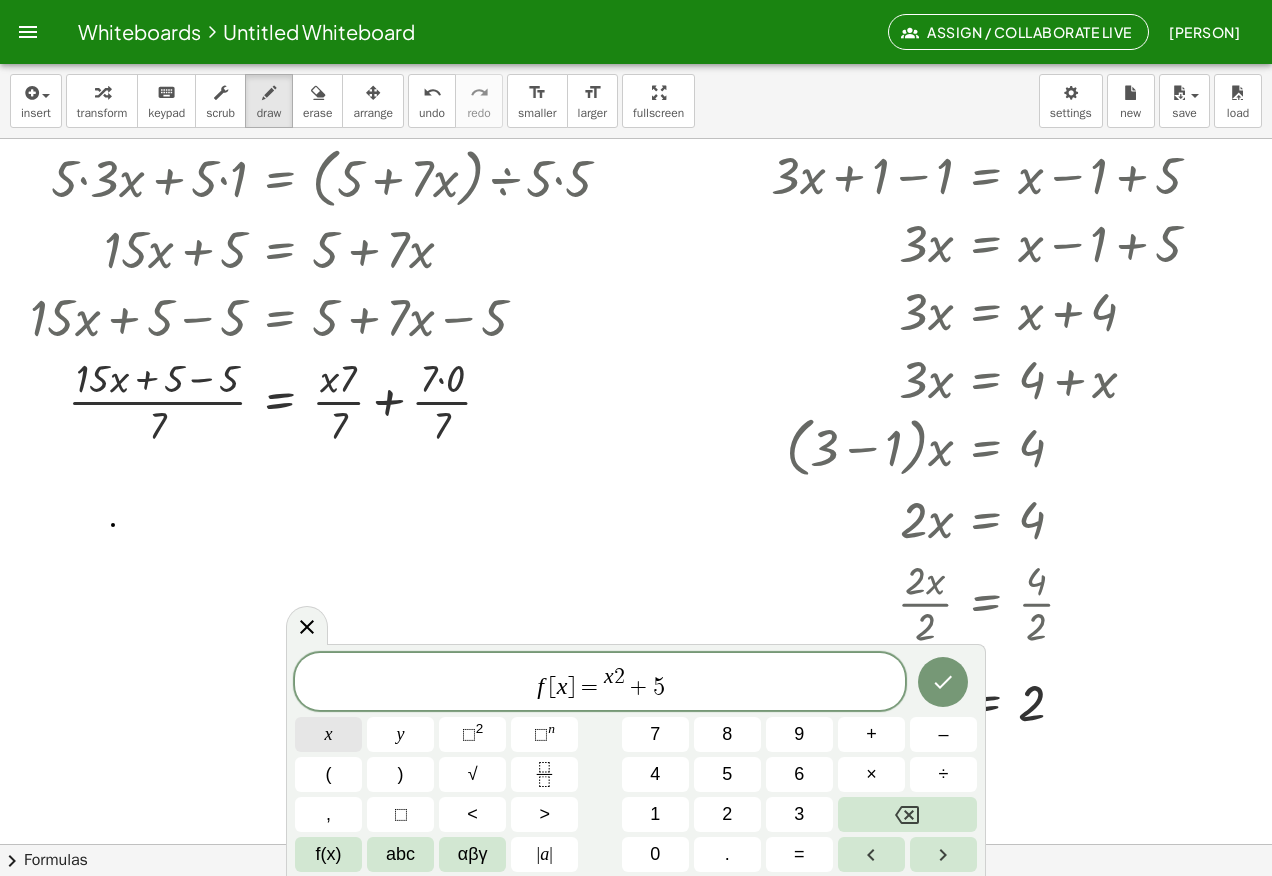 click on "x" at bounding box center (329, 734) 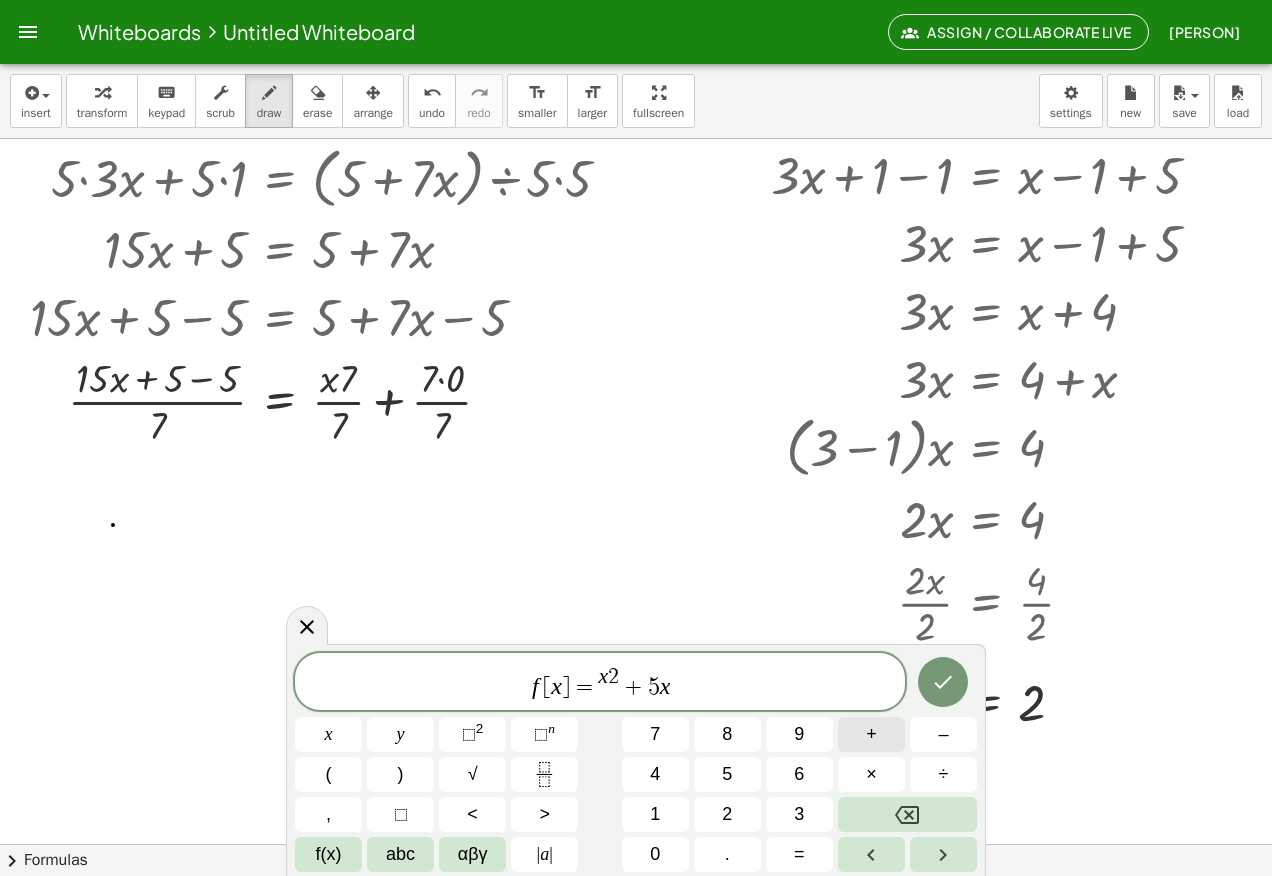 click on "+" at bounding box center (871, 734) 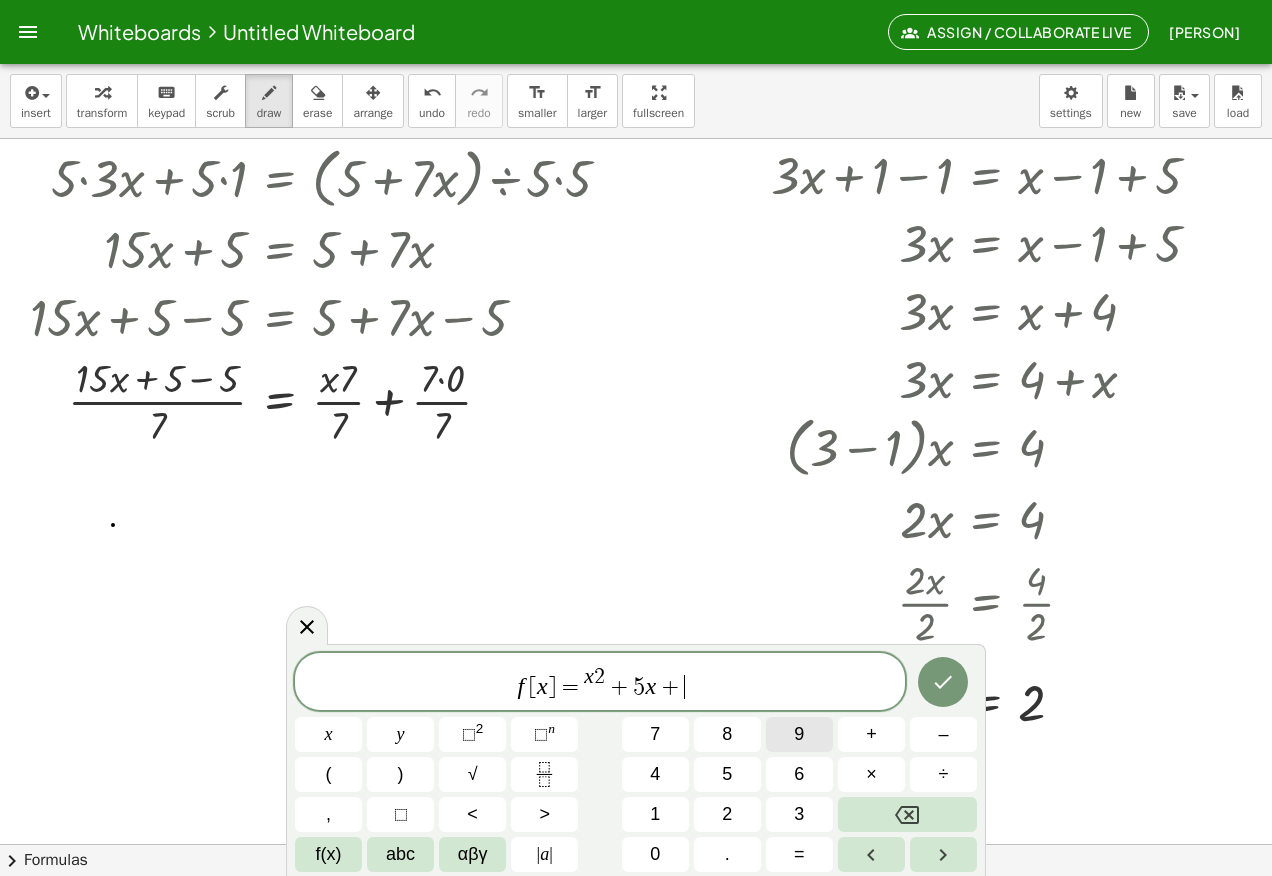 click on "9" at bounding box center [799, 734] 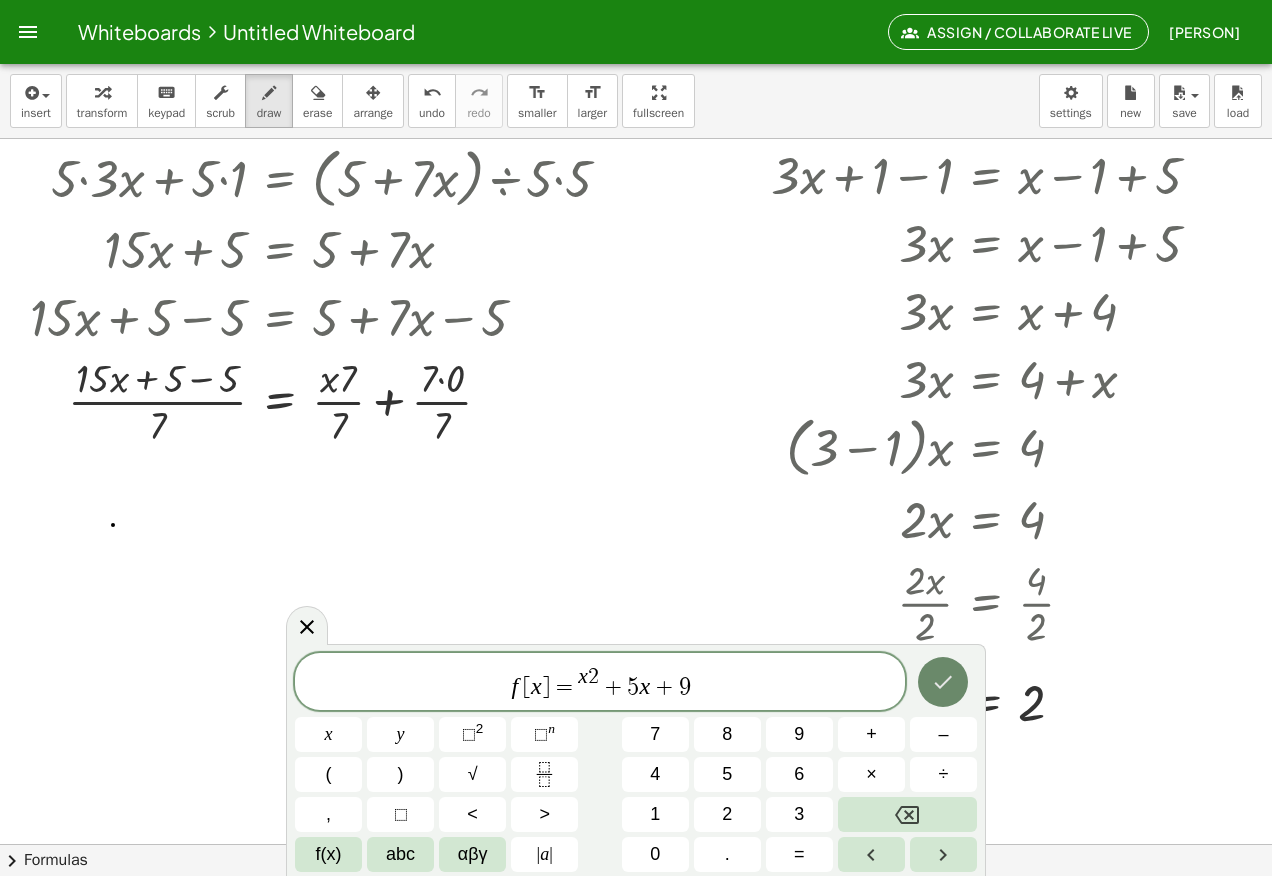 click 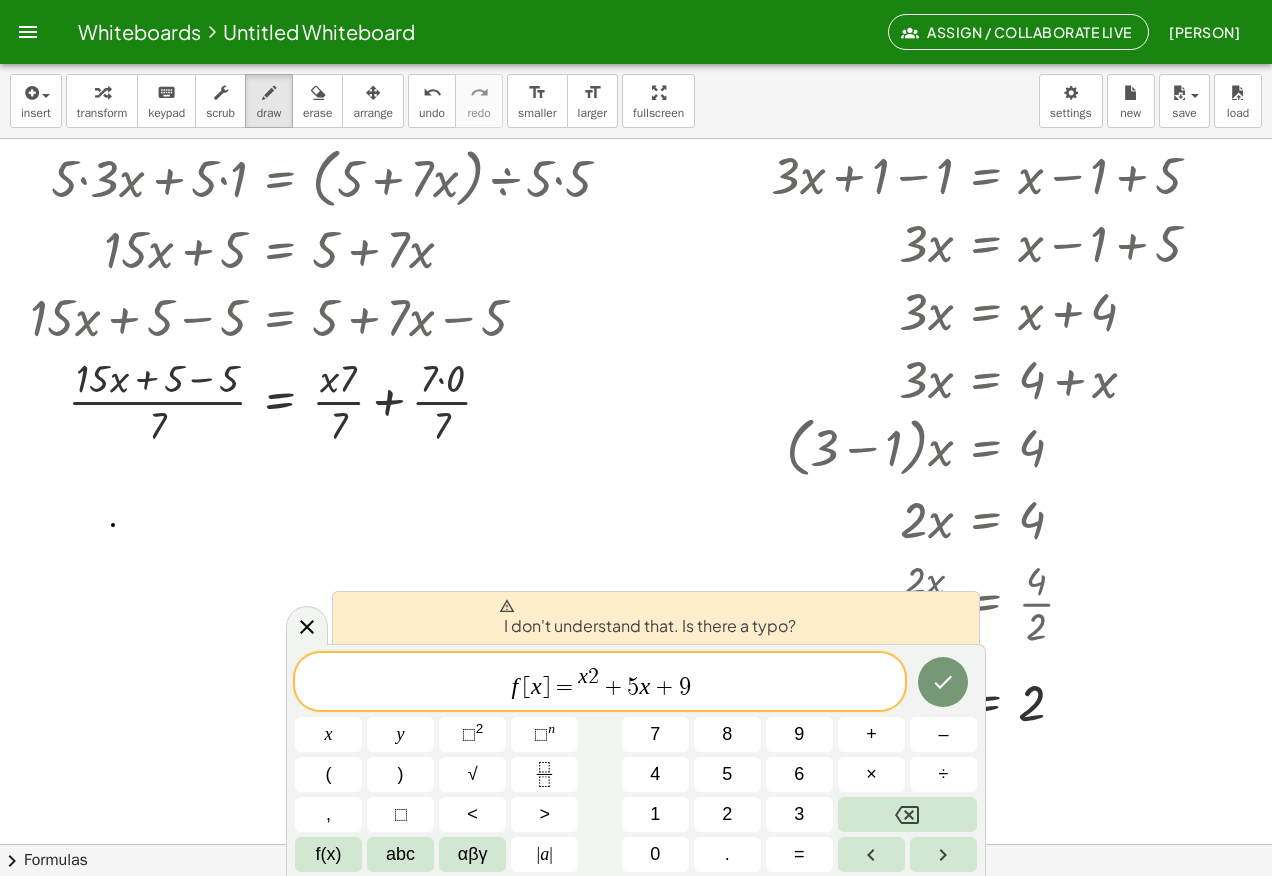 click on "I don't understand that. Is there a typo?" at bounding box center [647, 618] 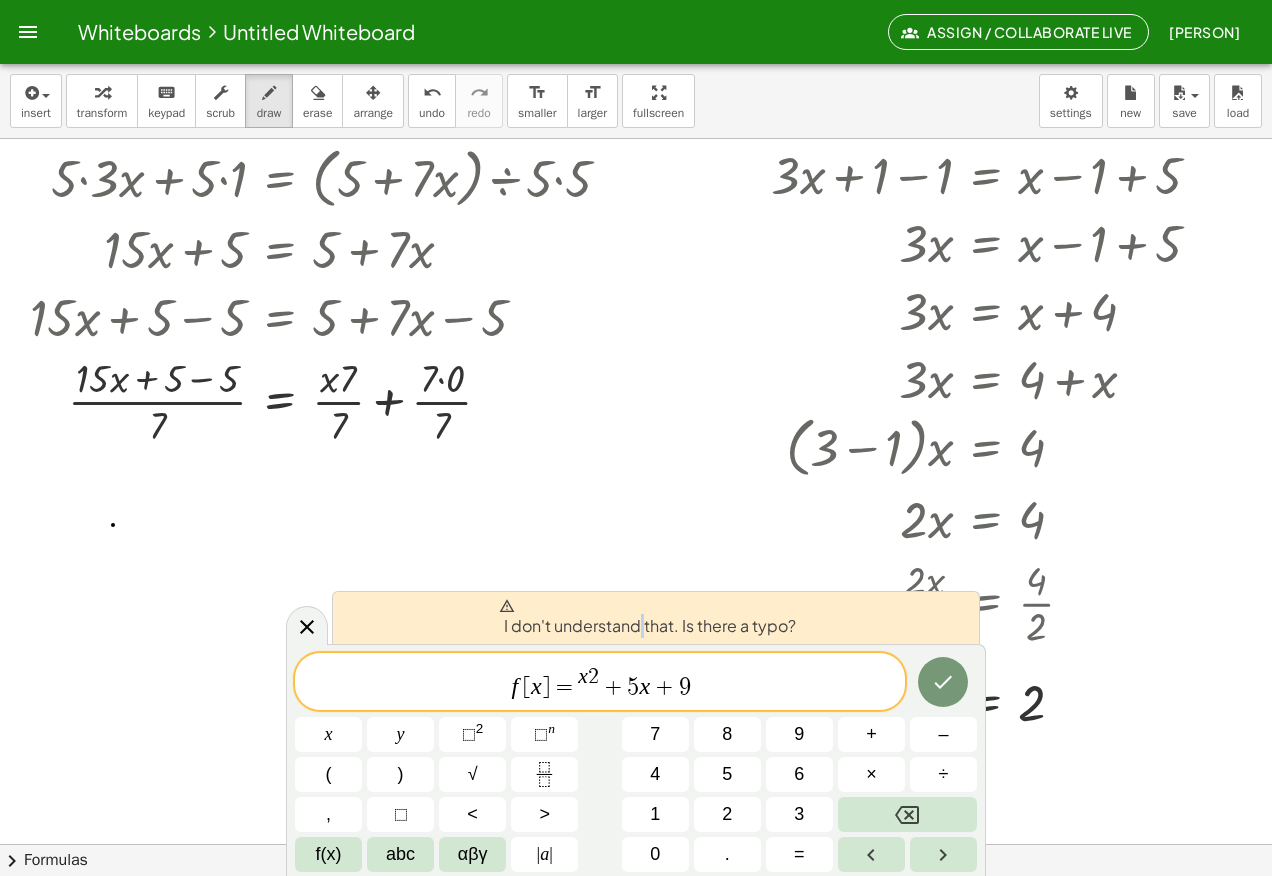 click on "I don't understand that. Is there a typo?" at bounding box center (647, 618) 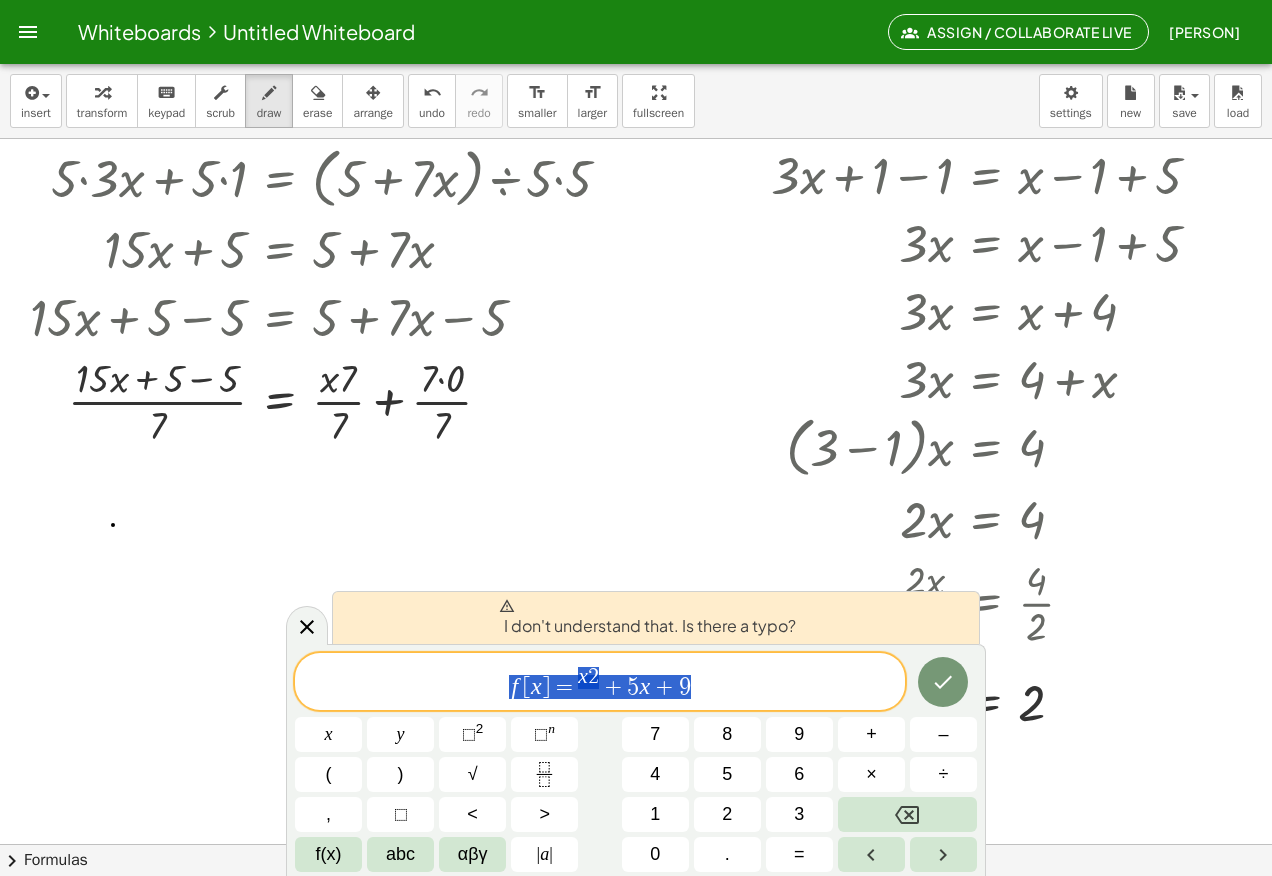 drag, startPoint x: 694, startPoint y: 683, endPoint x: 484, endPoint y: 693, distance: 210.23796 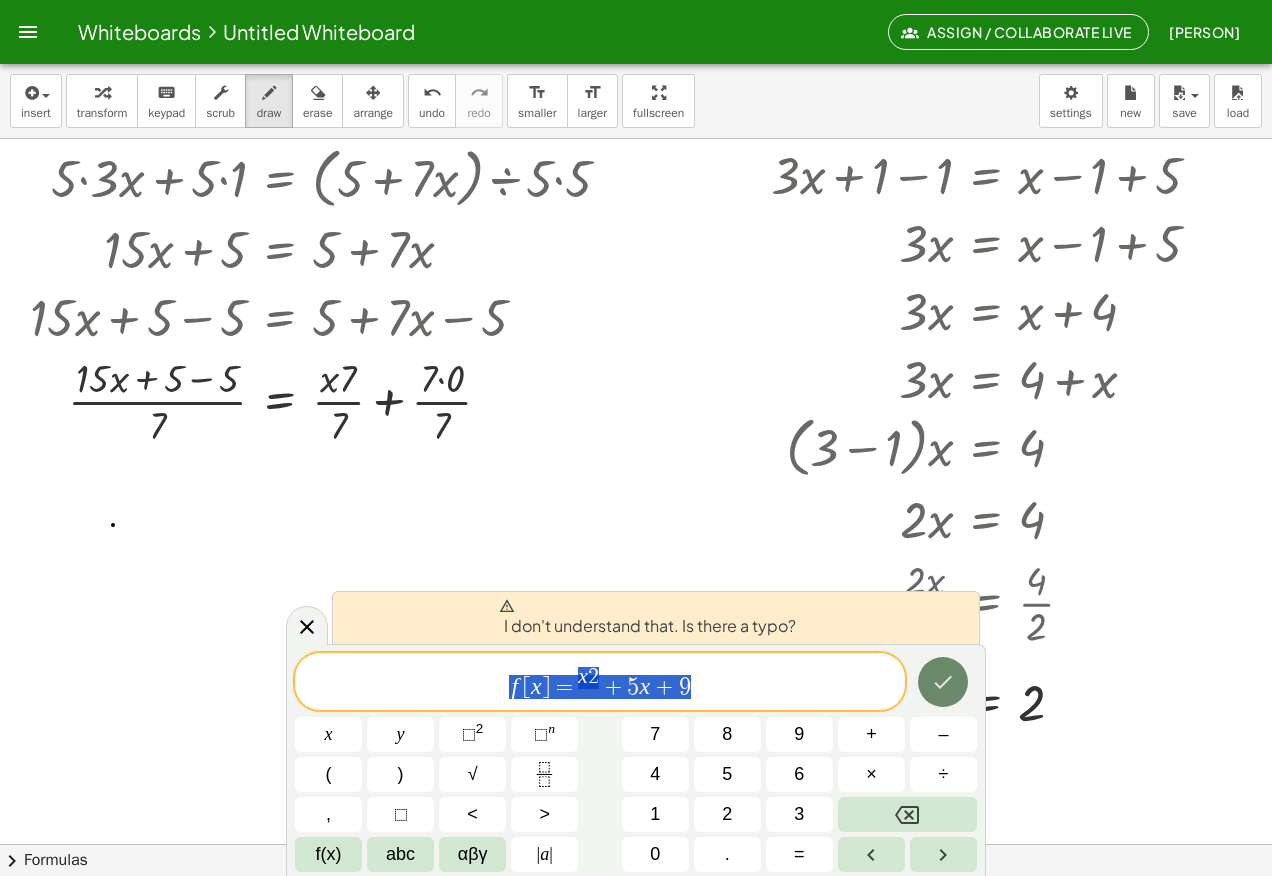 click at bounding box center (943, 682) 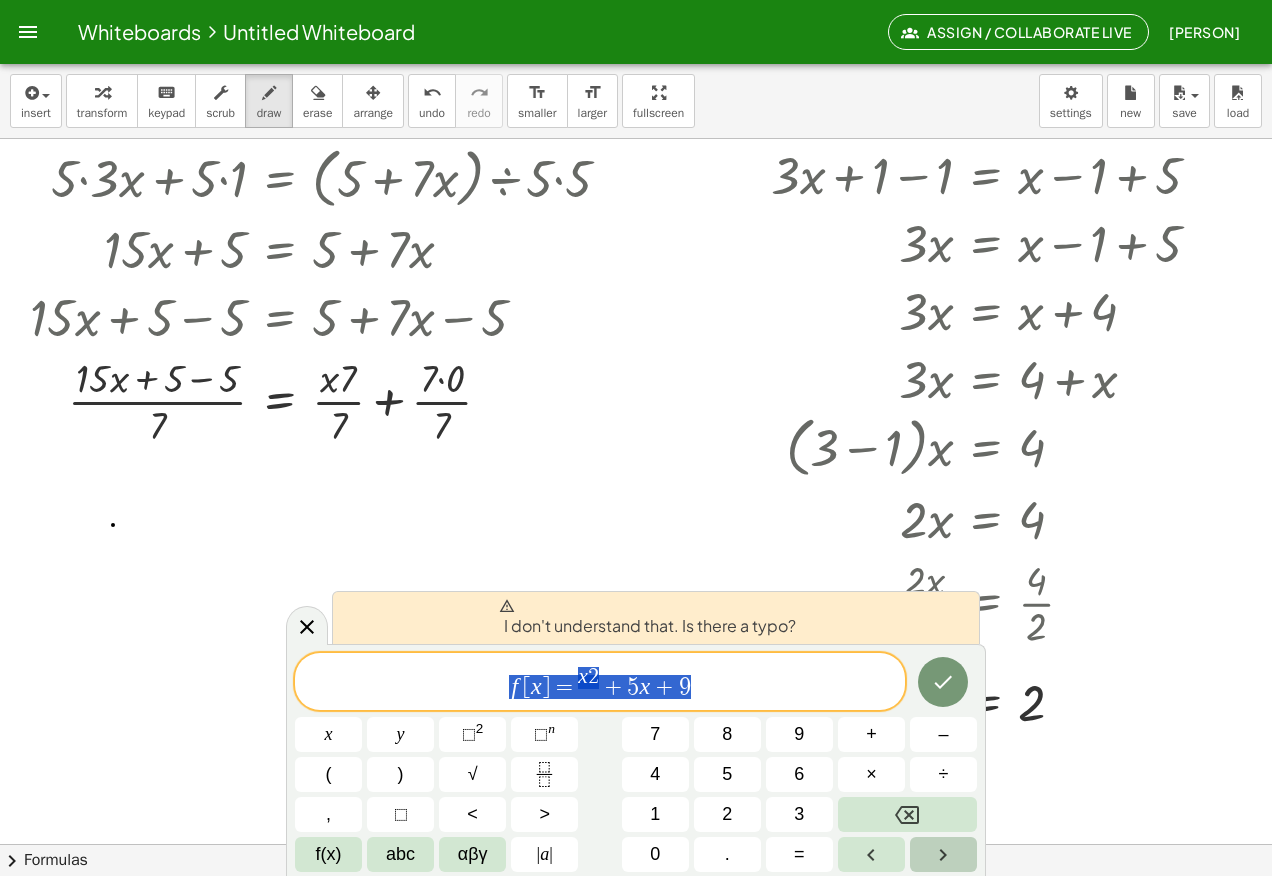 click 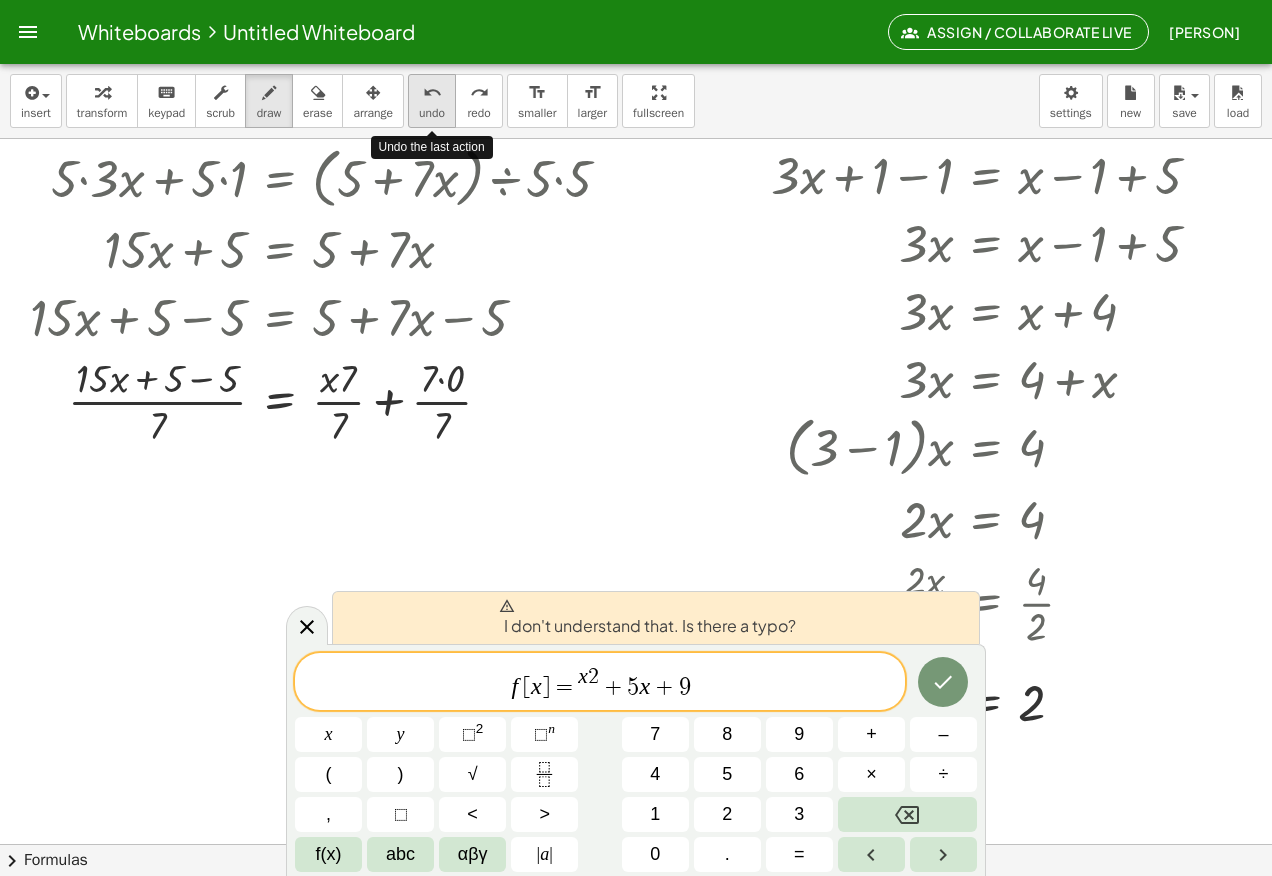 click on "undo undo" at bounding box center (432, 101) 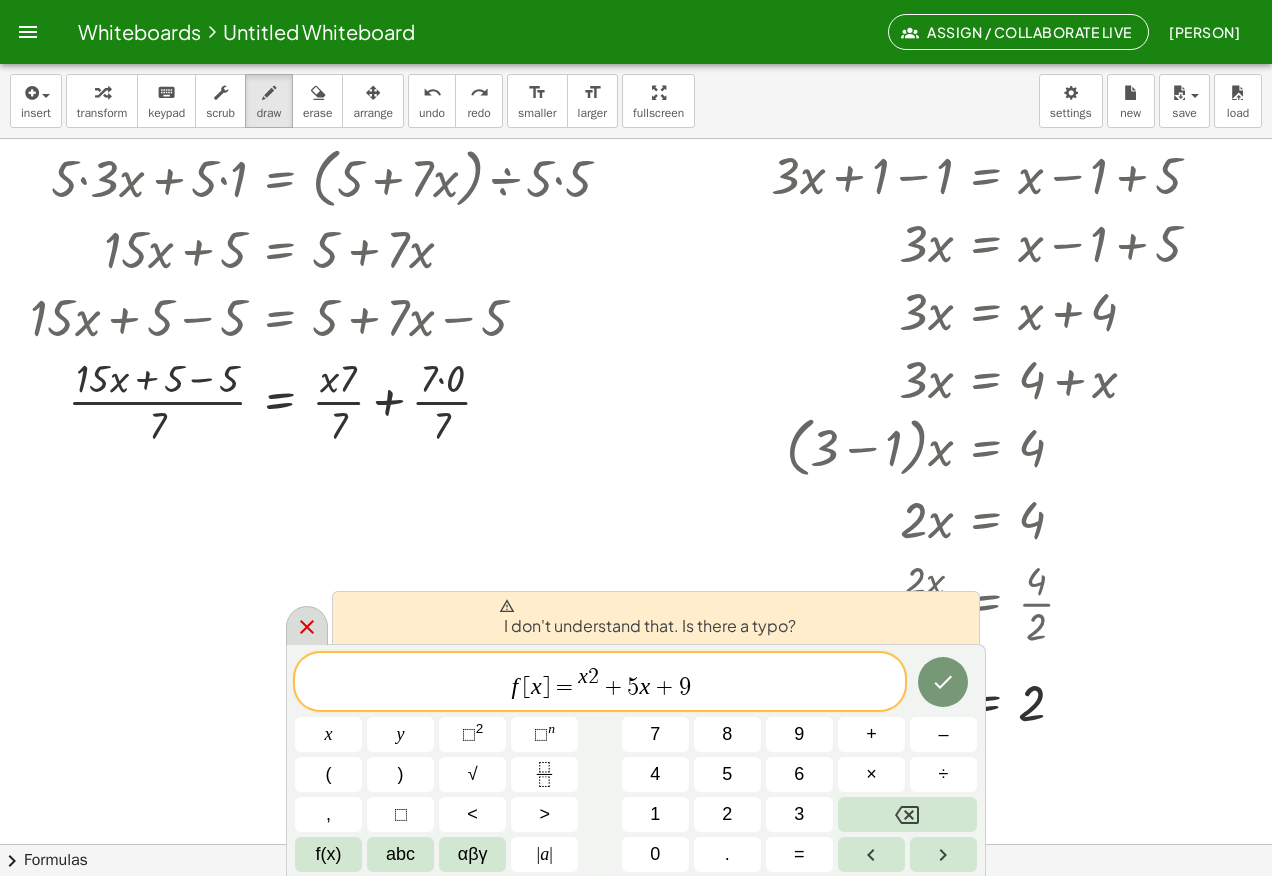 click 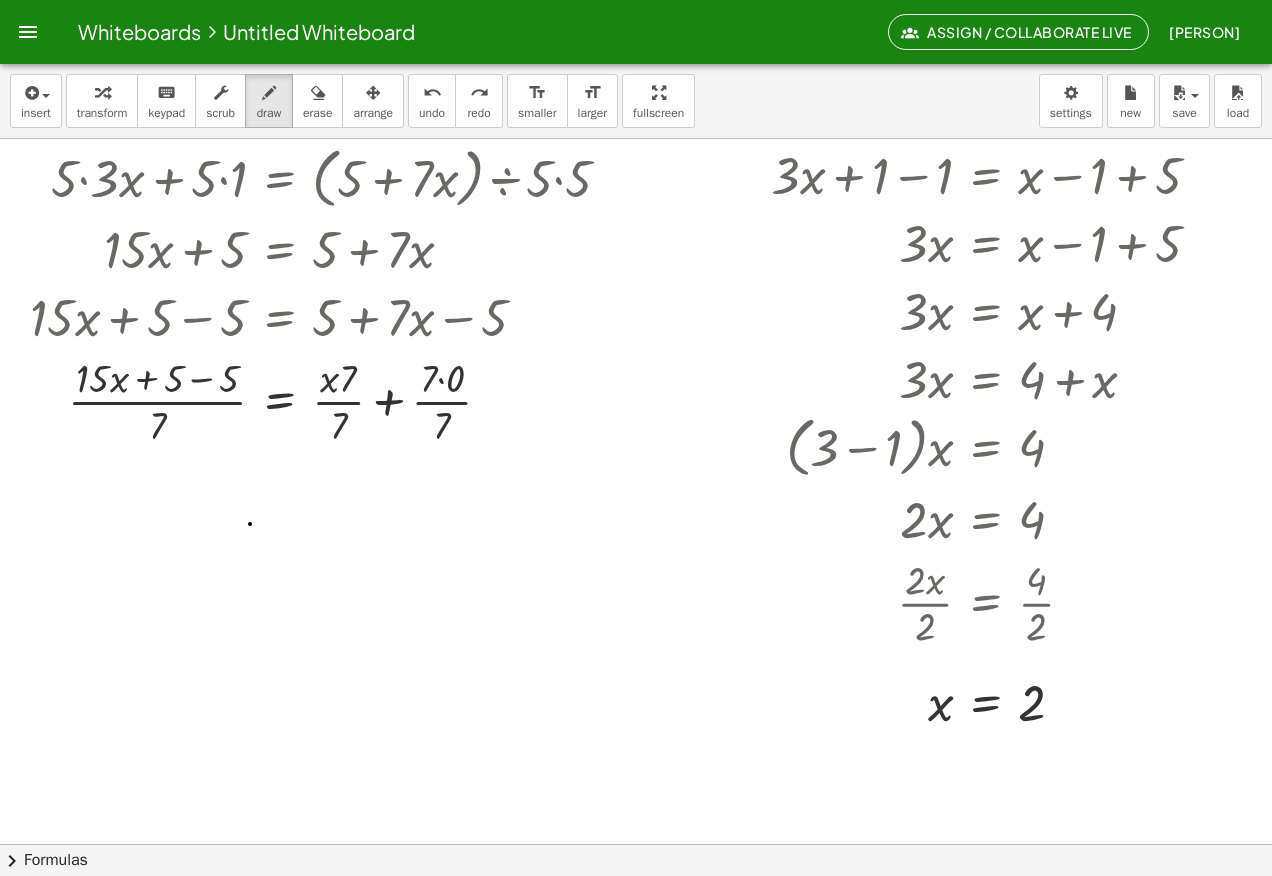 click at bounding box center [636, 593] 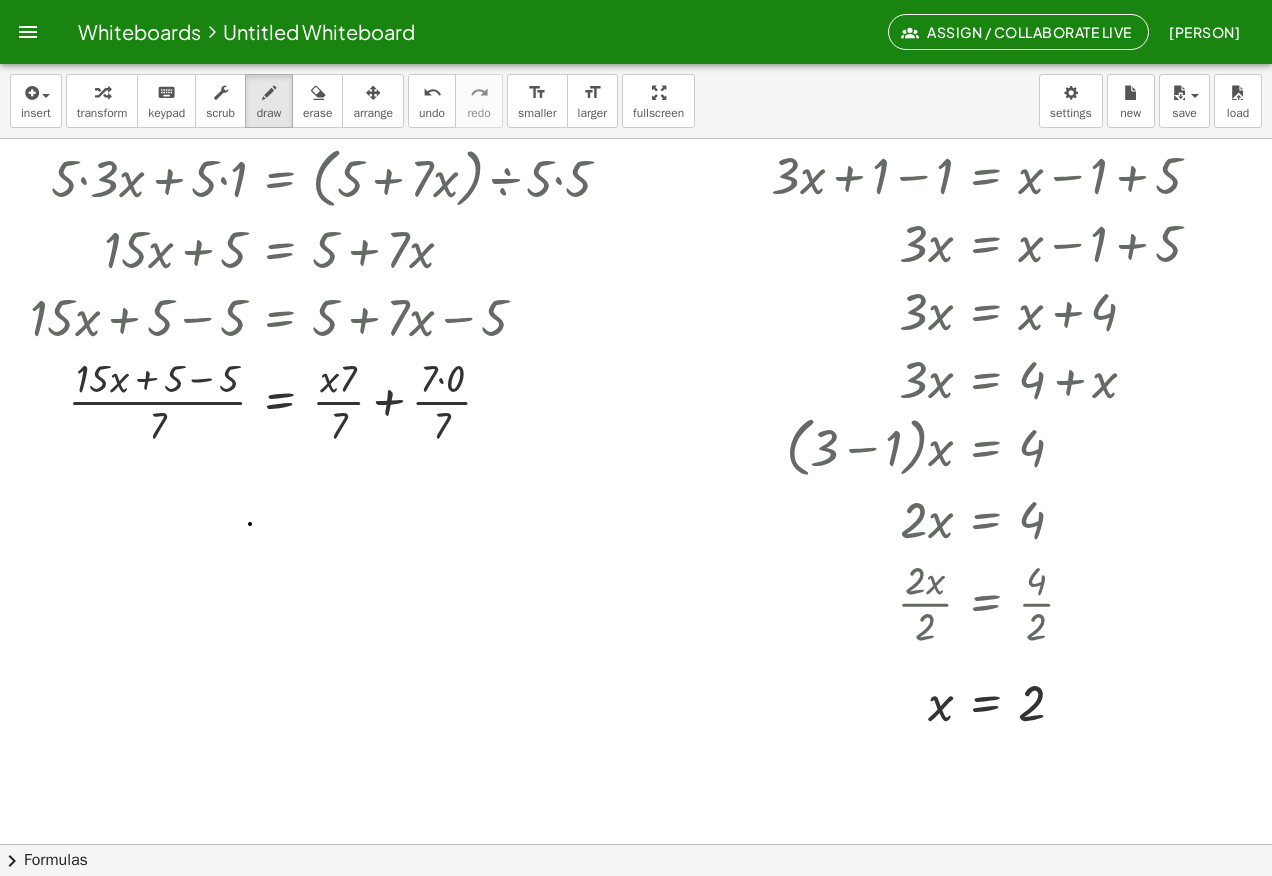 click on "erase" at bounding box center [317, 113] 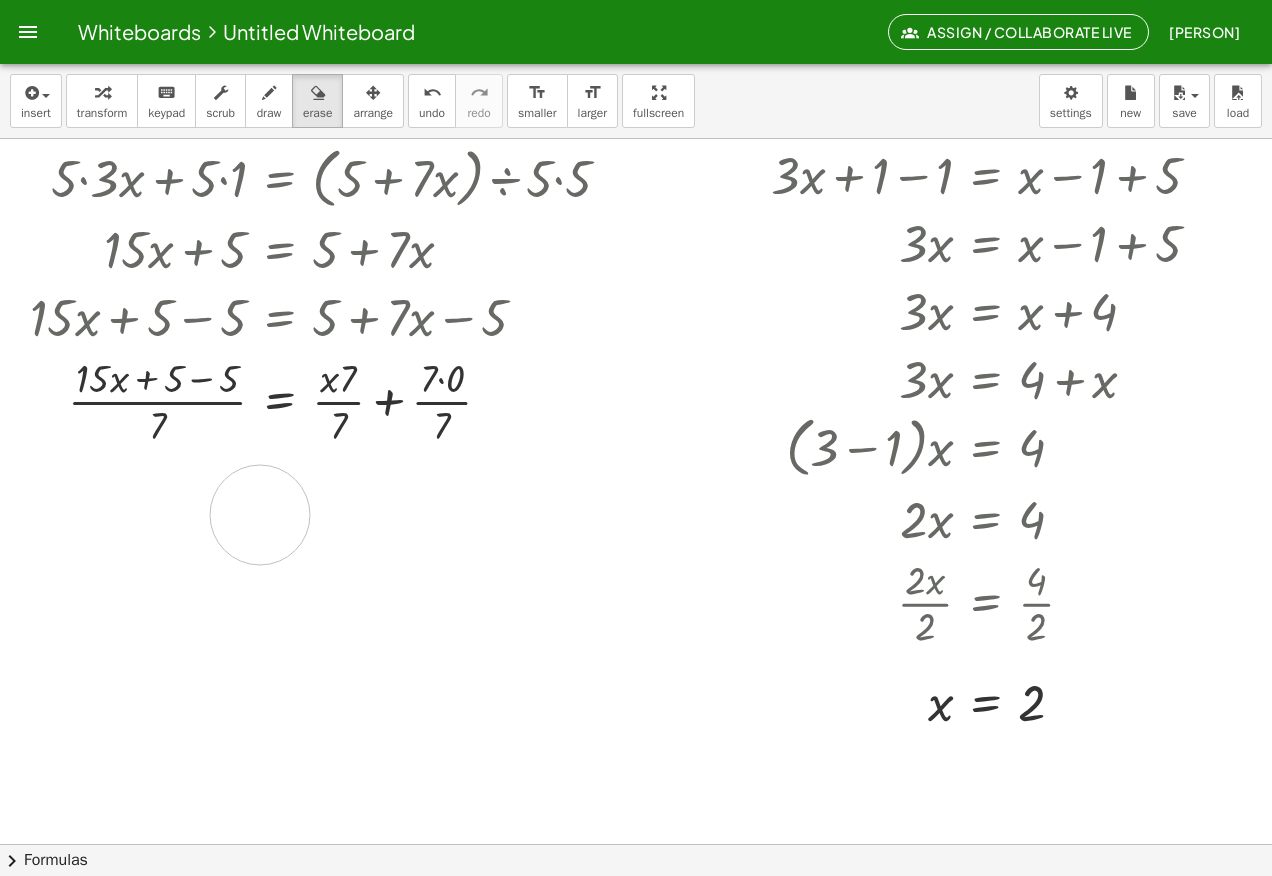 drag, startPoint x: 285, startPoint y: 519, endPoint x: 527, endPoint y: 575, distance: 248.39485 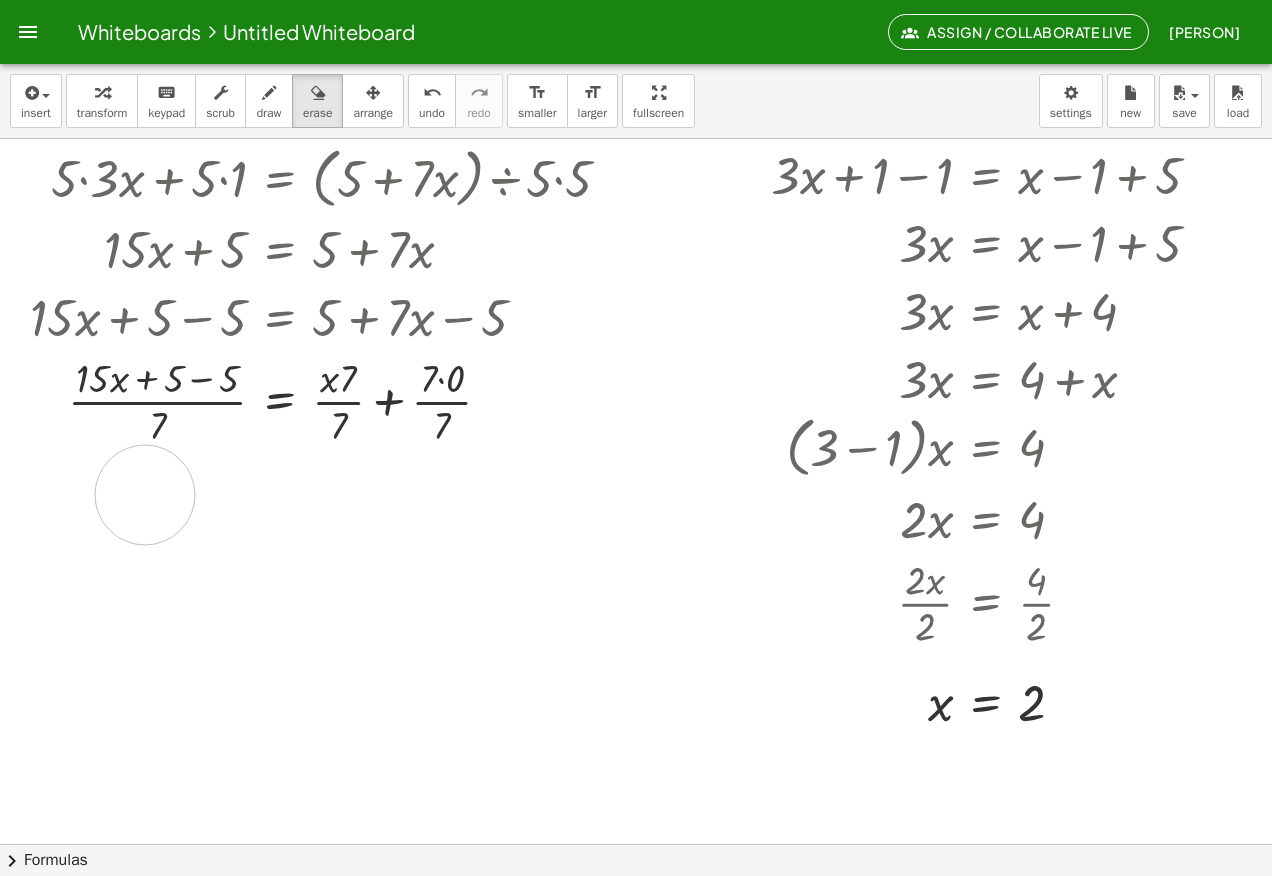 drag, startPoint x: 230, startPoint y: 540, endPoint x: 145, endPoint y: 495, distance: 96.17692 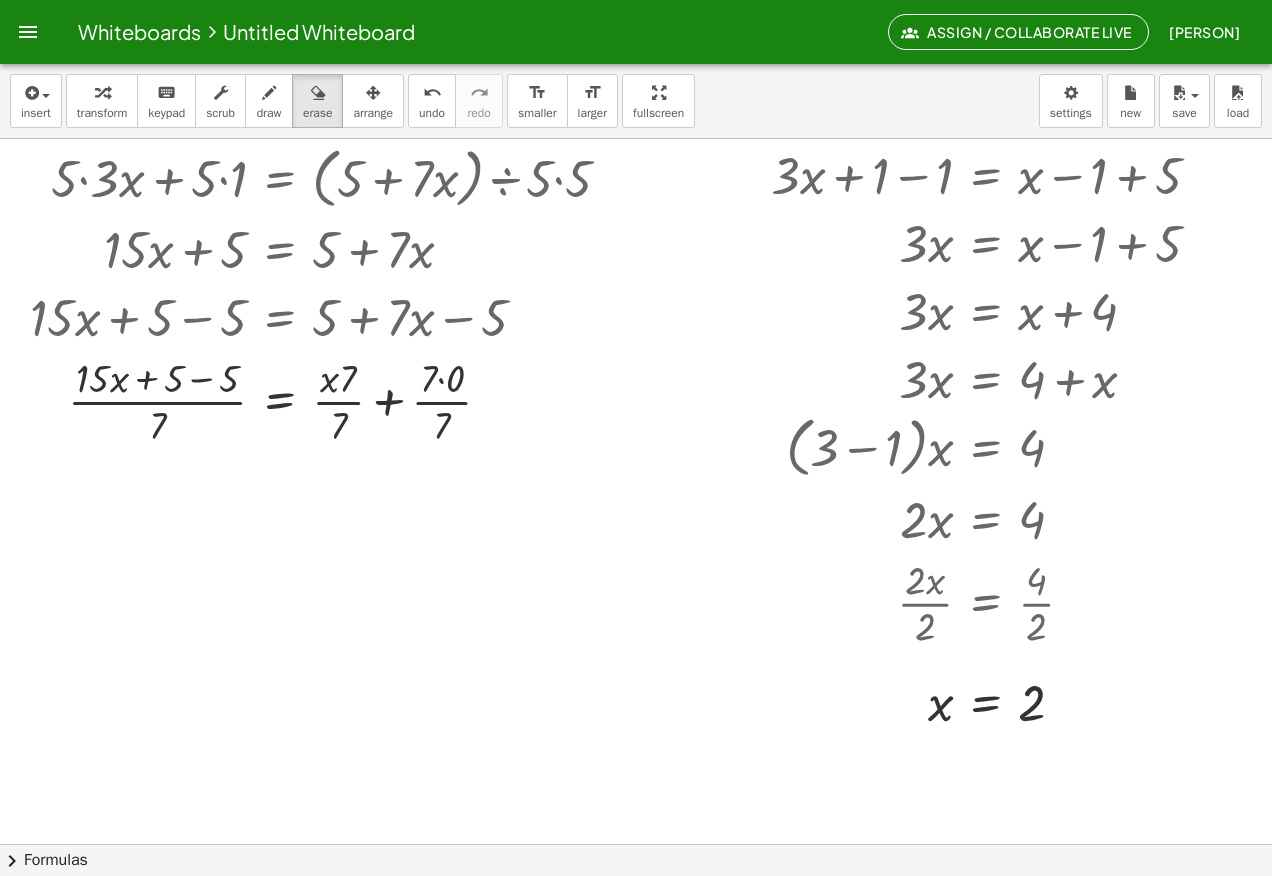 click at bounding box center [636, 593] 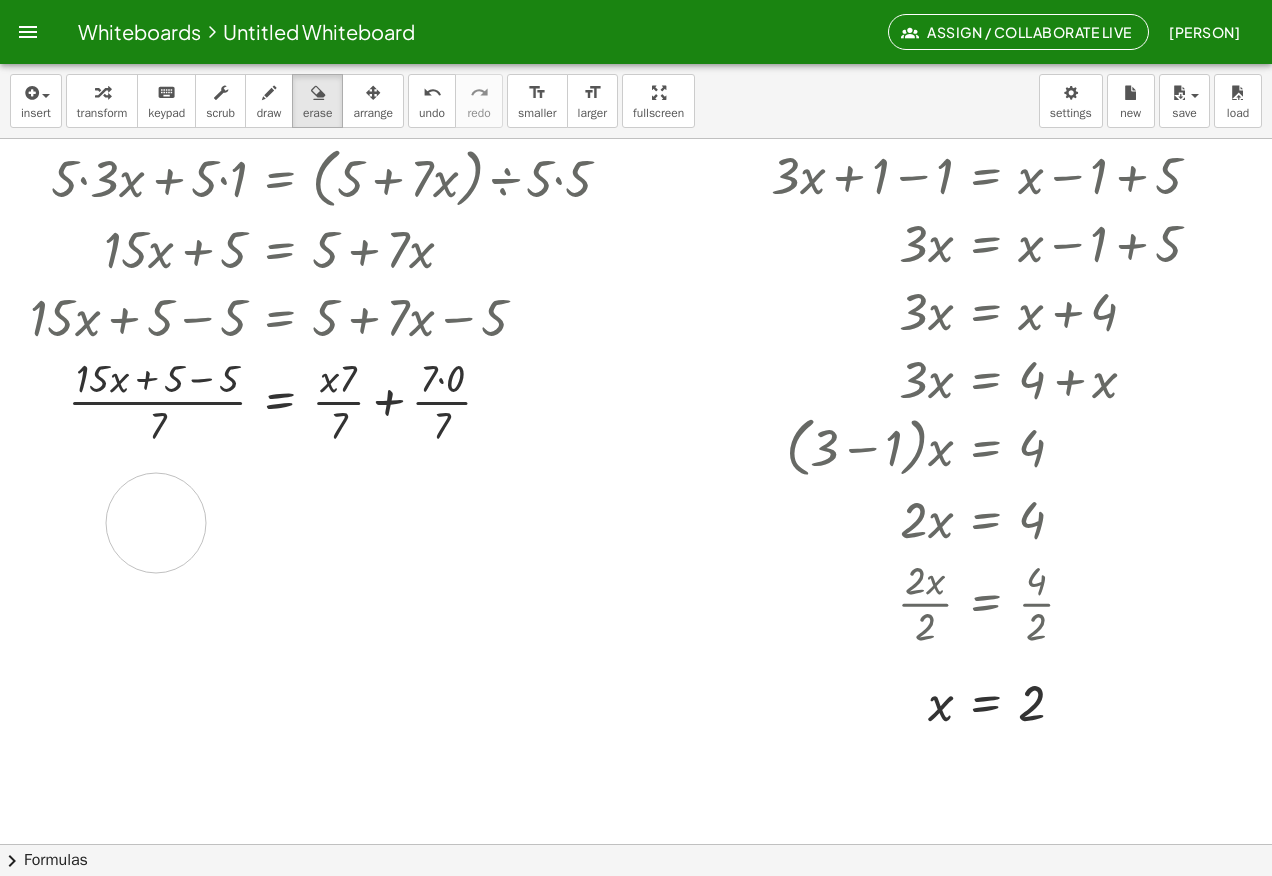 click at bounding box center [636, 593] 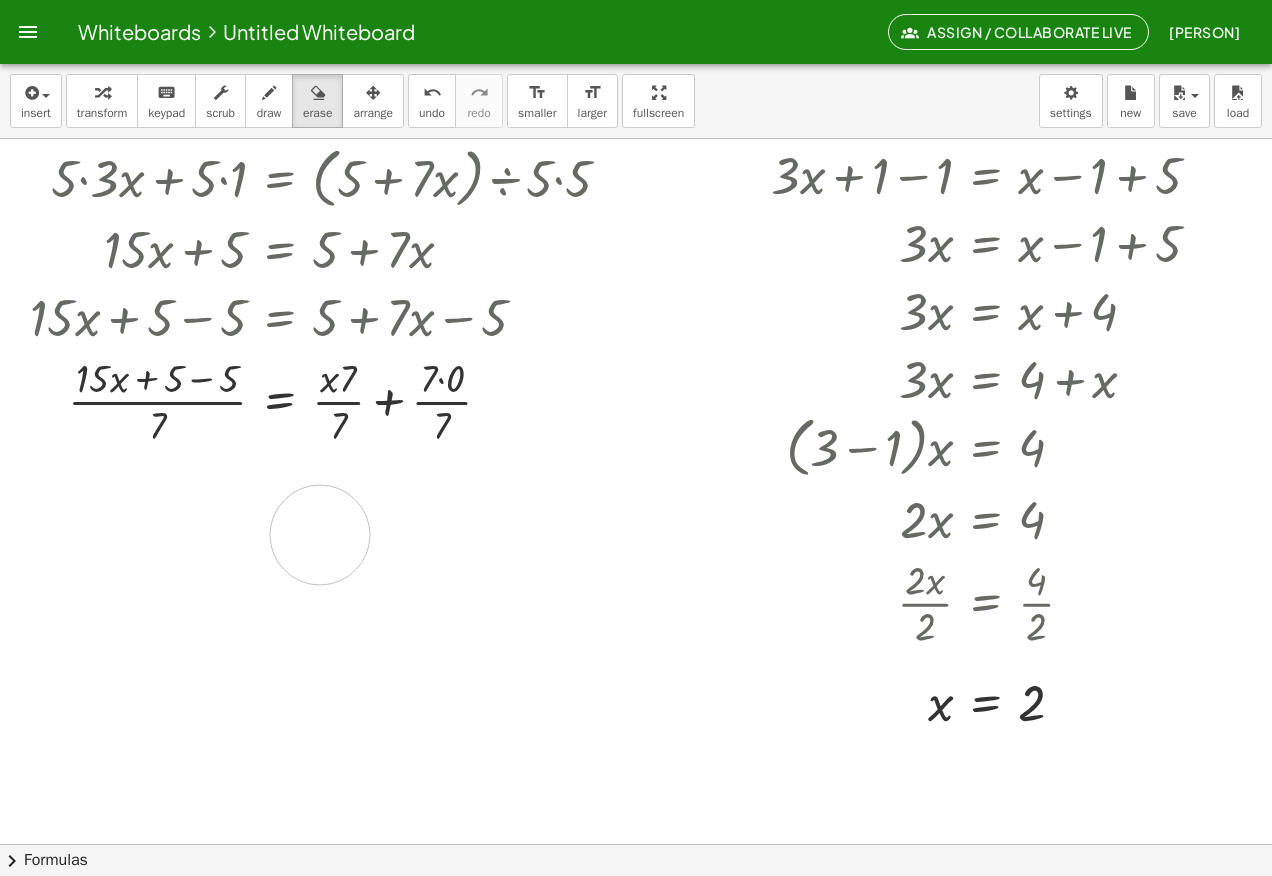 drag, startPoint x: 156, startPoint y: 519, endPoint x: 371, endPoint y: 533, distance: 215.45534 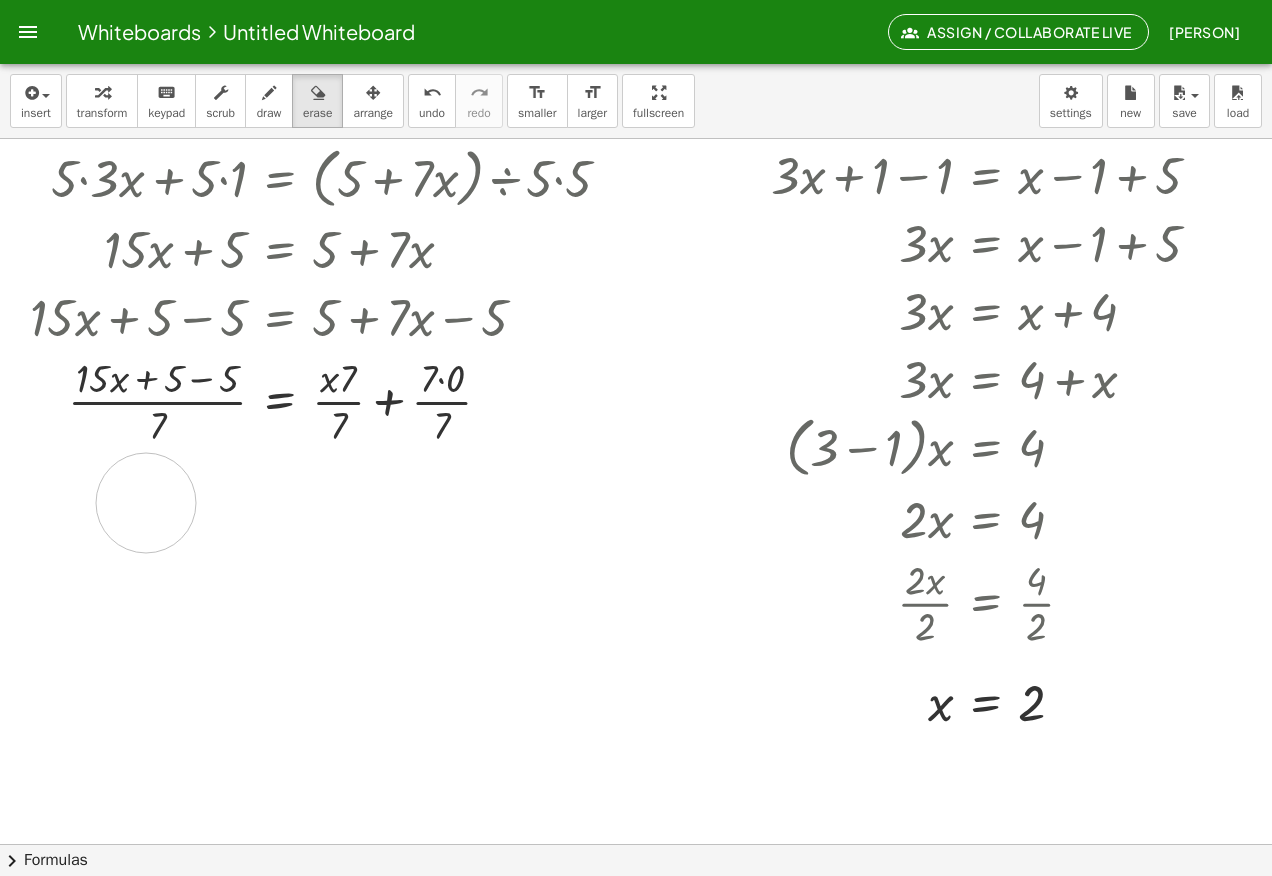 drag, startPoint x: 227, startPoint y: 498, endPoint x: 146, endPoint y: 503, distance: 81.154175 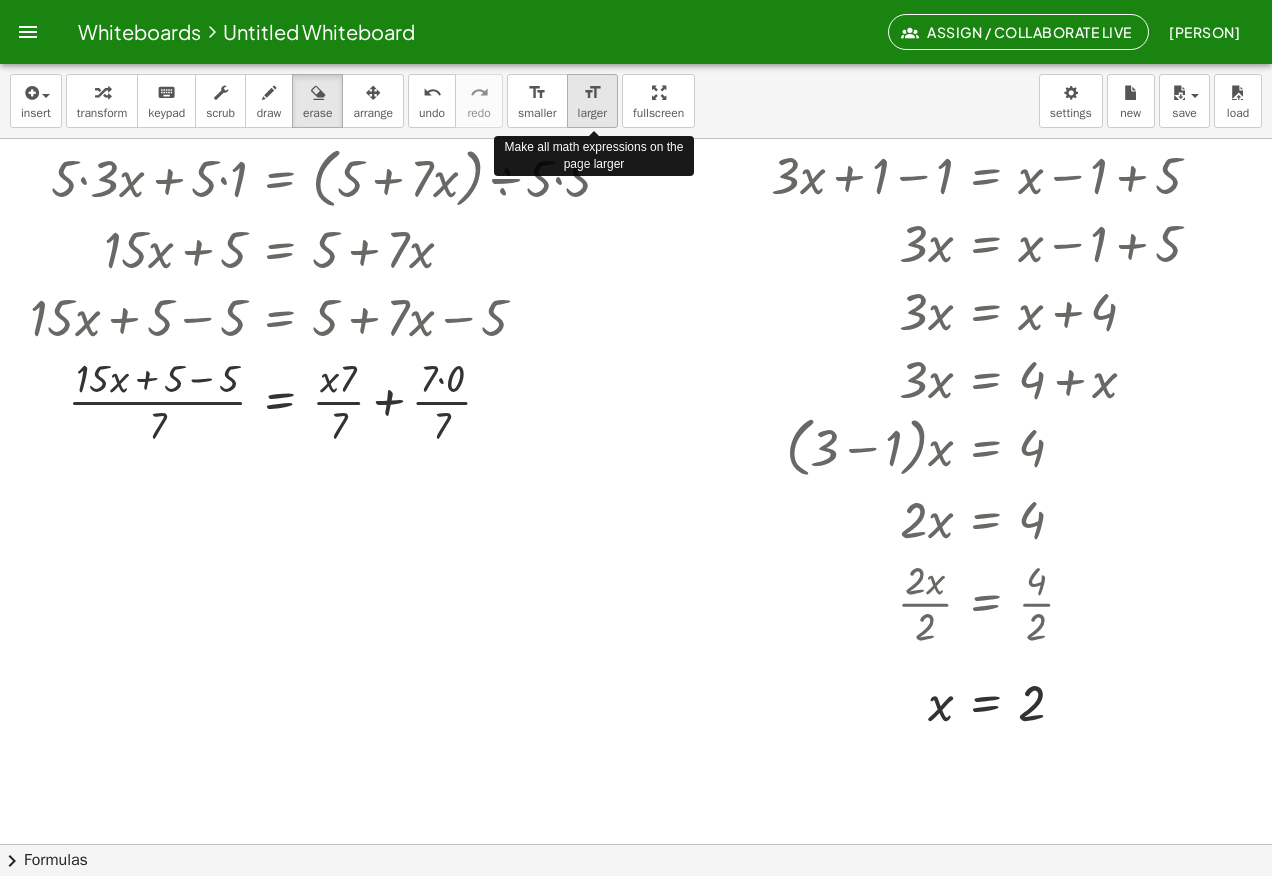 click on "format_size larger" at bounding box center [592, 101] 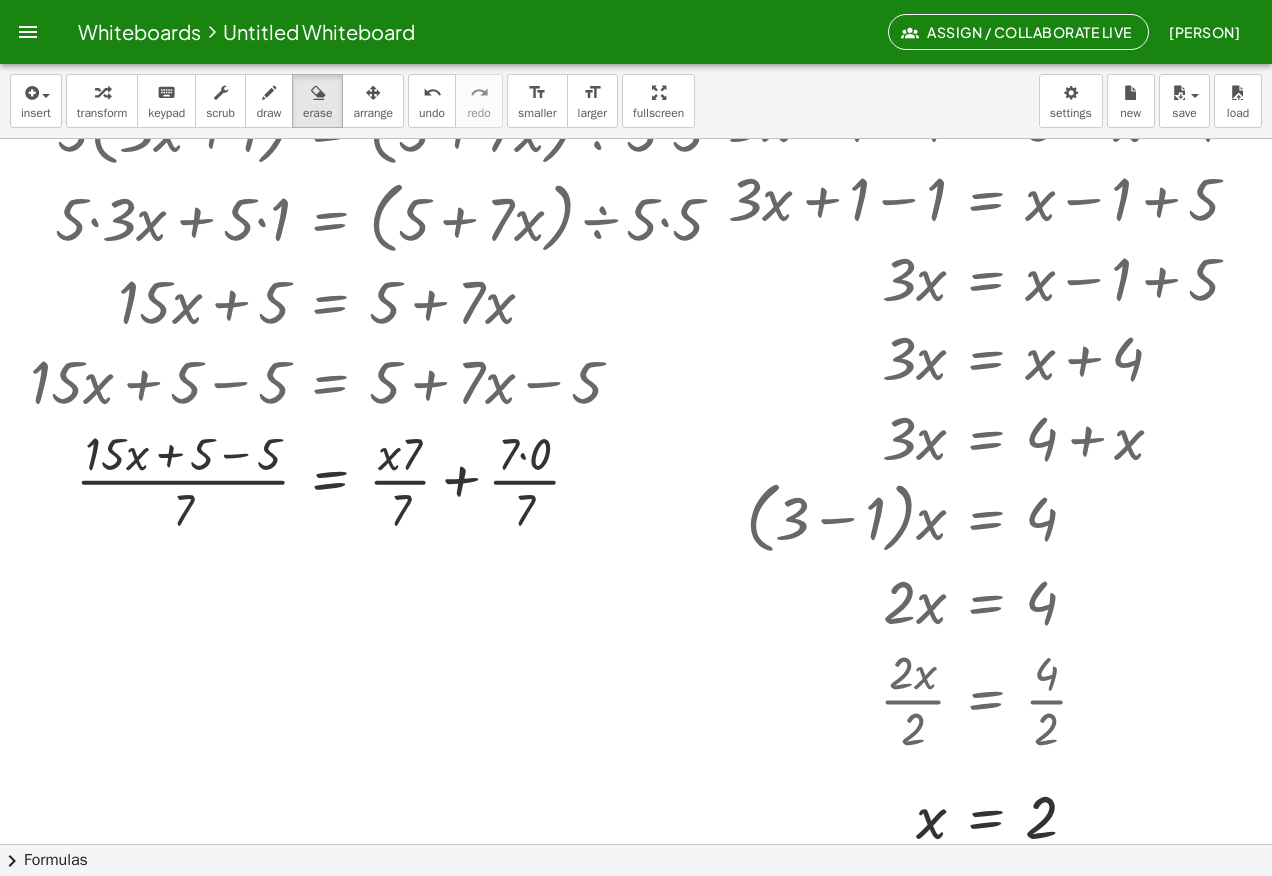 click at bounding box center (636, 593) 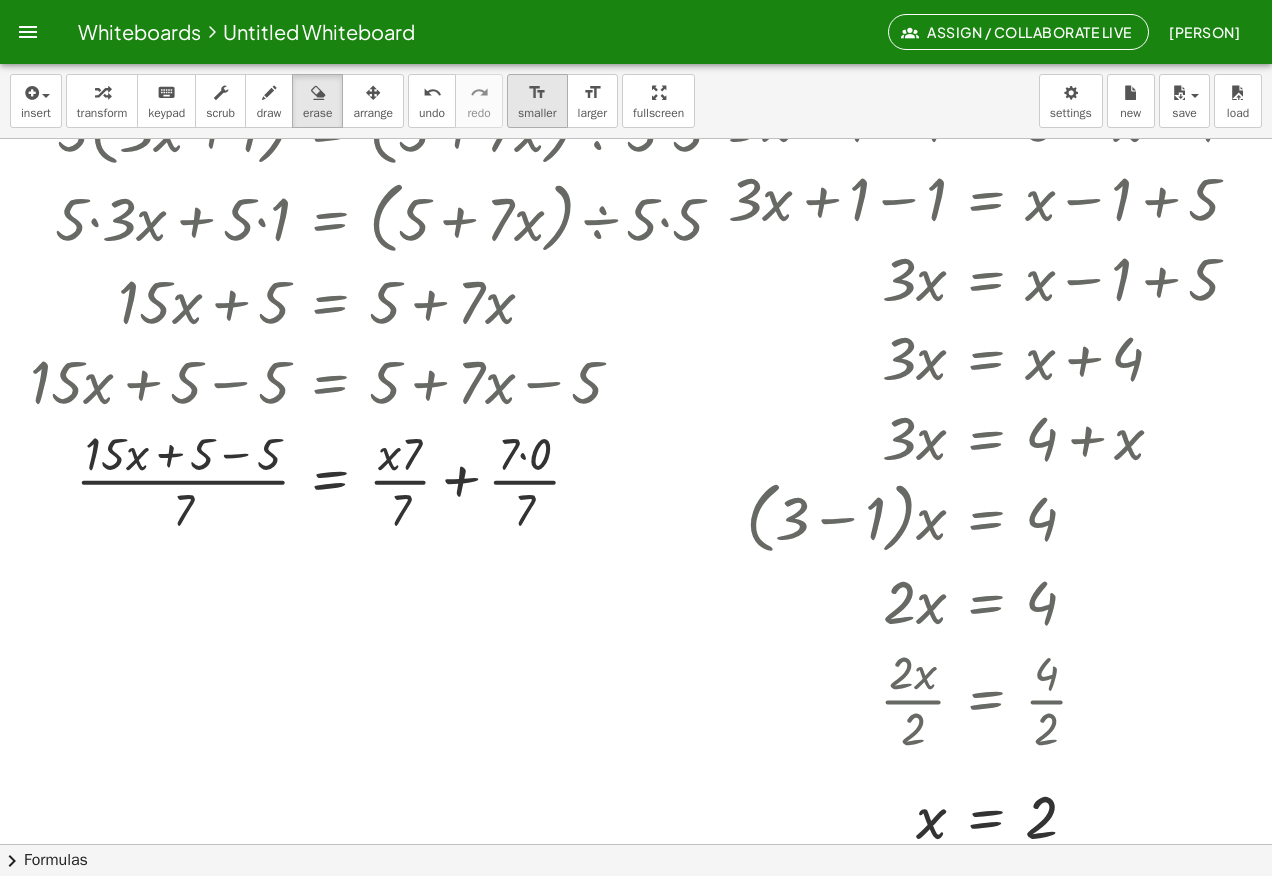 click on "format_size" at bounding box center (537, 92) 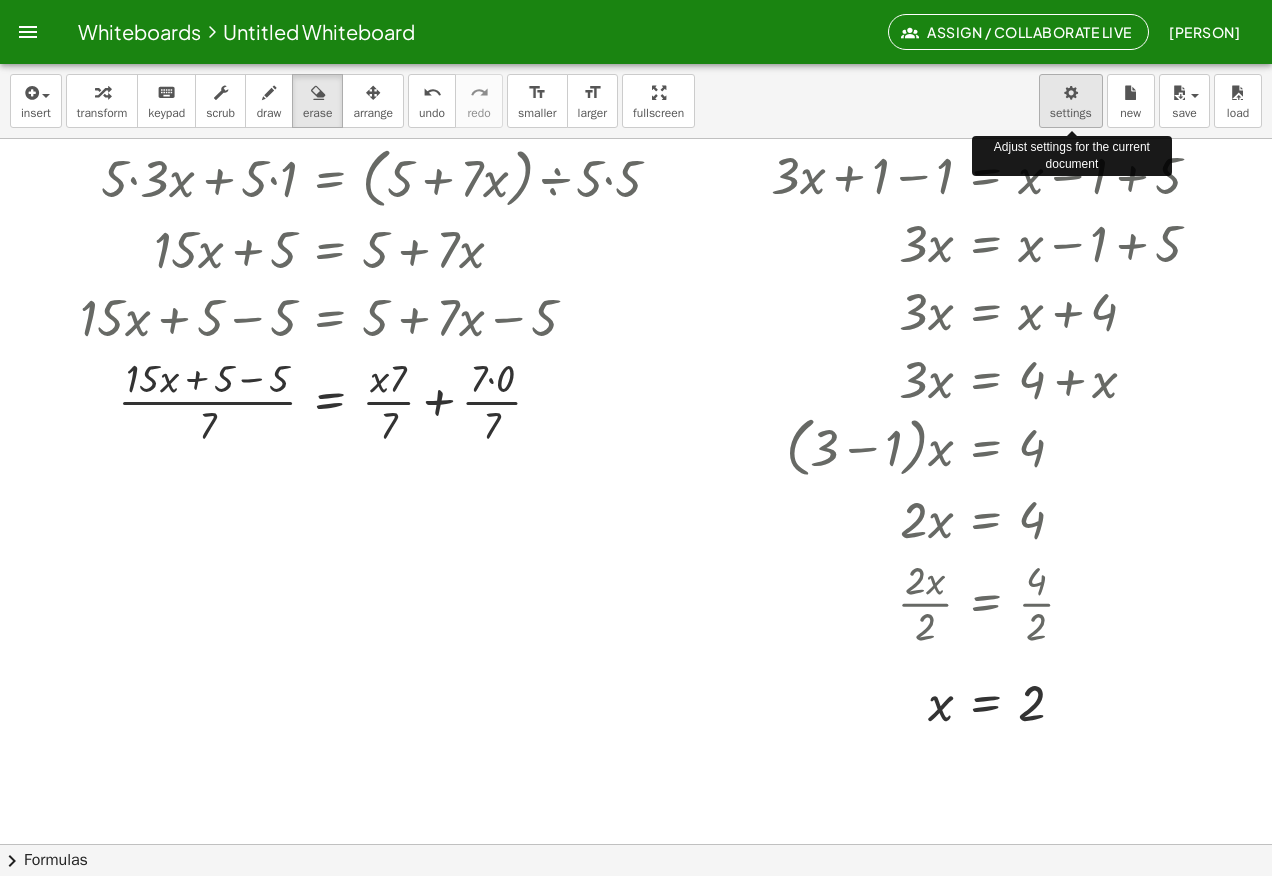 click on "Whiteboards     Untitled Whiteboard Assign / Collaborate Live  [PERSON] Graspable Math Activities Get Started Activity Bank Assigned Work Classes Whiteboards Go Premium! Reference Account   insert select one: Math Expression Function Text Youtube Video Graphing Geometry Geometry 3D transform keyboard keypad scrub draw erase arrange undo undo redo redo format_size smaller format_size larger fullscreen load   save new settings Adjust settings for the current document + · 3 · x + 1 = · ( + 5 + · 7 · x ) ÷ 5 · 5 · ( + · 3 · x + 1 ) = · ( + 5 + · 7 · x ) ÷ 5 · 5 ( + · 3 · x + 1 ) = · ( + 5 + · 7 · x ) ÷ 5 · 5 · ( + · 3 · x + 1 ) = · ( + 5 + · 7 · x ) ÷ 5 · 5 + · 5 · 3 · x + · 5 · 1 = · ( + 5 + · 7 · x ) ÷ 5 · 5 + · 5 · 3 · x + · 5 · 1 = + 5 + · 7 · x + · 5 · 3 · x + 5 = + 5 + · 7 · x + · 15 · x + 5 = + 5 + · 7 · x + · 15 · x + 5 − 5 = + 5 + · 7 · x − 5 · ( + · 15 · x + 5 − 5 ) · 7 = + · 5 · 7 + · 7 · x · 7 − ·" at bounding box center (636, 438) 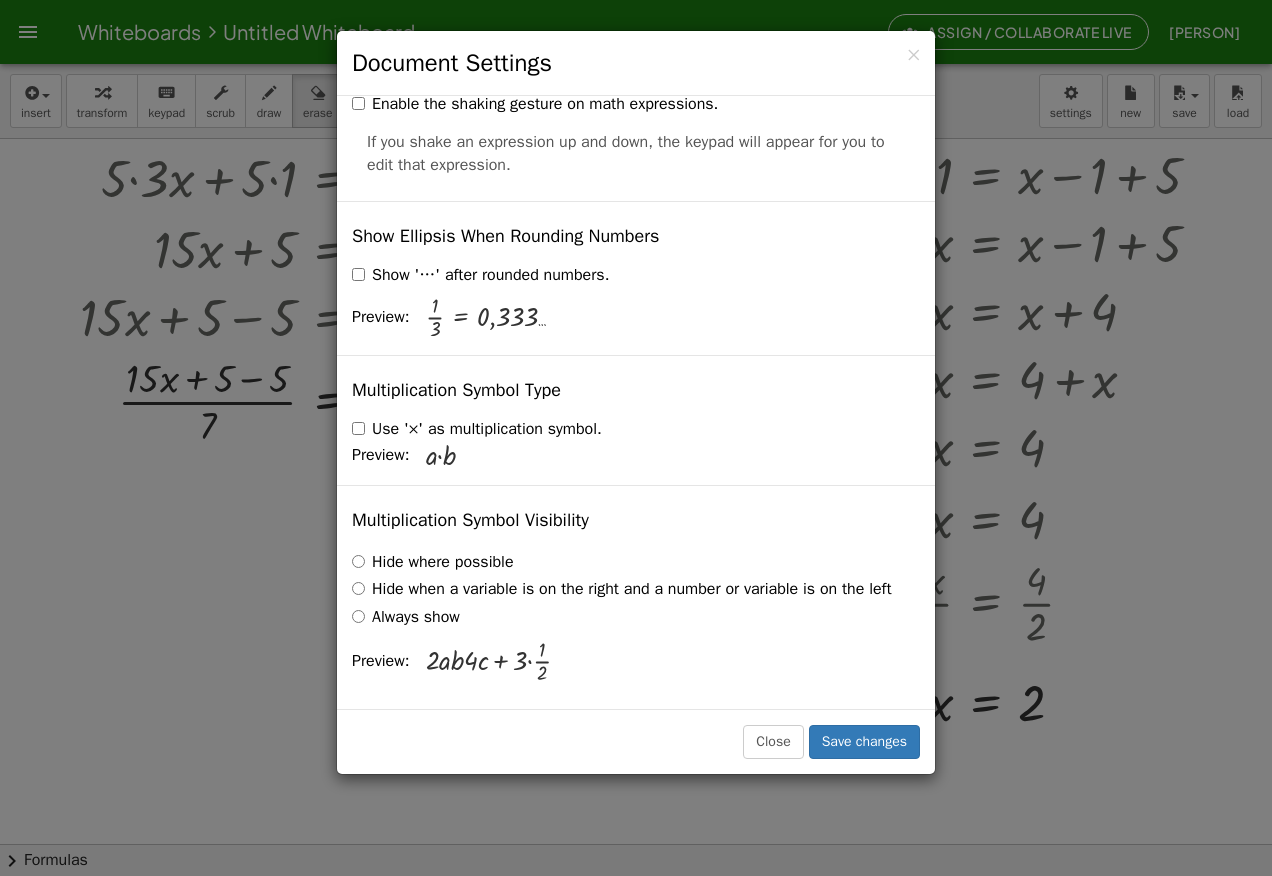 scroll, scrollTop: 4729, scrollLeft: 0, axis: vertical 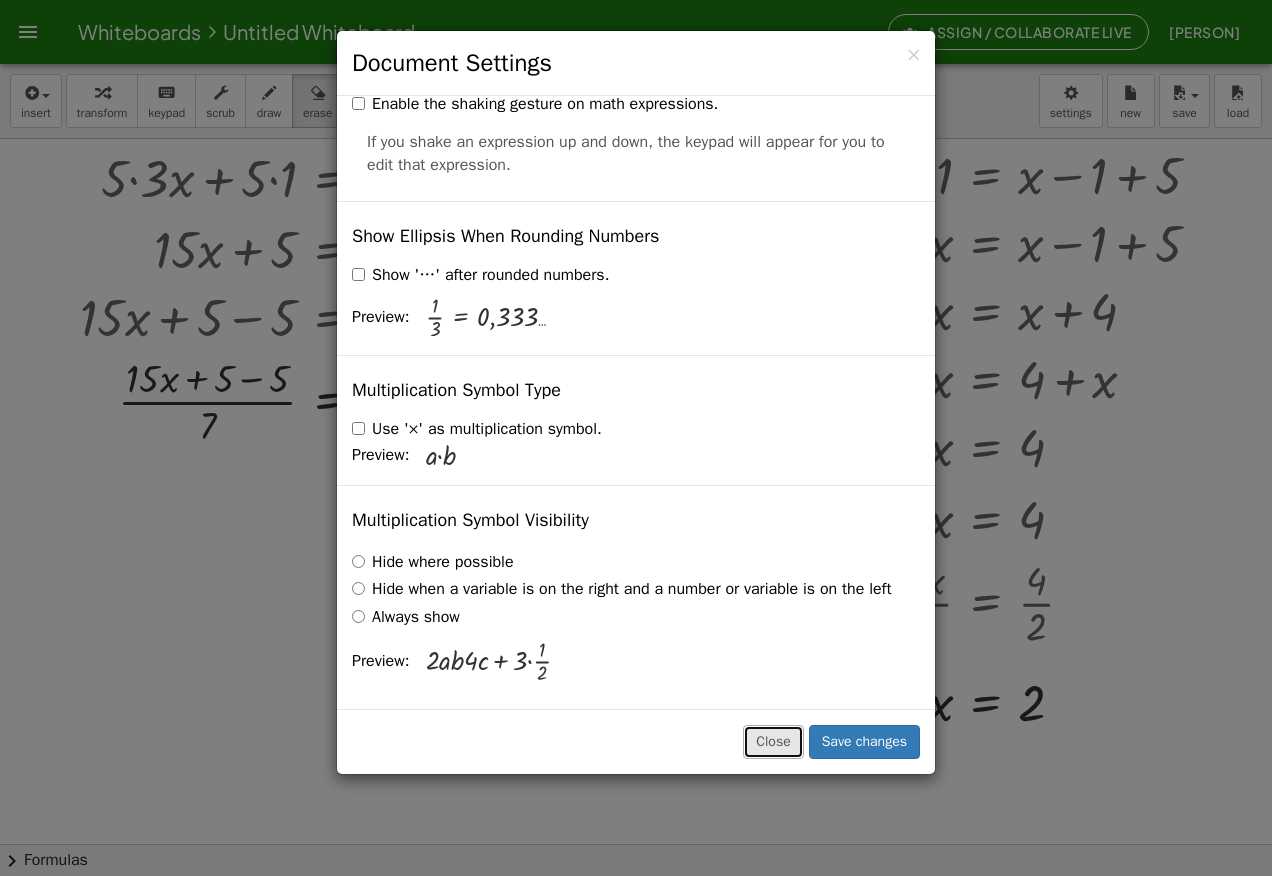 click on "Close" at bounding box center [773, 742] 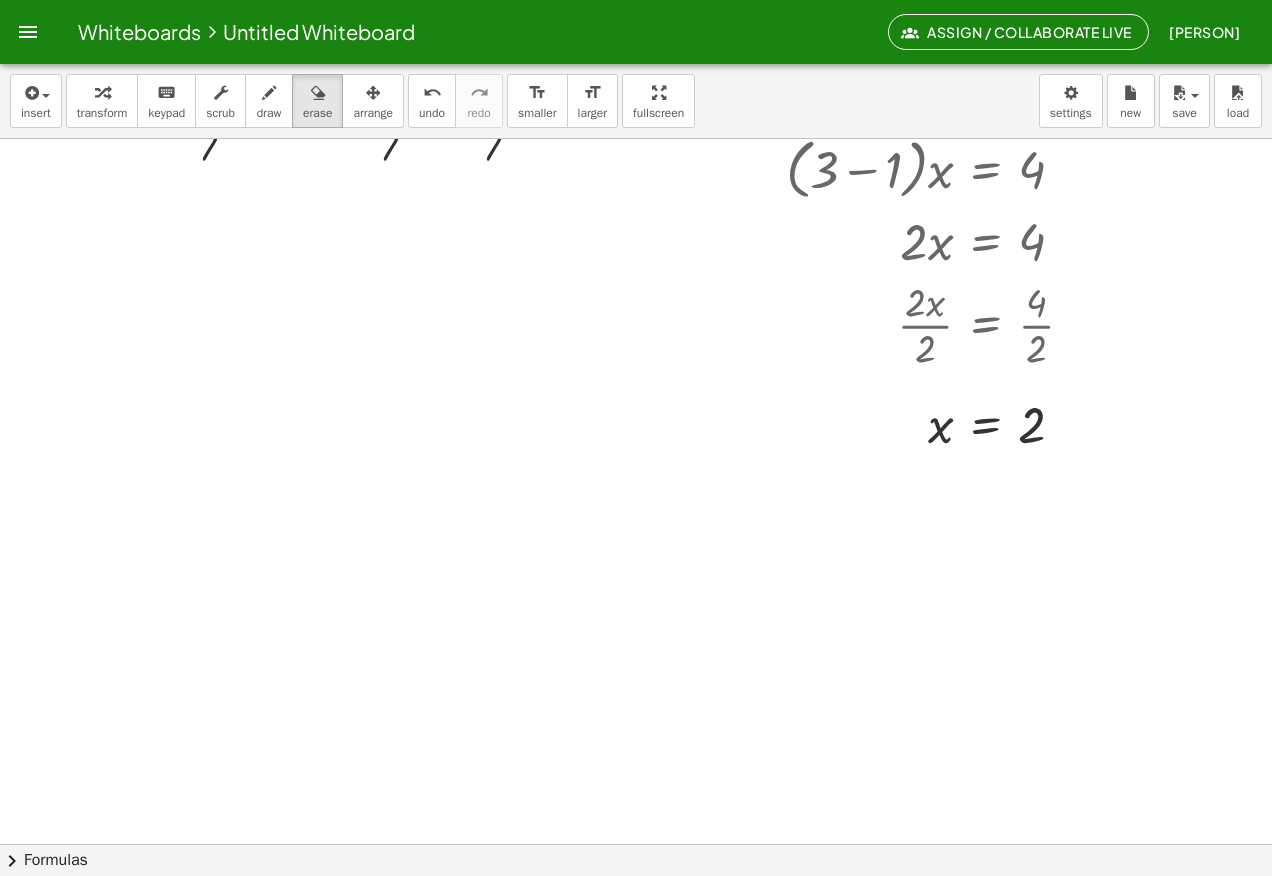 scroll, scrollTop: 600, scrollLeft: 0, axis: vertical 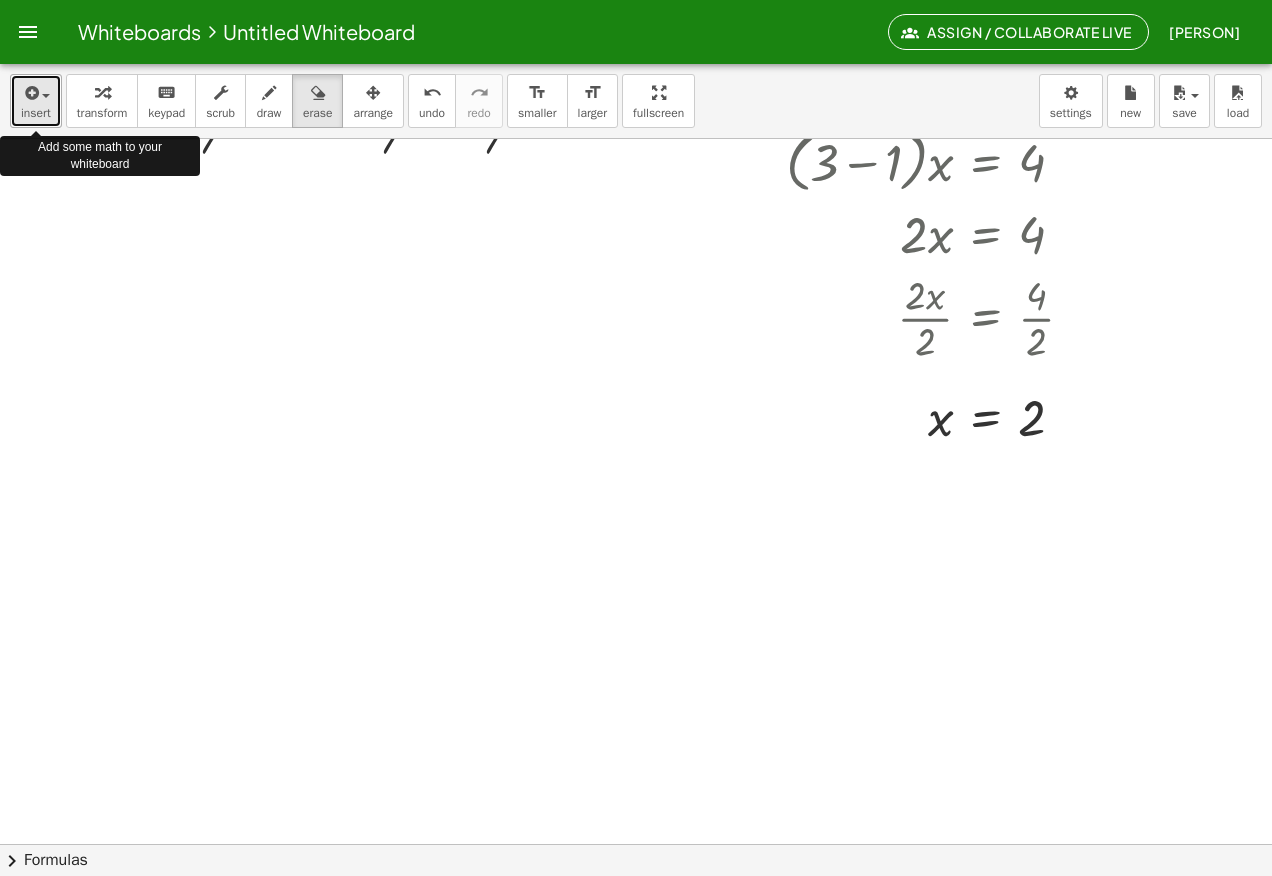 click at bounding box center [36, 92] 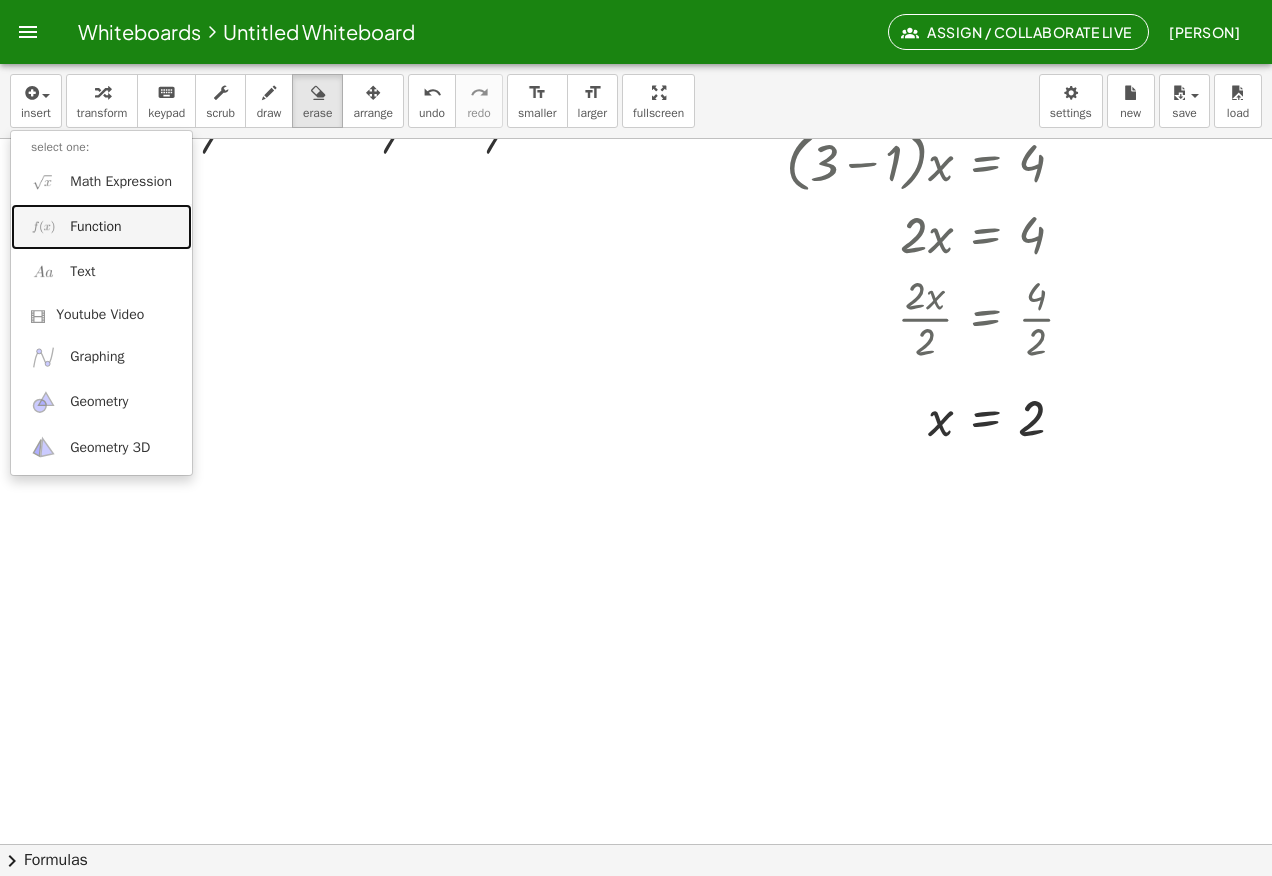 click on "Function" at bounding box center [95, 227] 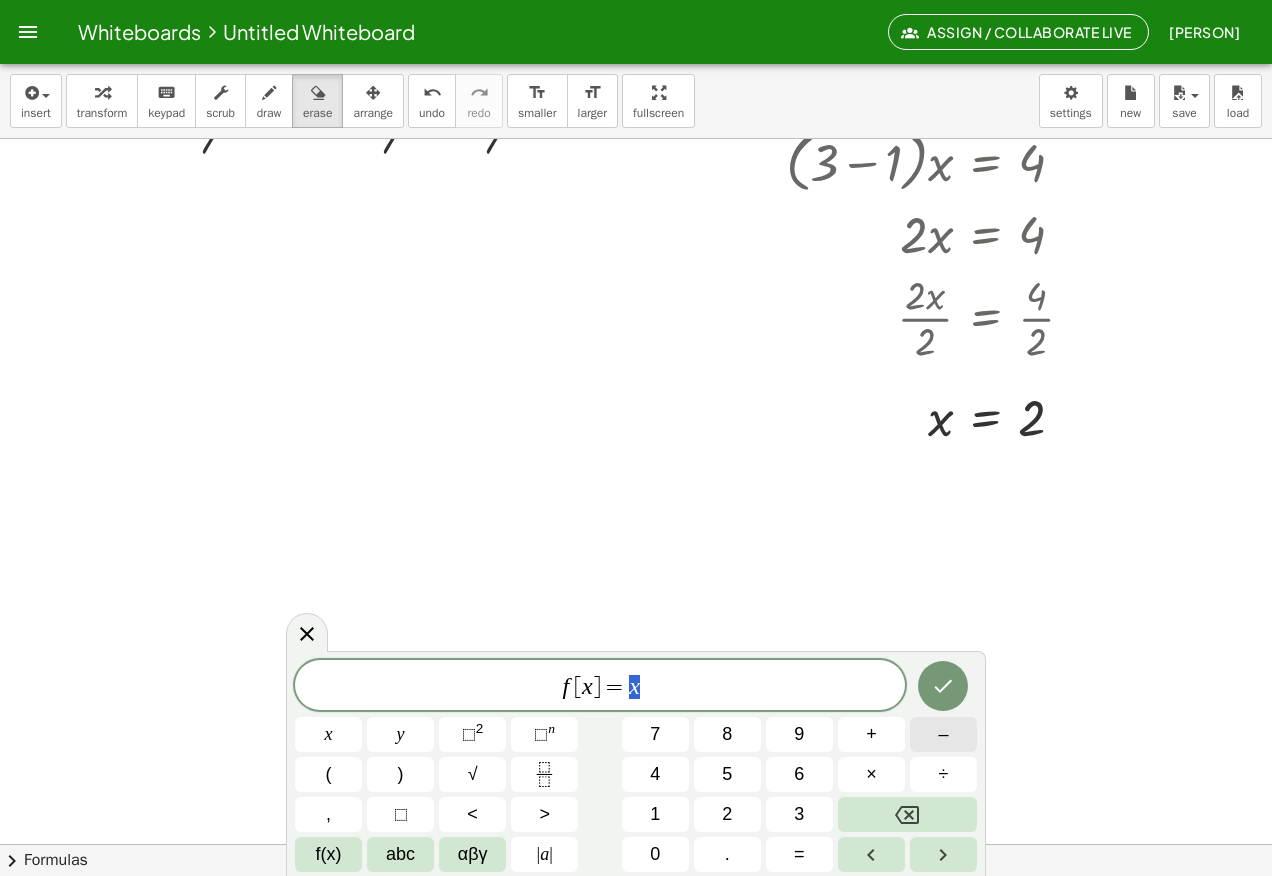 click on "* f [ x ] = x x y ⬚ 2 ⬚ n 7 8 9 + – ( ) √ 4 5 6 × ÷ , ⬚ < > 1 2 3 f(x) abc αβγ | a | 0 . =" at bounding box center [636, 766] 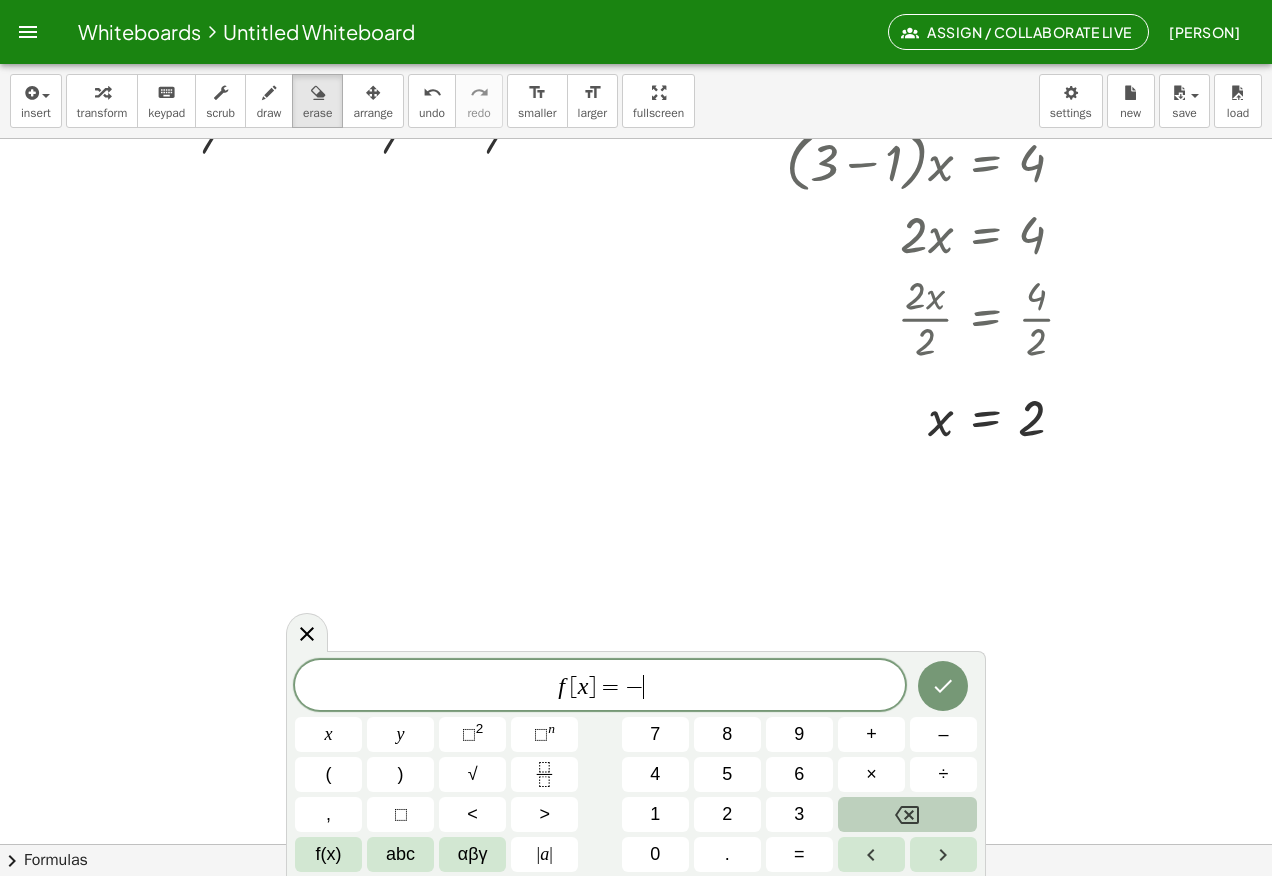 click at bounding box center [907, 814] 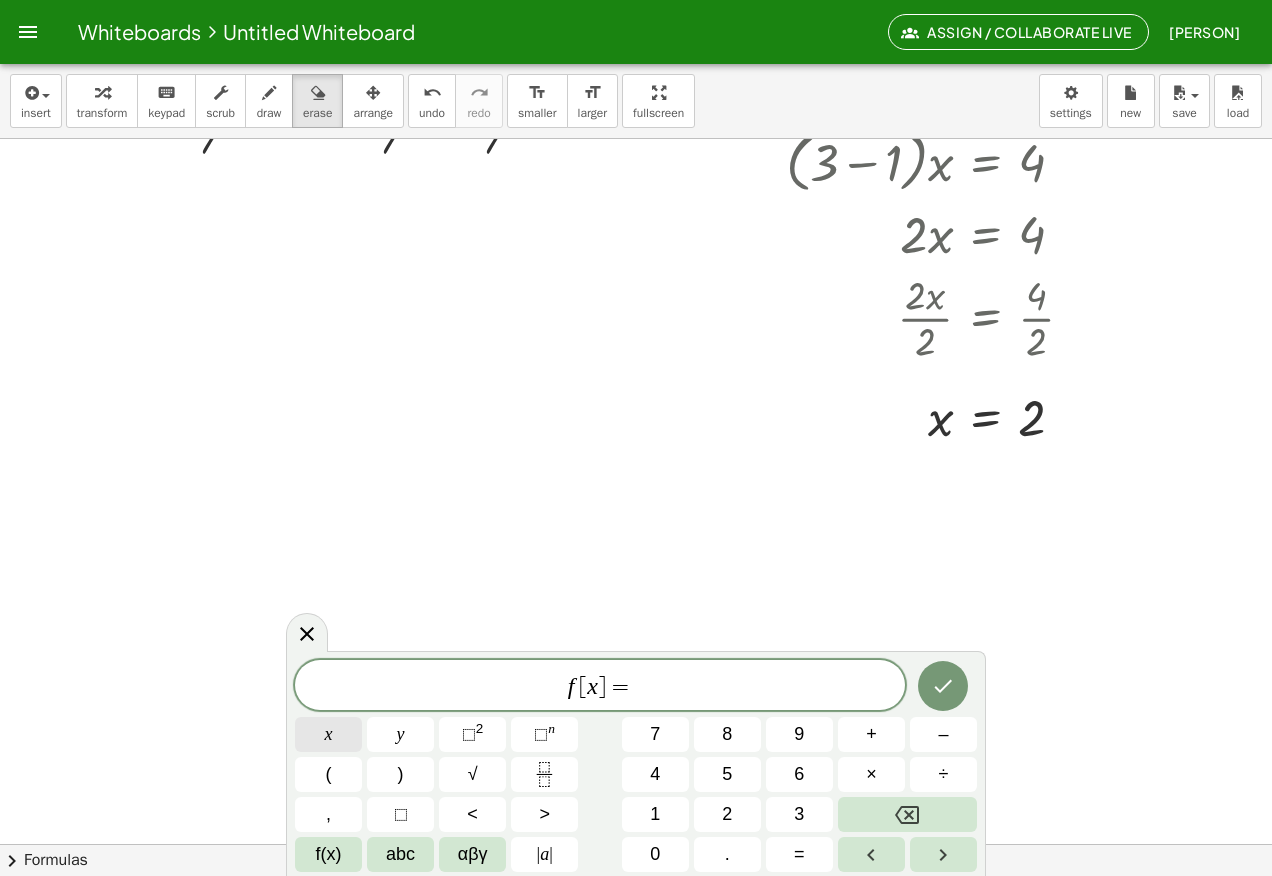 click on "x" at bounding box center (328, 734) 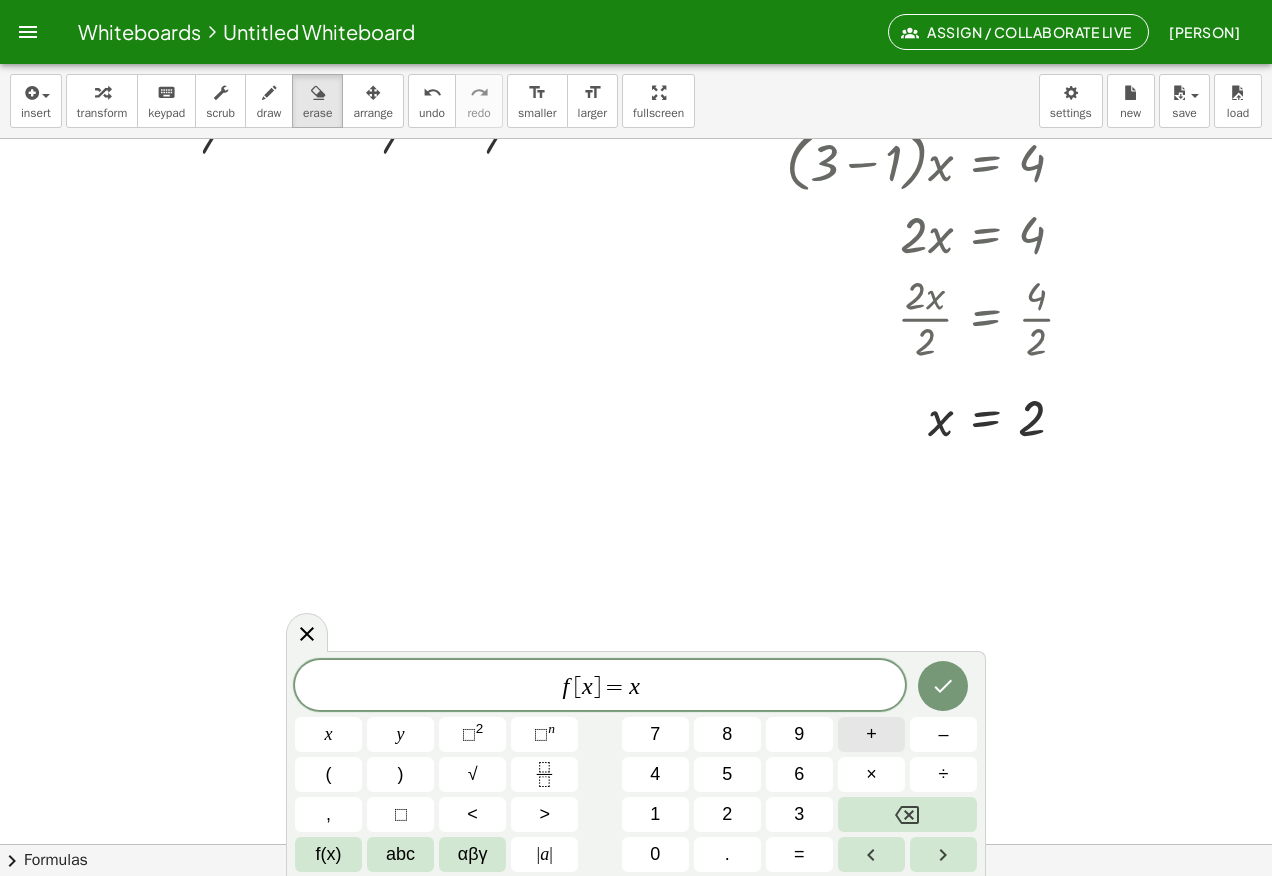 click on "+" at bounding box center (871, 734) 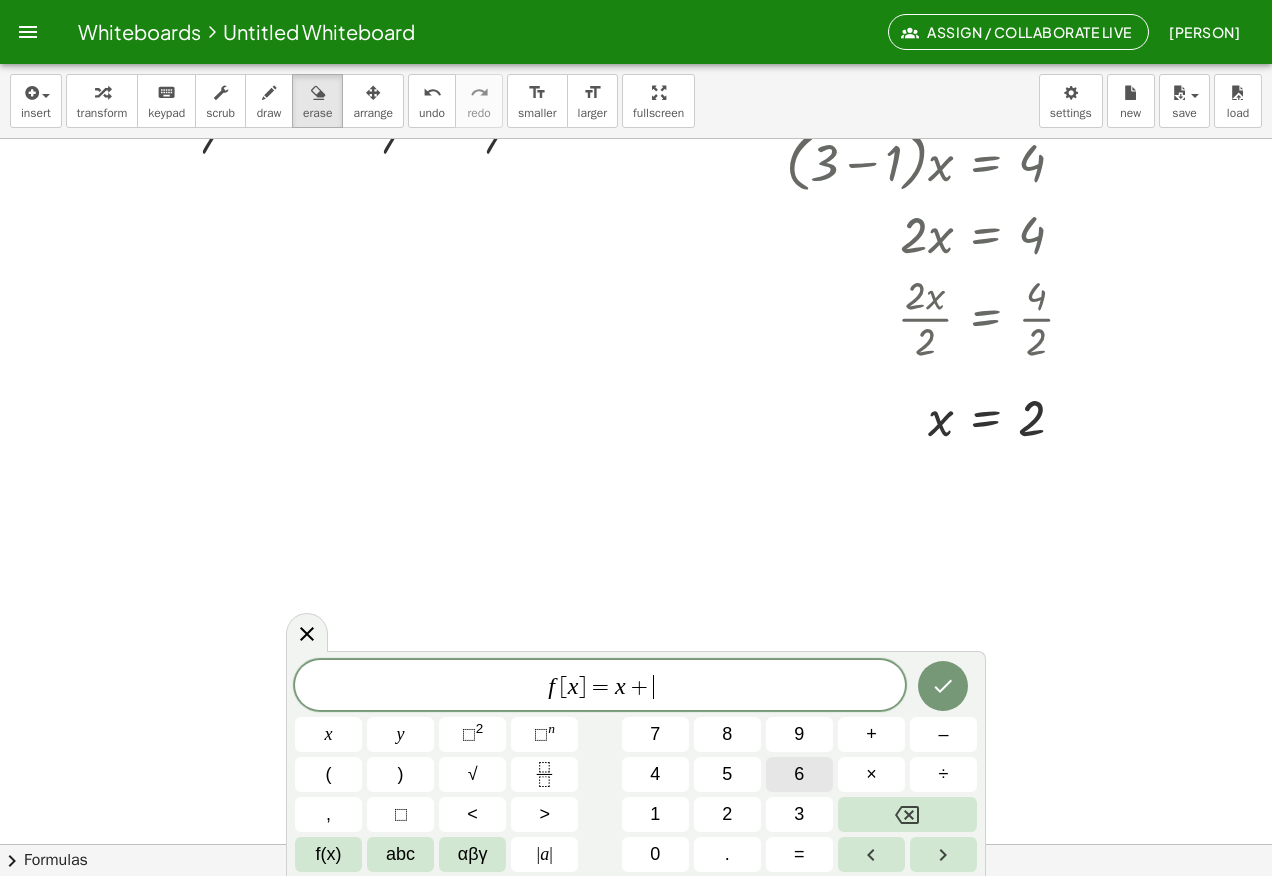 click on "6" at bounding box center [799, 774] 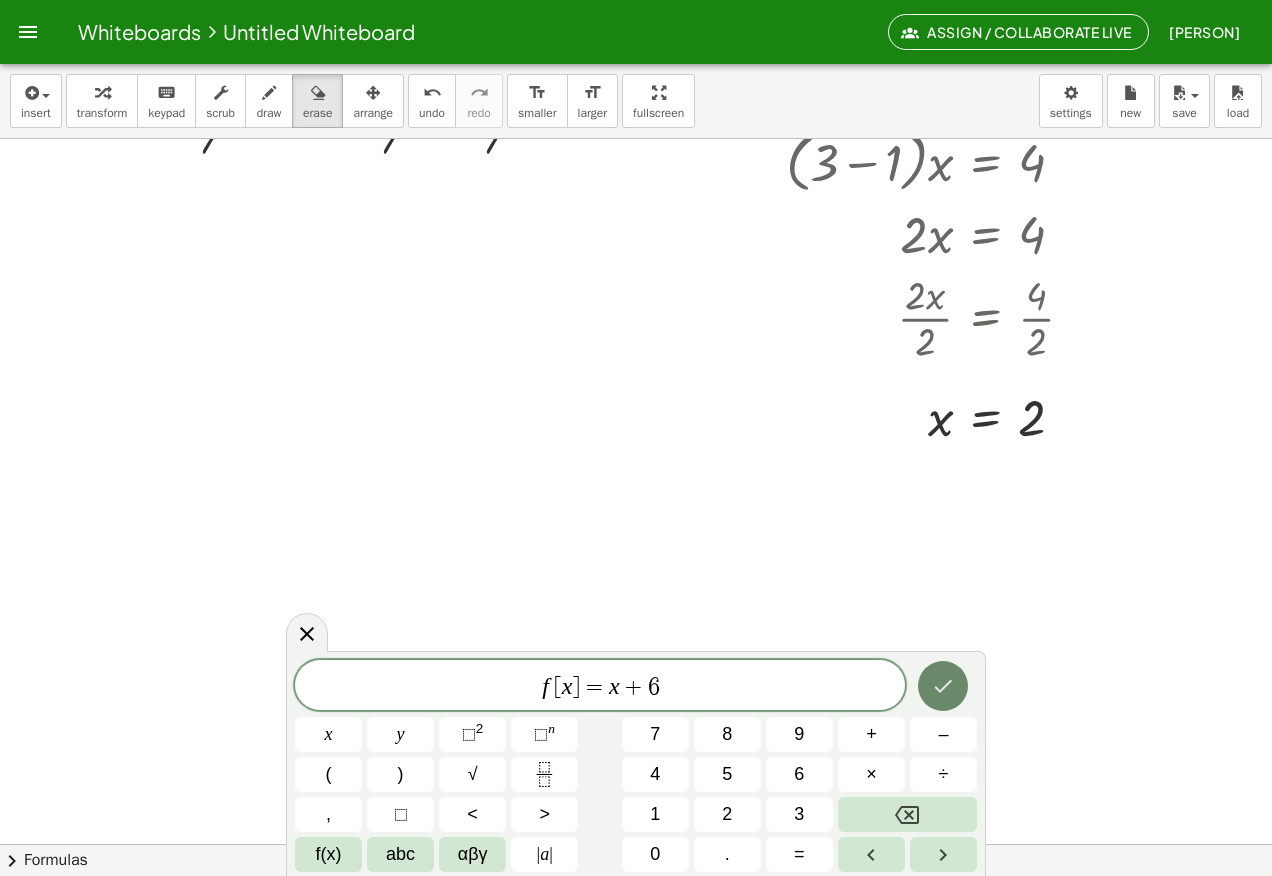 click at bounding box center [943, 686] 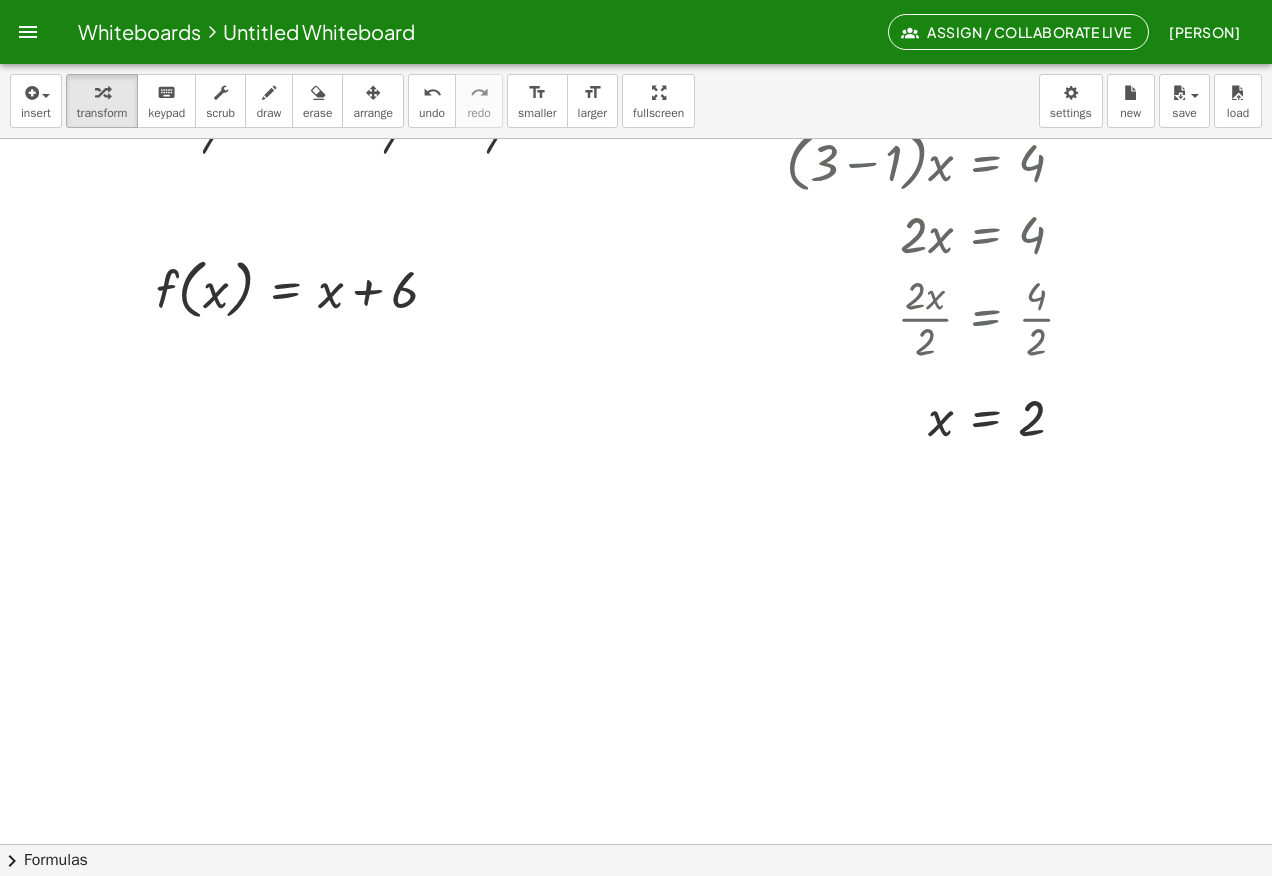 click at bounding box center [636, 308] 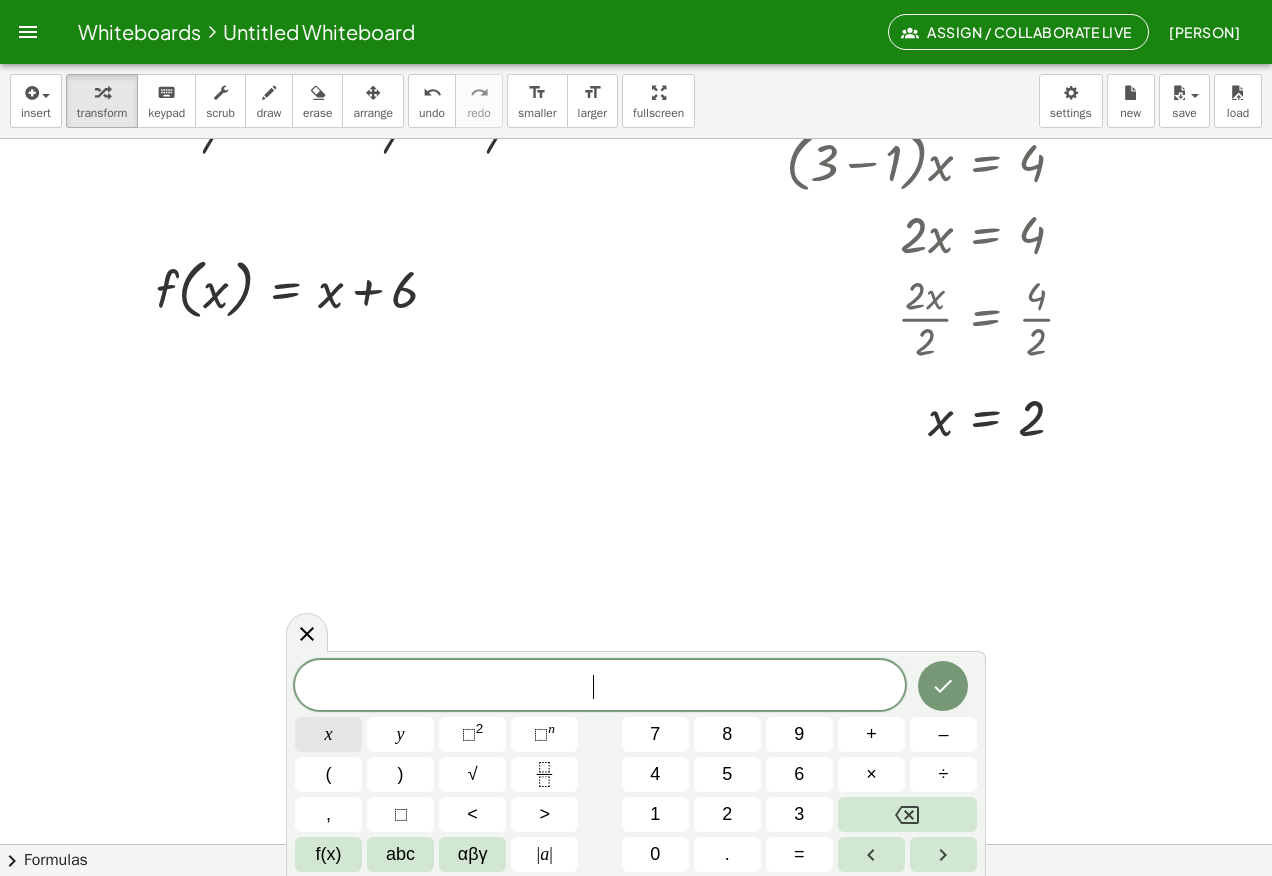 click on "x" at bounding box center [328, 734] 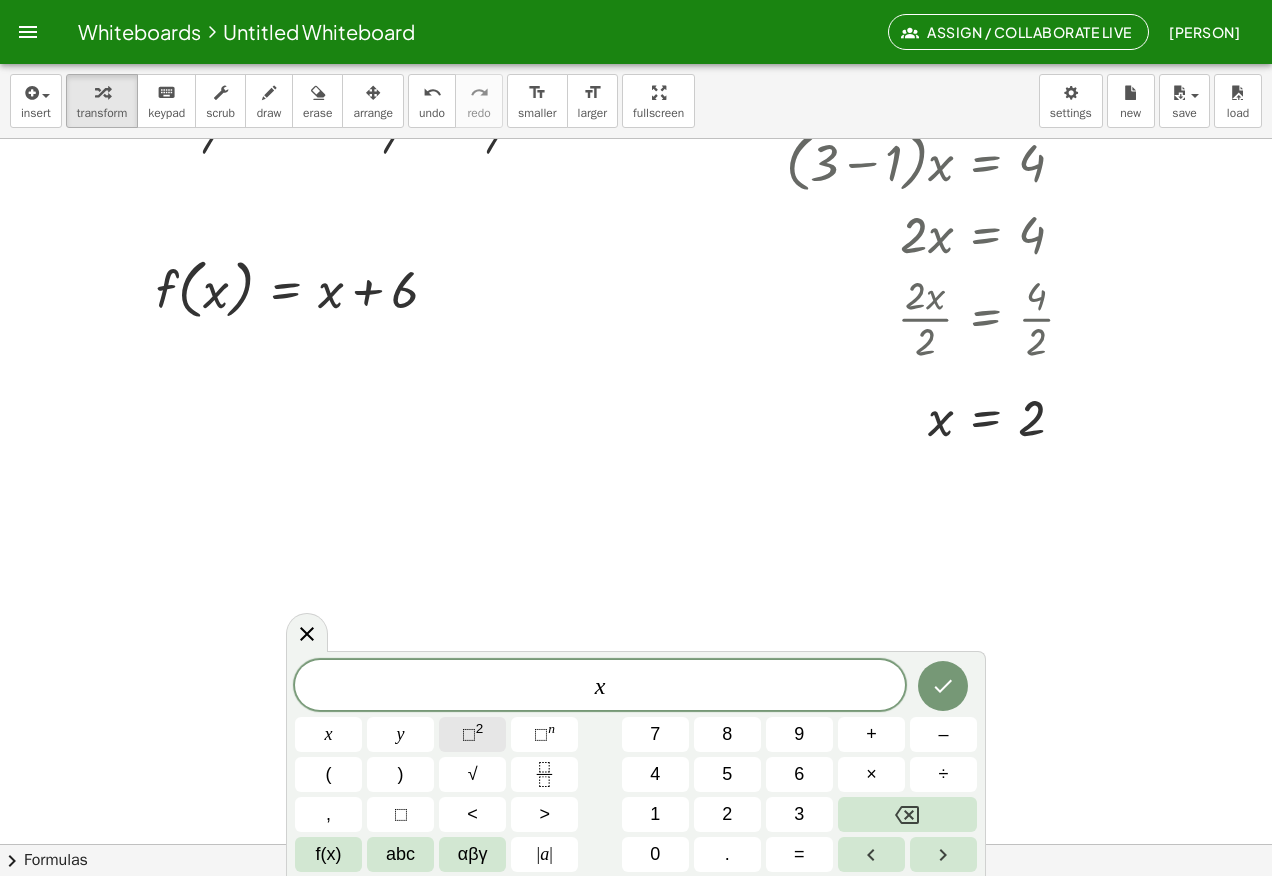 click on "⬚" at bounding box center [469, 734] 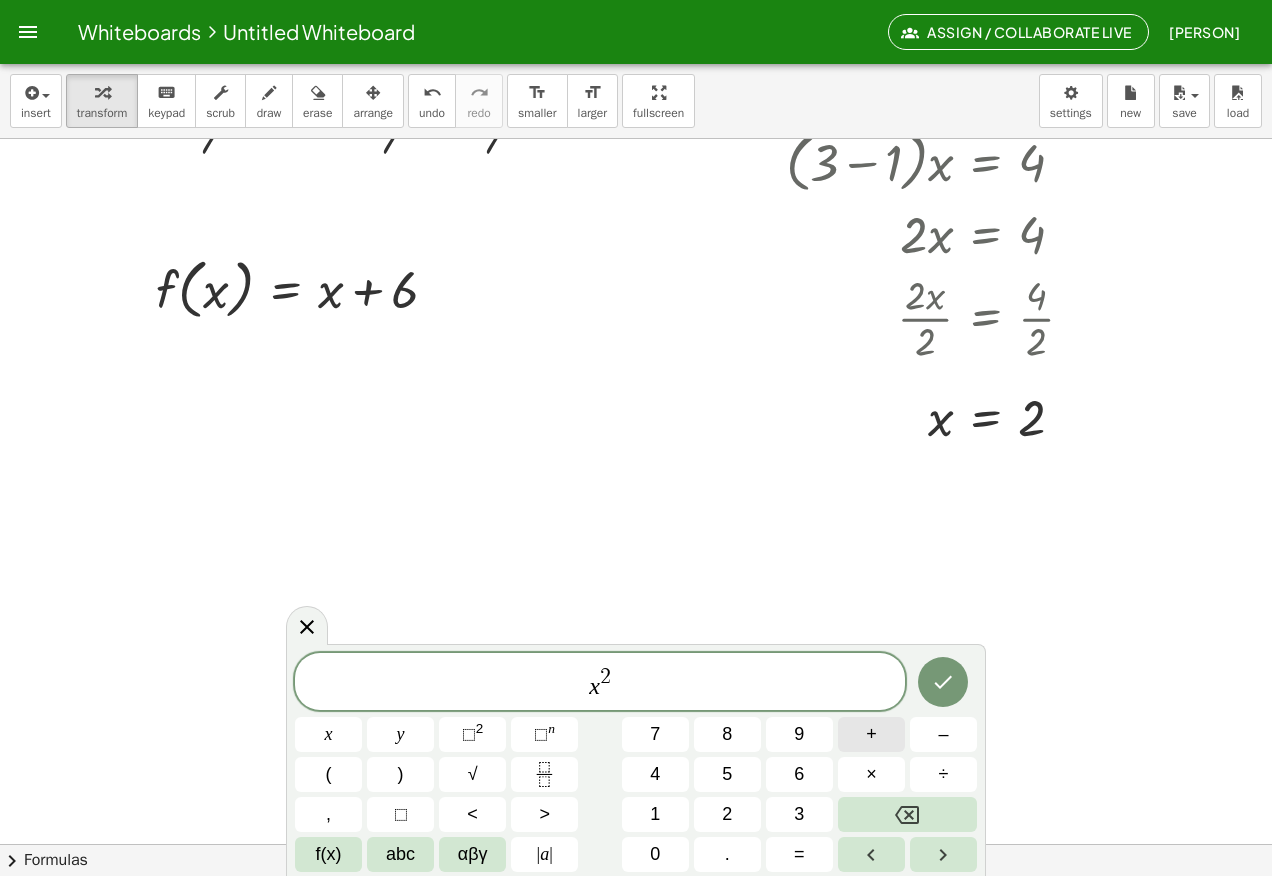 click on "+" at bounding box center (871, 734) 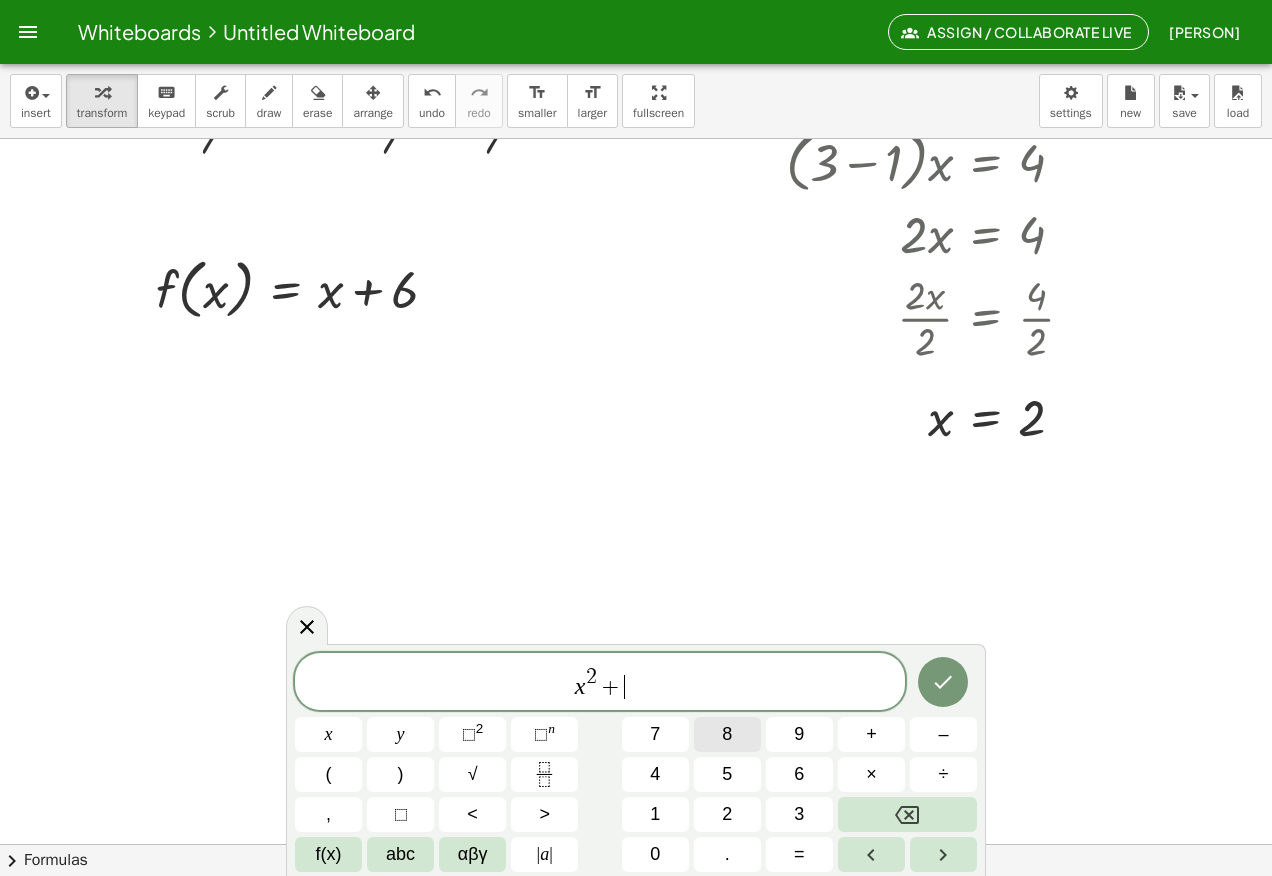click on "8" at bounding box center [727, 734] 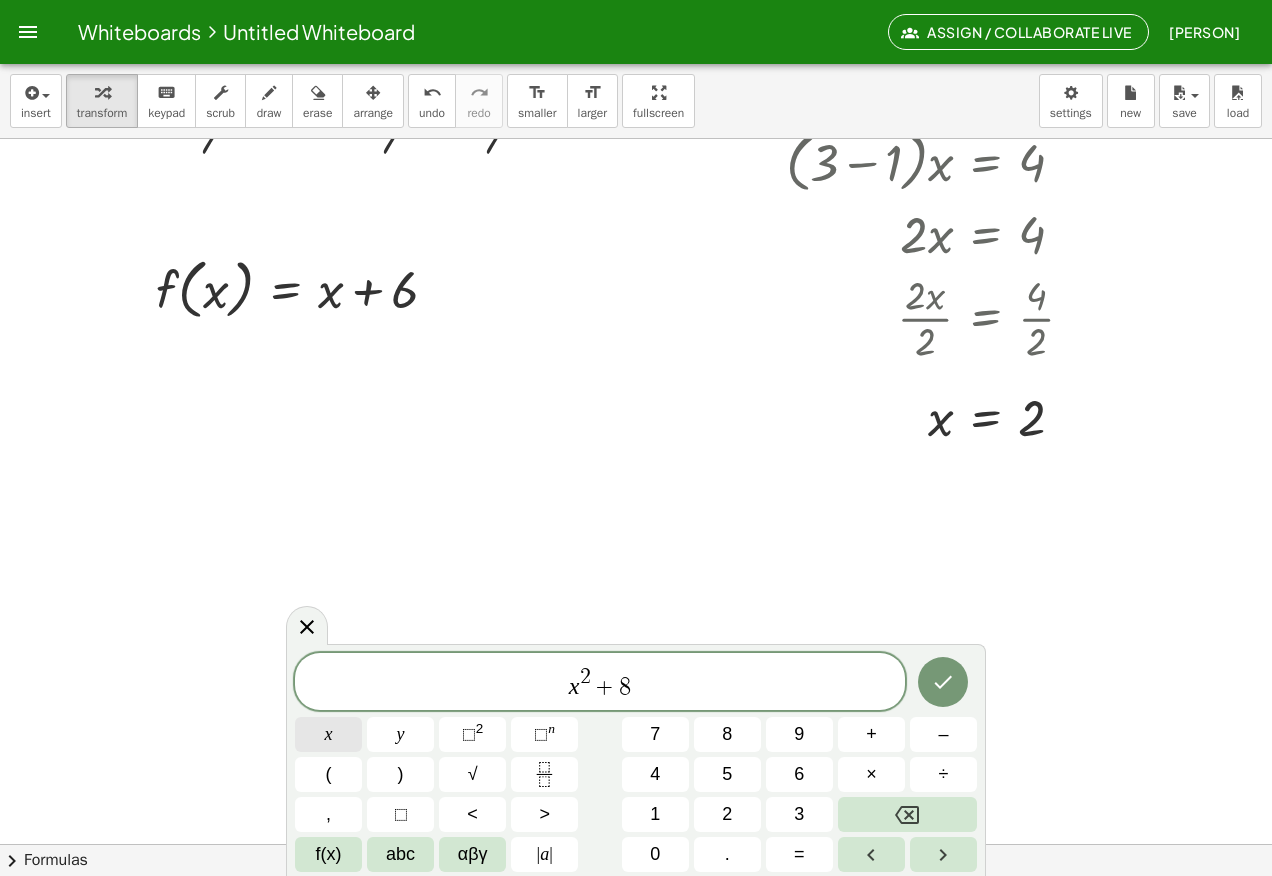click on "x" at bounding box center [329, 734] 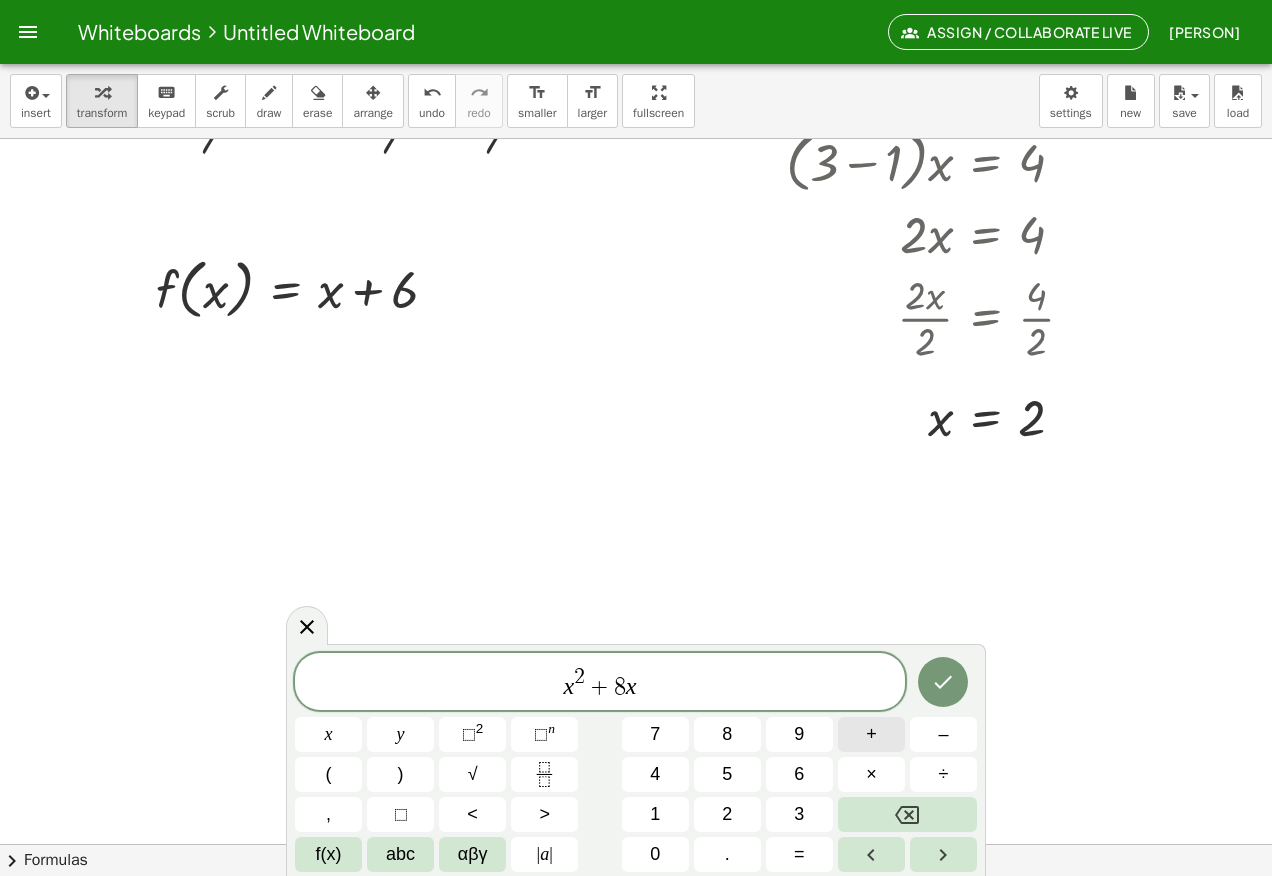 click on "x 2 + 8 x ​ x y ⬚ 2 ⬚ n 7 8 9 + – ( ) √ 4 5 6 × ÷ , ⬚ < > 1 2 3 f(x) abc αβγ | a | 0 . =" at bounding box center (636, 762) 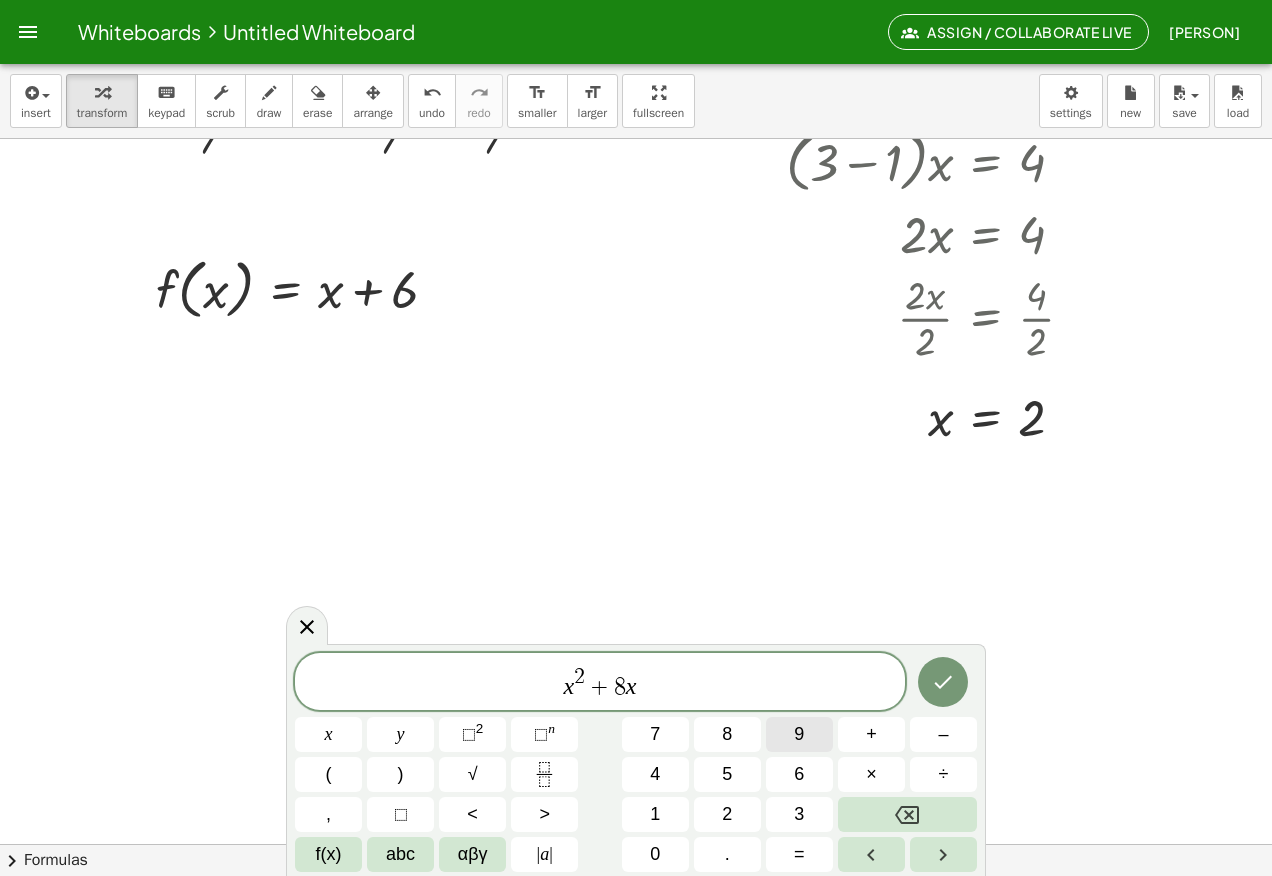 click on "9" at bounding box center [799, 734] 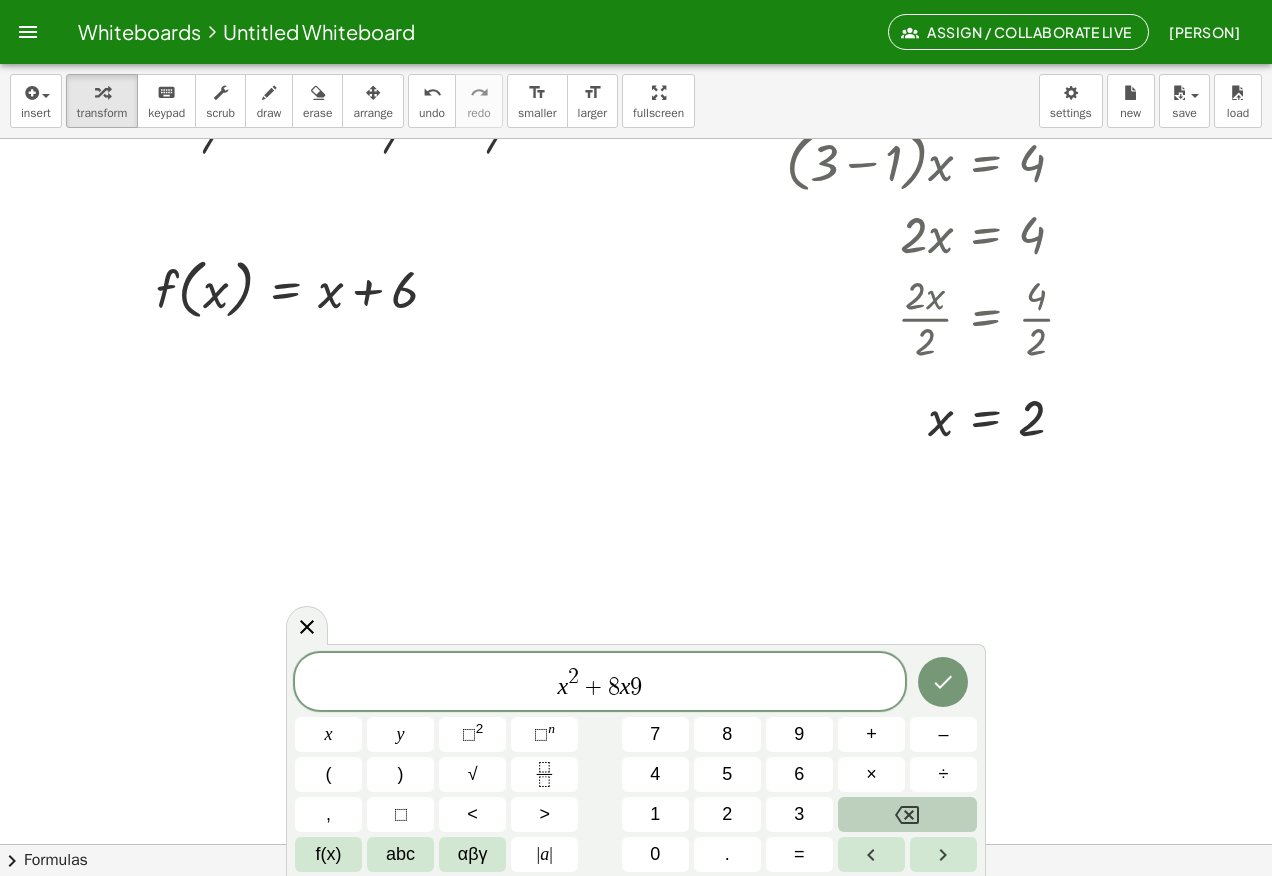 click at bounding box center (907, 814) 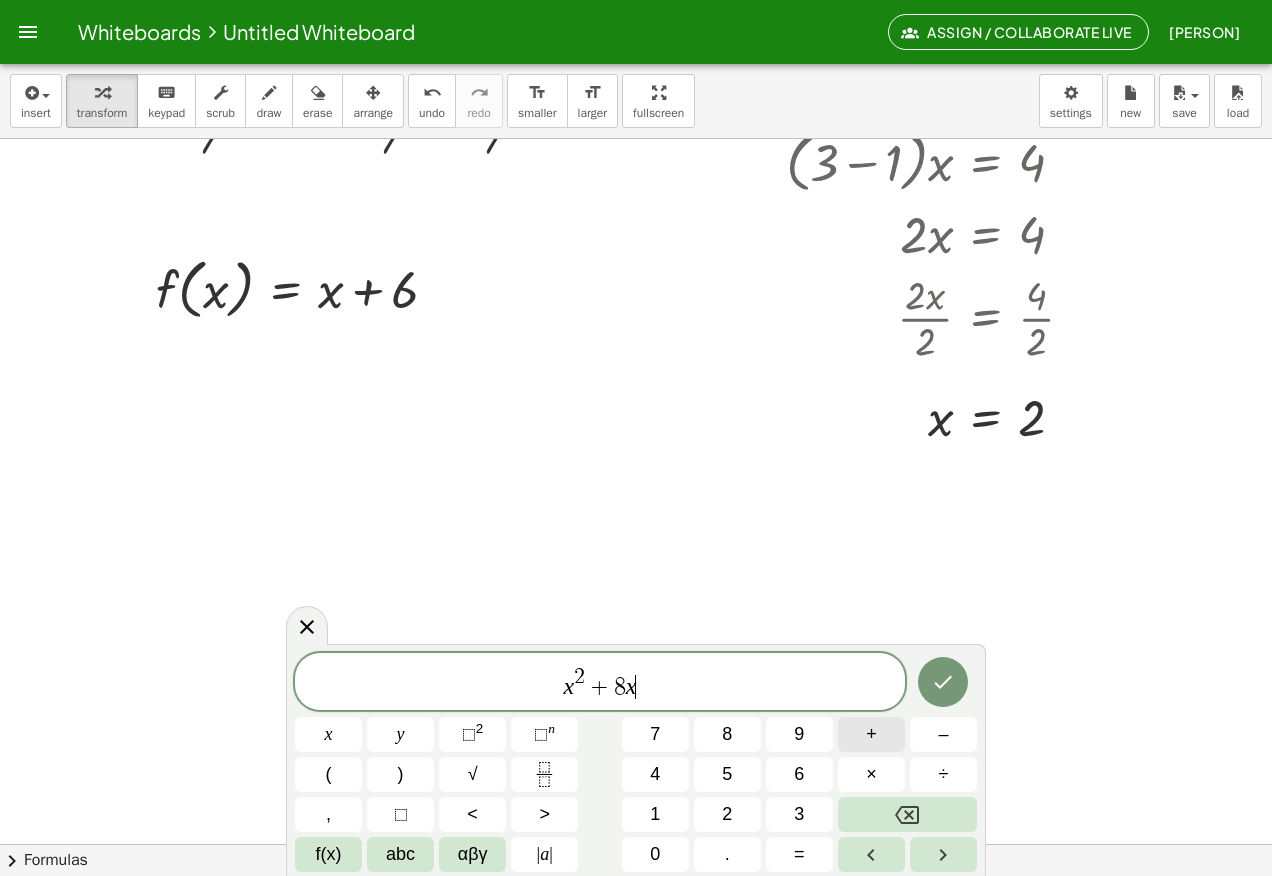 click on "+" at bounding box center (871, 734) 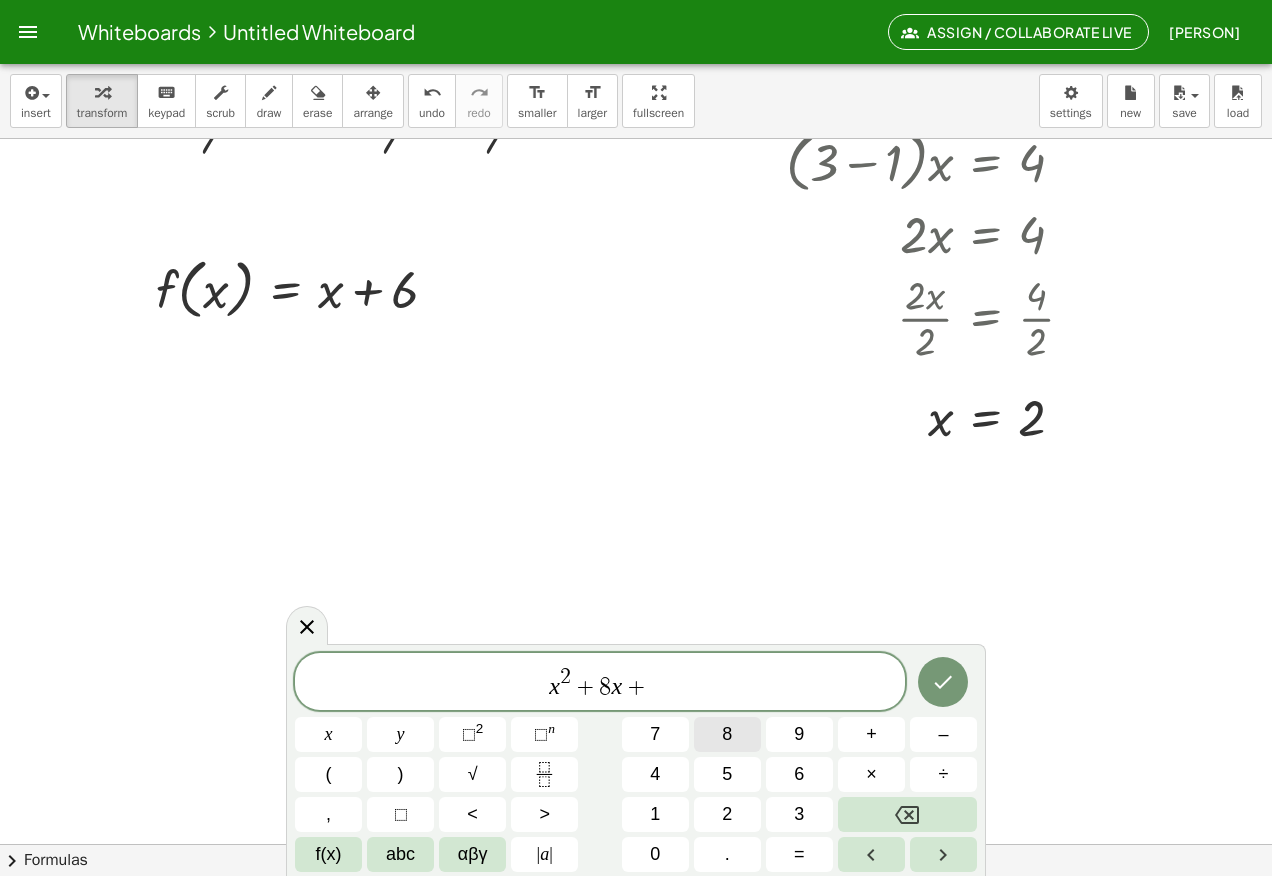 click on "8" at bounding box center [727, 734] 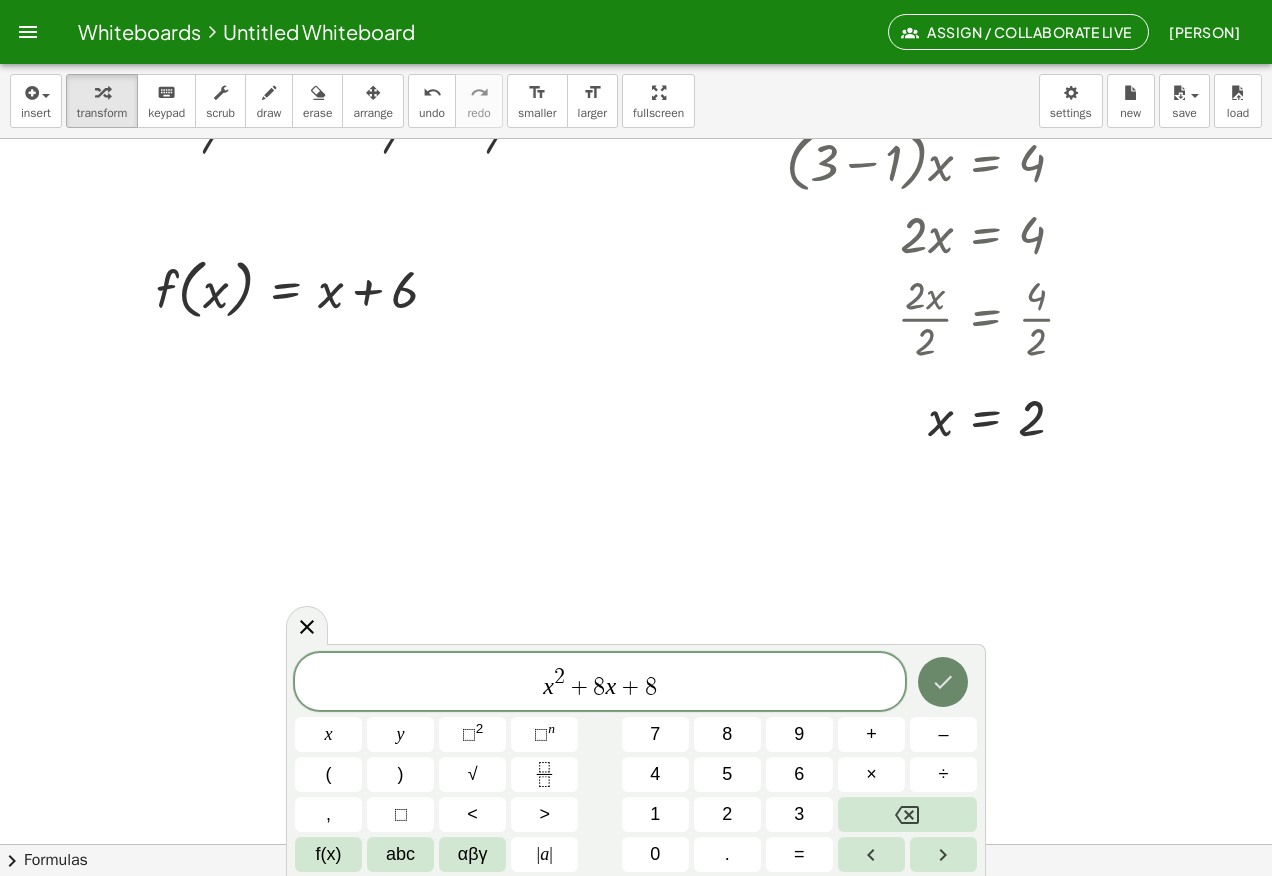 click 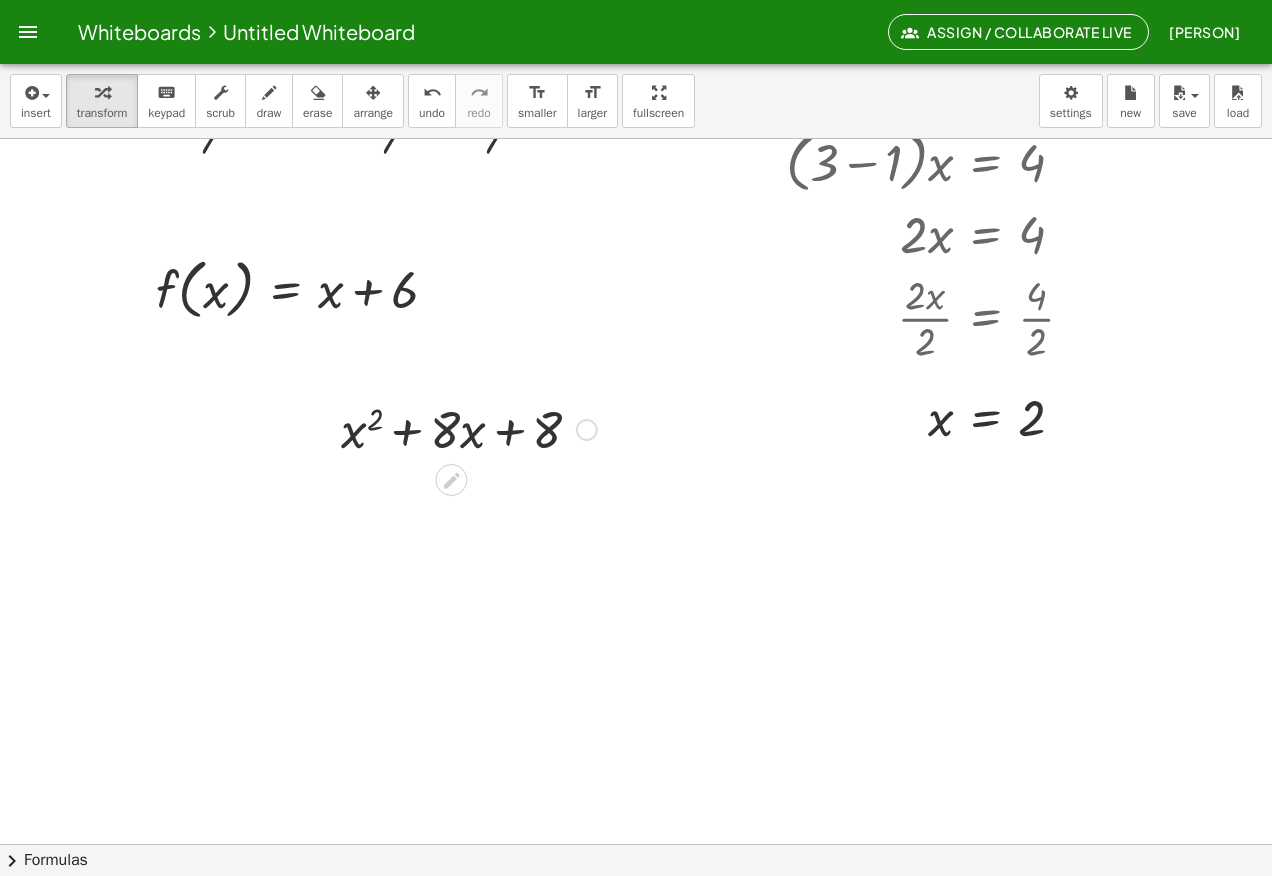 click at bounding box center [469, 428] 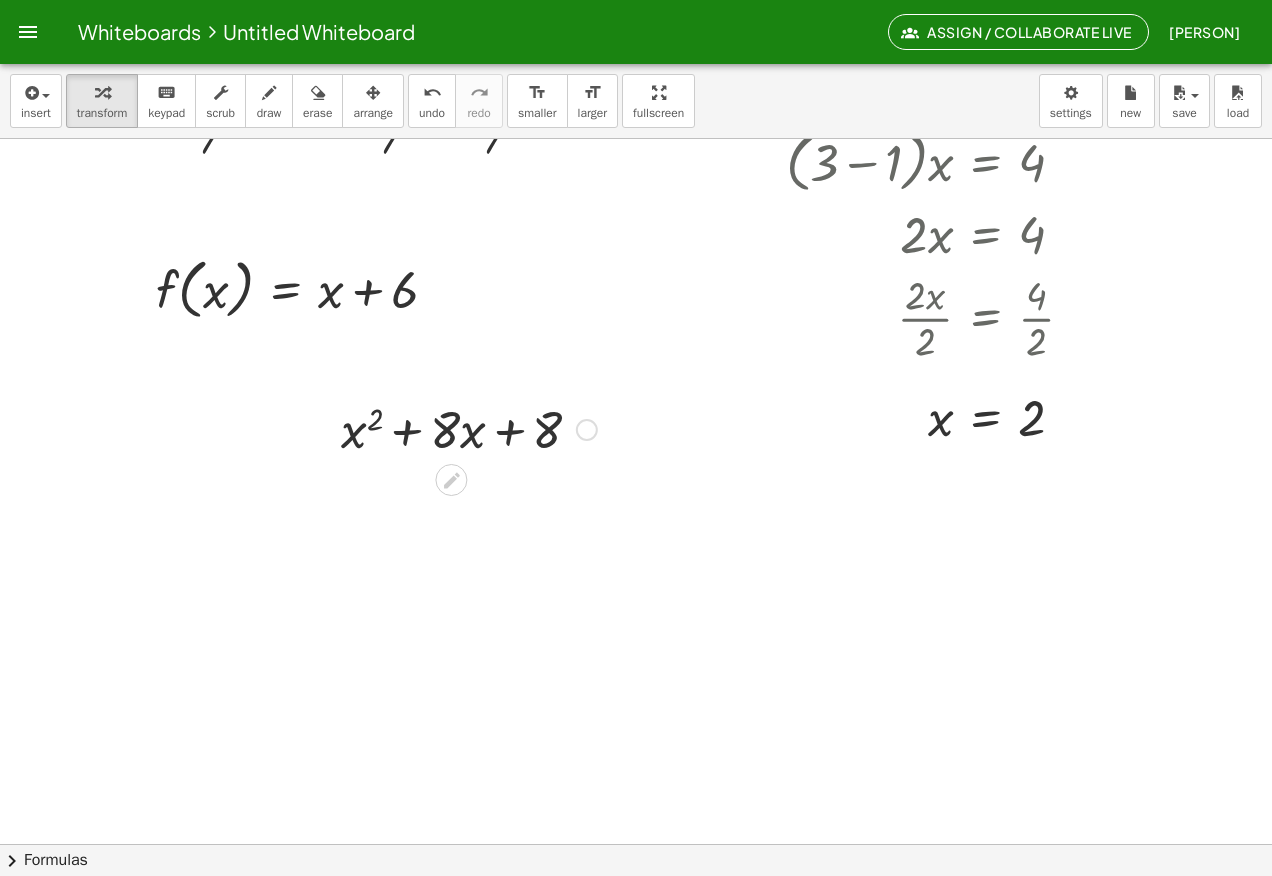click at bounding box center (587, 430) 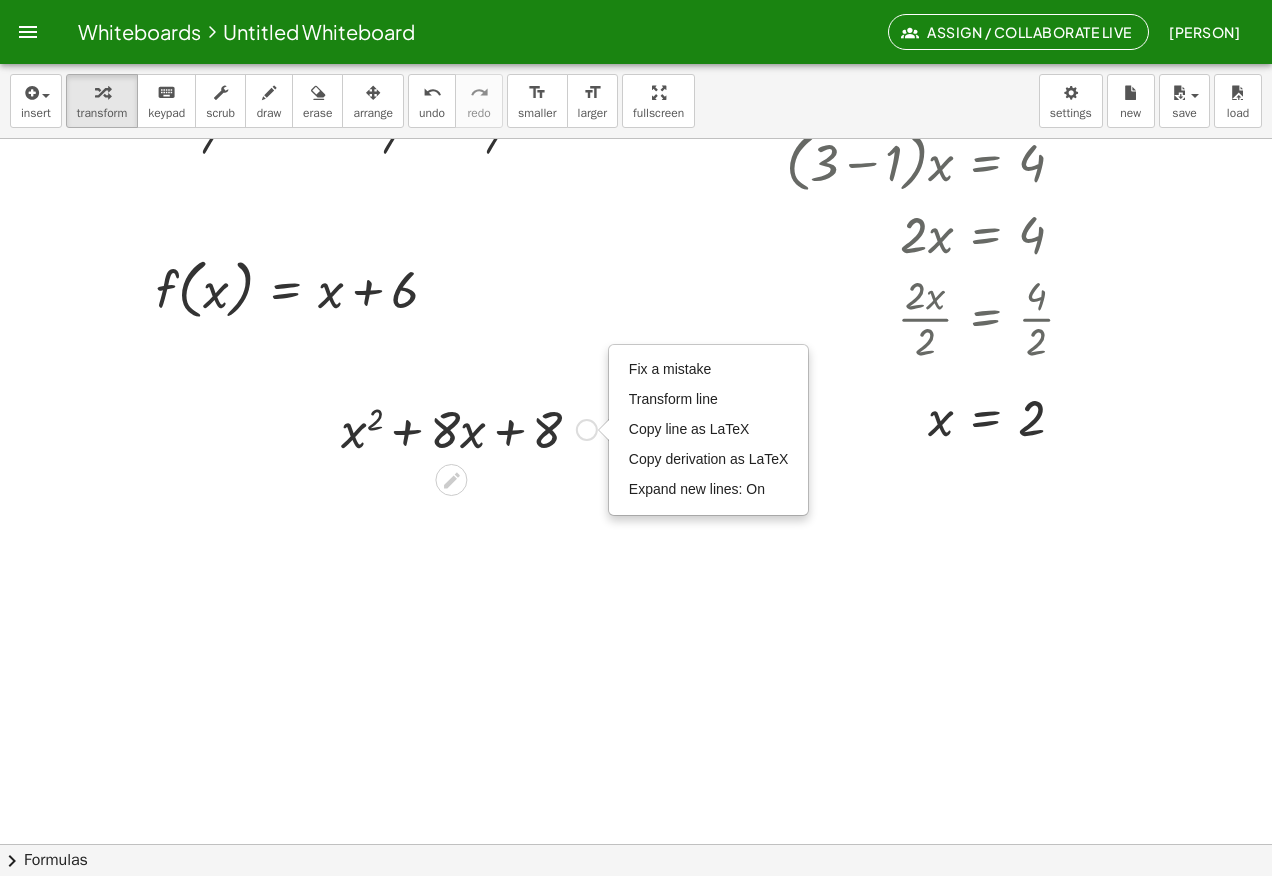 click on "Fix a mistake Transform line Copy line as LaTeX Copy derivation as LaTeX Expand new lines: On" at bounding box center (587, 430) 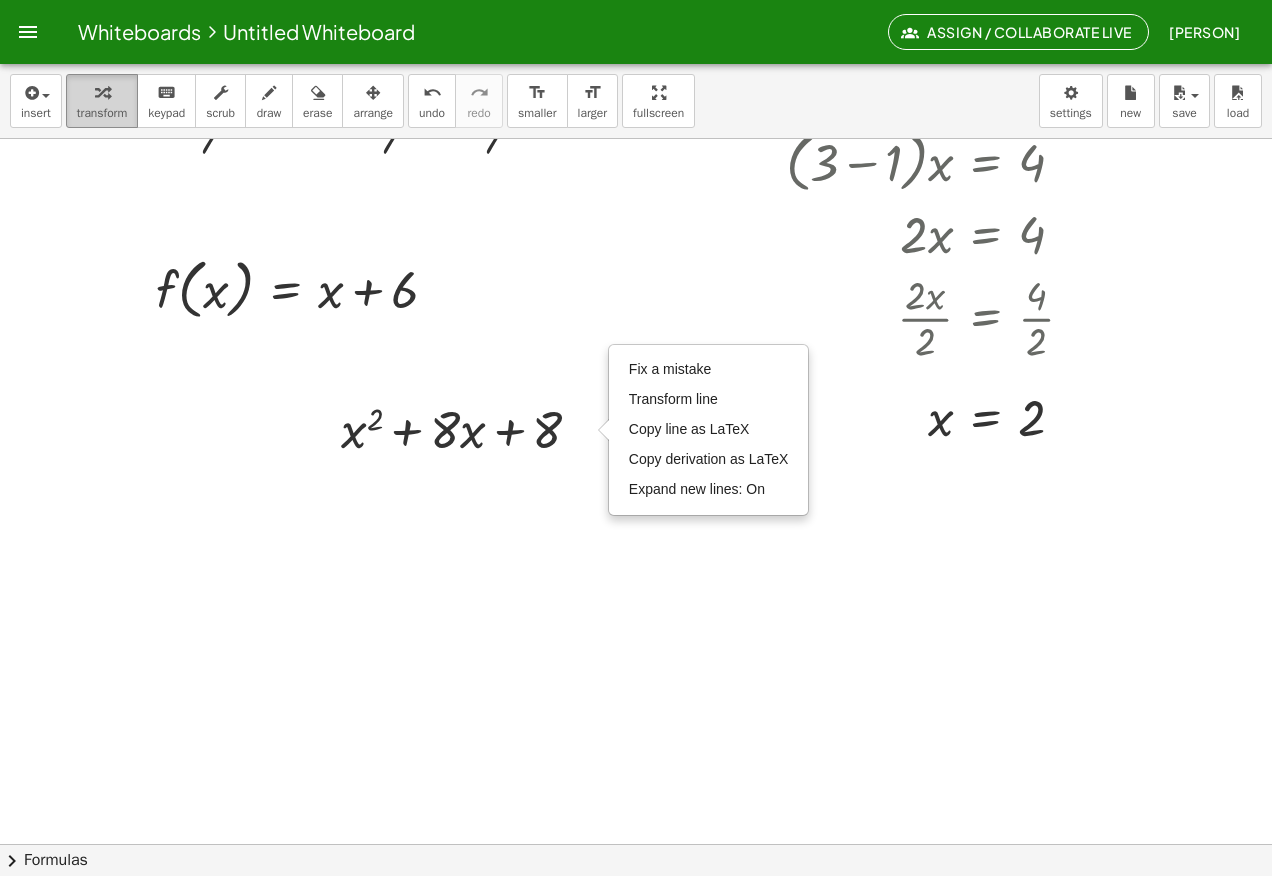 click at bounding box center (102, 92) 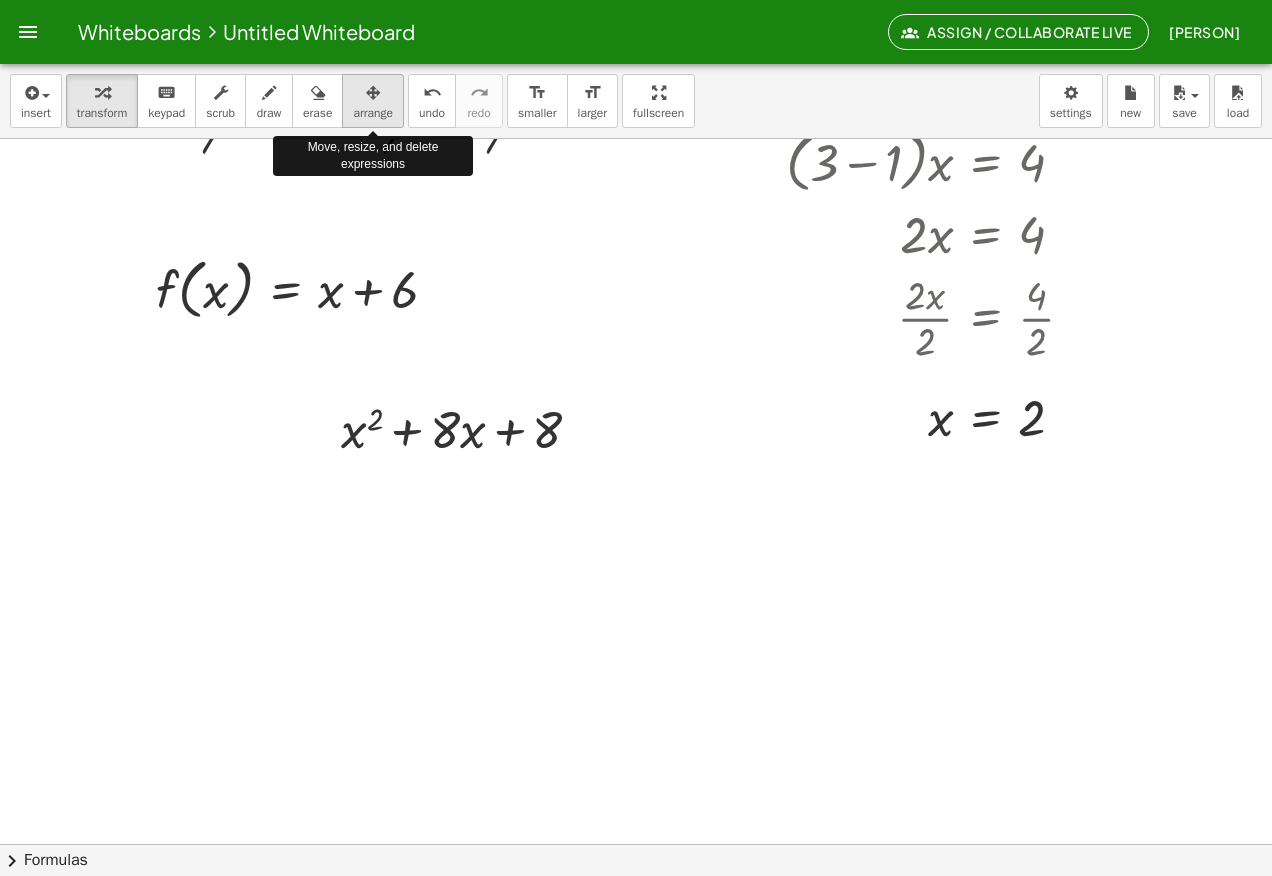 click on "arrange" at bounding box center [373, 113] 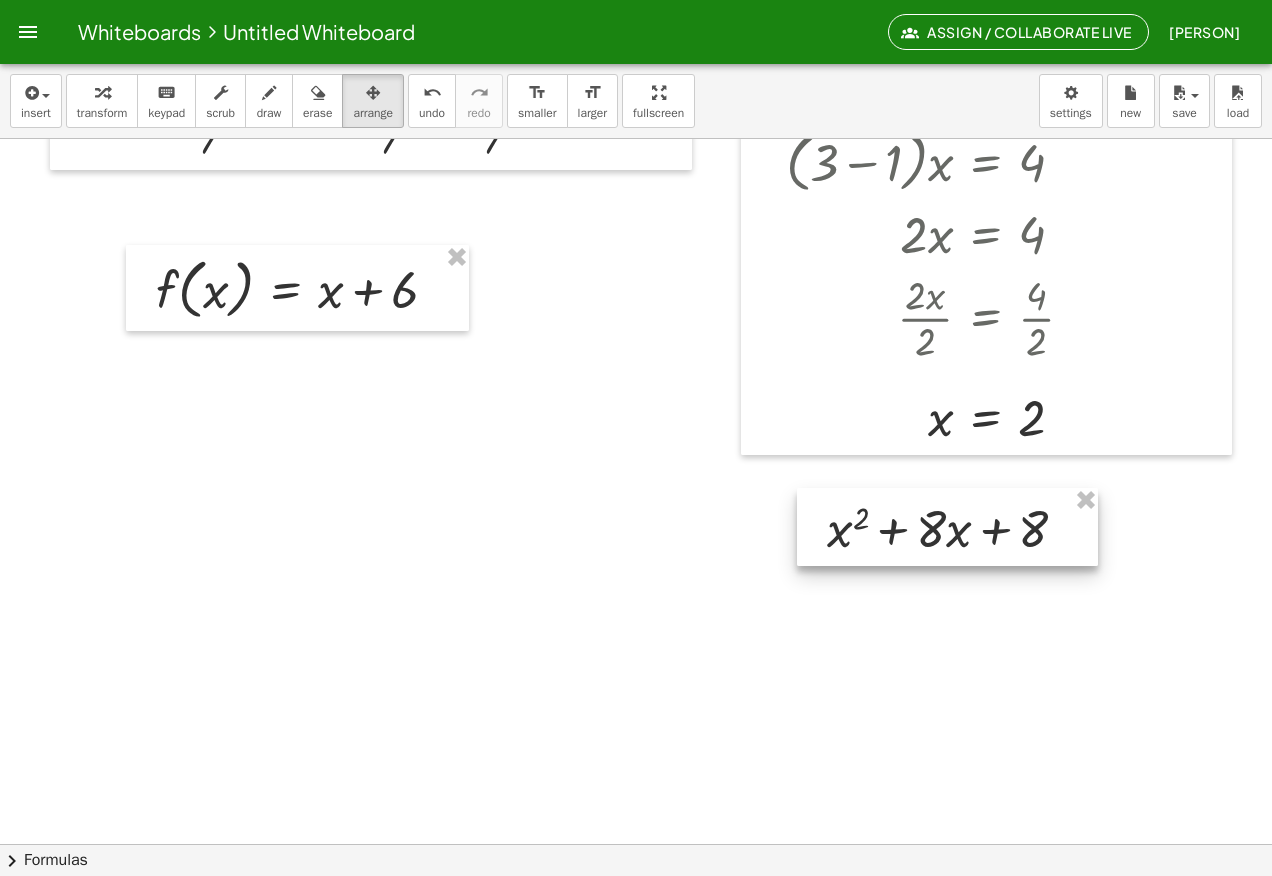 drag, startPoint x: 520, startPoint y: 413, endPoint x: 1006, endPoint y: 512, distance: 495.98083 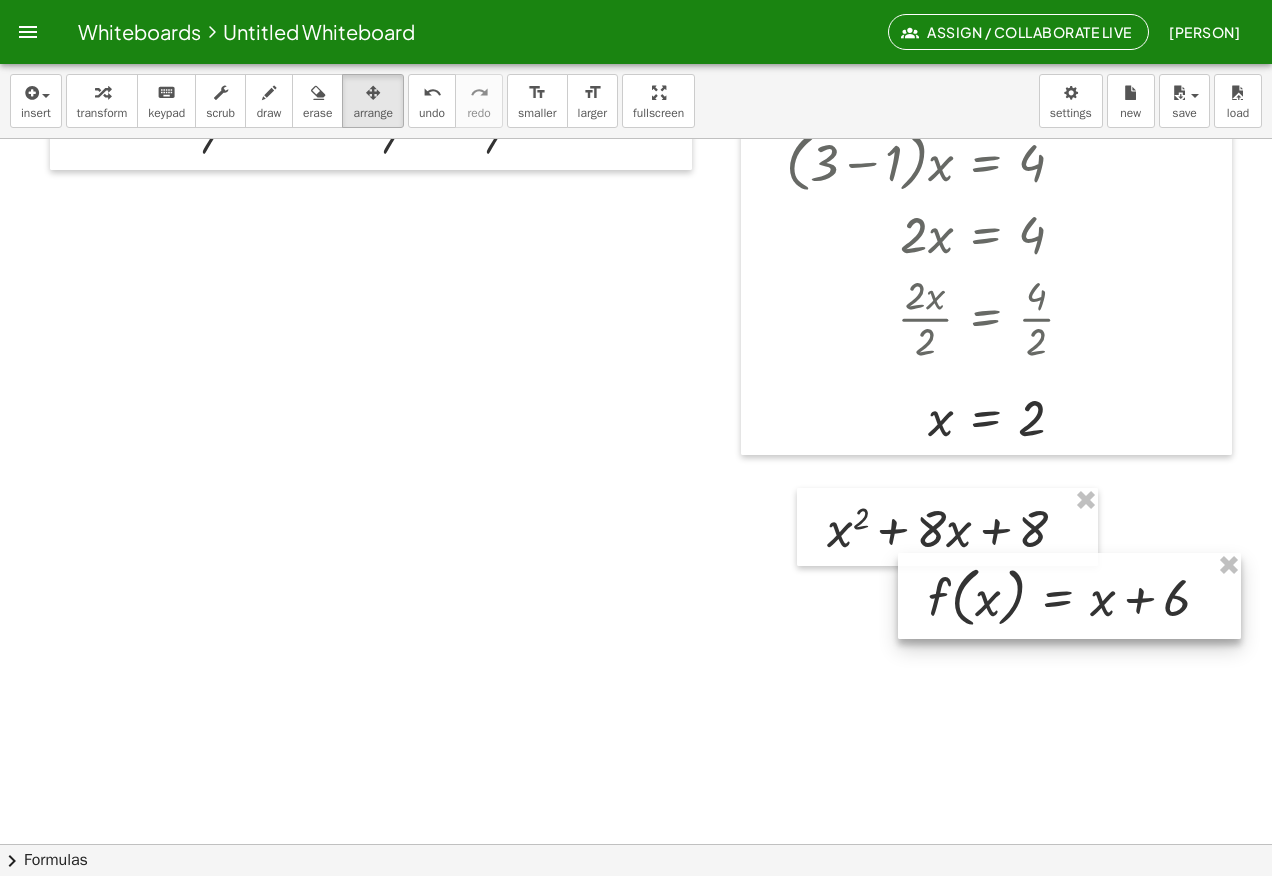 drag, startPoint x: 313, startPoint y: 264, endPoint x: 1061, endPoint y: 588, distance: 815.15643 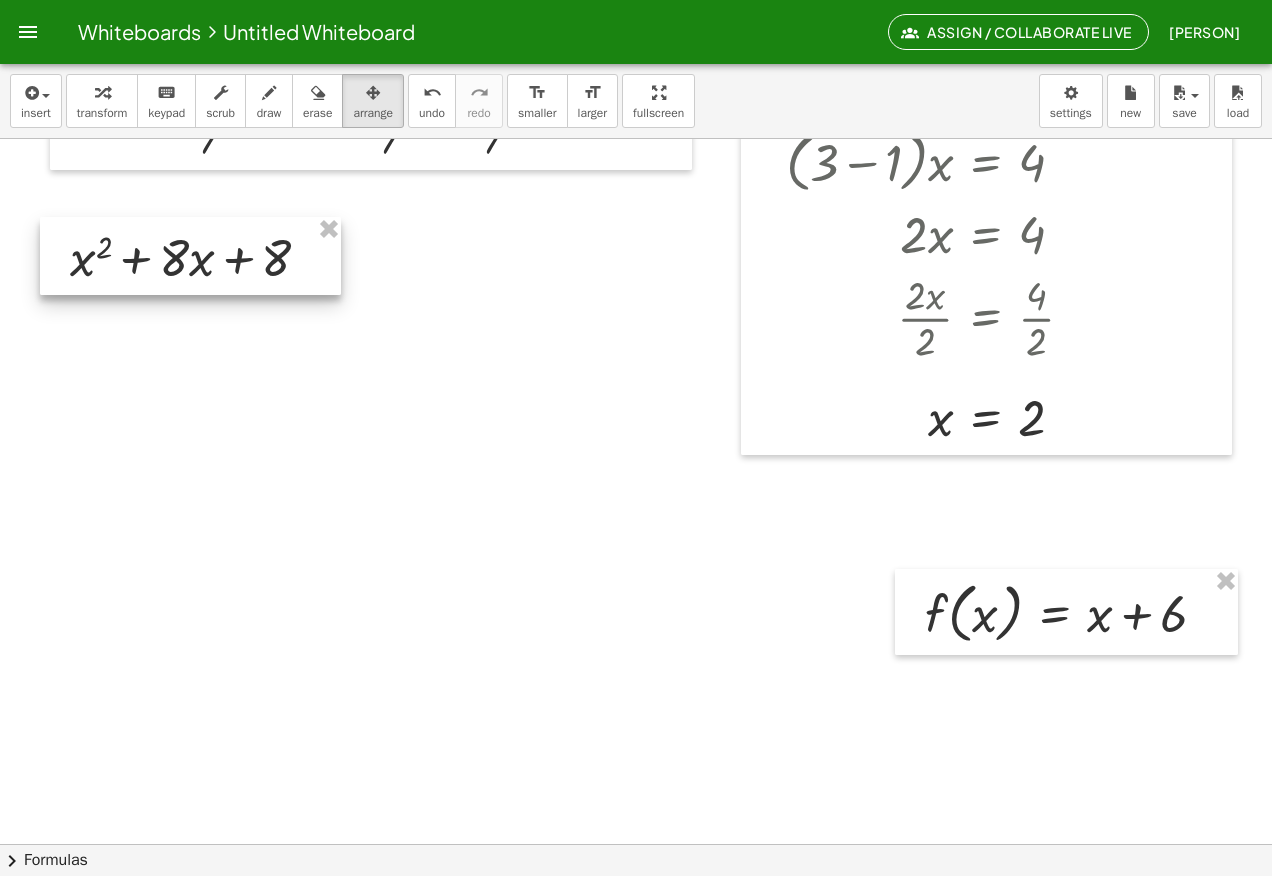 drag, startPoint x: 917, startPoint y: 494, endPoint x: 201, endPoint y: 231, distance: 762.77454 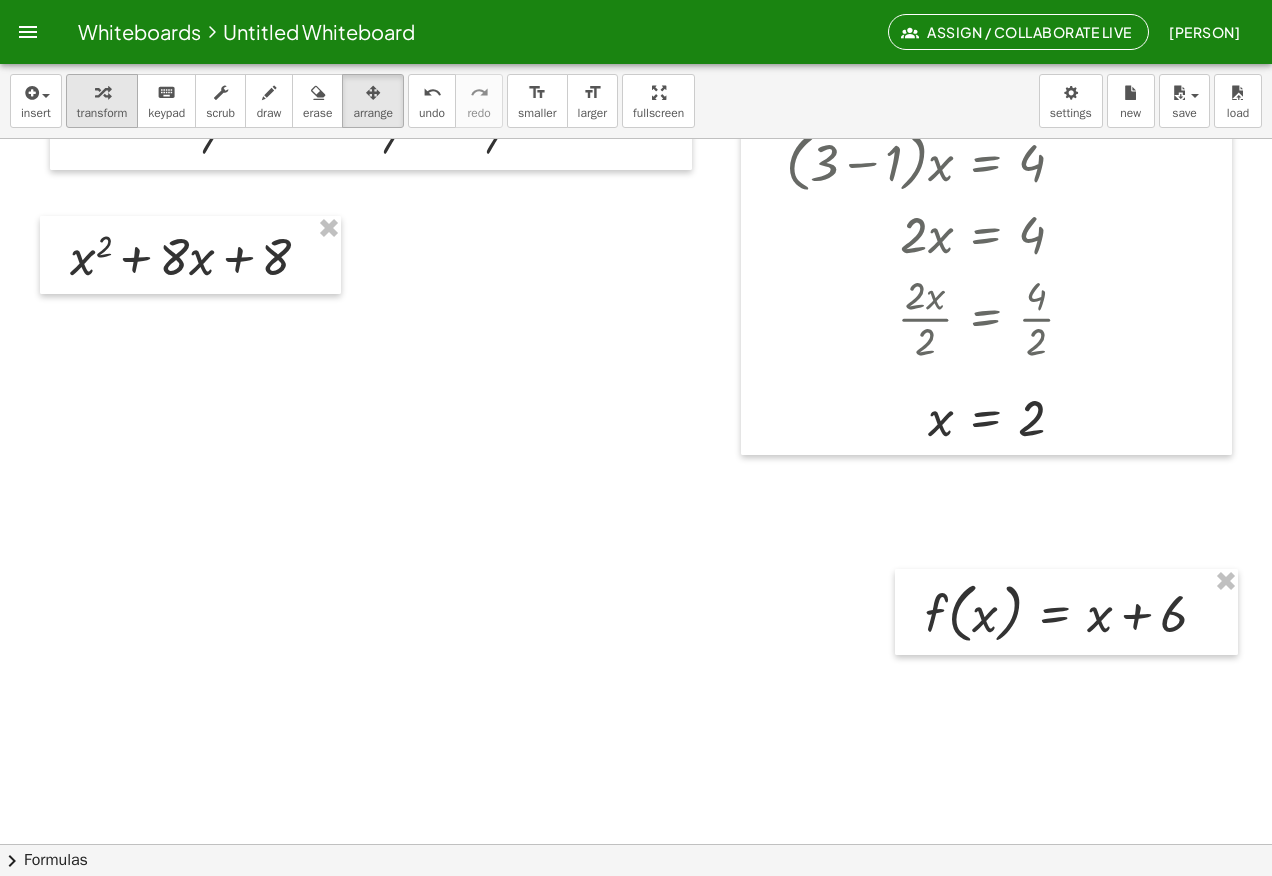 click at bounding box center [102, 92] 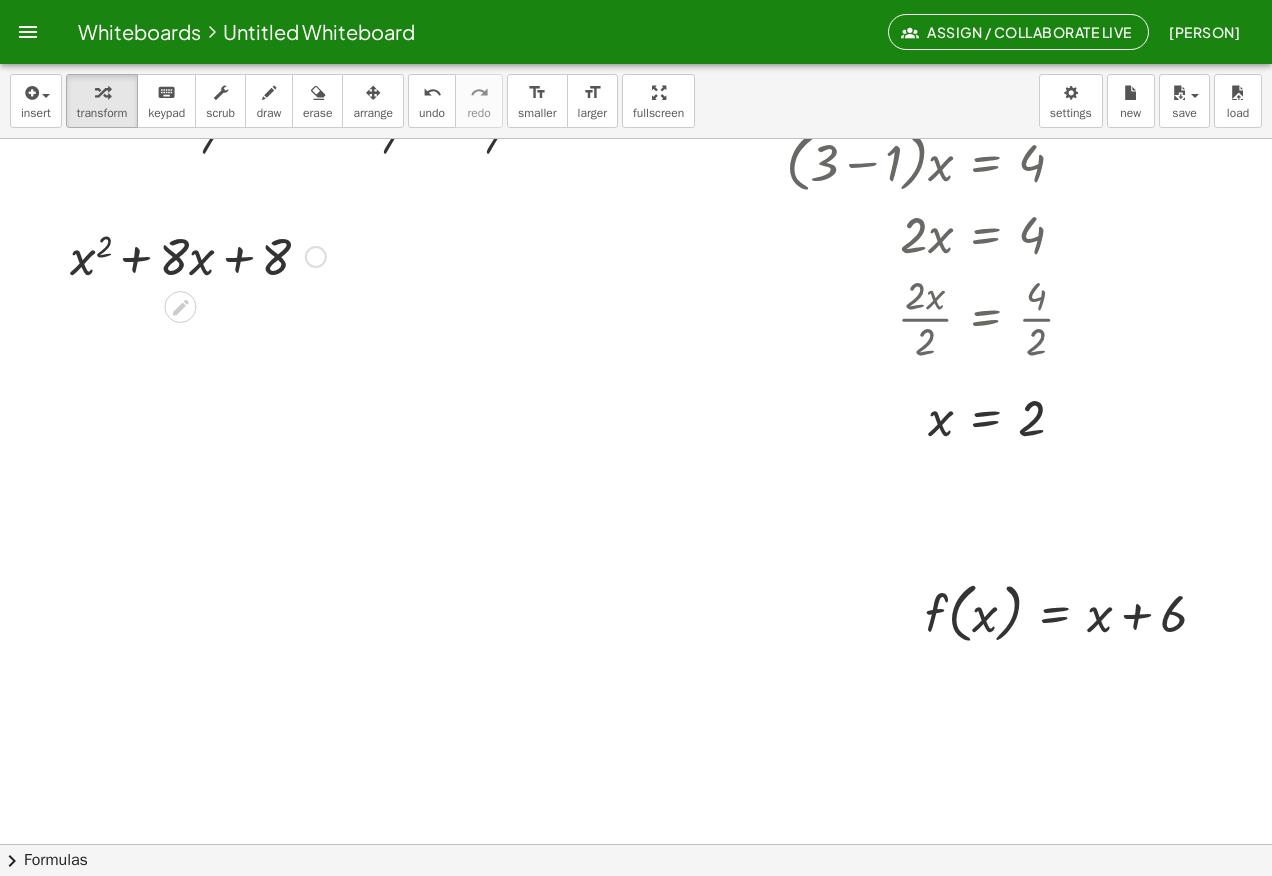 click on "Fix a mistake Transform line Copy line as LaTeX Copy derivation as LaTeX Expand new lines: On" at bounding box center [316, 257] 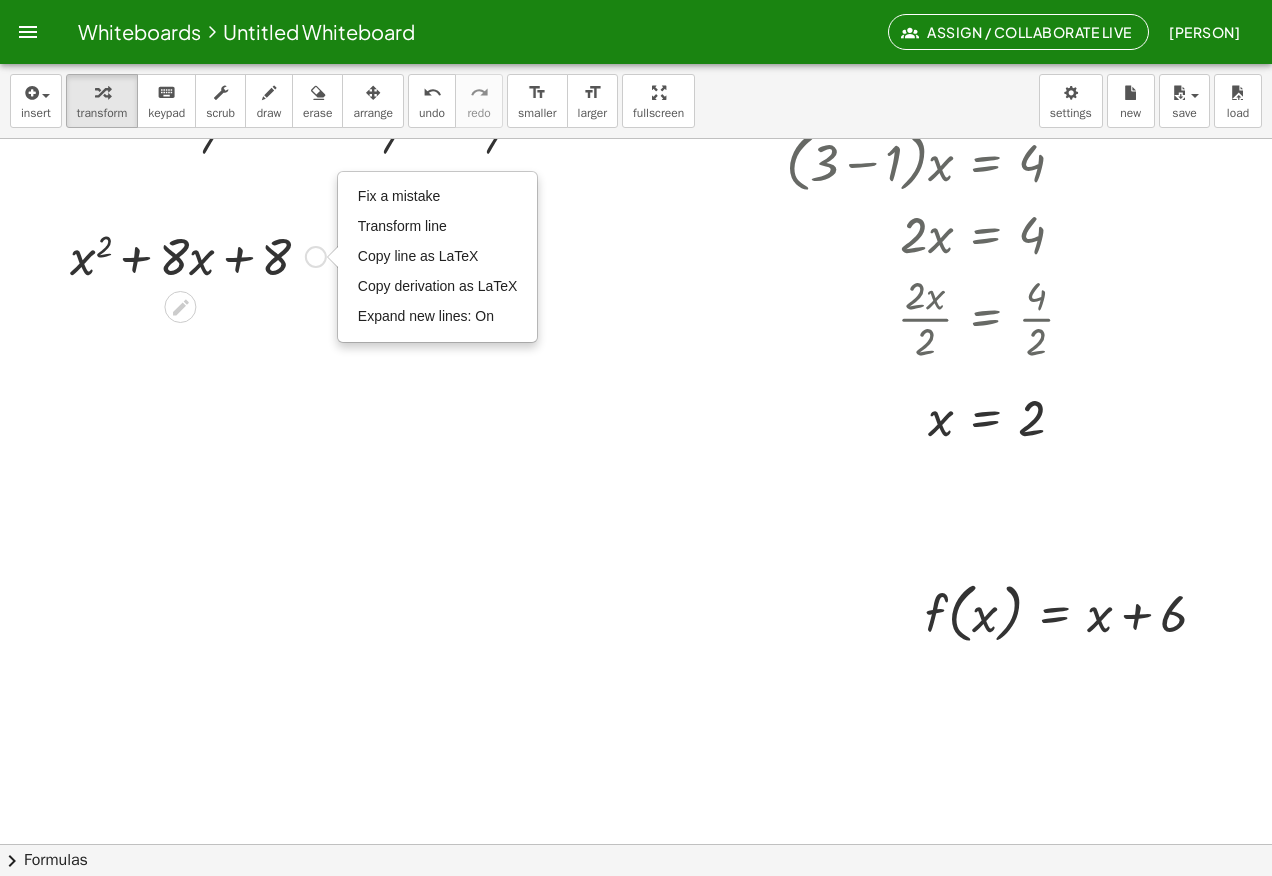 drag, startPoint x: 315, startPoint y: 257, endPoint x: 300, endPoint y: 255, distance: 15.132746 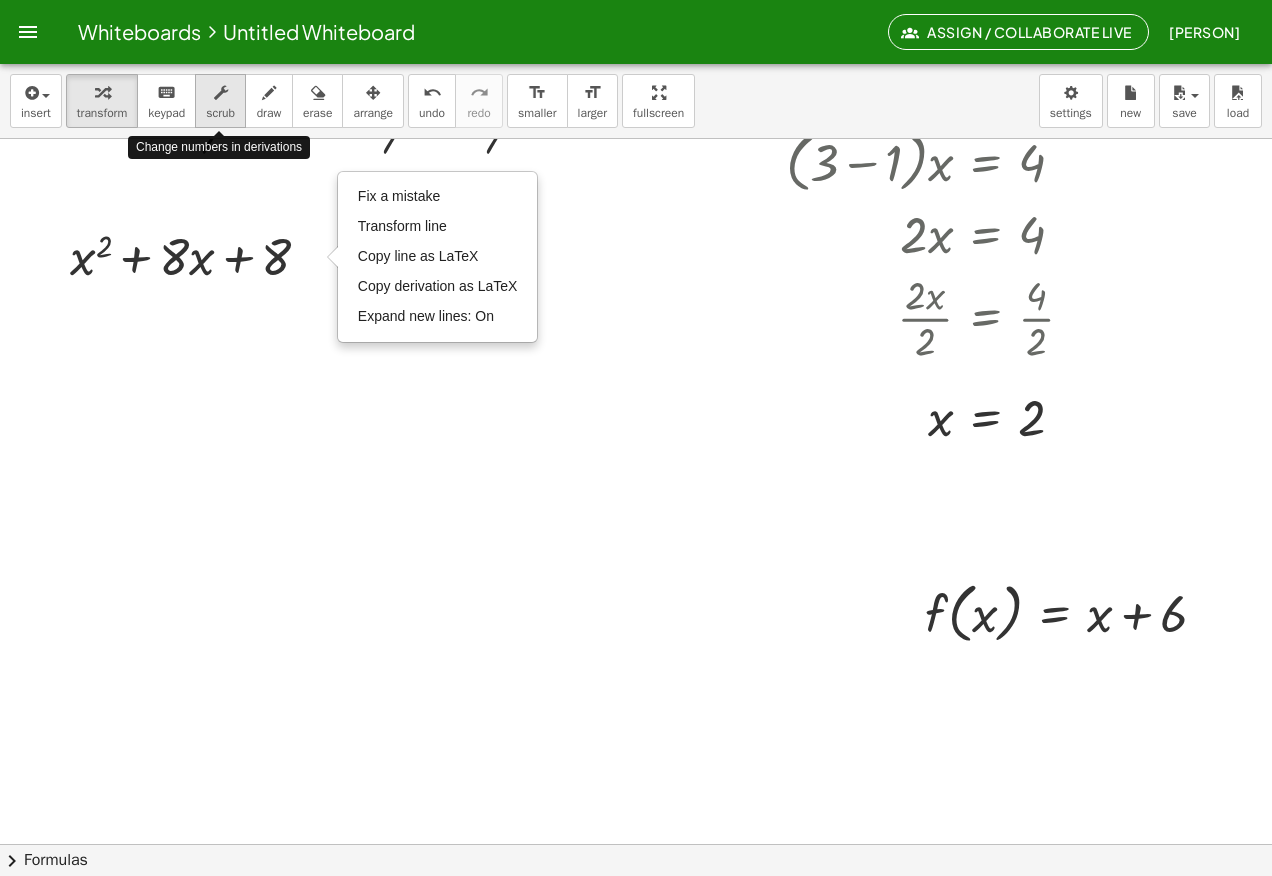 click on "scrub" at bounding box center (220, 101) 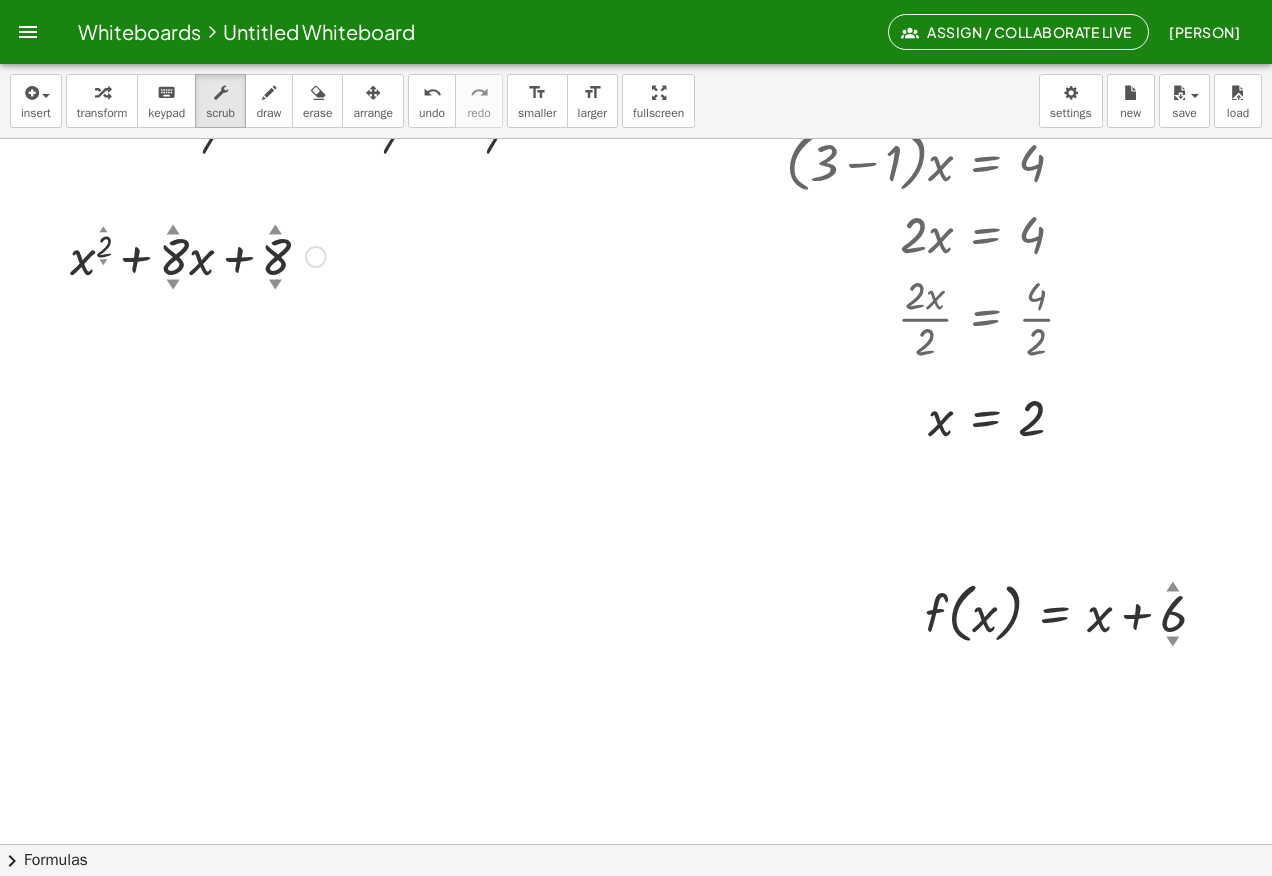 click on "Fix a mistake Transform line Copy line as LaTeX Copy derivation as LaTeX Expand new lines: On" at bounding box center (316, 257) 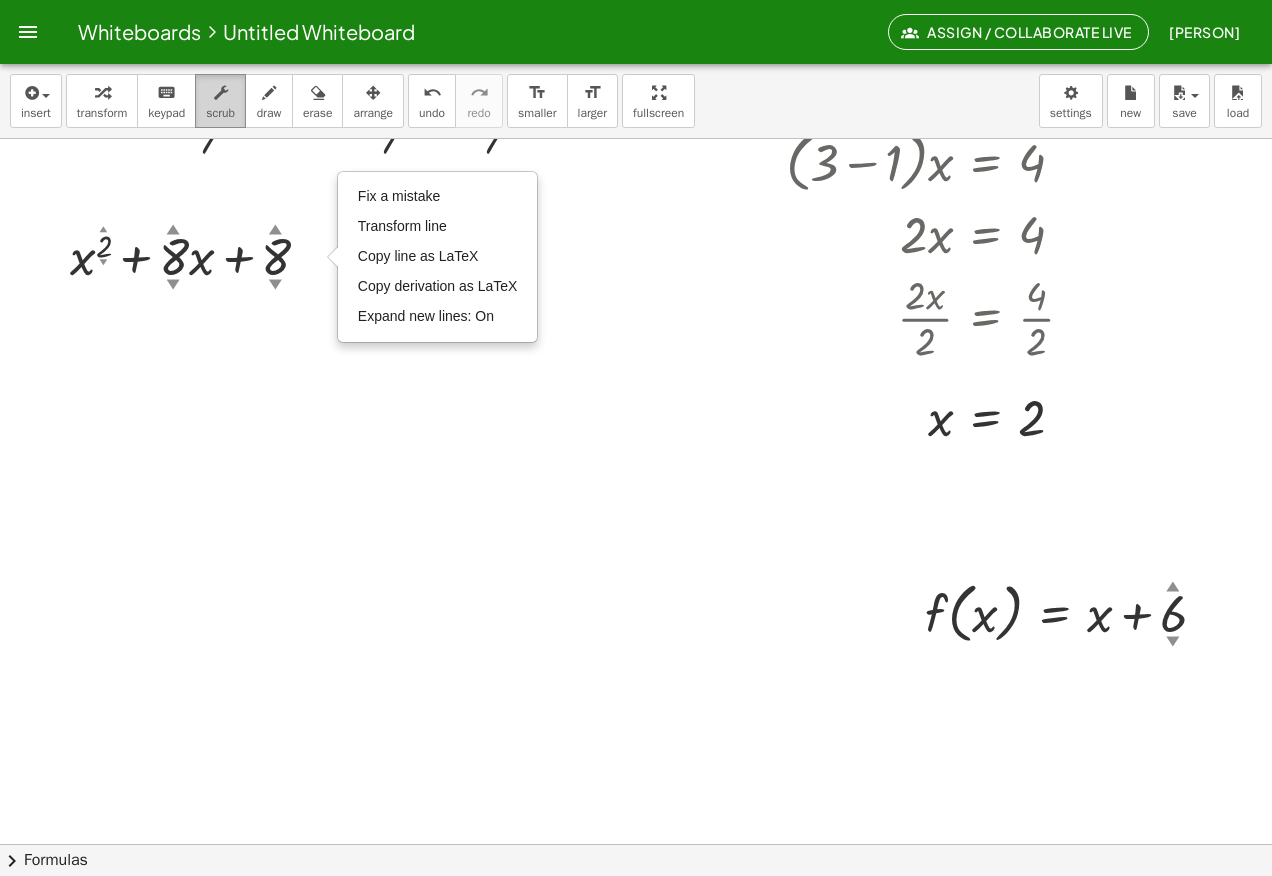 click on "scrub" at bounding box center (220, 113) 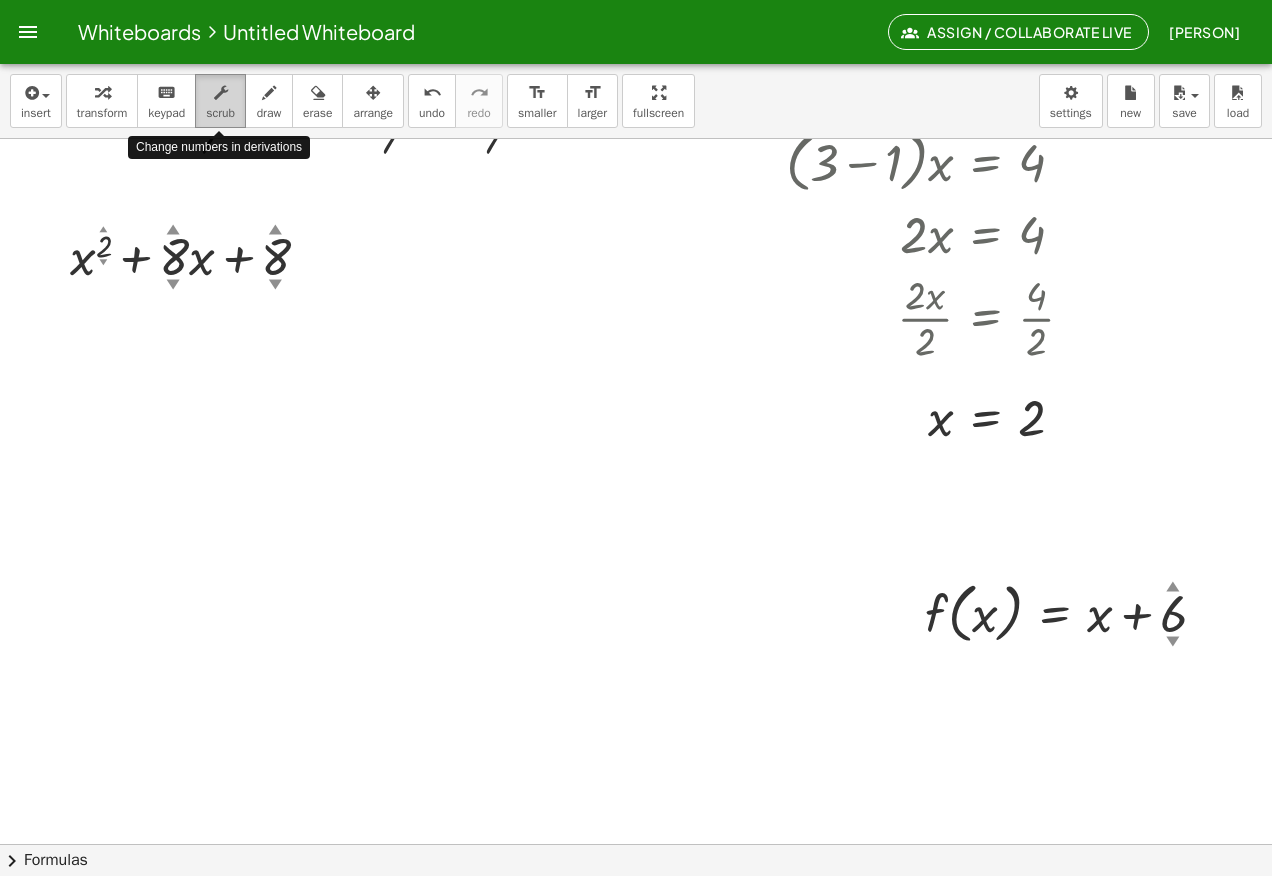 click on "scrub" at bounding box center (220, 113) 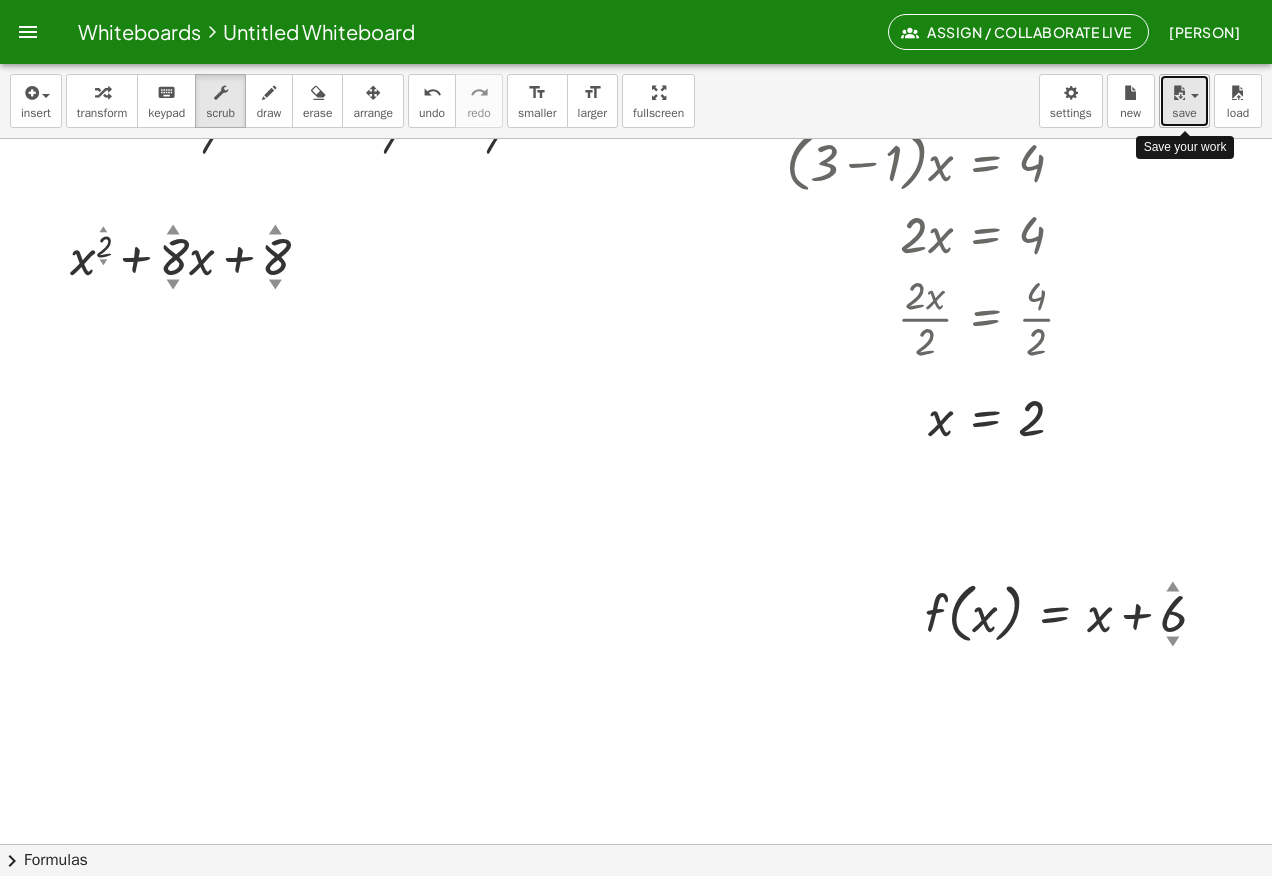 click at bounding box center (1195, 96) 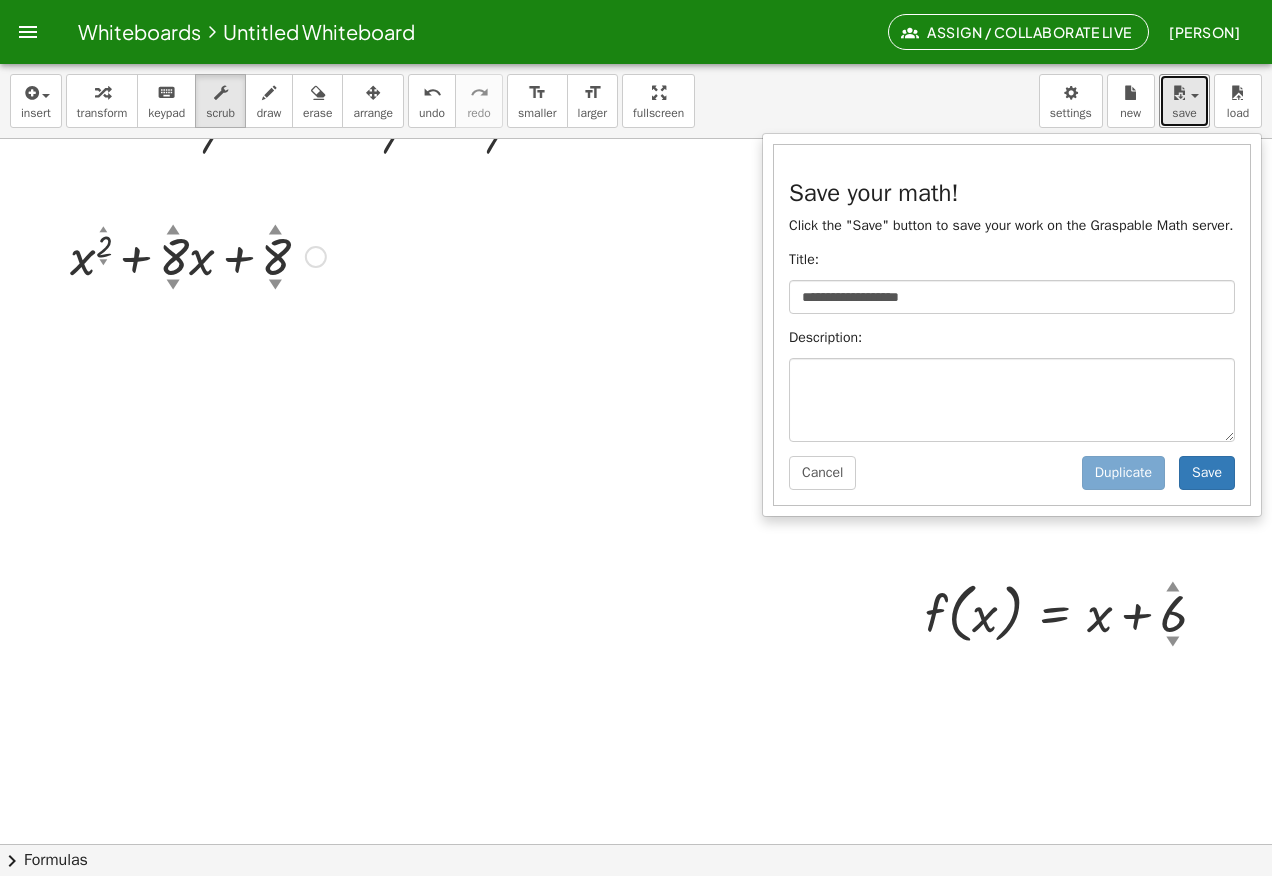 click at bounding box center (198, 255) 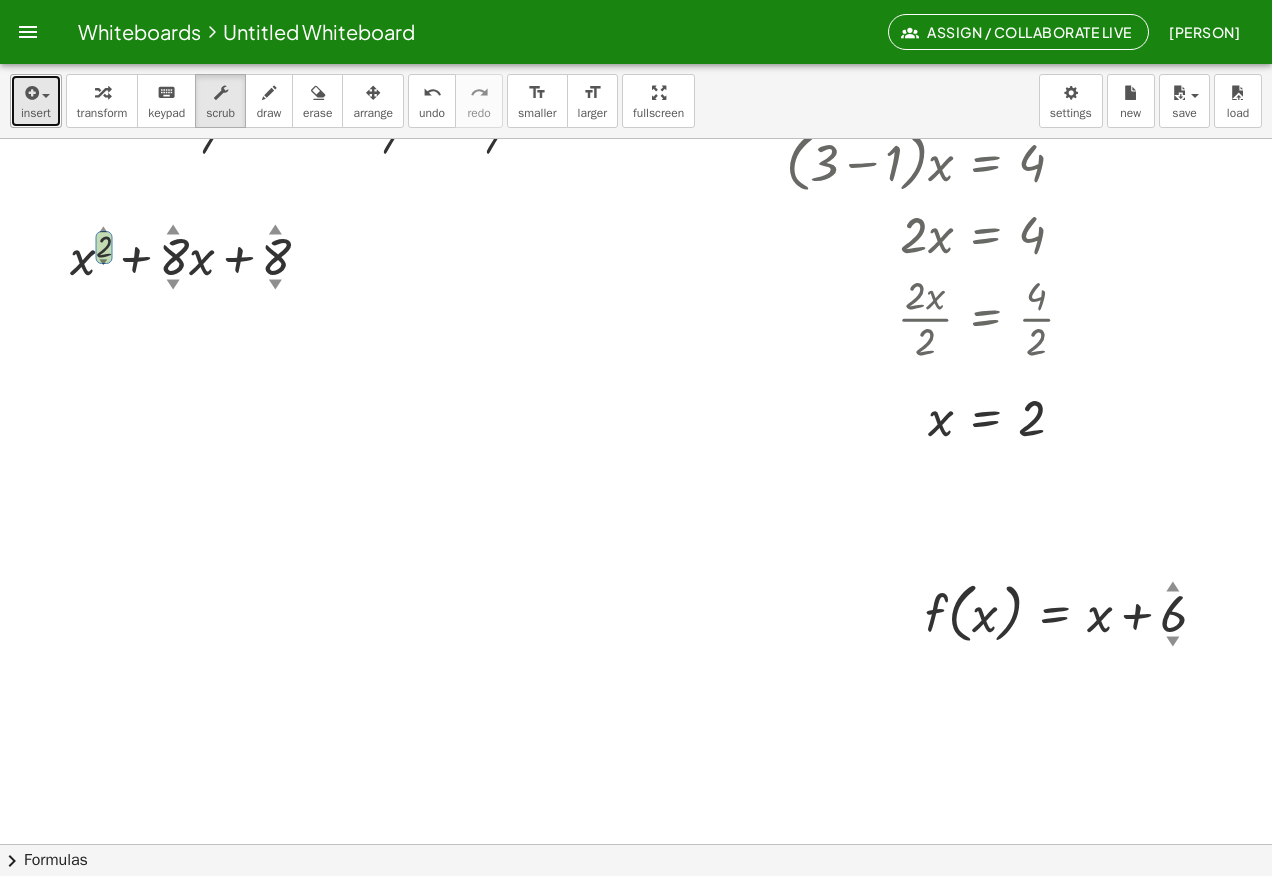 click on "insert" at bounding box center [36, 101] 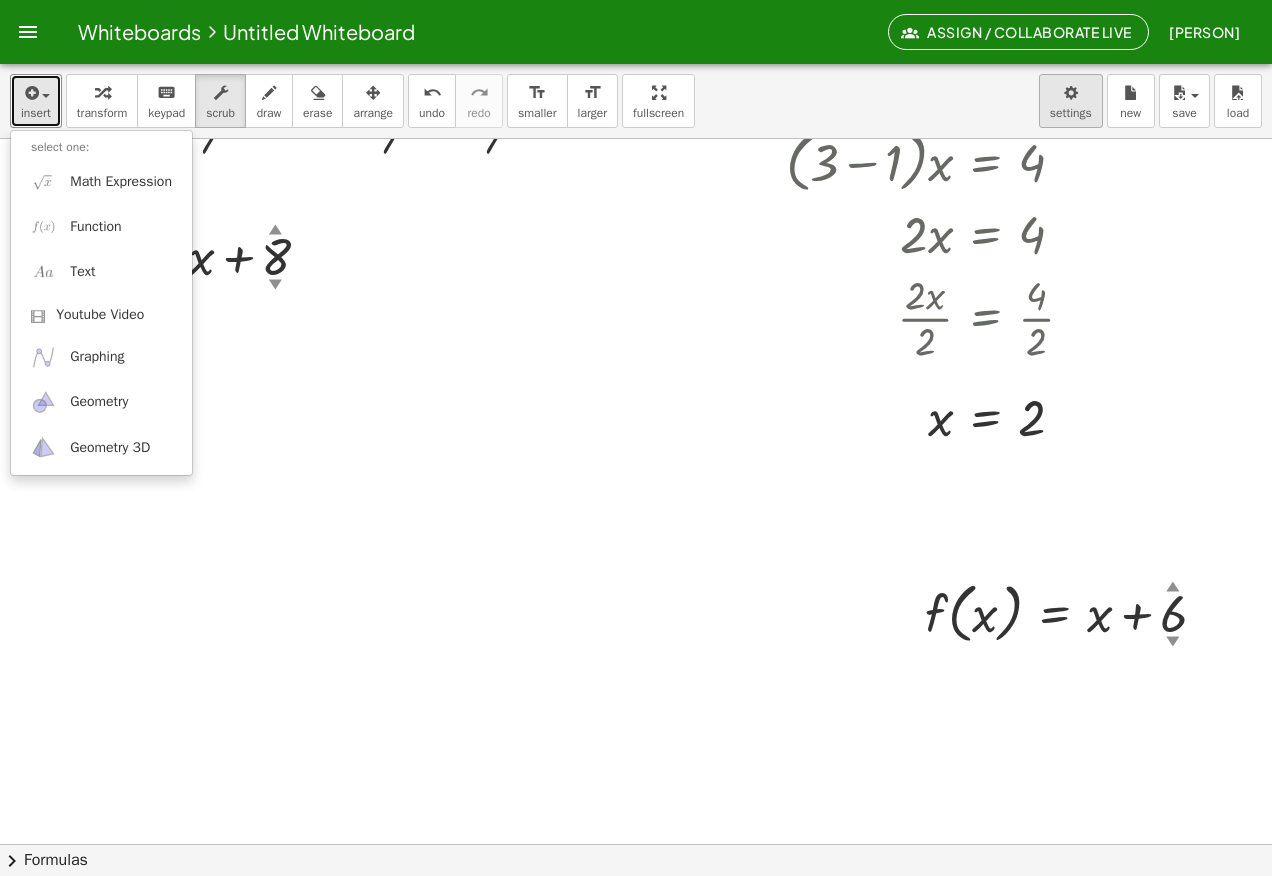 click on "Whiteboards     Untitled Whiteboard Assign / Collaborate Live  [PERSON] Graspable Math Activities Get Started Activity Bank Assigned Work Classes Whiteboards Go Premium! Reference Account   insert select one: Math Expression Function Text Youtube Video Graphing Geometry Geometry 3D transform keyboard keypad scrub draw erase arrange undo undo redo redo format_size smaller format_size larger fullscreen load   save Save your math! Click the "Save" button to save your work on the Graspable Math server. Title: [TITLE] Description: Cancel Save Duplicate new settings + · 3 ▲ ▼ · x + 1 ▲ ▼ = · ( + 5 ▲ ▼ + · 7 ▲ ▼ · x ) ÷ 5 ▲ ▼ · 5 · ( + · 3 · x + 1 ) = · ( + 5 + · 7 · x ) ÷ 5 · 5 ( + · 3 · x + 1 ) = · ( + 5 + · 7 · x ) ÷ 5 · 5 · ( + · 3 · x + 1 ) = · ( + 5 + · 7 · x ) ÷ 5 · 5 + · 5 · 3 · x + · 5 · 1 = · ( + 5 + · 7 · x ) ÷ 5 · 5 + · 5 · 3 · x + · 5 · 1 = + 5 + · 7 · x + · 5 · 3 · x + 5 = + 5 + · 7 · x + · x" at bounding box center (636, 438) 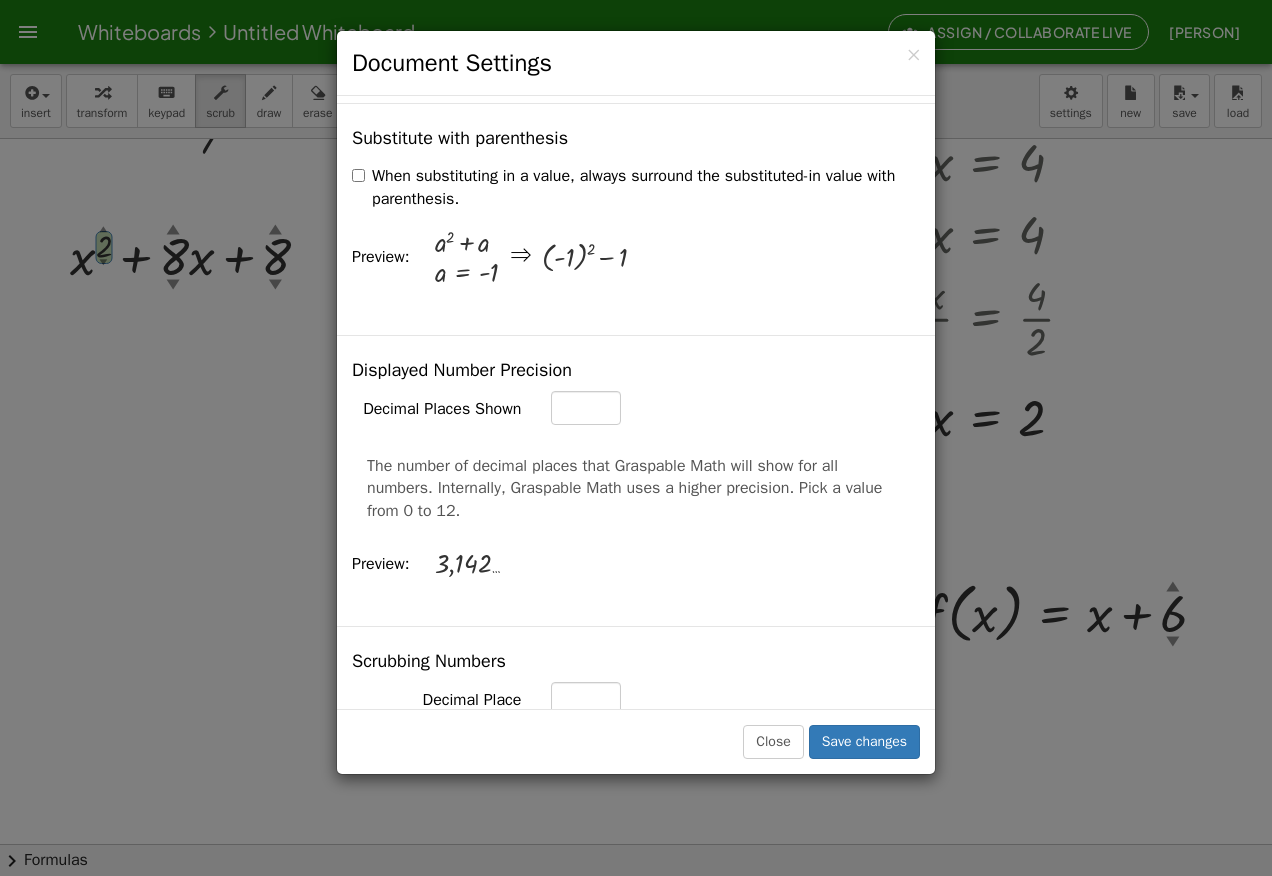 scroll, scrollTop: 829, scrollLeft: 0, axis: vertical 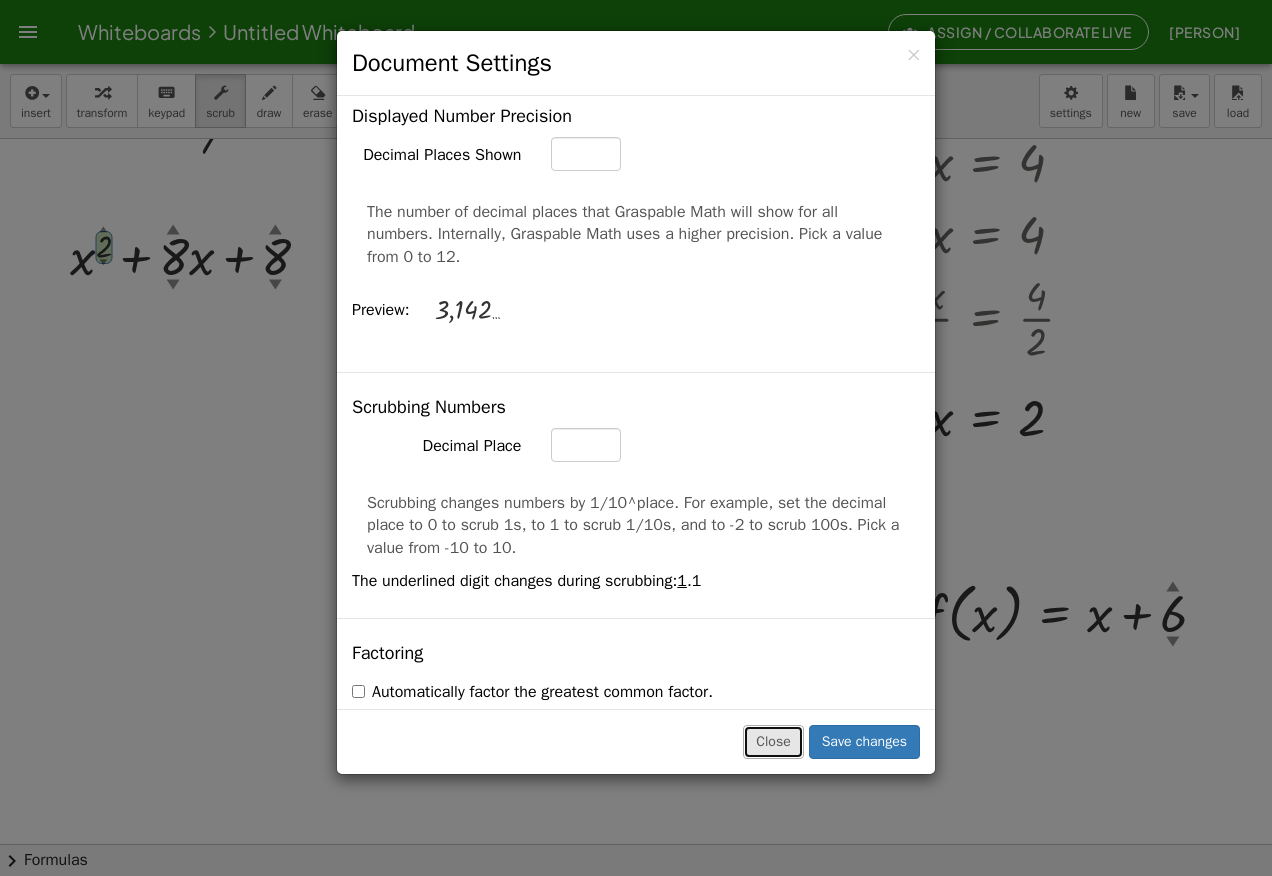 click on "Close" at bounding box center (773, 742) 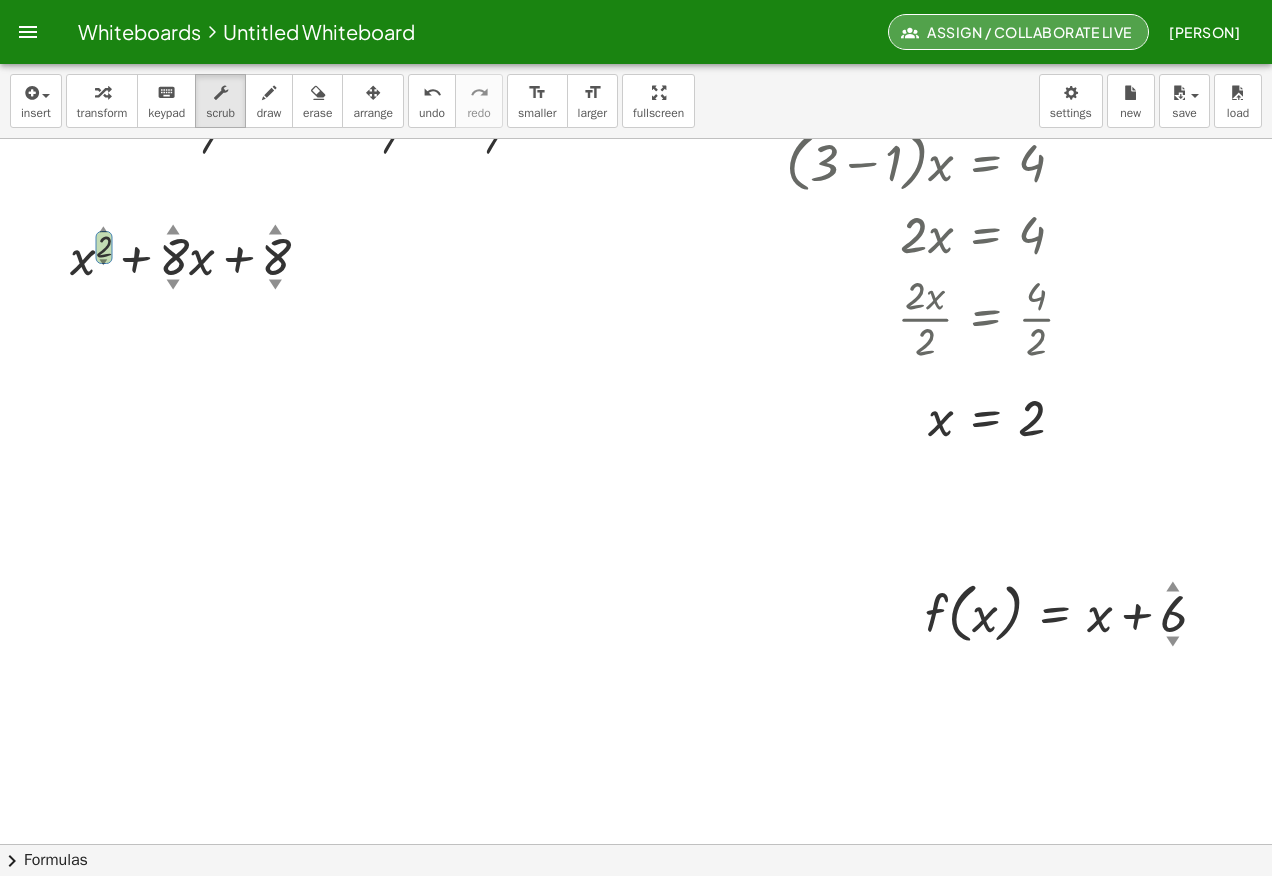 click on "Assign / Collaborate Live" 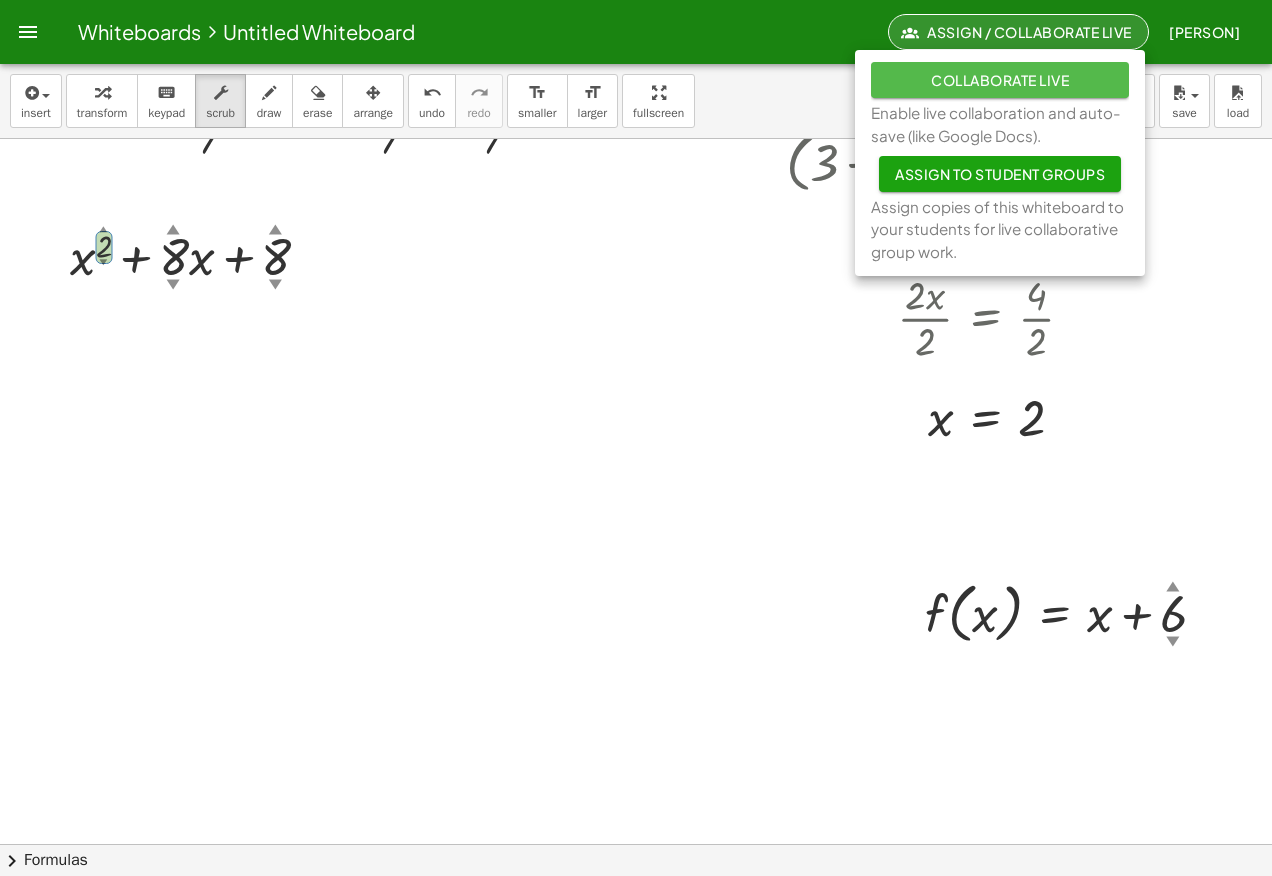 click on "Collaborate Live" 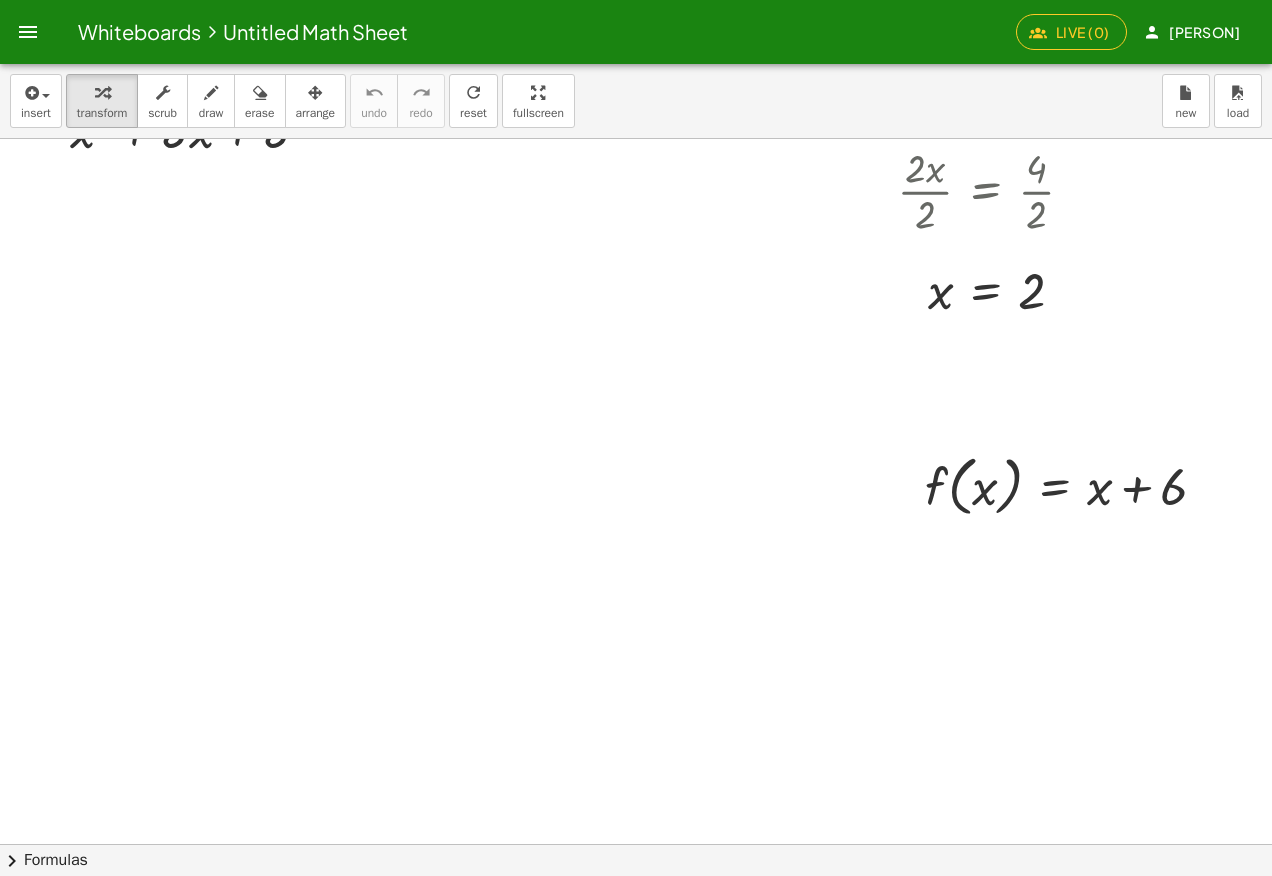 scroll, scrollTop: 564, scrollLeft: 0, axis: vertical 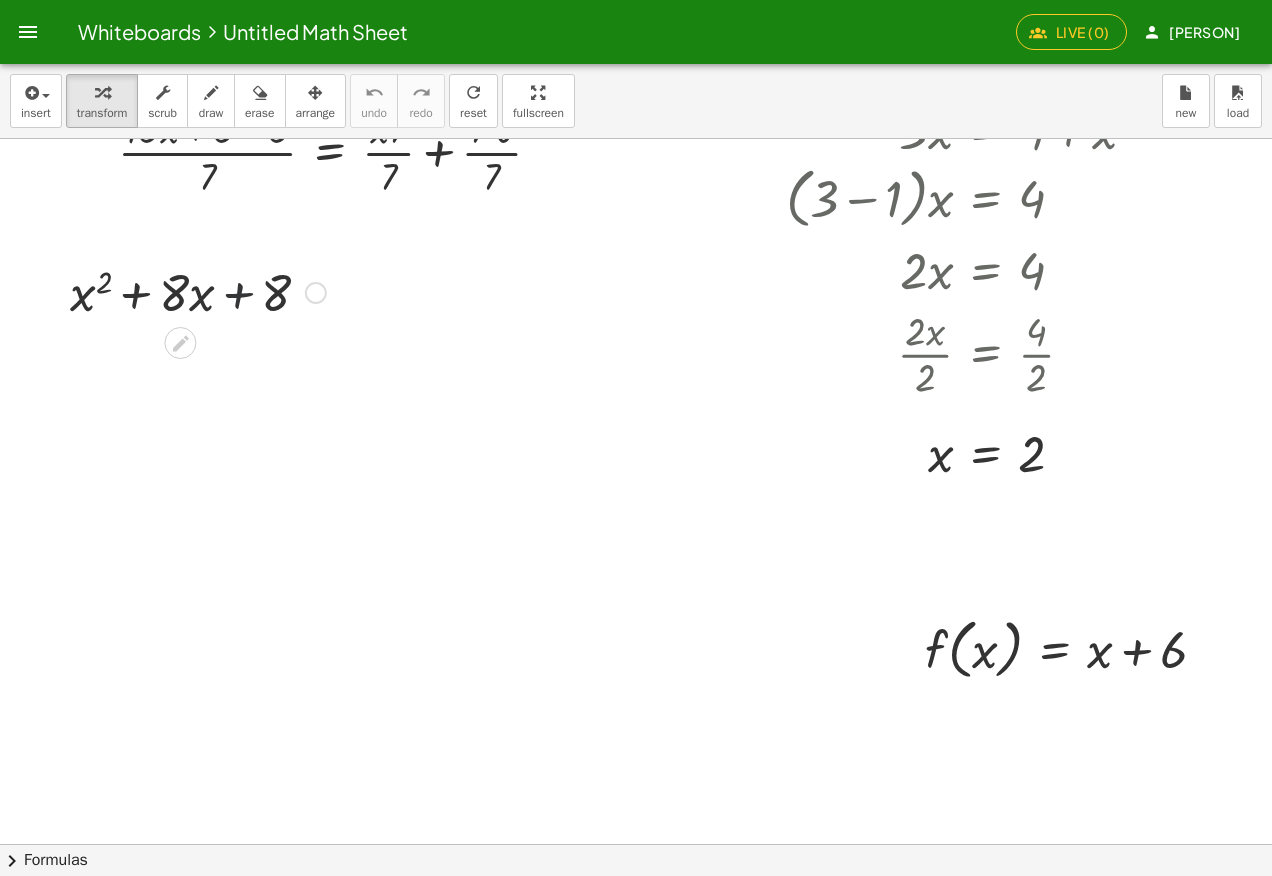 click at bounding box center [198, 291] 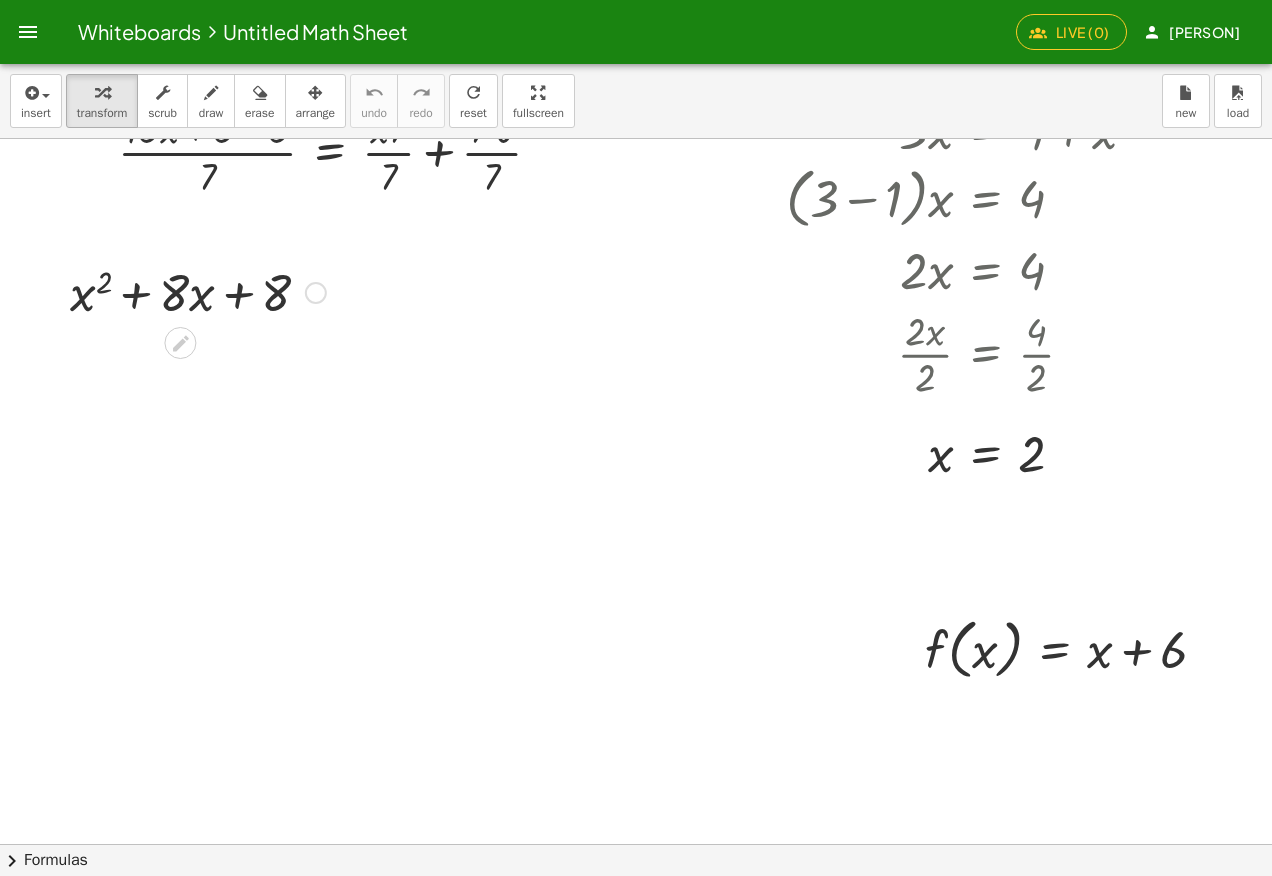 click at bounding box center [198, 291] 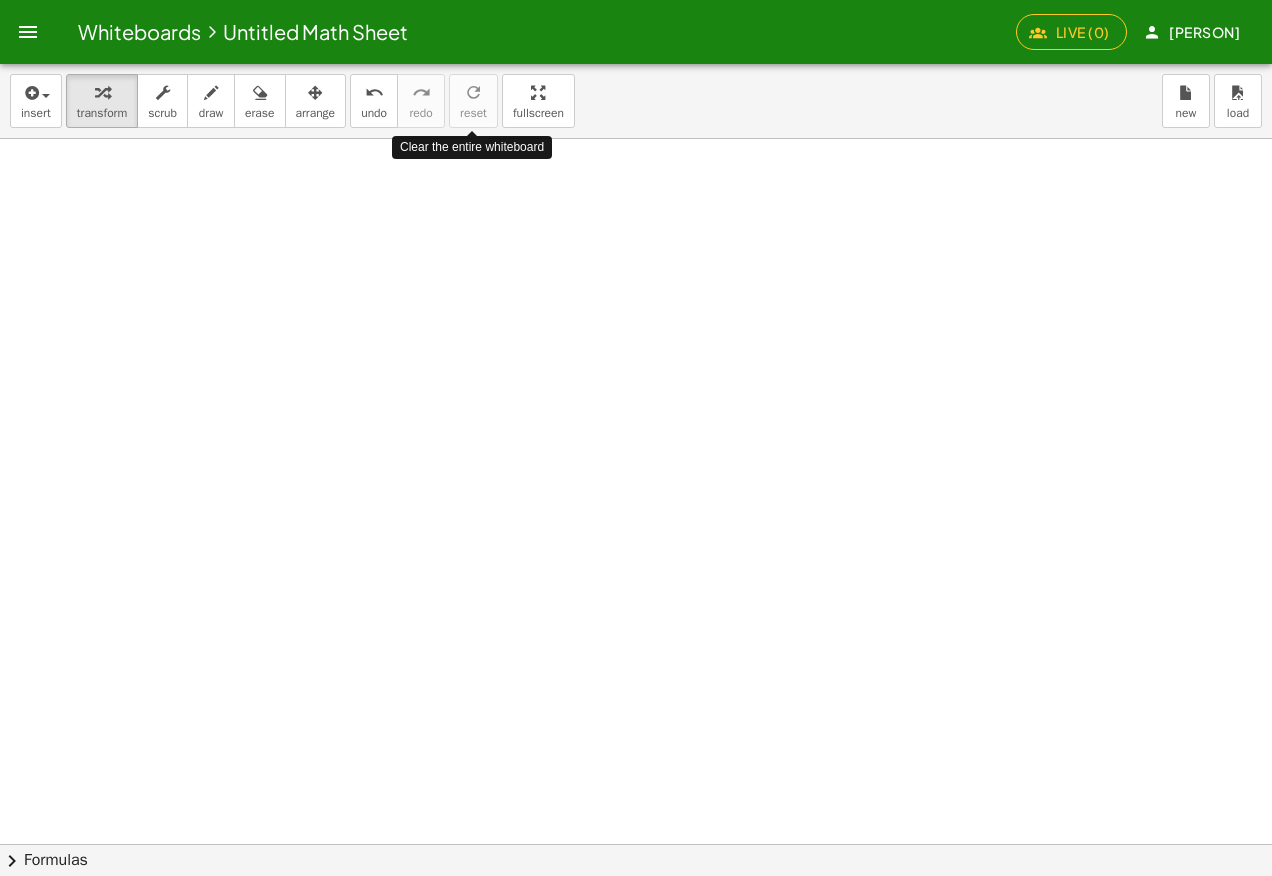 scroll, scrollTop: 0, scrollLeft: 0, axis: both 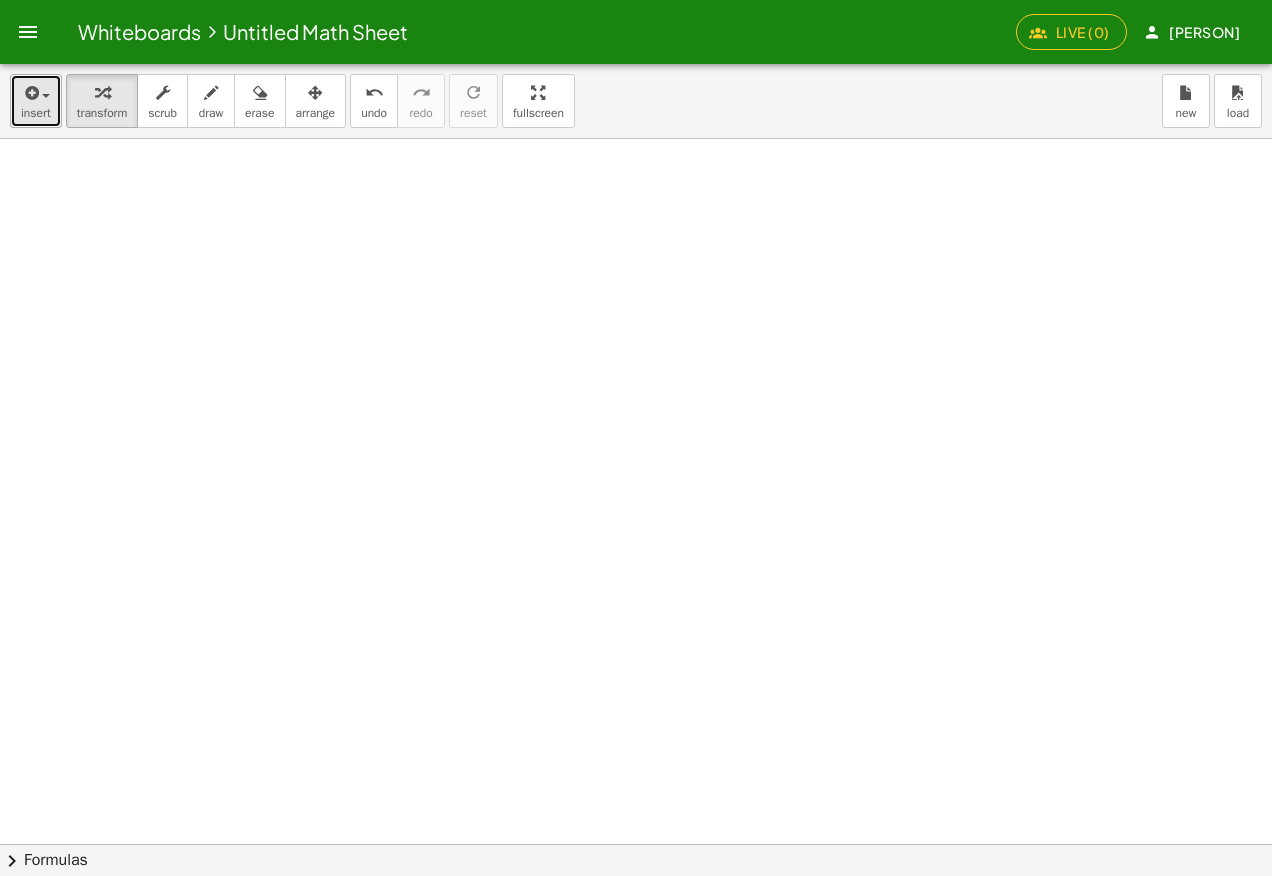 click on "insert" at bounding box center [36, 113] 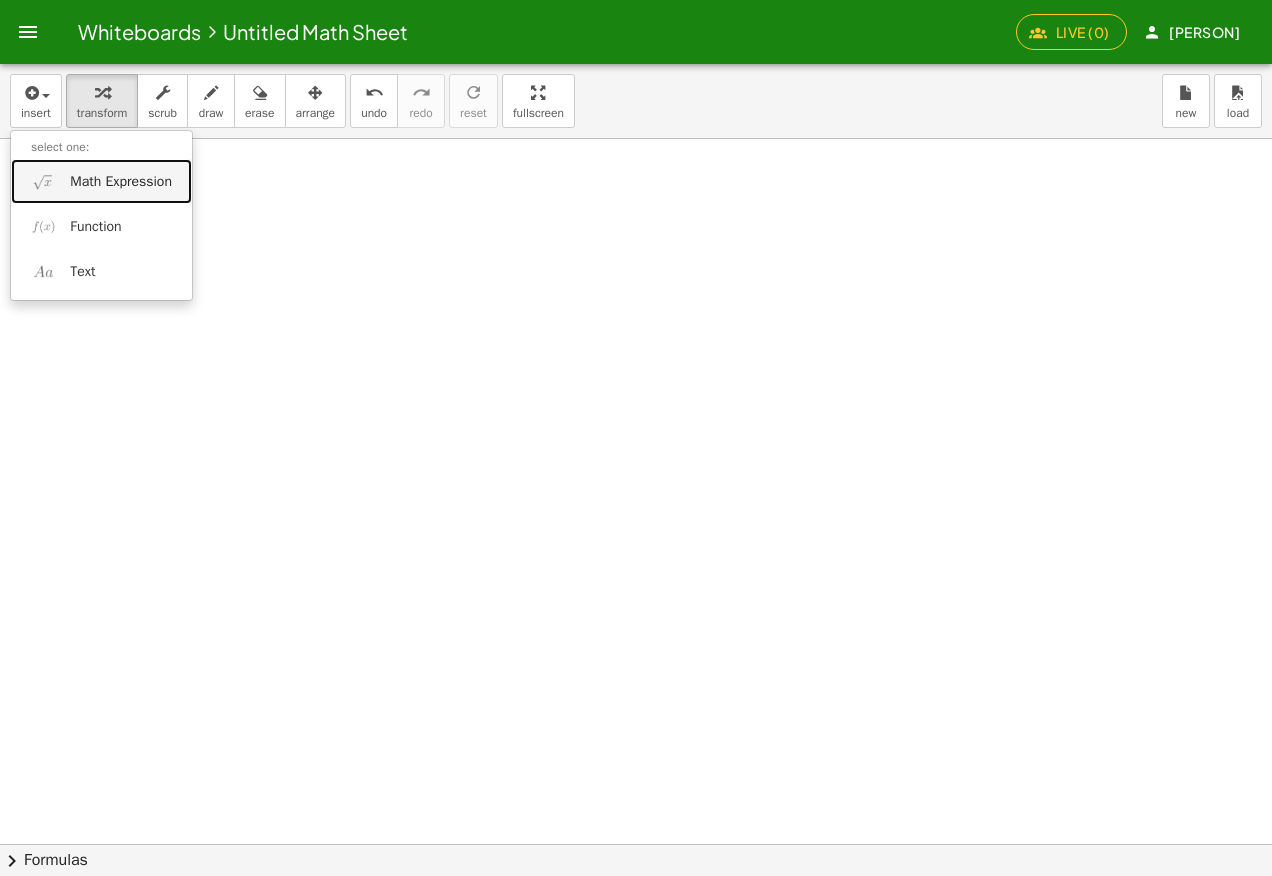 click on "Math Expression" at bounding box center [121, 182] 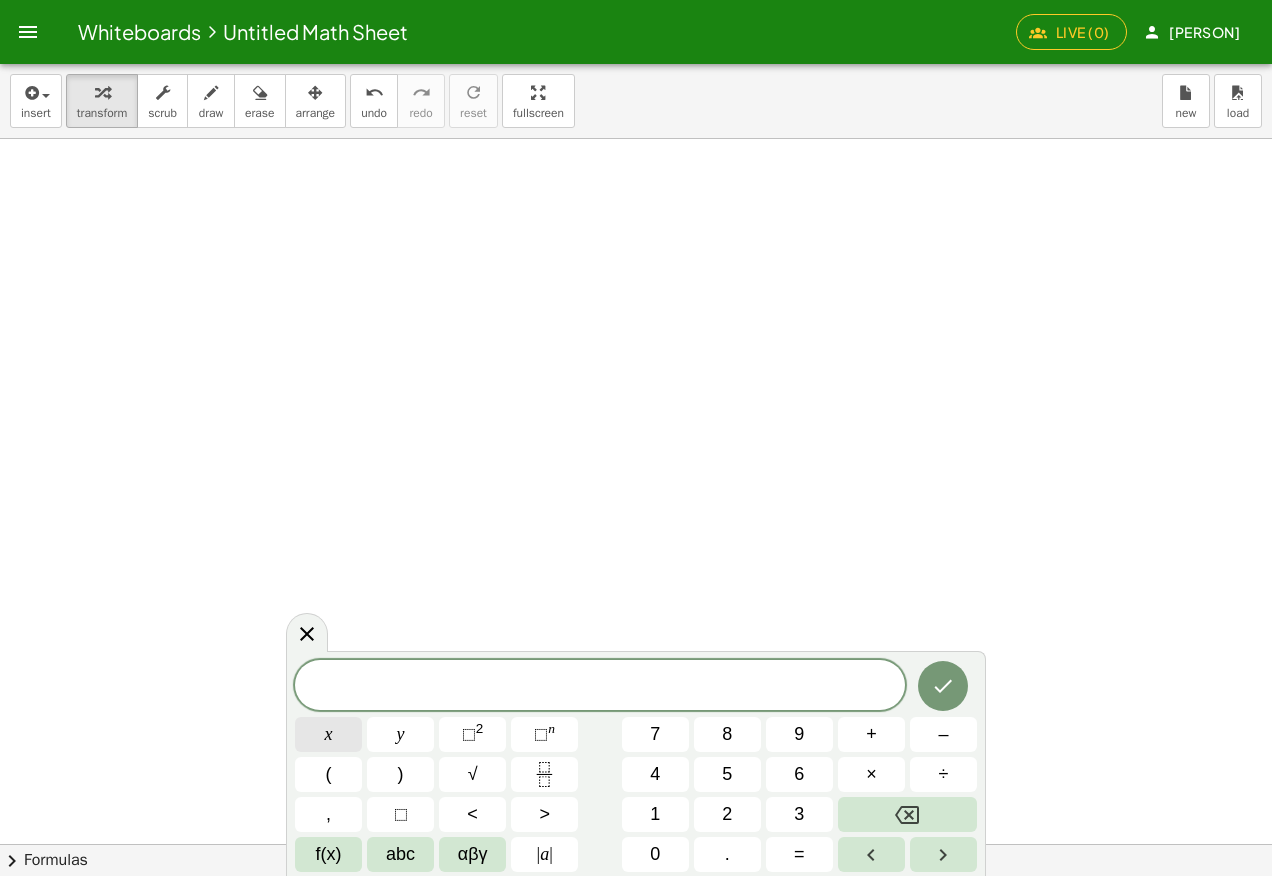 click on "​ x y ⬚ 2 ⬚ n 7 8 9 + – ( ) √ 4 5 6 × ÷ , ⬚ < > 1 2 3 f(x) abc αβγ | a | 0 . =" at bounding box center (636, 766) 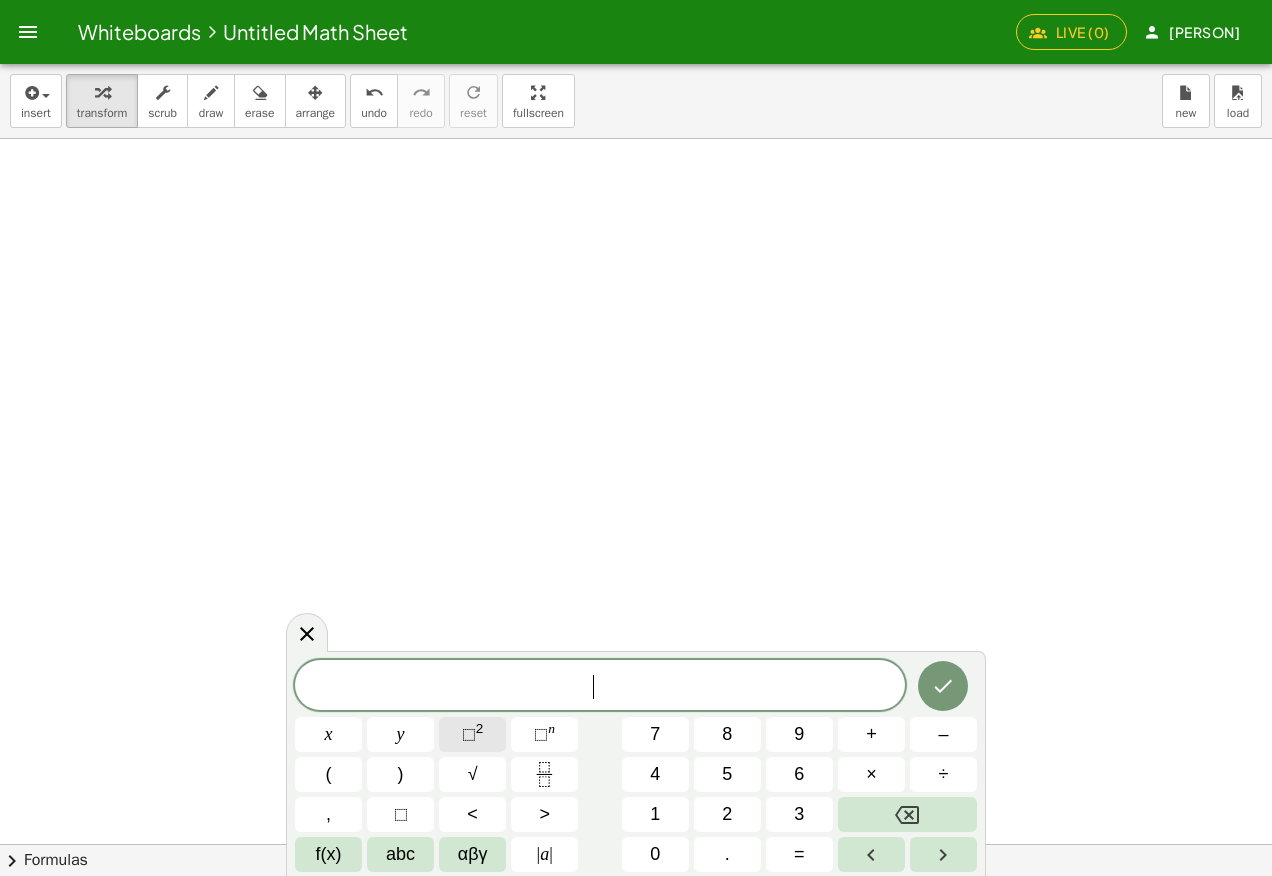click on "⬚ 2" at bounding box center [472, 734] 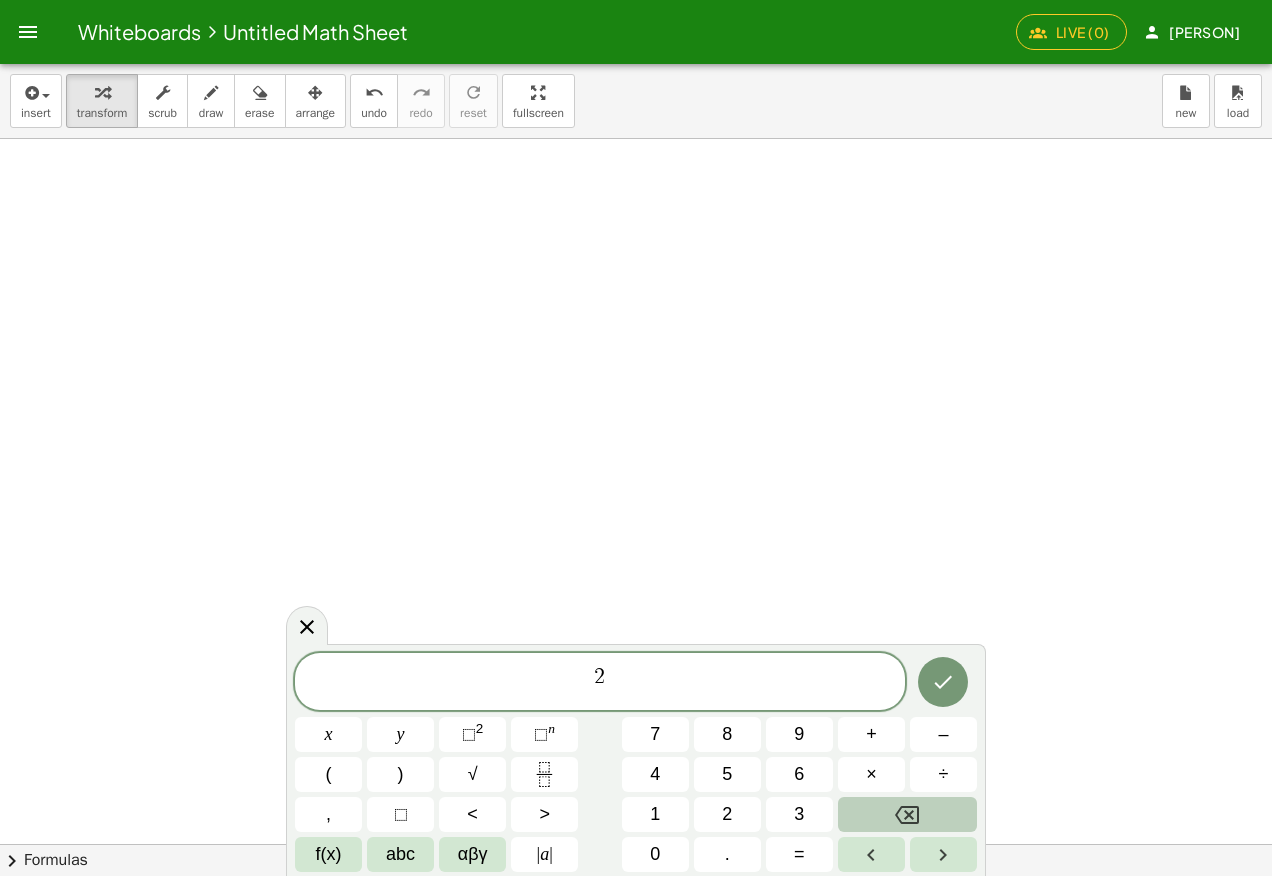 click 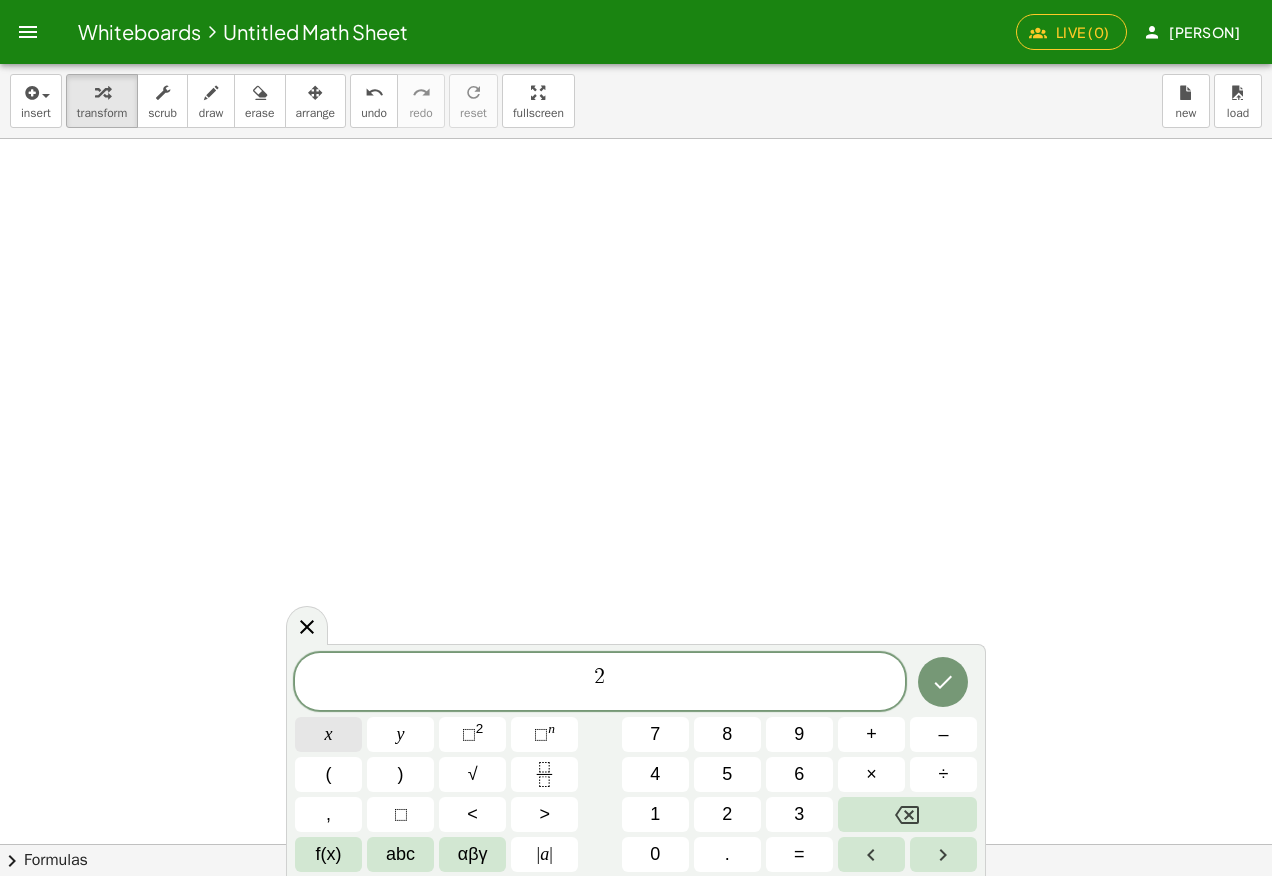 click on "x" at bounding box center [328, 734] 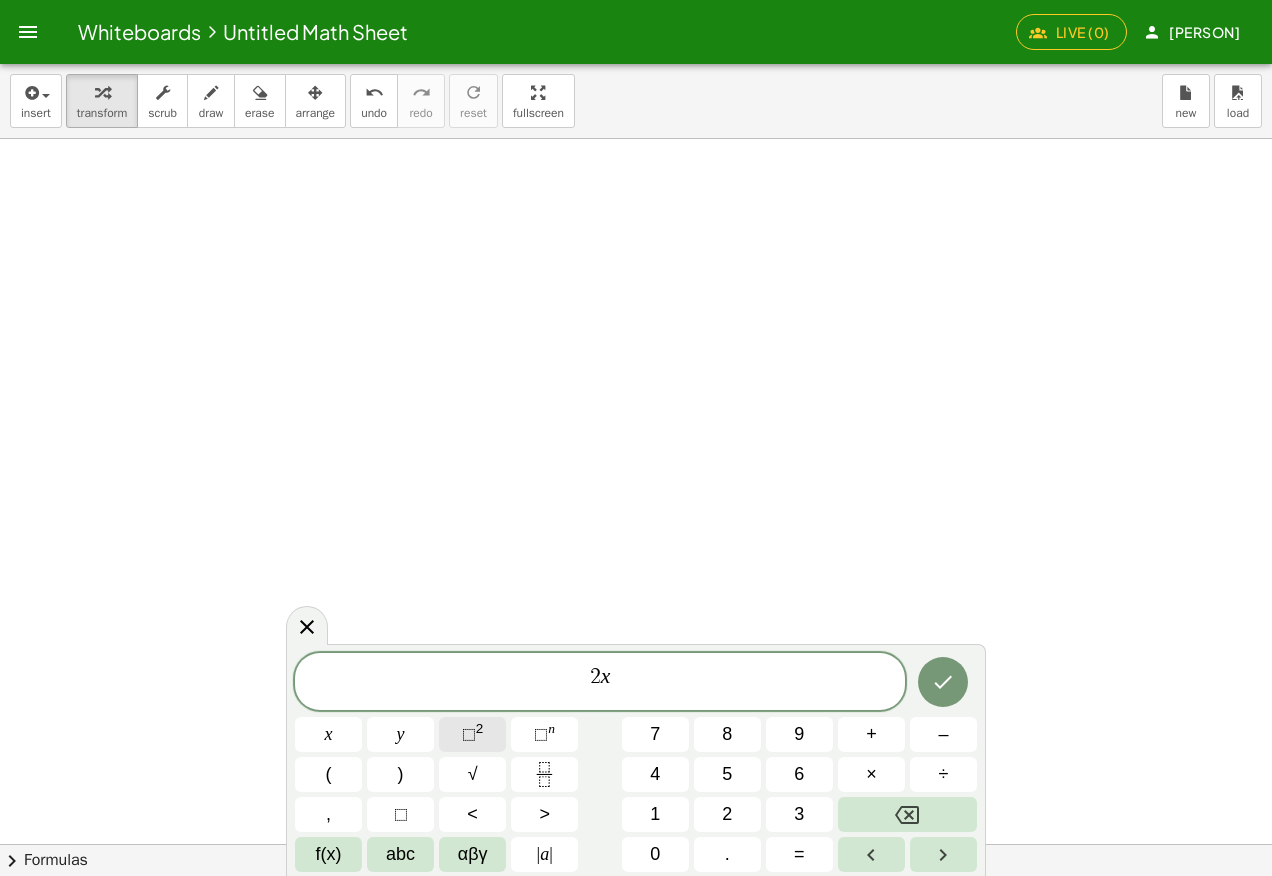 click on "2" at bounding box center [480, 728] 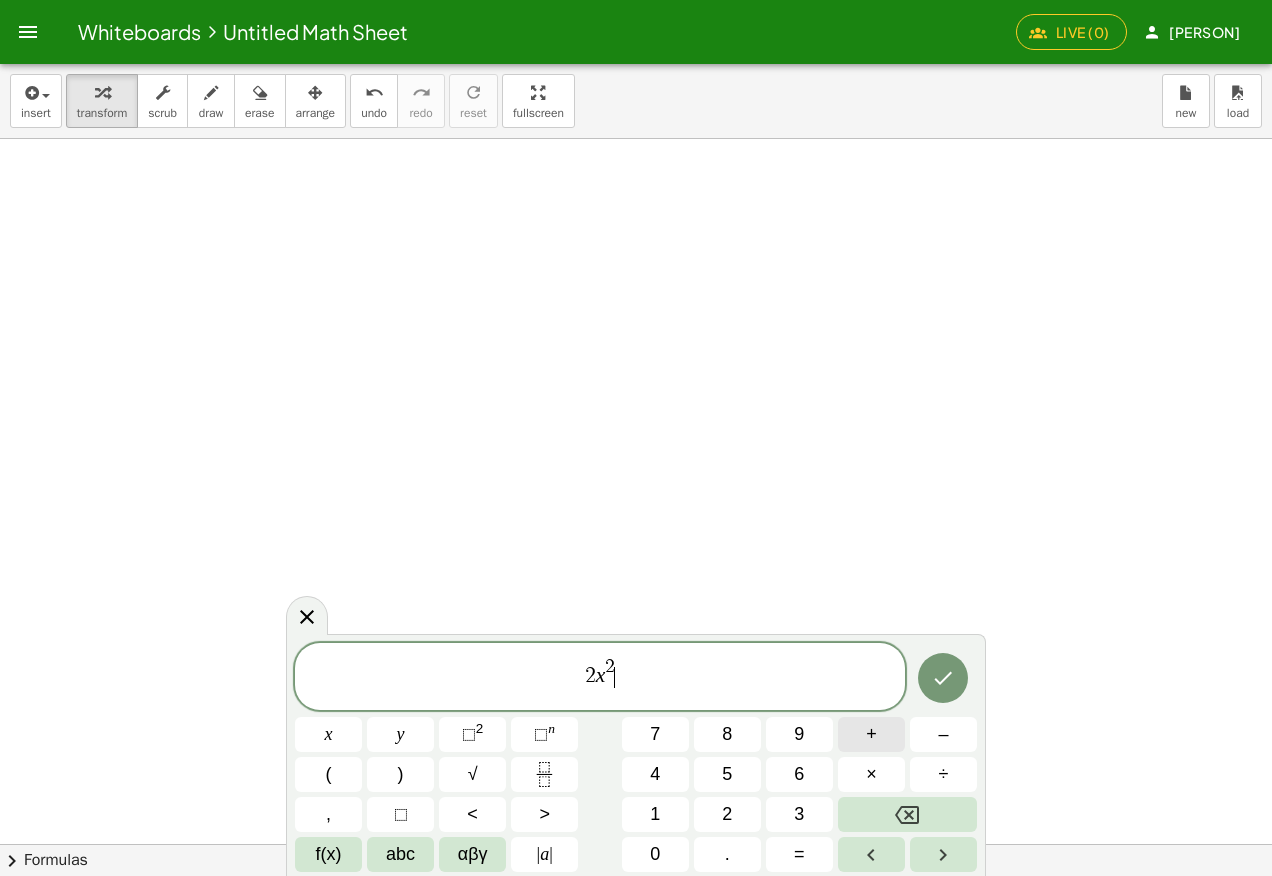 click on "+" at bounding box center [871, 734] 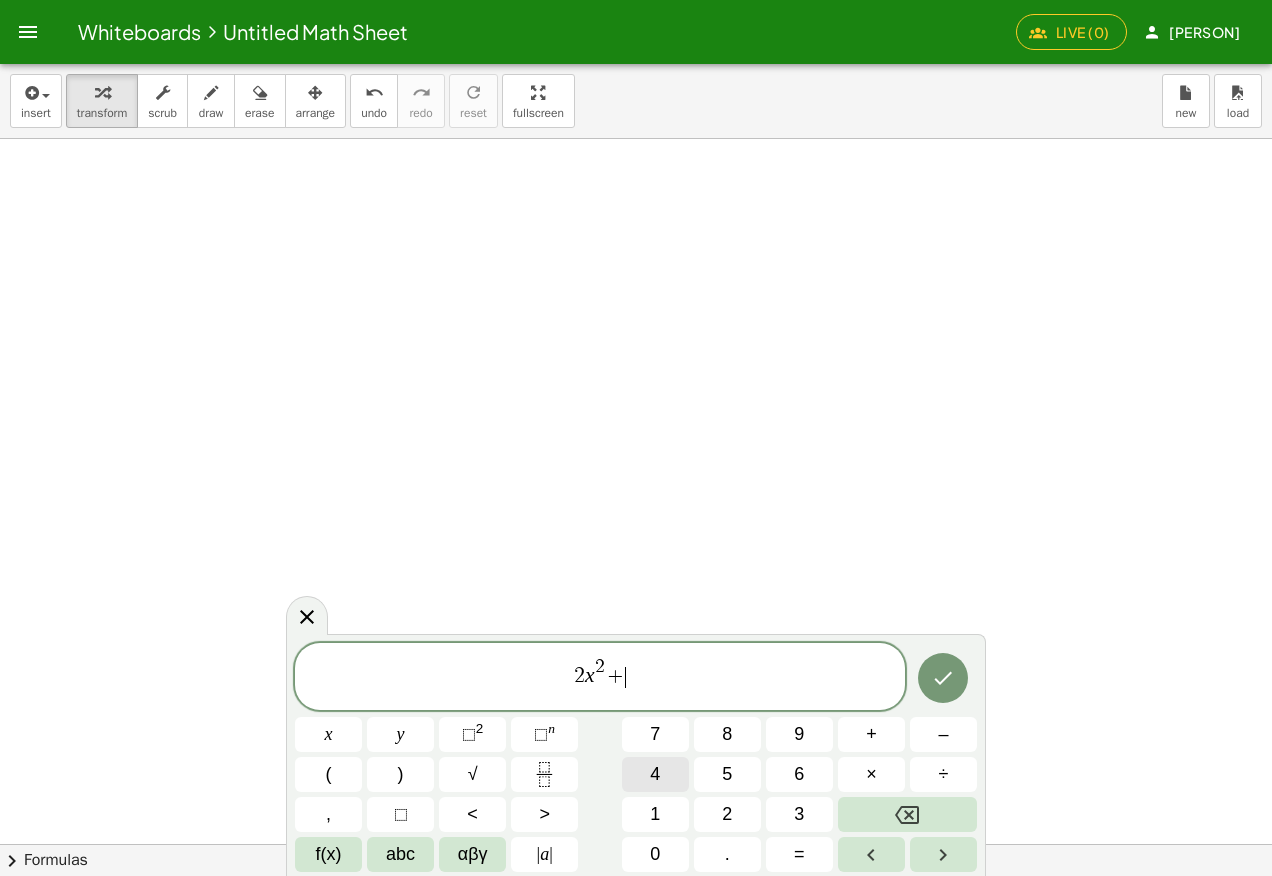 click on "4" at bounding box center (655, 774) 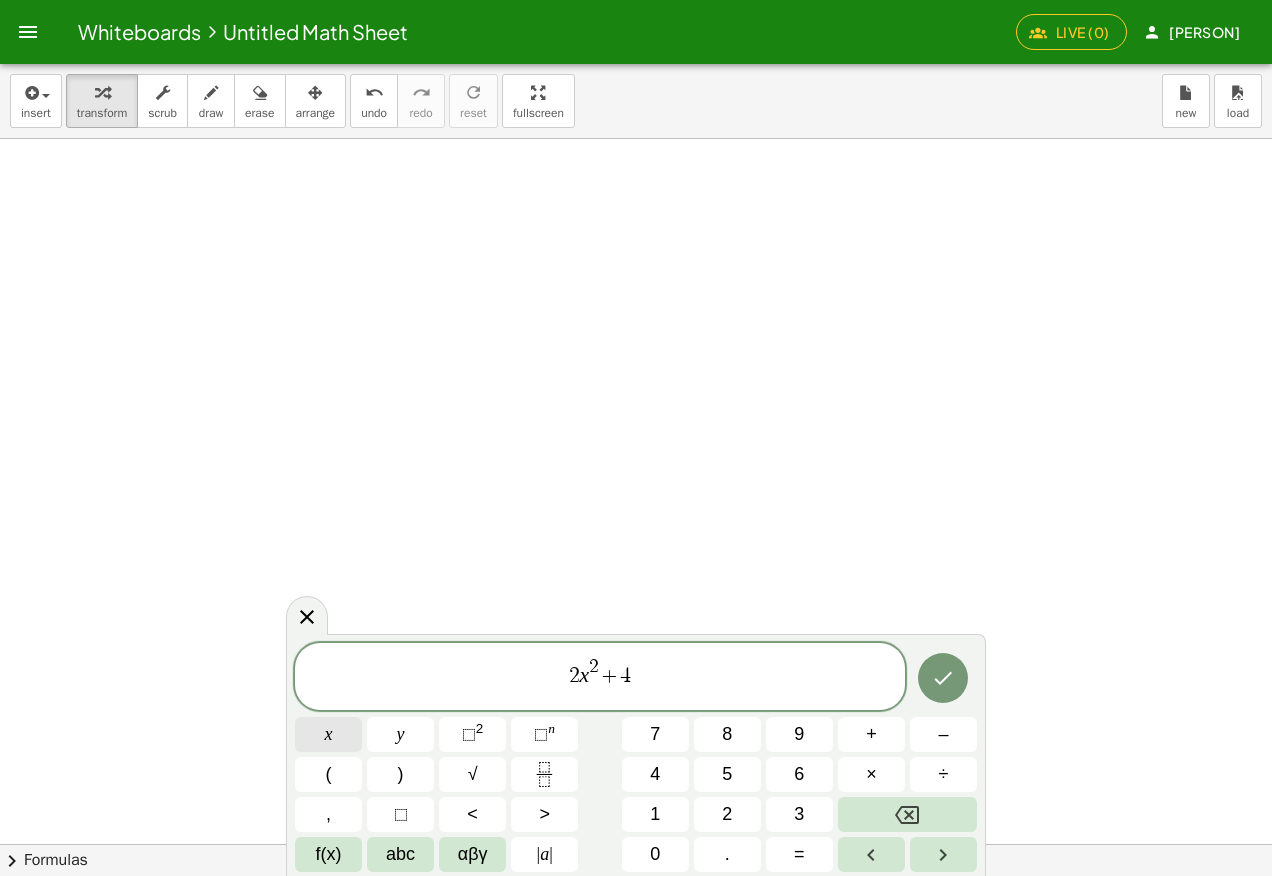 click on "x" at bounding box center (329, 734) 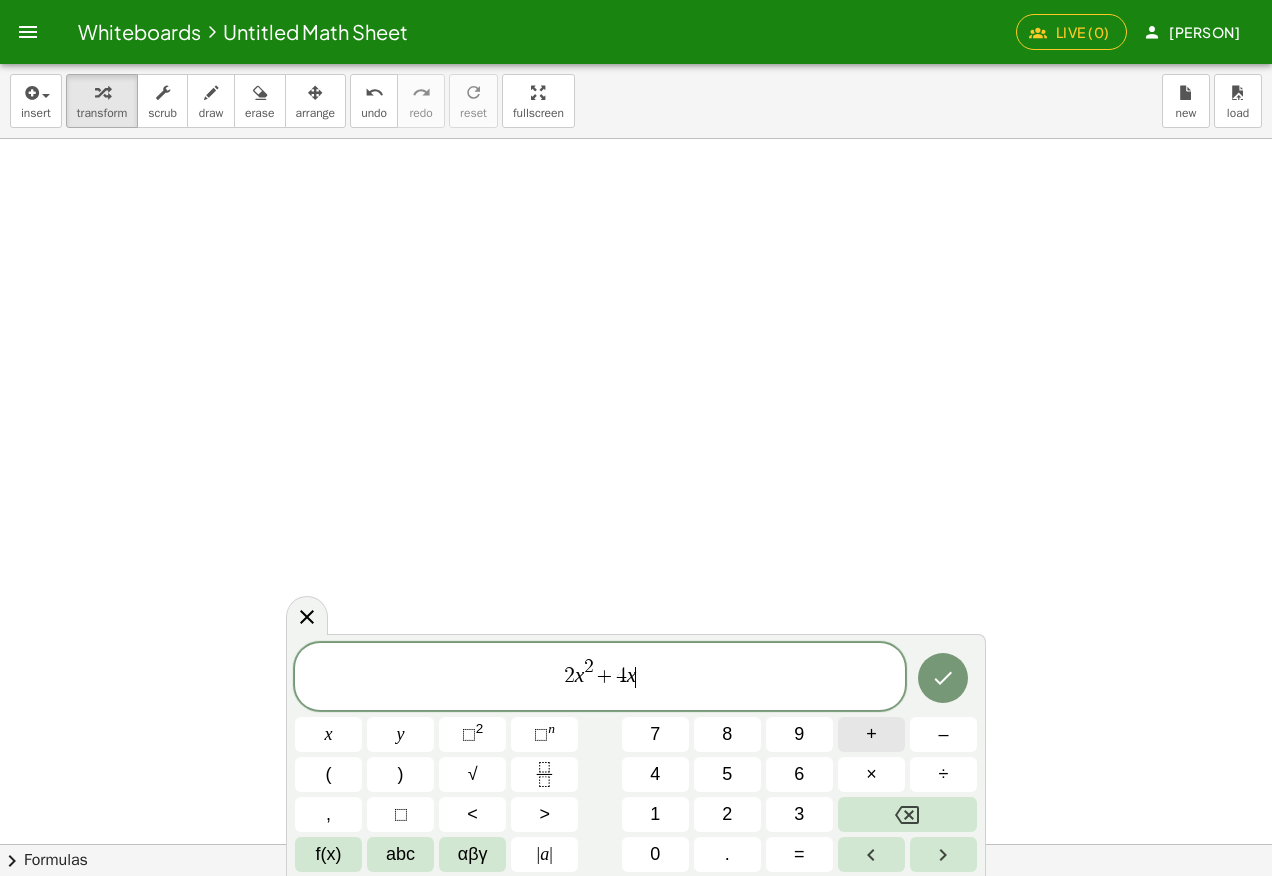 click on "+" at bounding box center [871, 734] 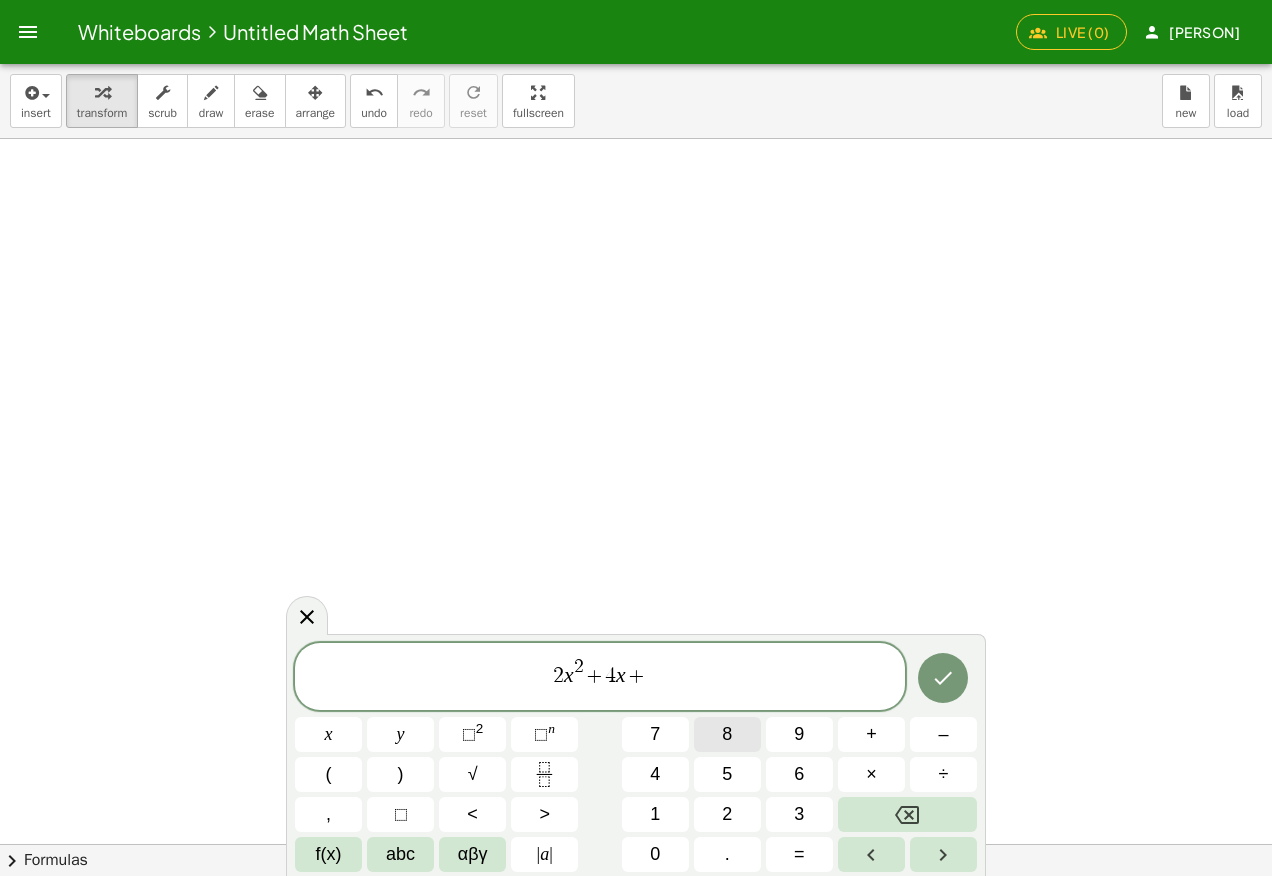 click on "8" at bounding box center (727, 734) 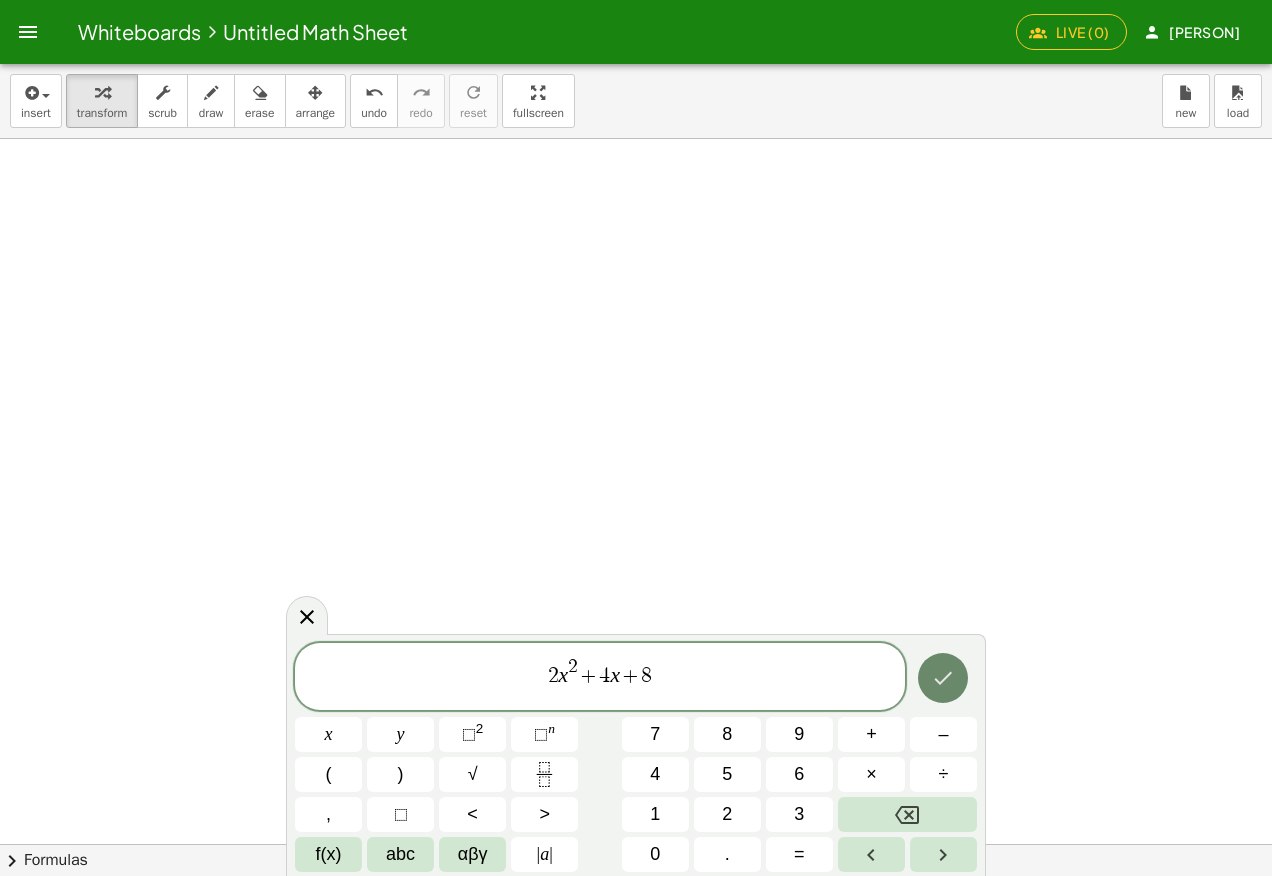 click 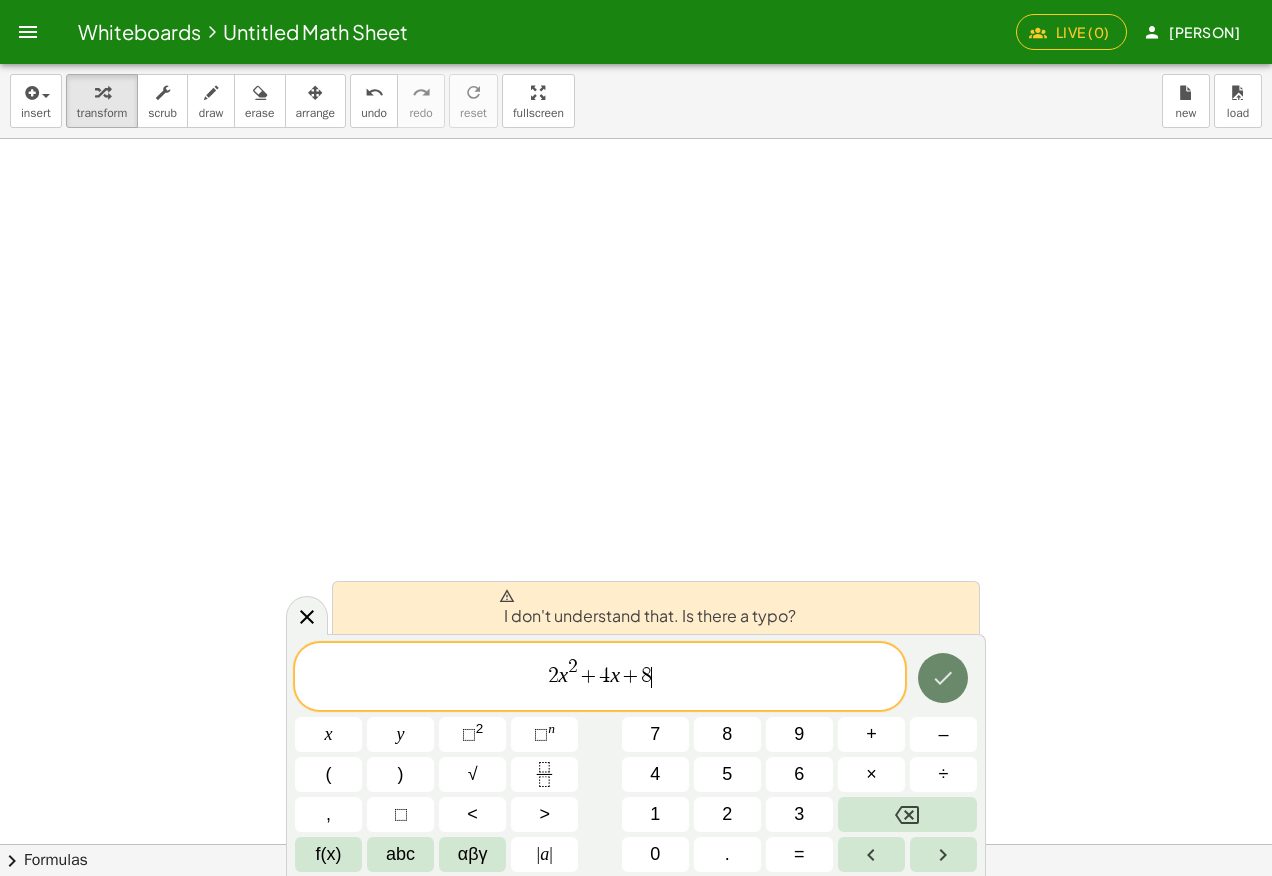 click 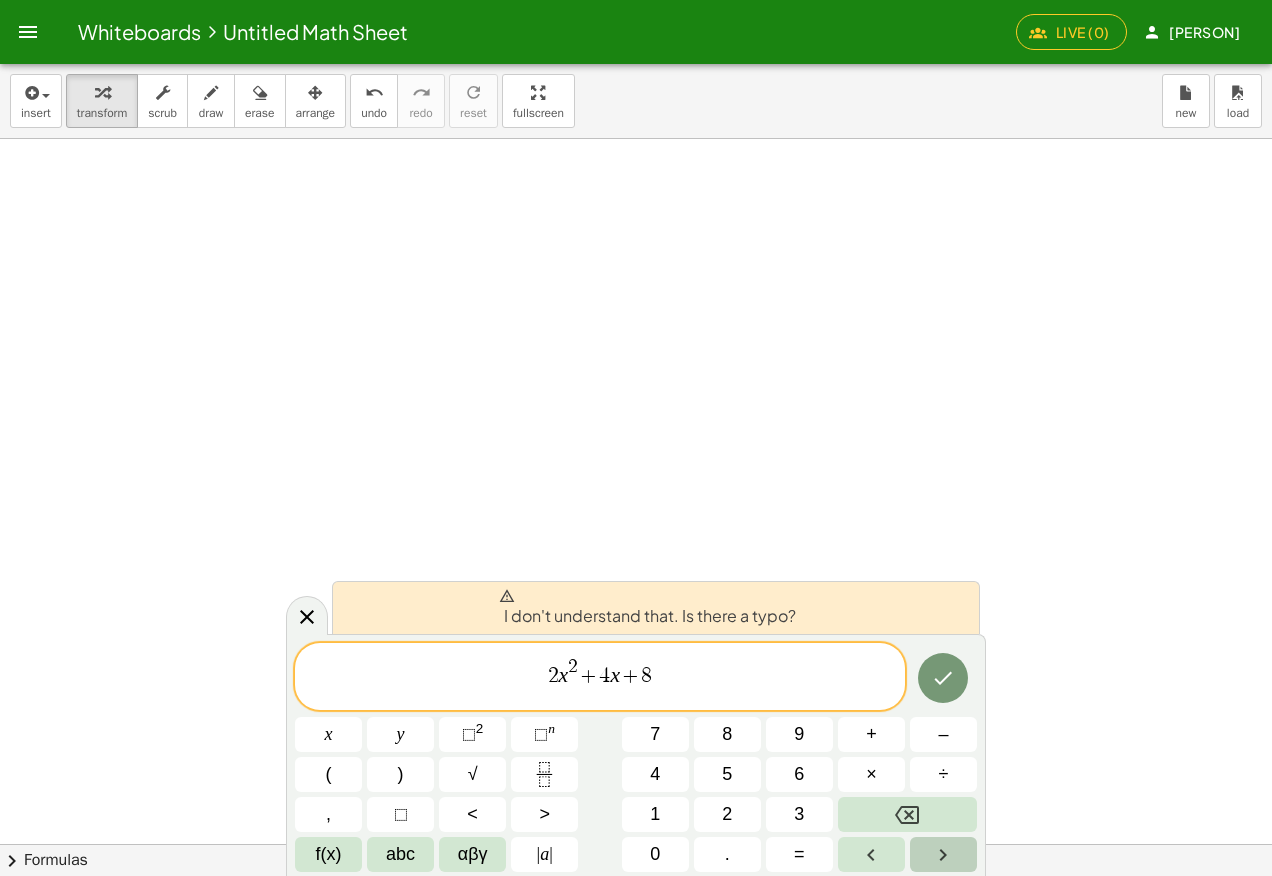 click 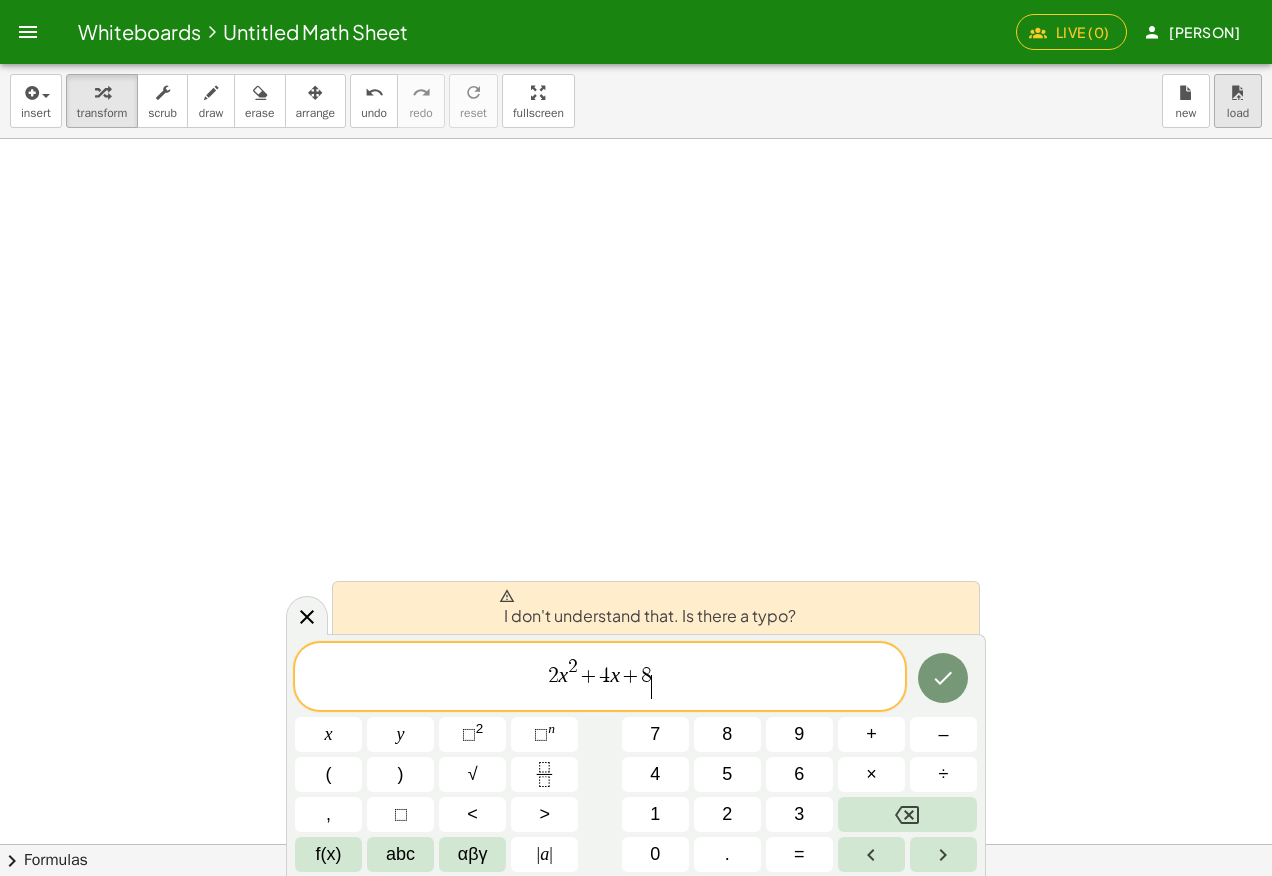 click on "load" at bounding box center (1238, 113) 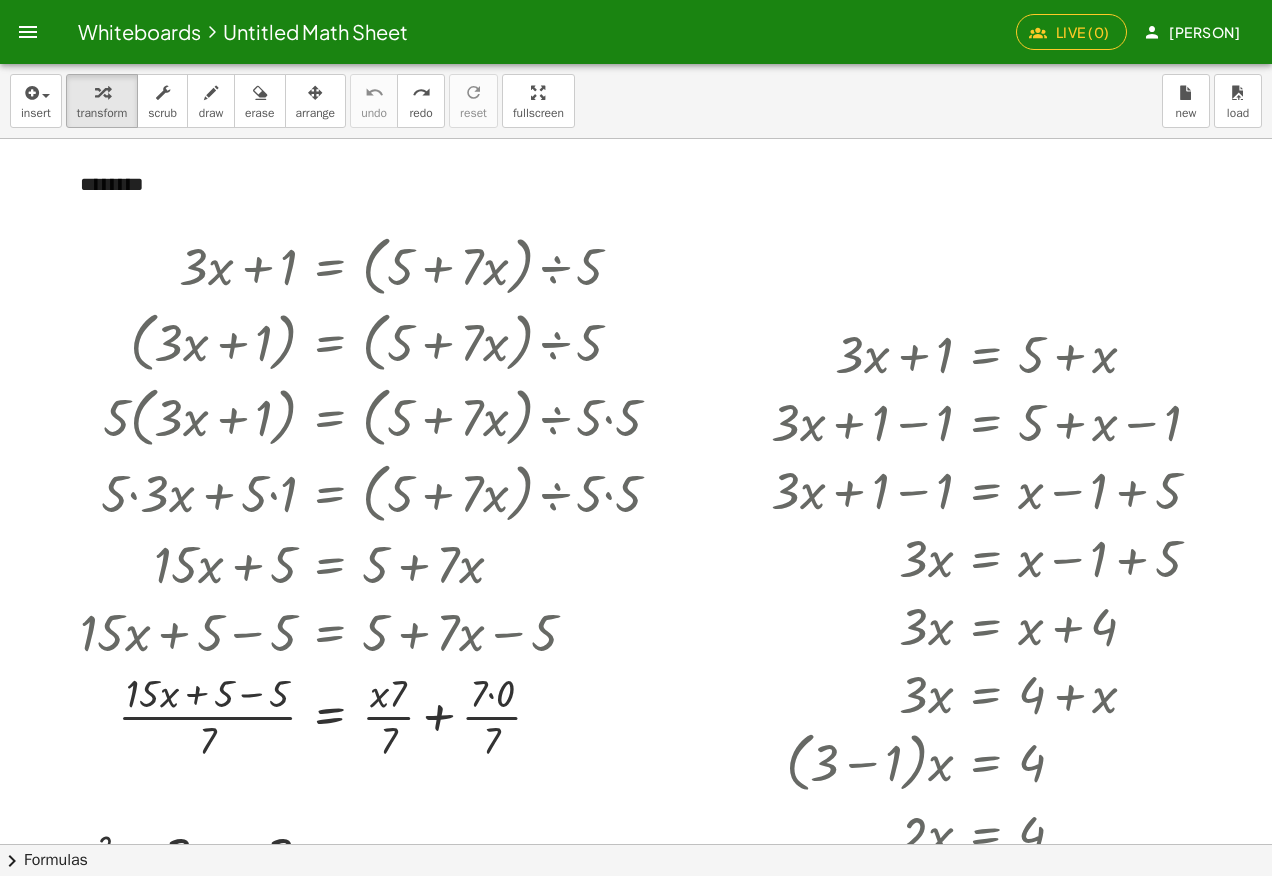 scroll, scrollTop: 527, scrollLeft: 0, axis: vertical 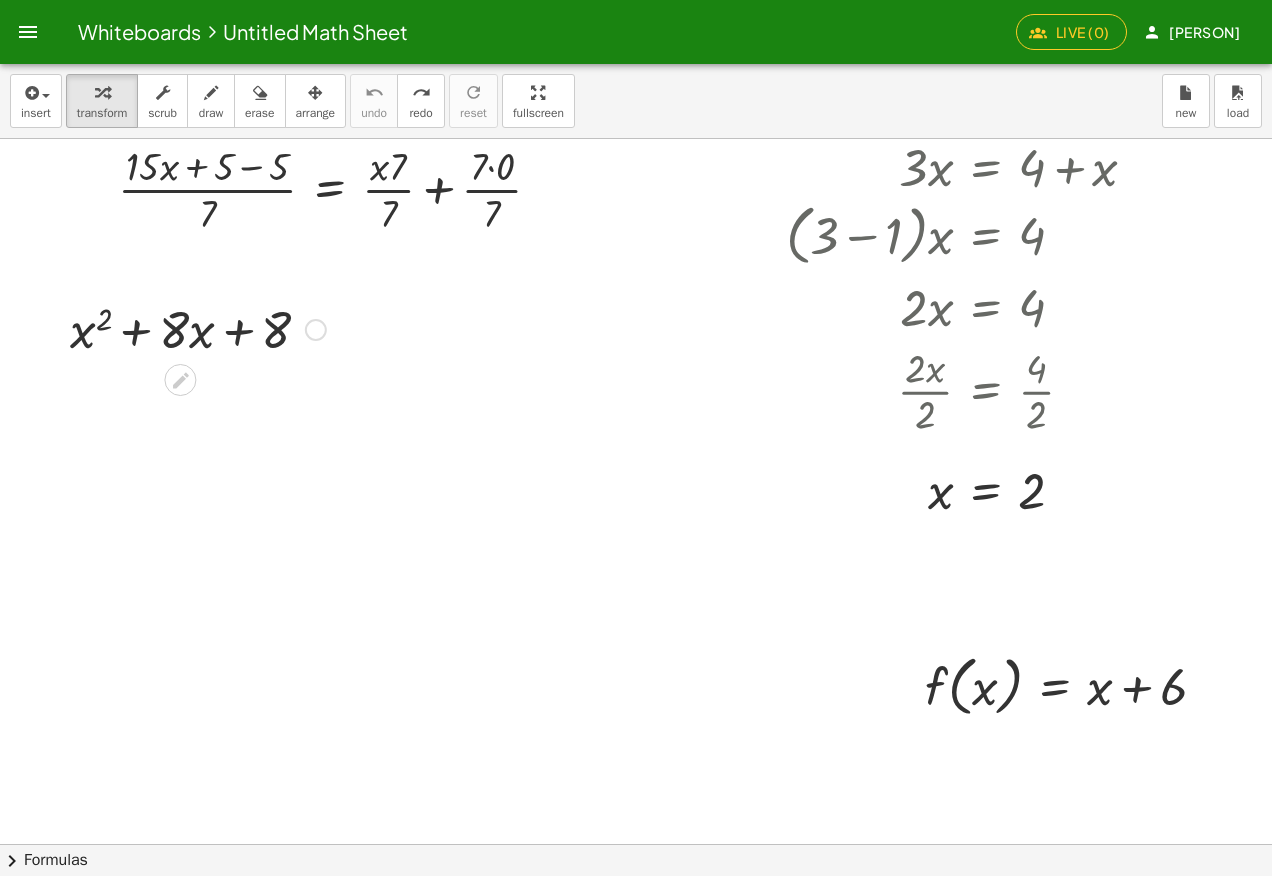 click at bounding box center [198, 328] 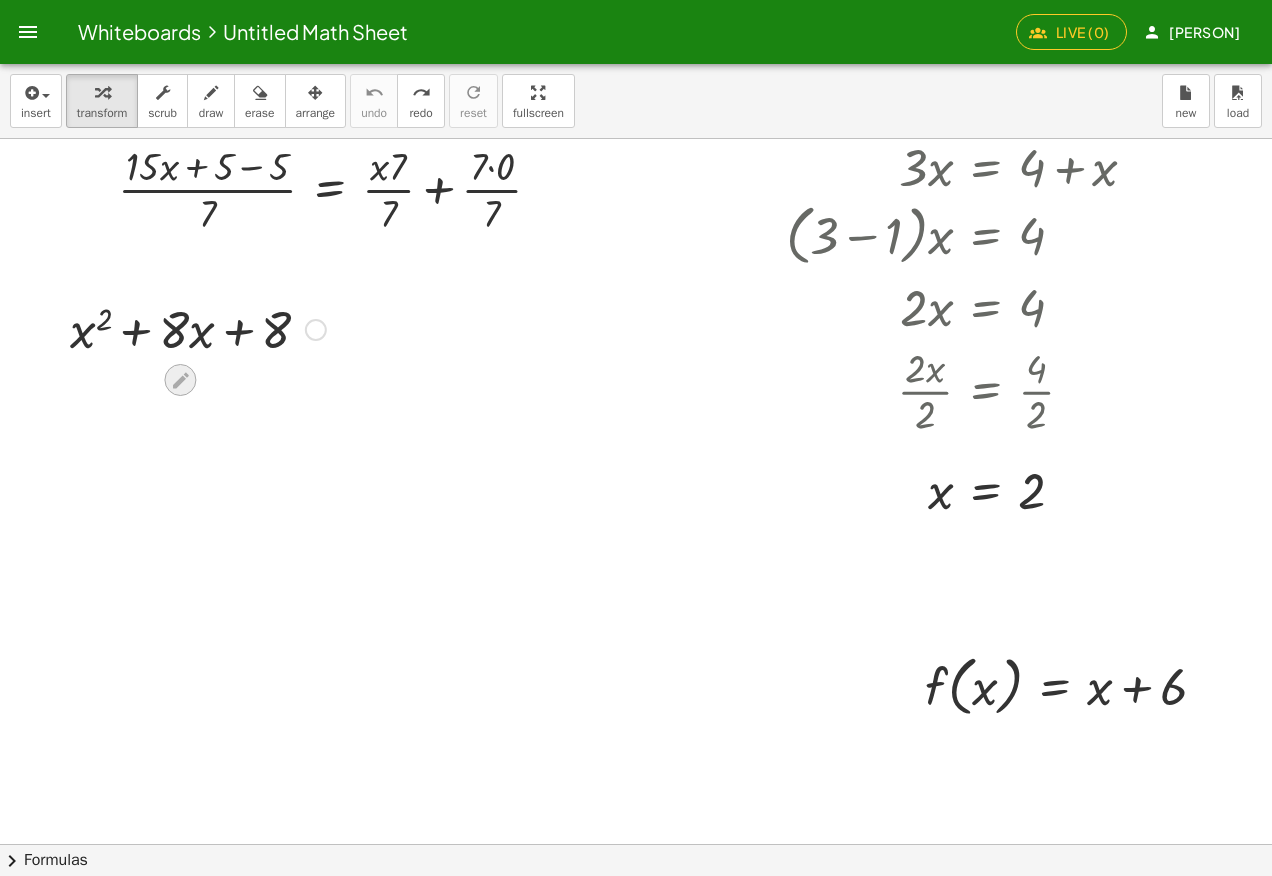 click 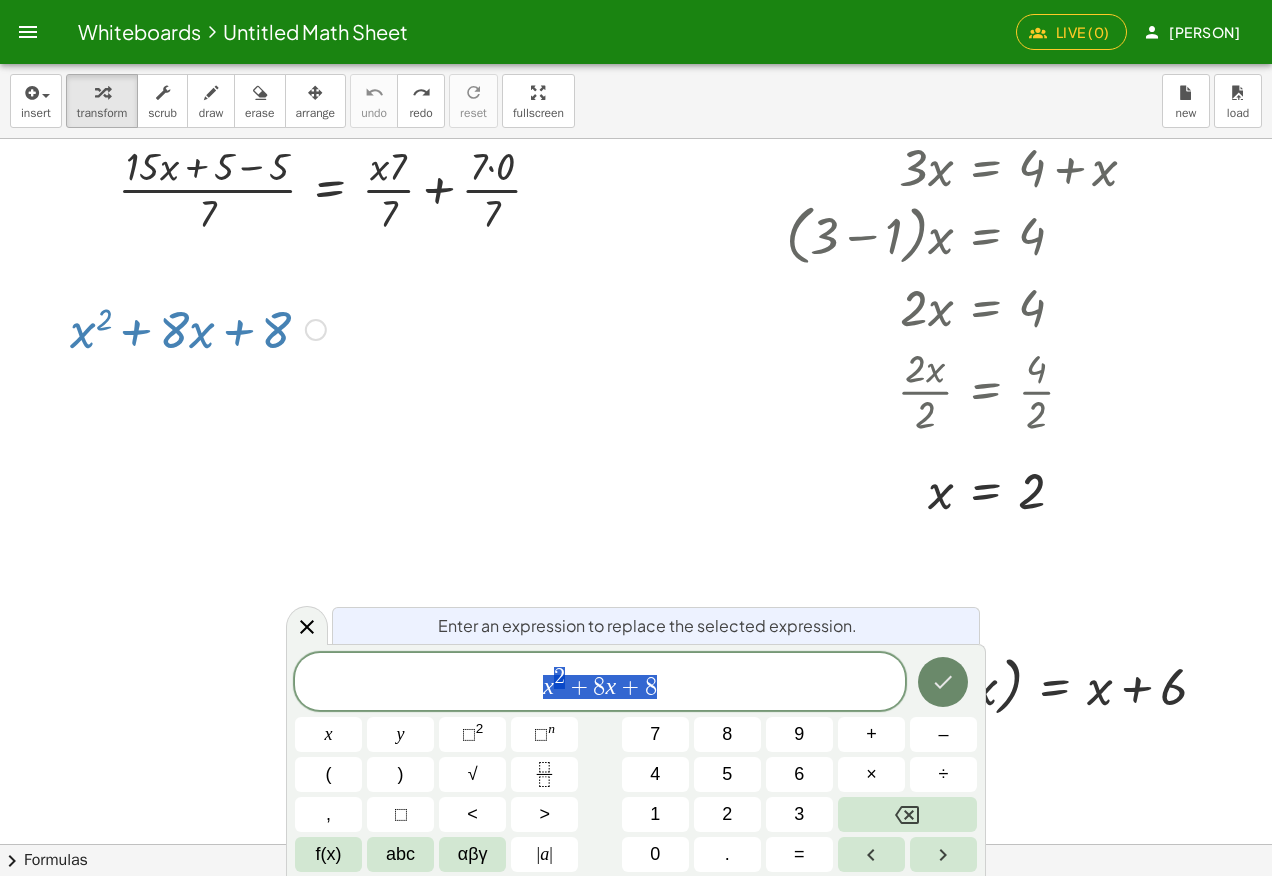 click 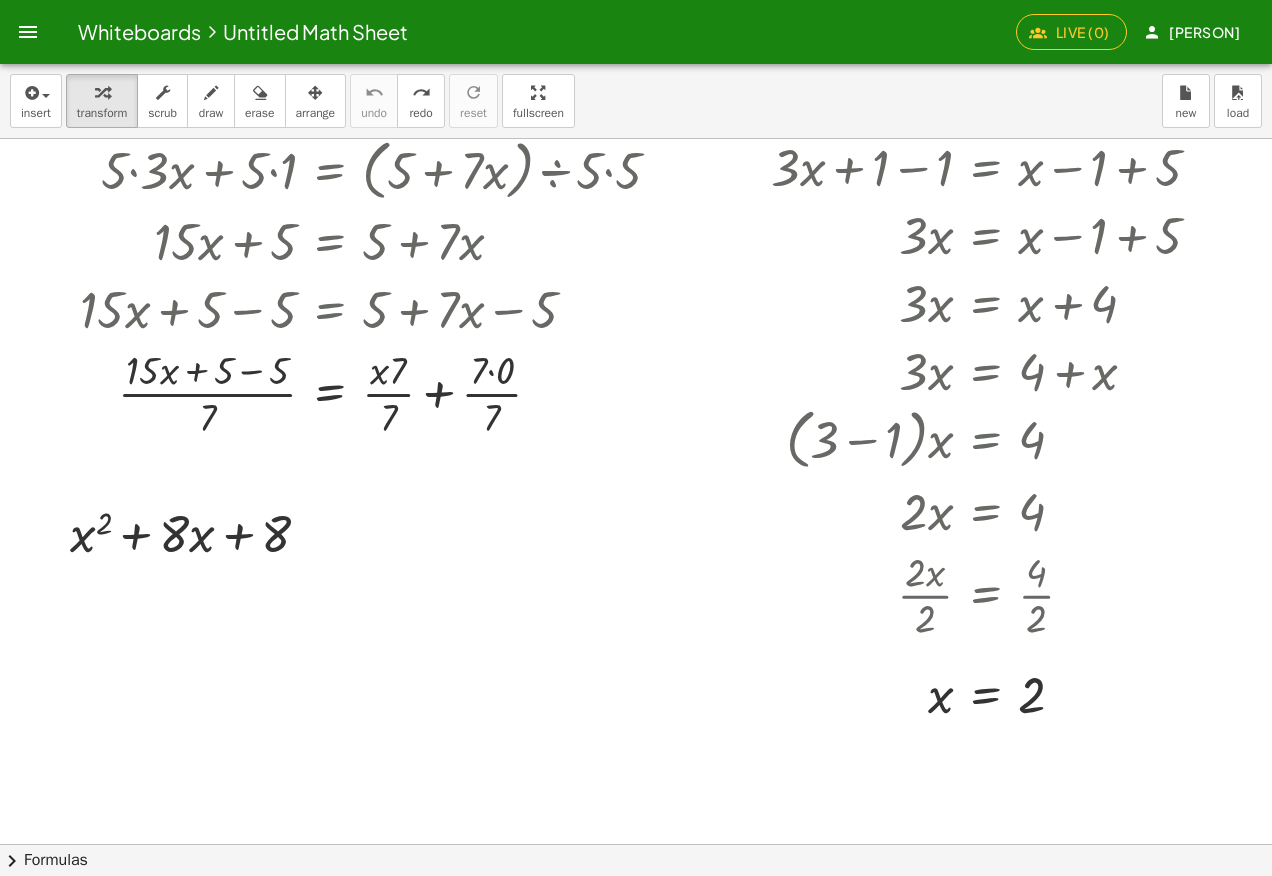 scroll, scrollTop: 0, scrollLeft: 0, axis: both 